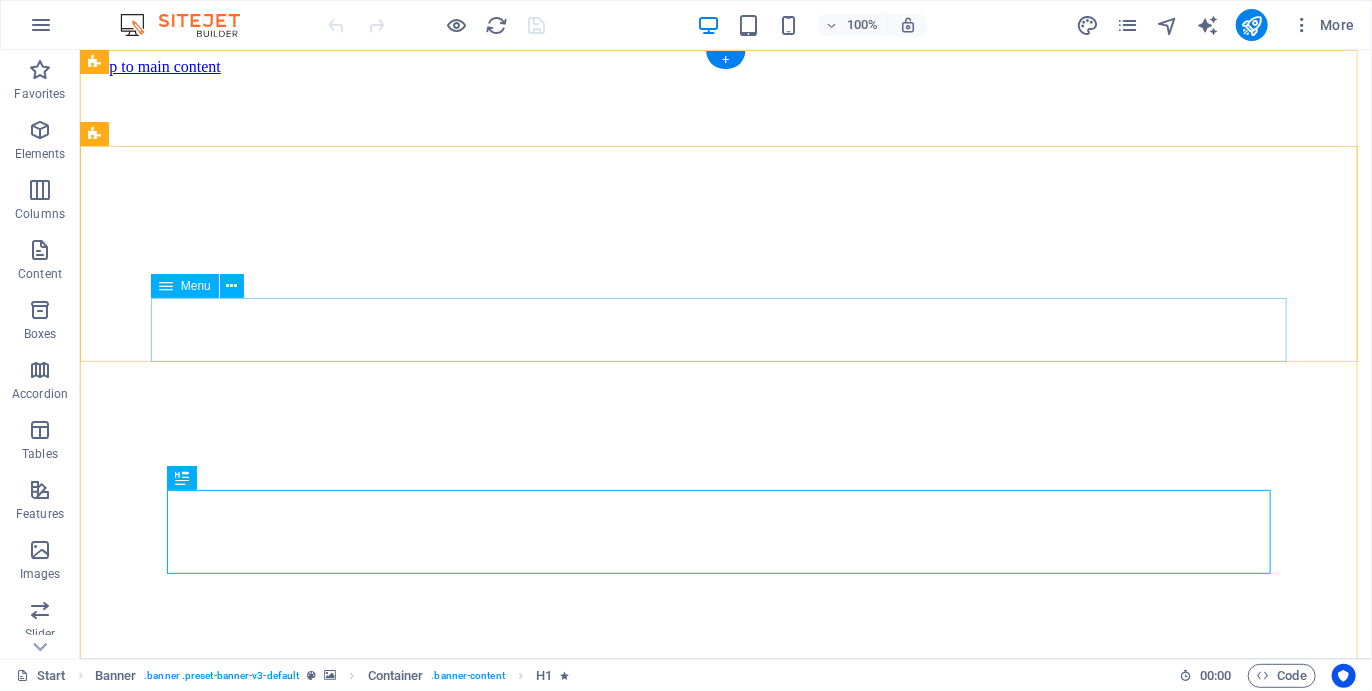 scroll, scrollTop: 0, scrollLeft: 0, axis: both 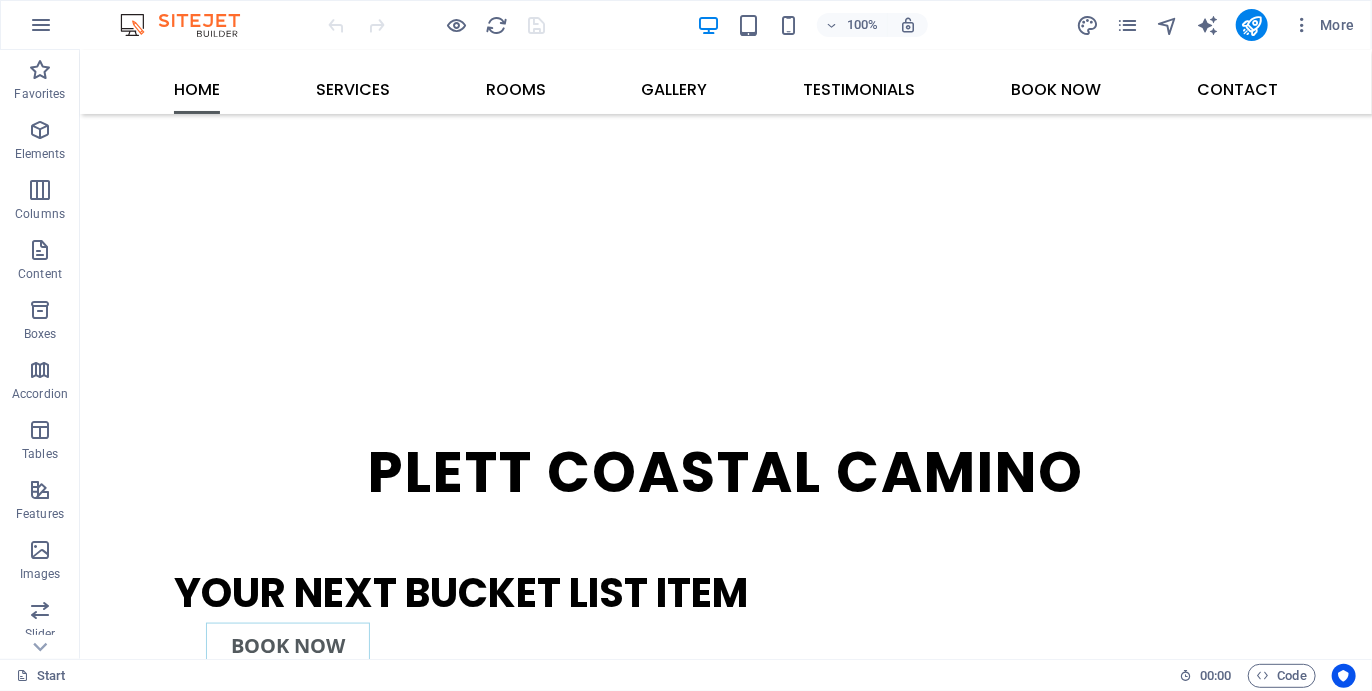 click at bounding box center [725, 1857] 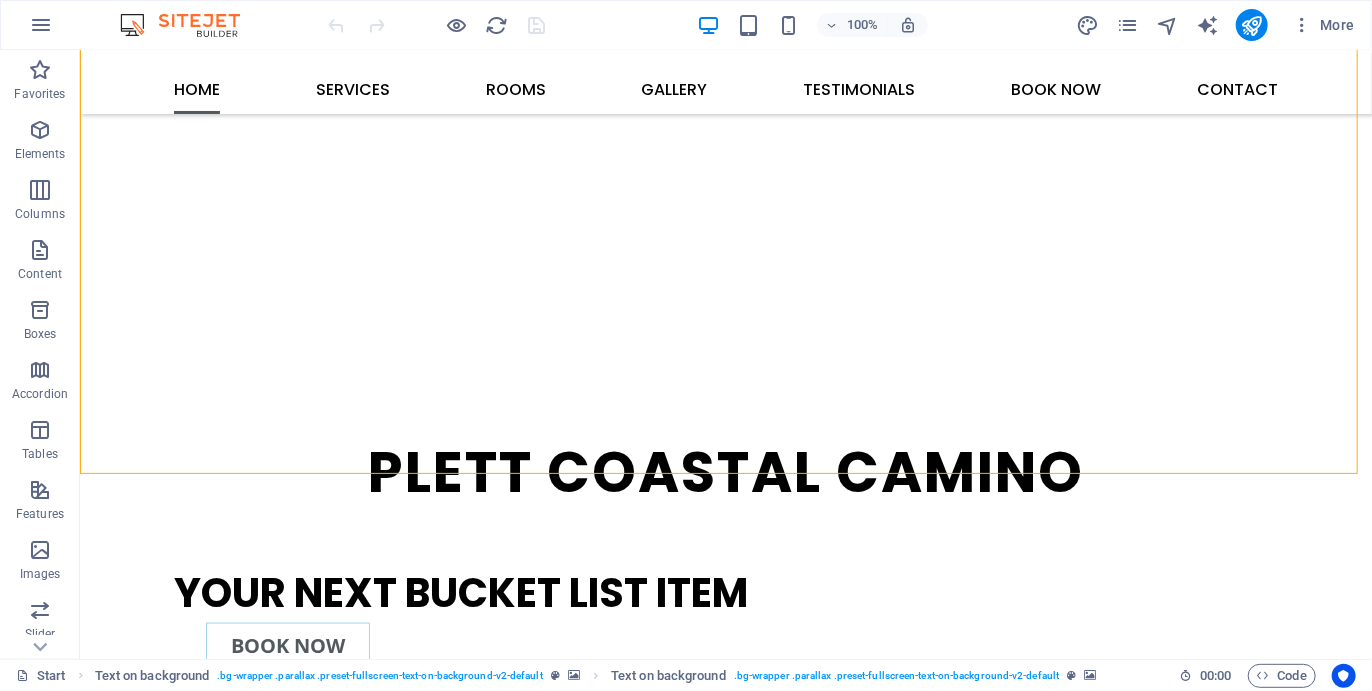 click at bounding box center (725, 1857) 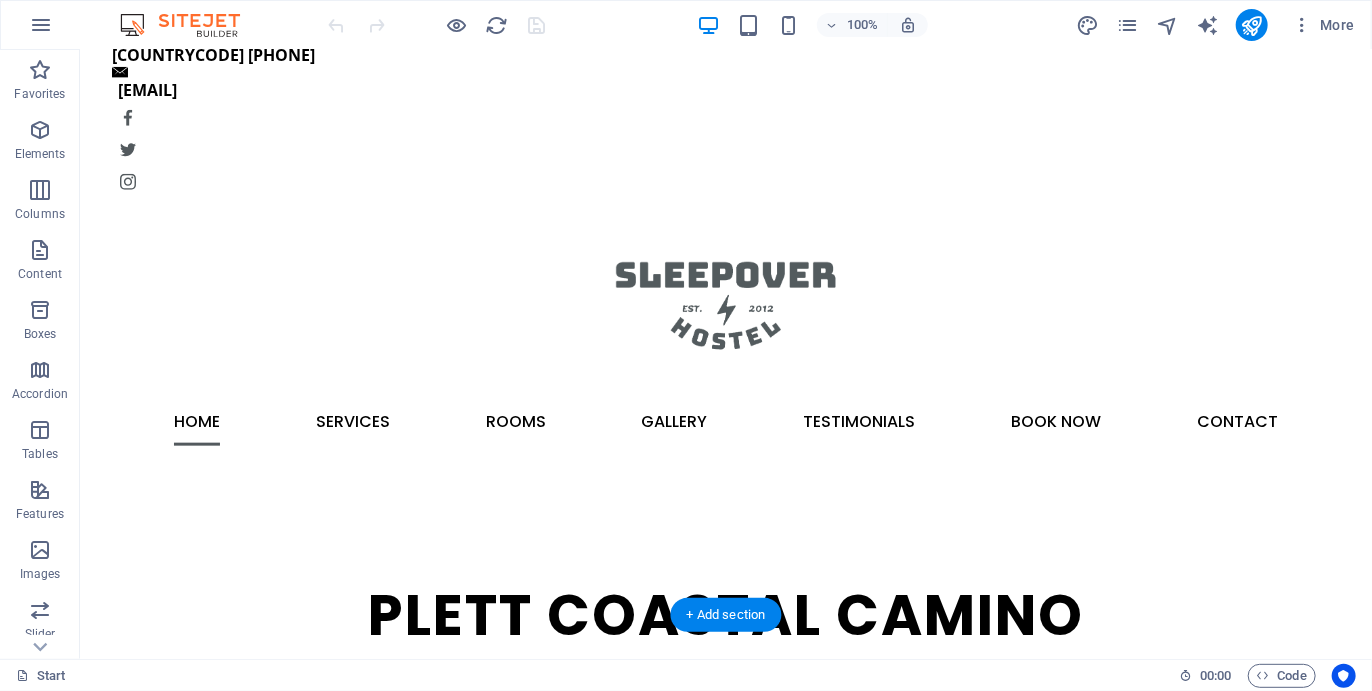 scroll, scrollTop: 864, scrollLeft: 0, axis: vertical 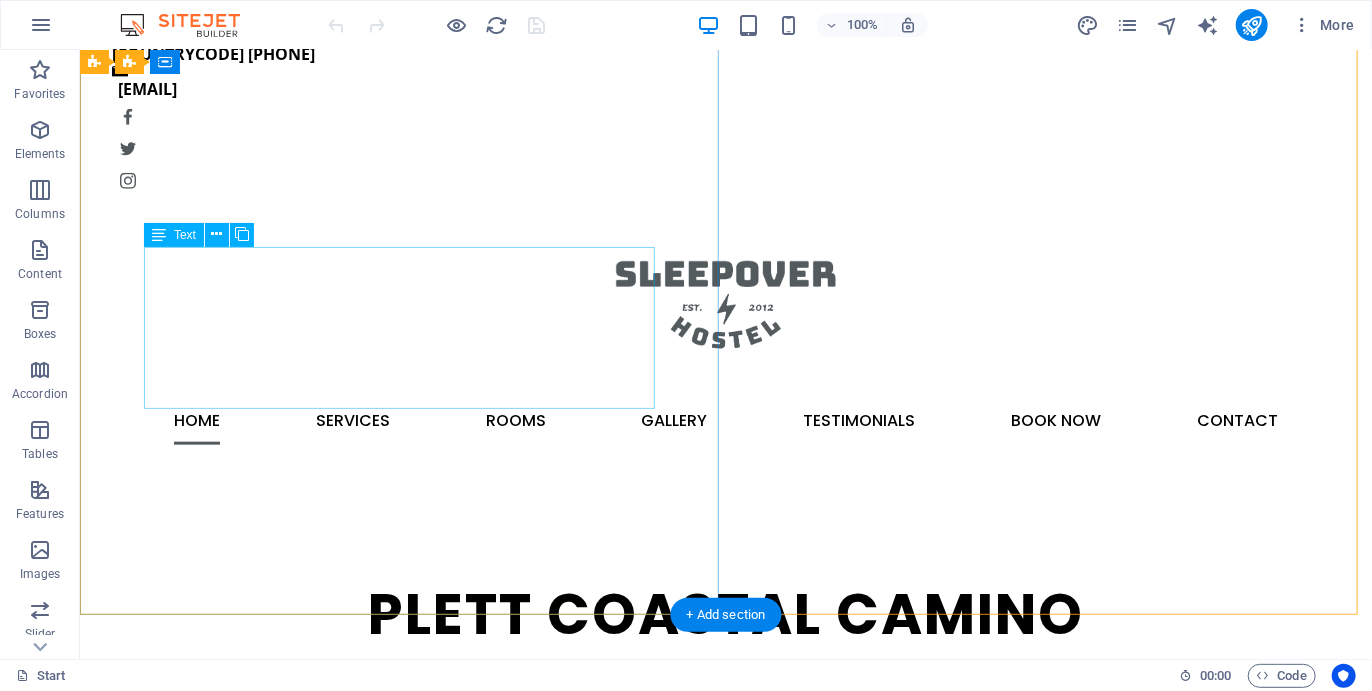 click on "A unique, fully catered slackpack hiking trail with mild kayaking. Accommodation in comfortable lodgings.  experiencing the best of the [LOCATION] coastal area This adventure is suited to singles, couples, families or groups. Yoga, massage and informative presentations are  on offer en route." at bounding box center (725, 2477) 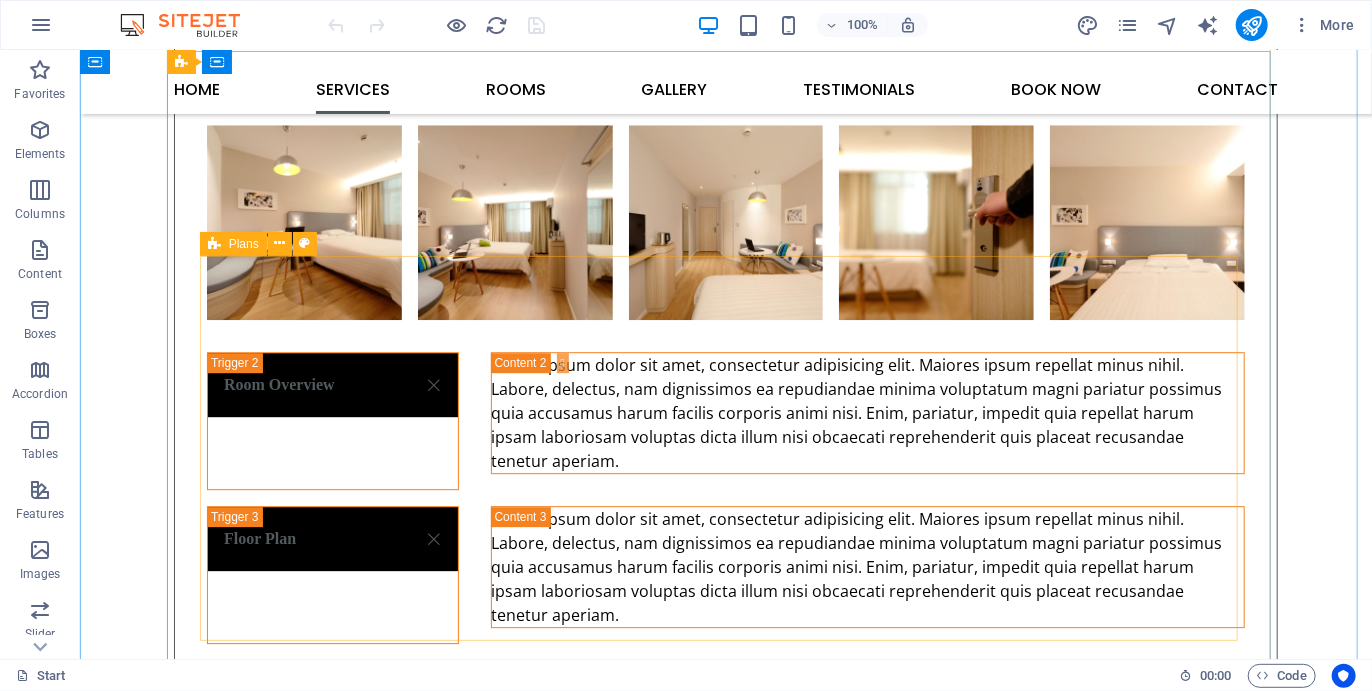 scroll, scrollTop: 9735, scrollLeft: 0, axis: vertical 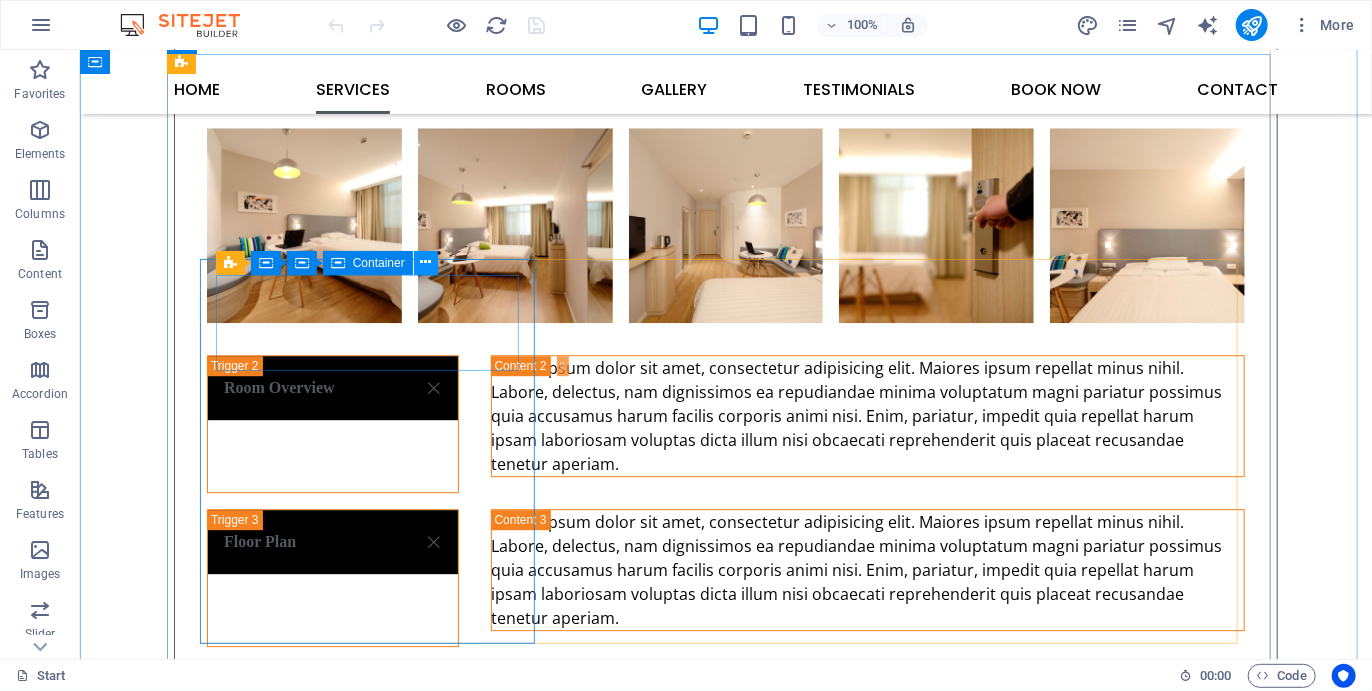 click at bounding box center [425, 262] 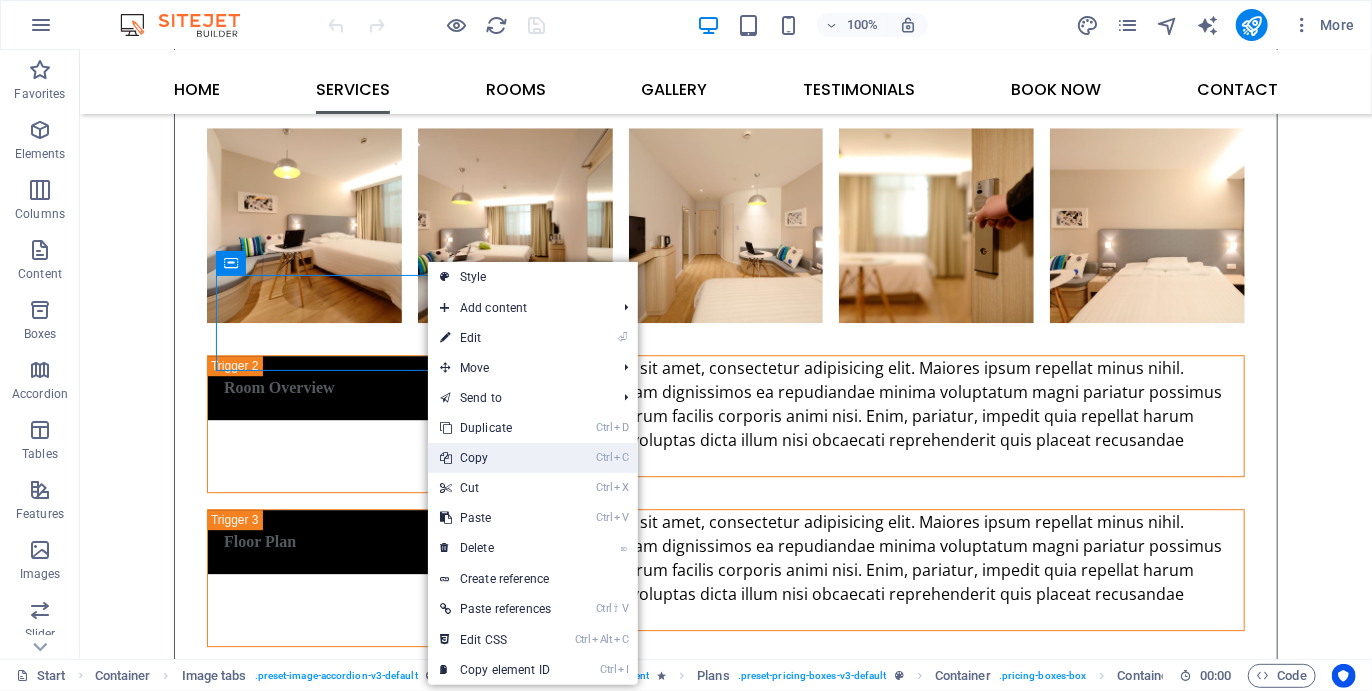 click on "Ctrl C  Copy" at bounding box center [495, 458] 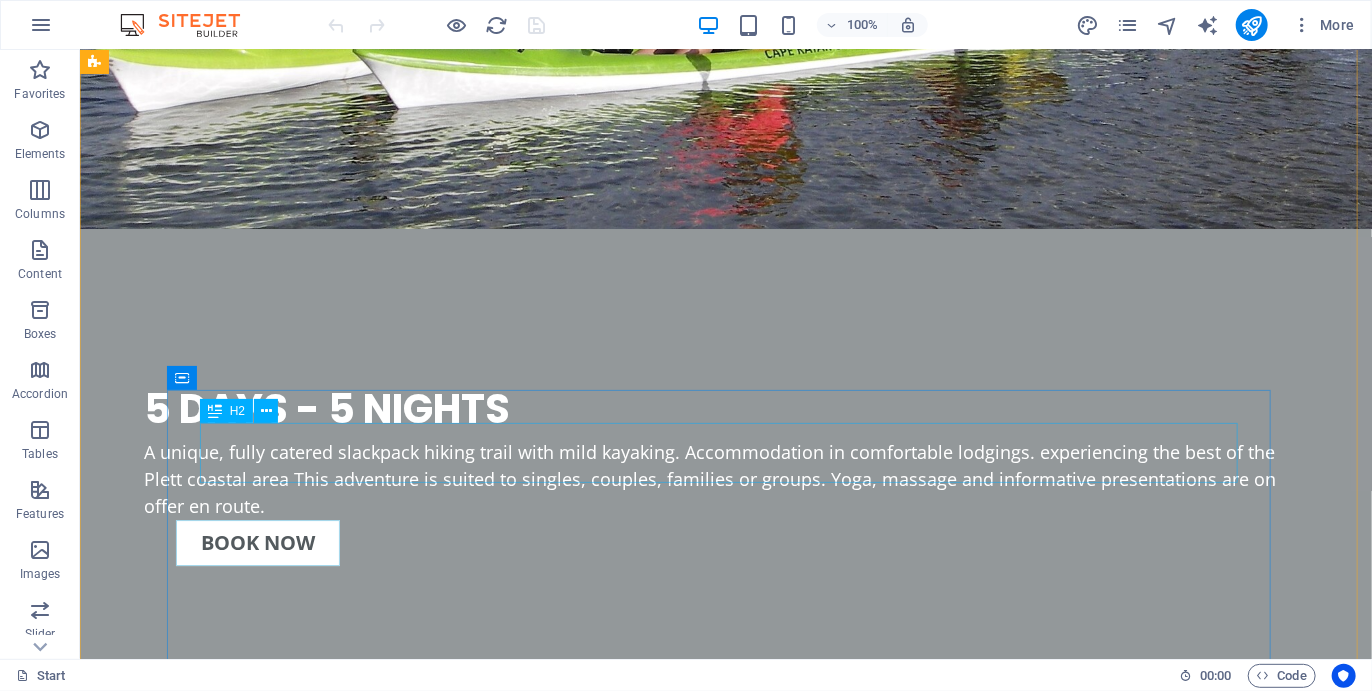 scroll, scrollTop: 3371, scrollLeft: 0, axis: vertical 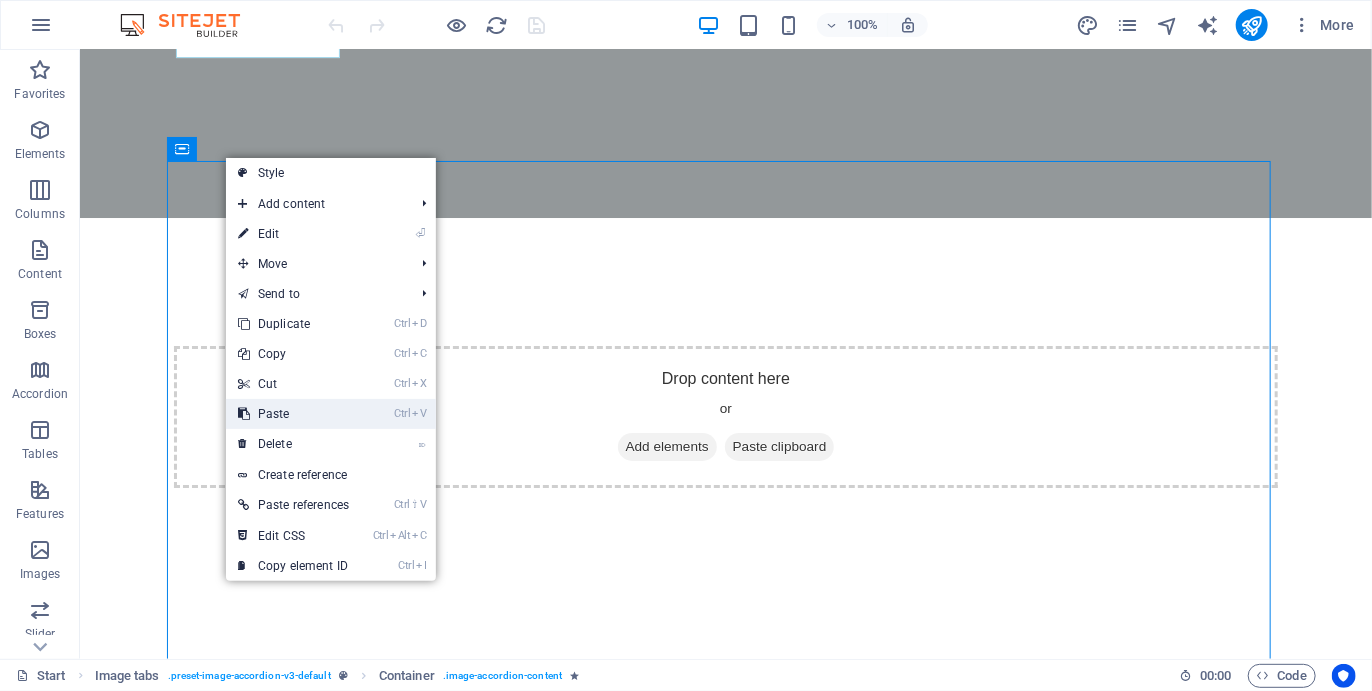 click on "Ctrl V  Paste" at bounding box center (293, 414) 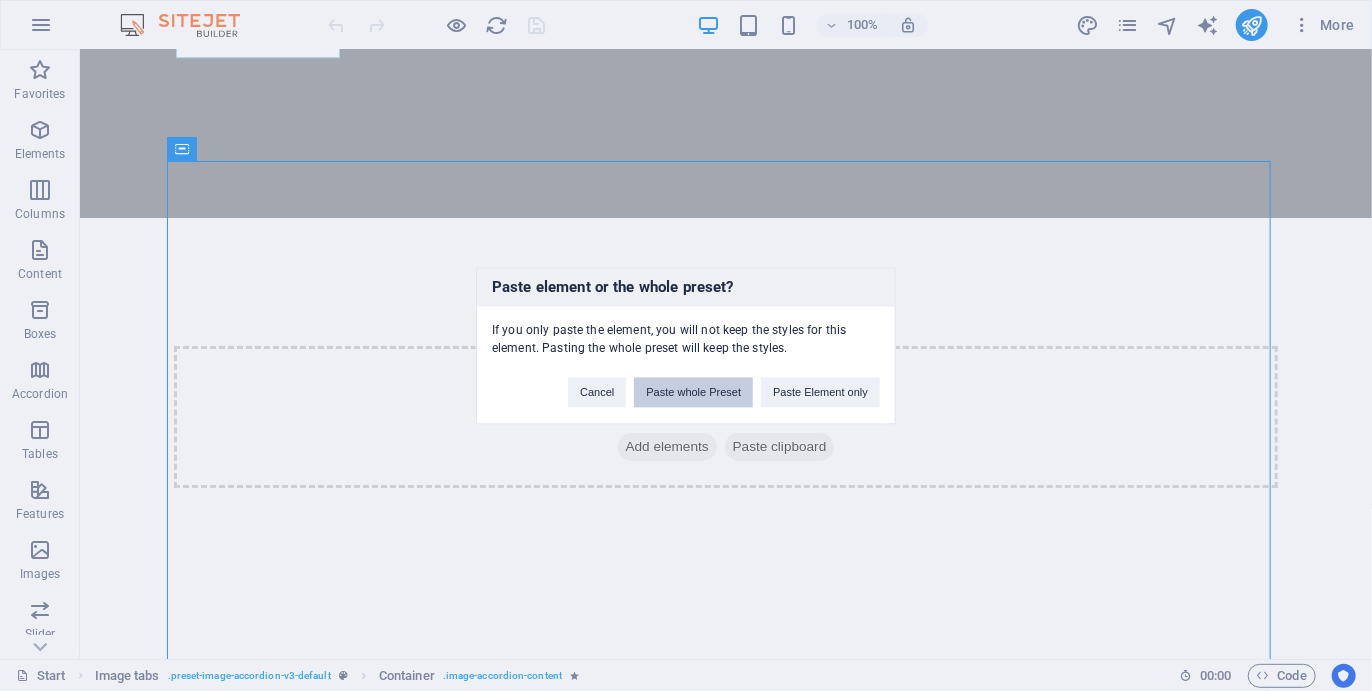 click on "Paste whole Preset" at bounding box center [693, 392] 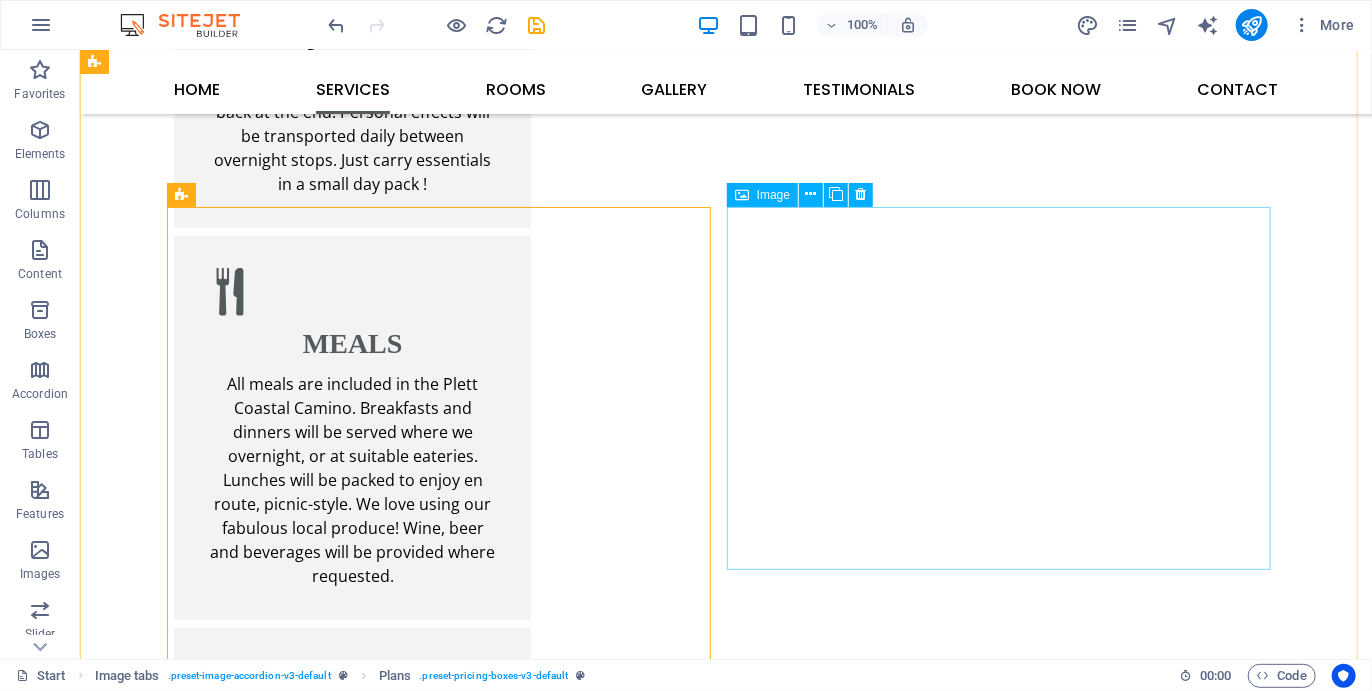 scroll, scrollTop: 4356, scrollLeft: 0, axis: vertical 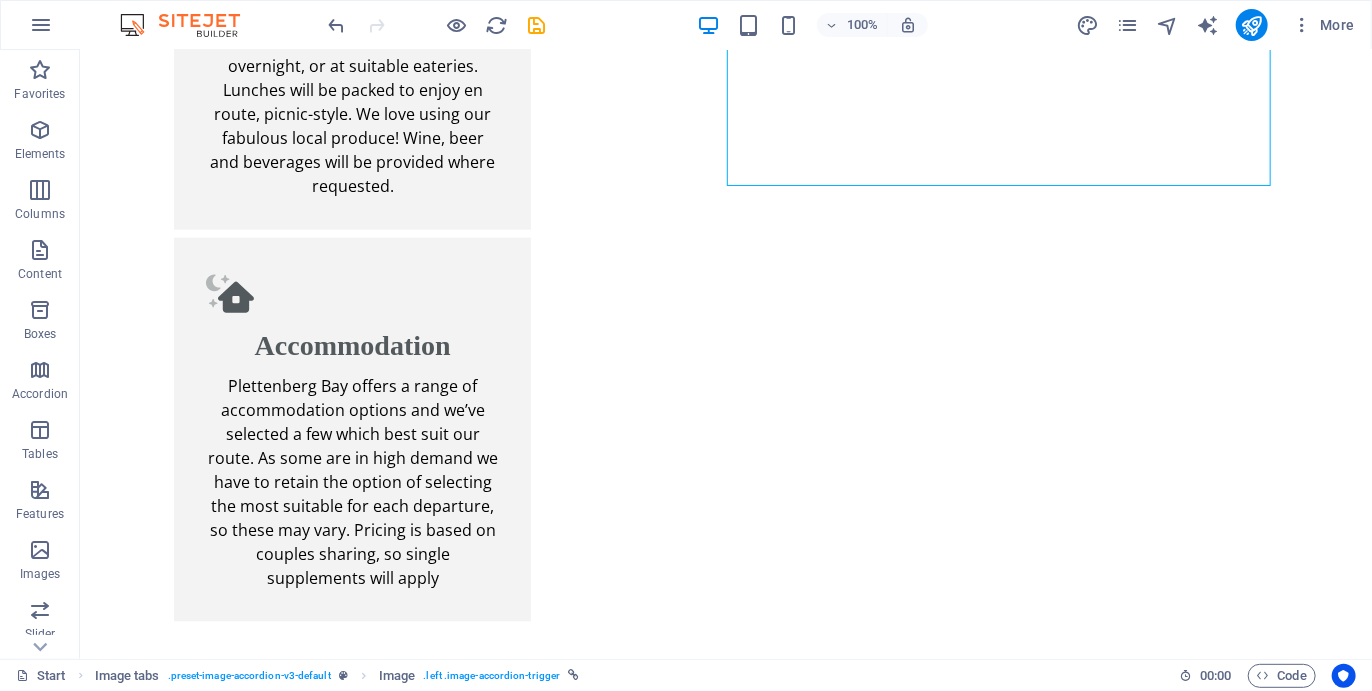 drag, startPoint x: 848, startPoint y: 248, endPoint x: 408, endPoint y: 351, distance: 451.8949 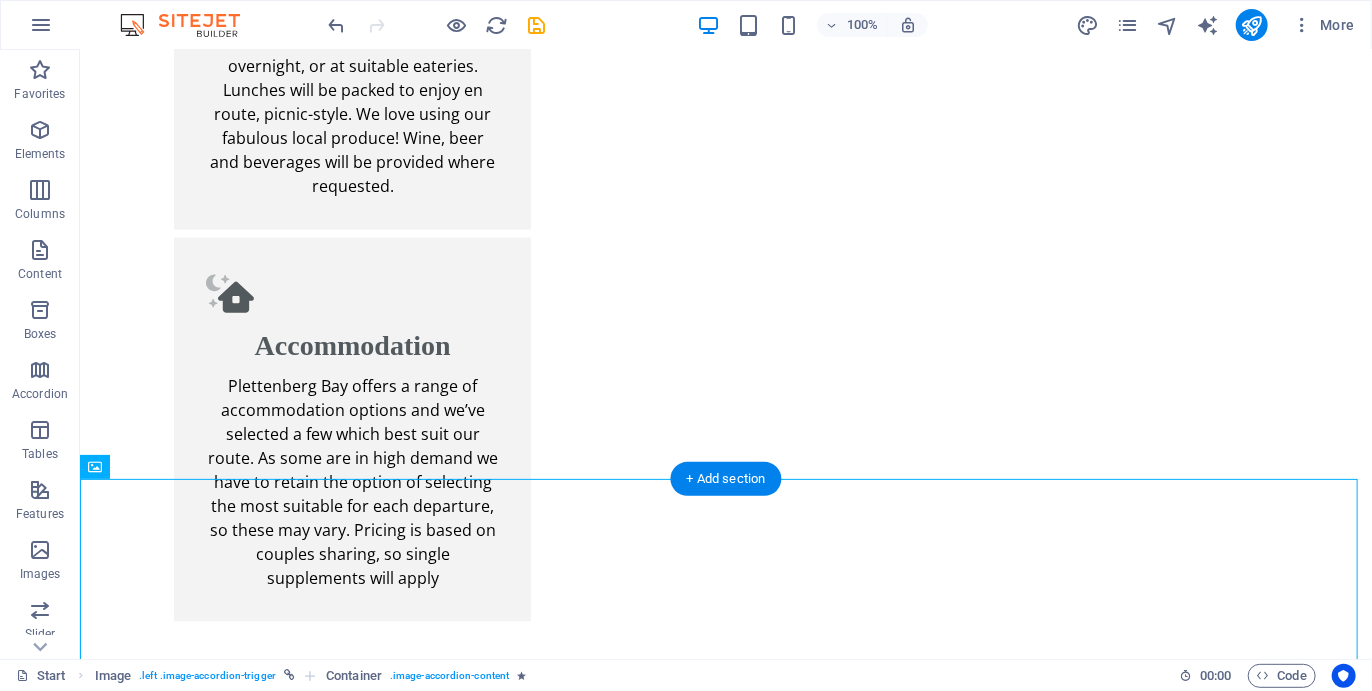click on "Single Room Single Room Lorem ipsum dolor sit amet, consectetur adipisicing elit. Natus, dolores, at, nisi eligendi repellat voluptatem minima officia veritatis quasi animi porro laudantium dicta dolor voluptate non maiores ipsum reprehenderit odio fugiat reiciendis consectetur fuga pariatur libero accusantium quod minus odit debitis cumque quo adipisci vel vitae aliquid corrupti perferendis voluptates. Room Overview Lorem ipsum dolor sit amet, consectetur adipisicing elit. Maiores ipsum repellat minus nihil. Labore, delectus, nam dignissimos ea repudiandae minima voluptatum magni pariatur possimus quia accusamus harum facilis corporis animi nisi. Enim, pariatur, impedit quia repellat harum ipsam laboriosam voluptas dicta illum nisi obcaecati reprehenderit quis placeat recusandae tenetur aperiam. Floor Plan Room Rates Book now  sOUTHERN CROSS R13500 5 Days/ 5 Nights Arrive the night before An extra night can be added 42km Hike, 18km Kayak= 60kms" at bounding box center (725, 2334) 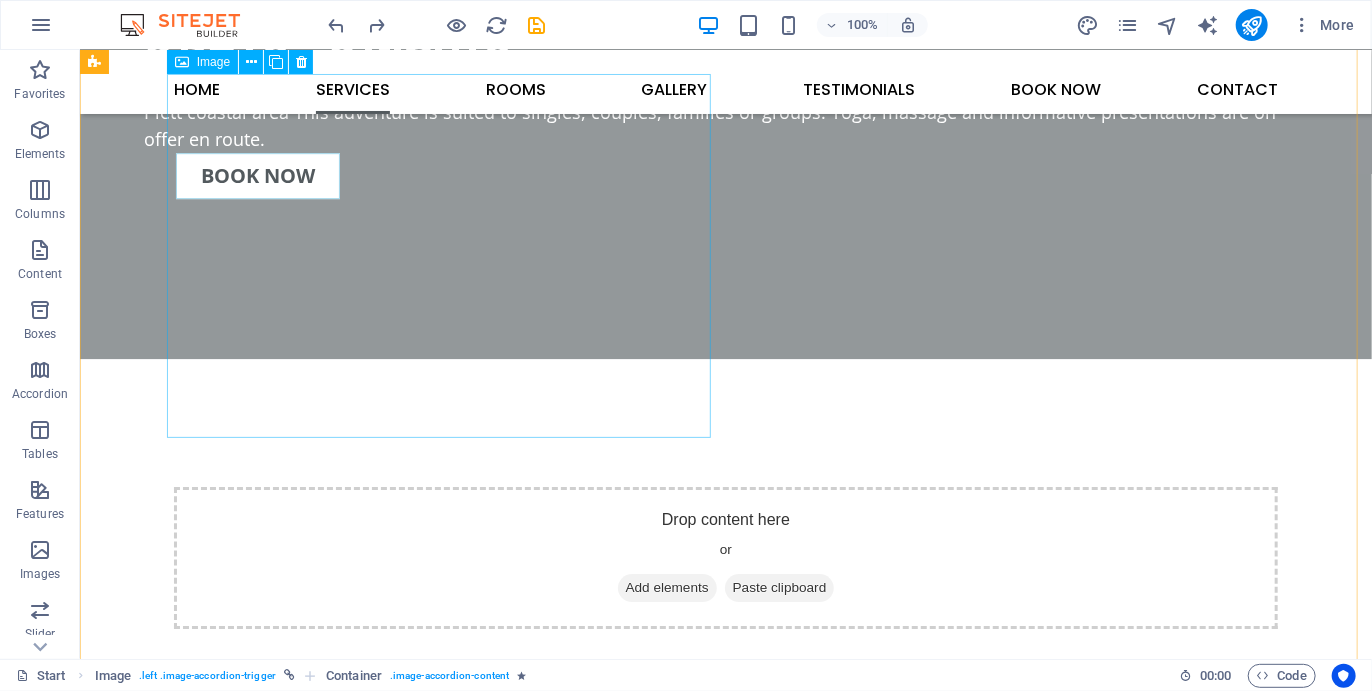 scroll, scrollTop: 2925, scrollLeft: 0, axis: vertical 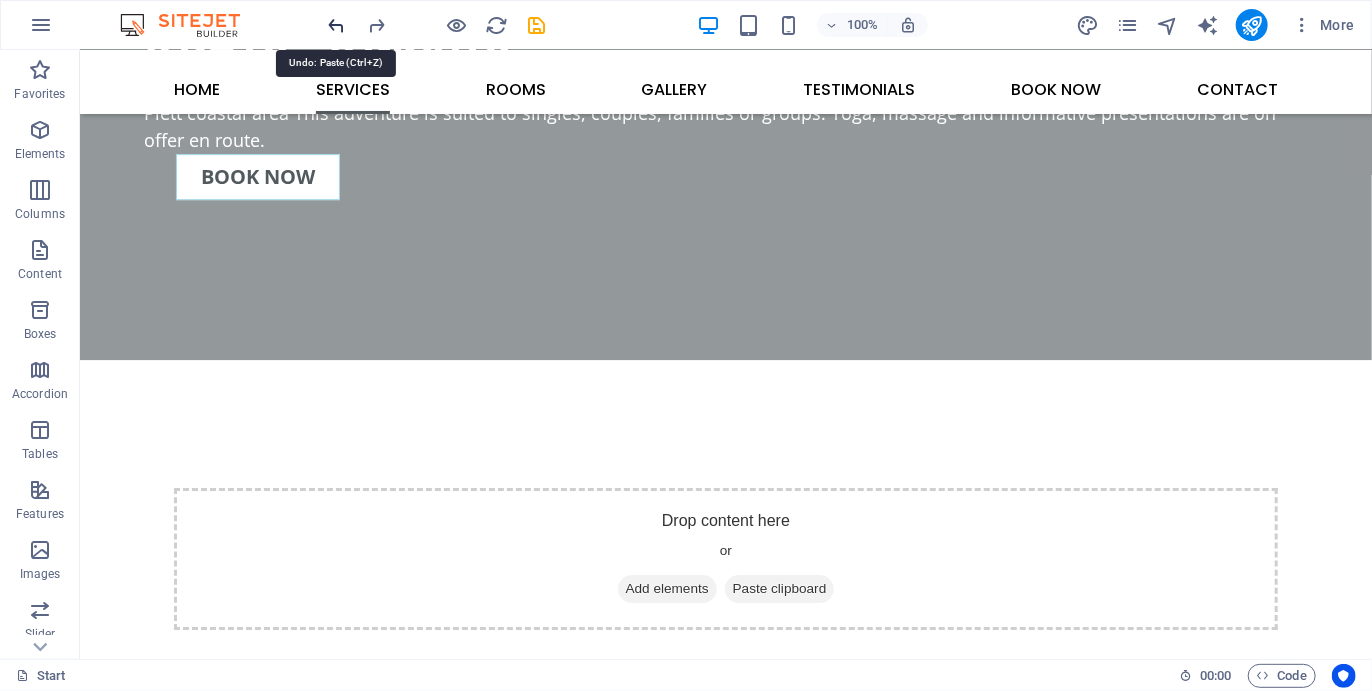 click at bounding box center (337, 25) 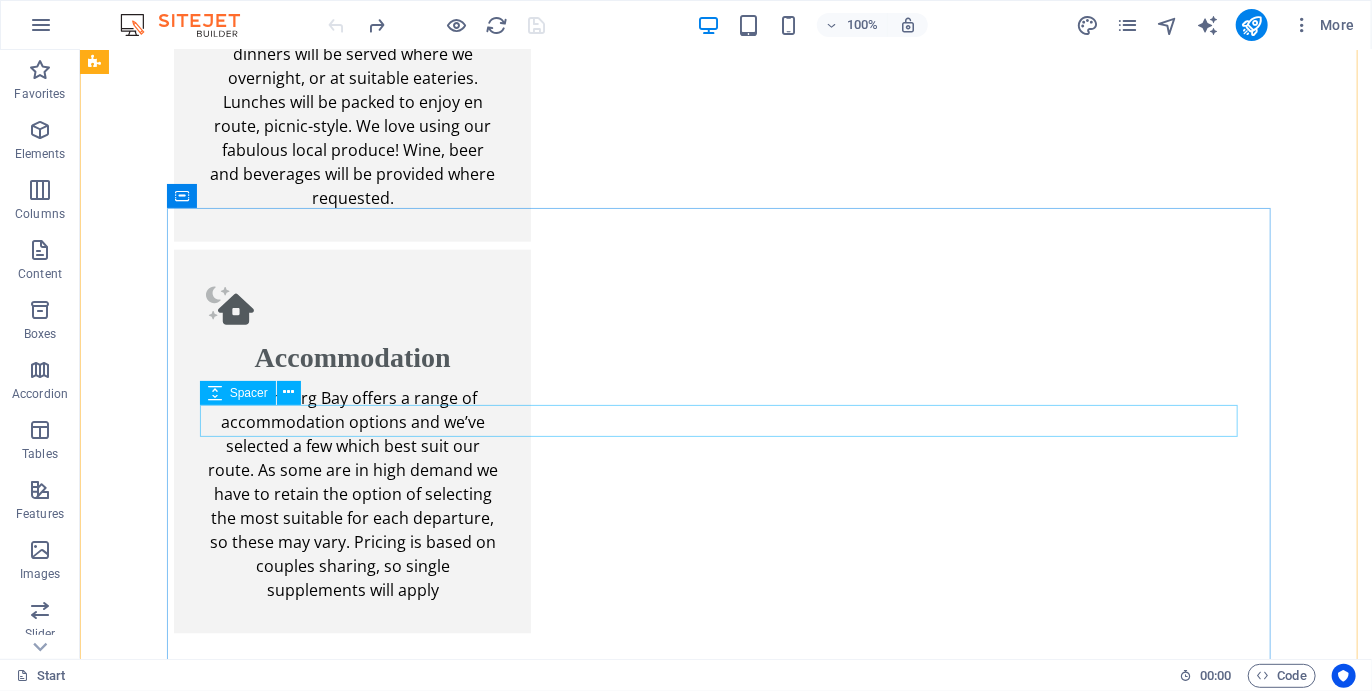 scroll, scrollTop: 4741, scrollLeft: 0, axis: vertical 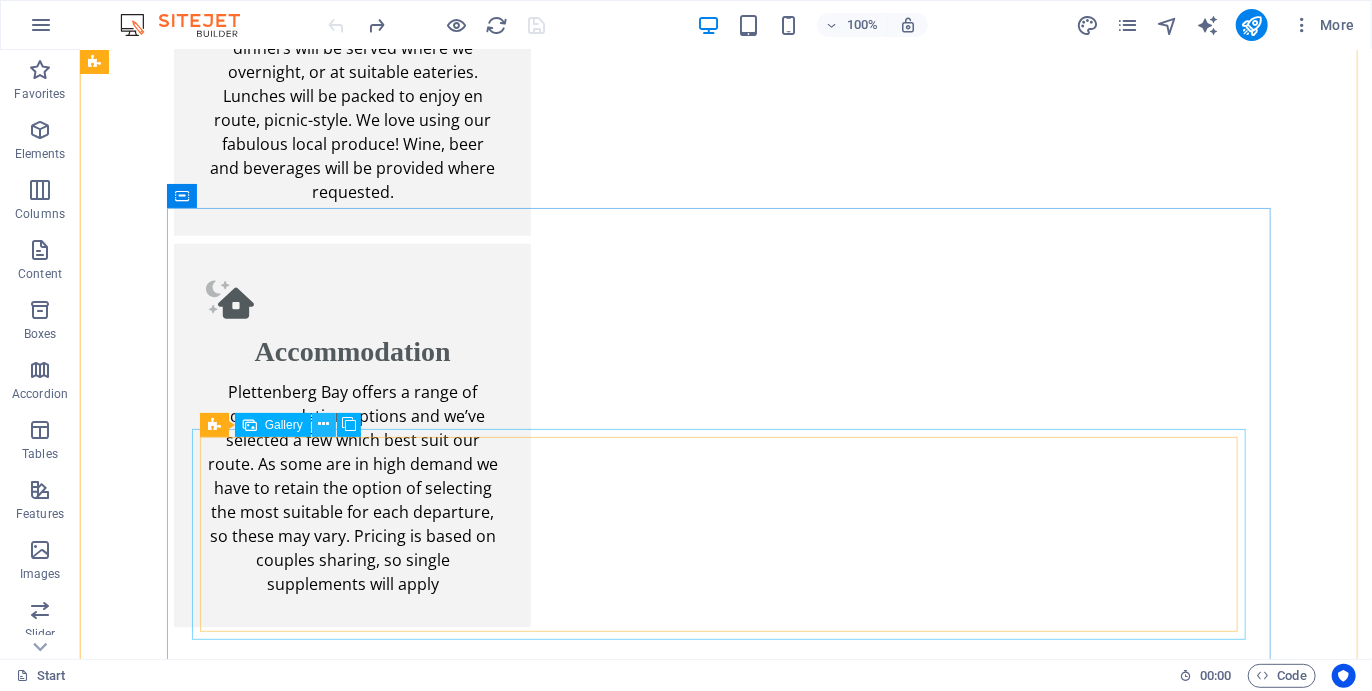 click at bounding box center (323, 424) 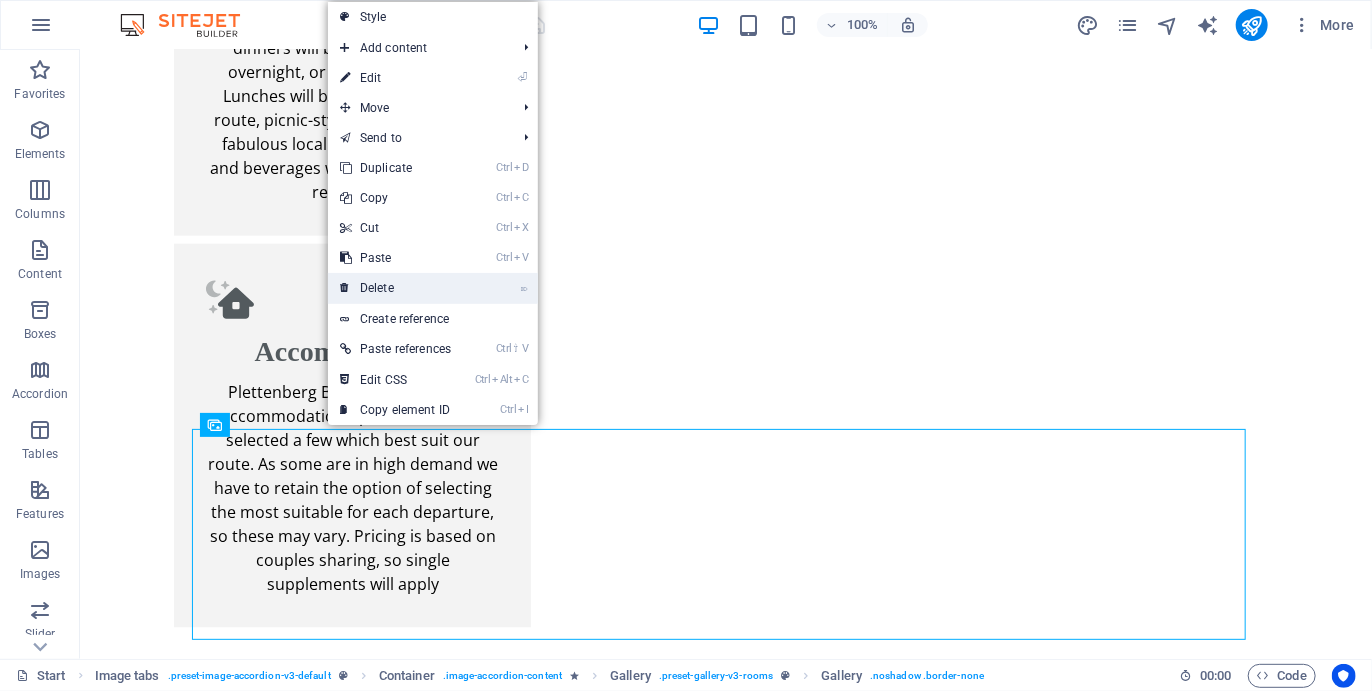 click on "⌦  Delete" at bounding box center (395, 288) 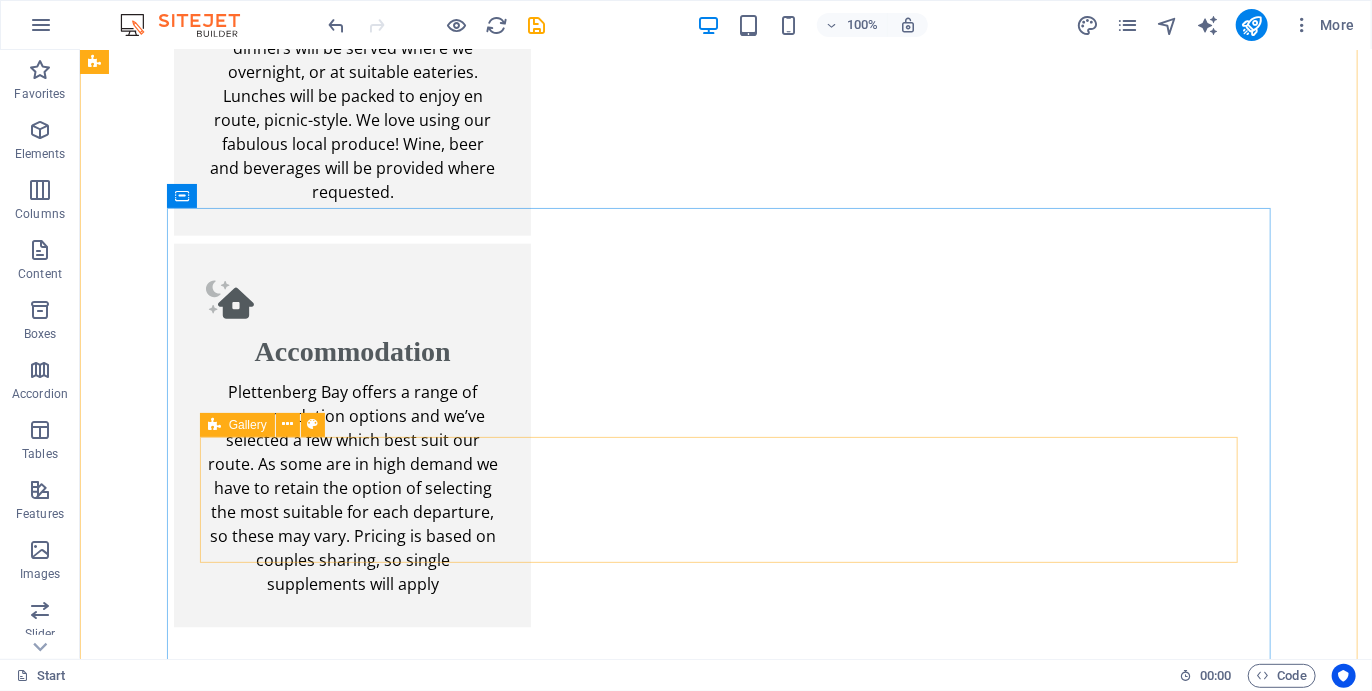 click on "Drop content here or  Add elements  Paste clipboard" at bounding box center [725, 3528] 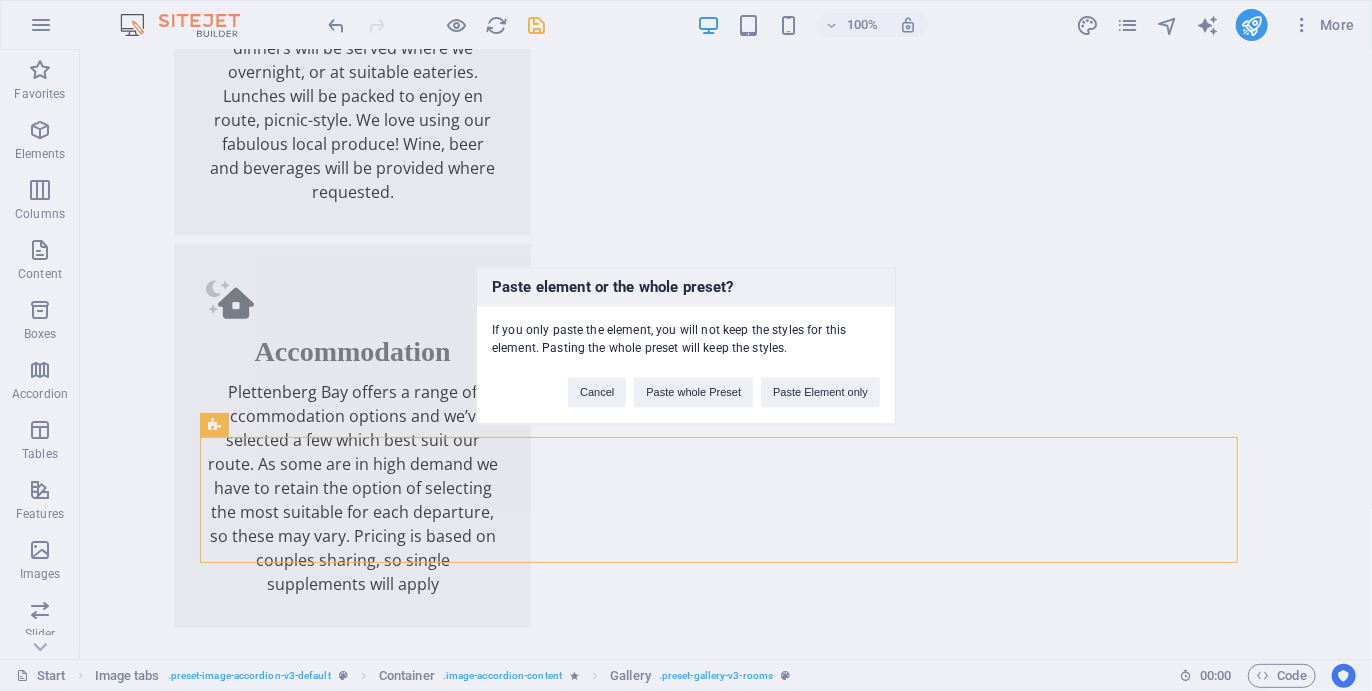 type 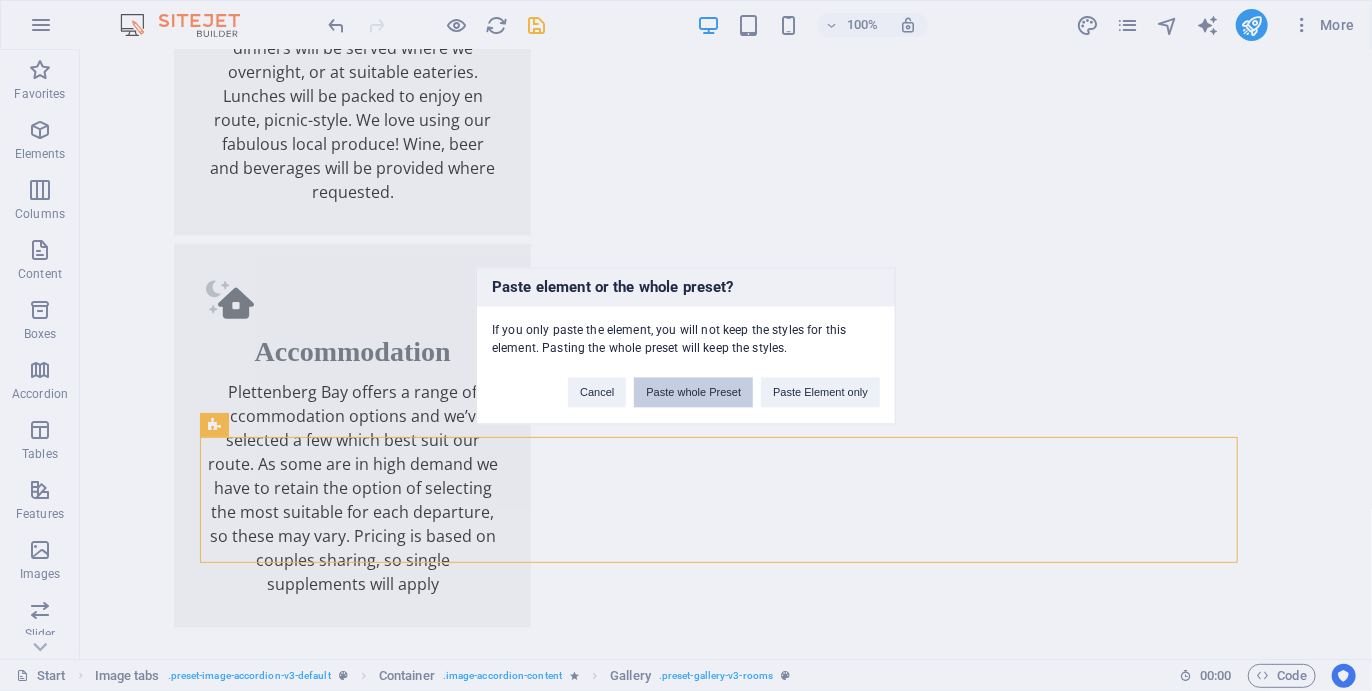 click on "Paste whole Preset" at bounding box center (693, 392) 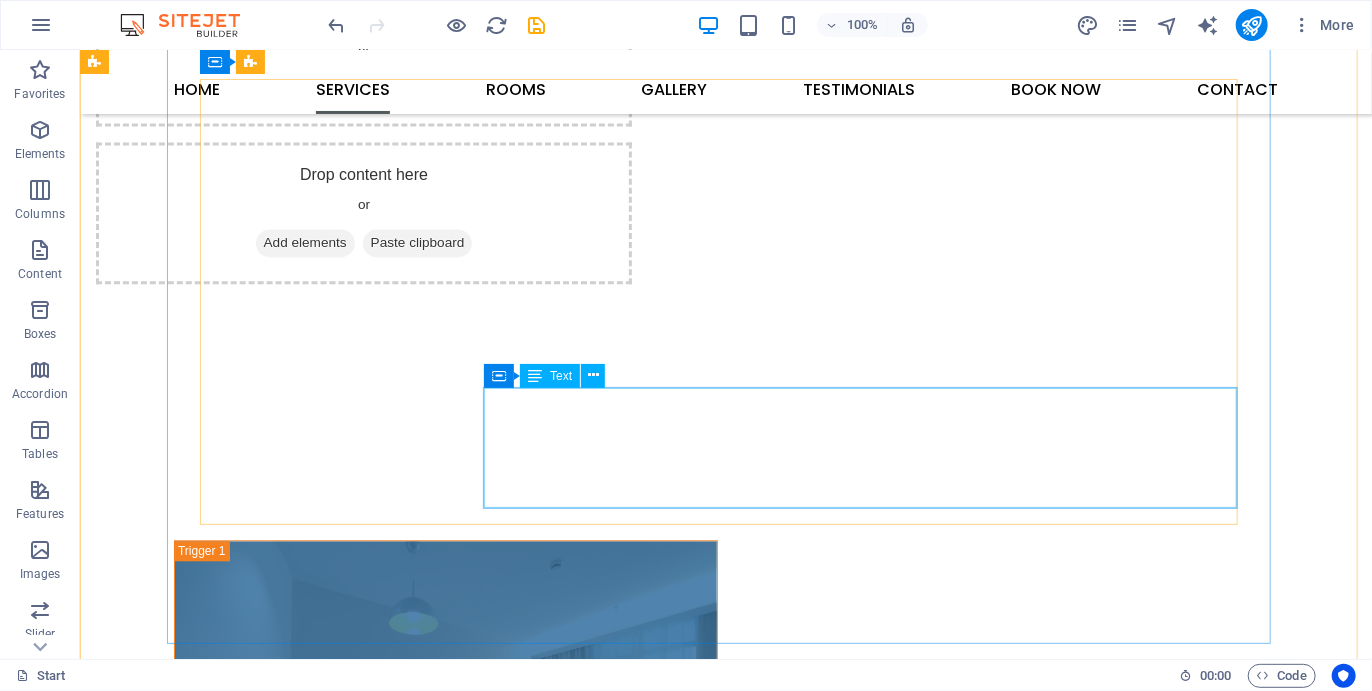scroll, scrollTop: 5427, scrollLeft: 0, axis: vertical 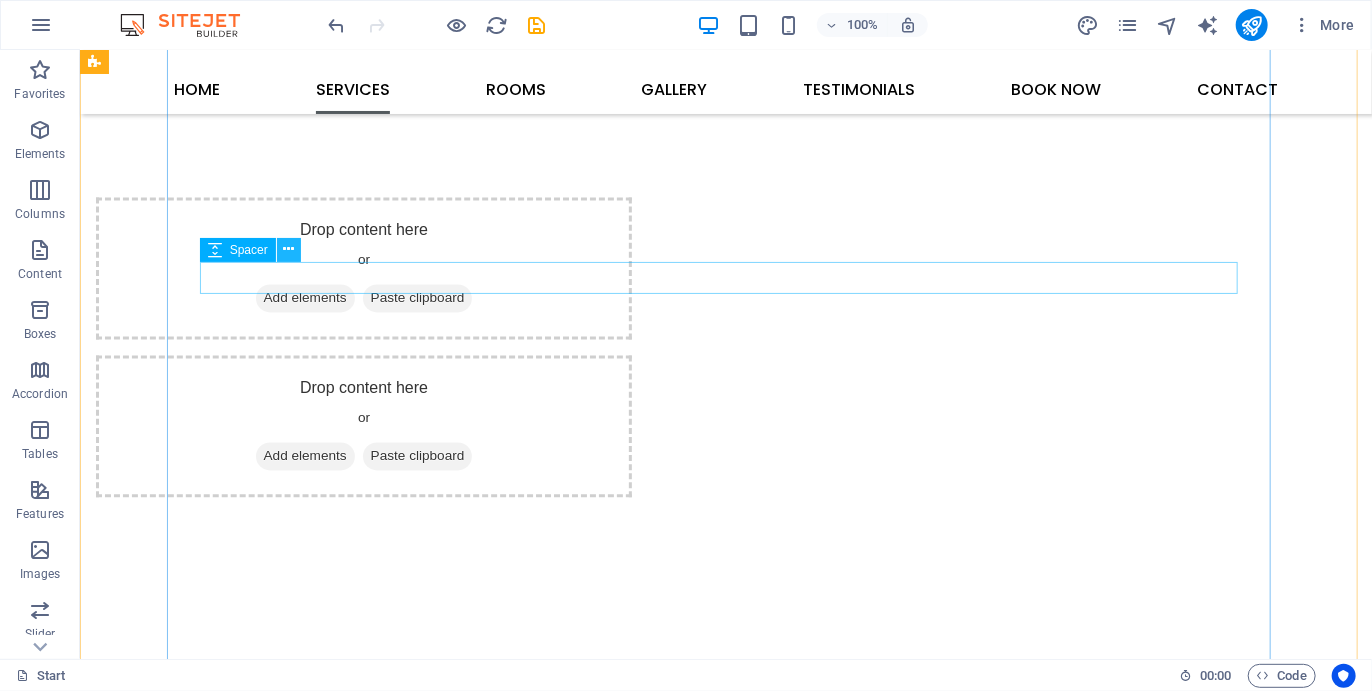 click at bounding box center [288, 249] 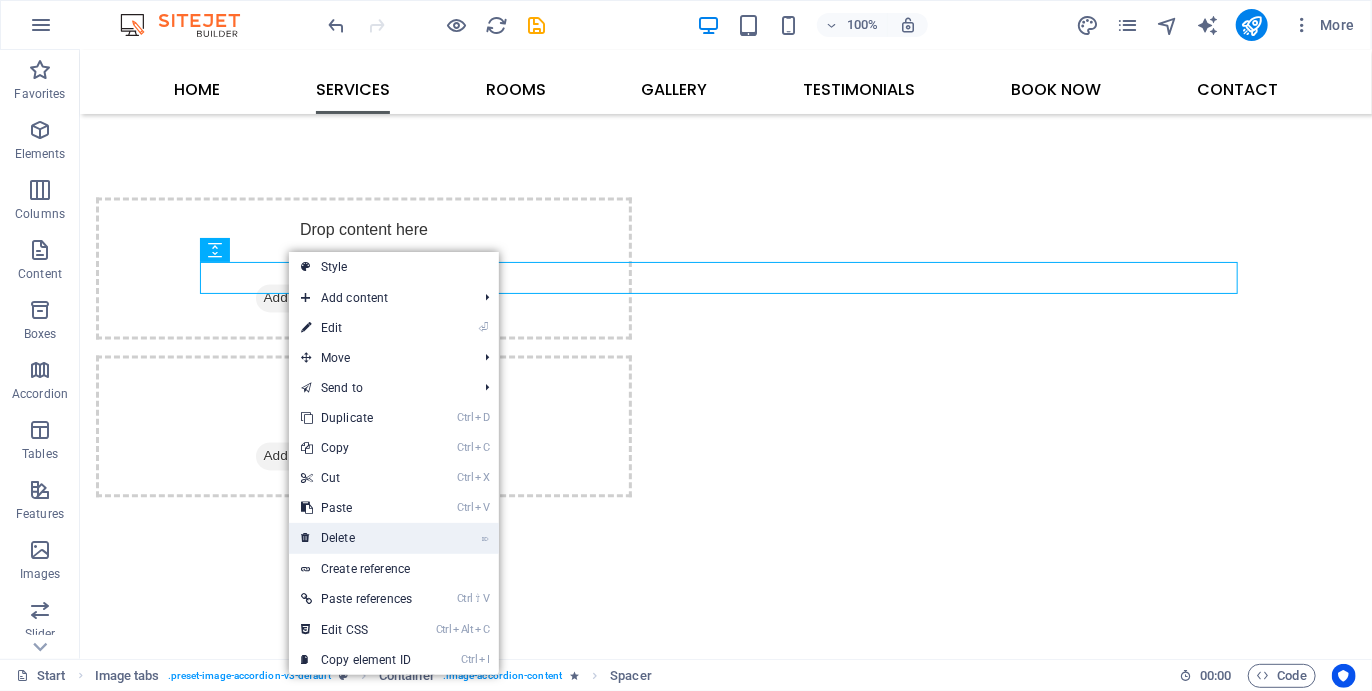 click on "⌦  Delete" at bounding box center [356, 538] 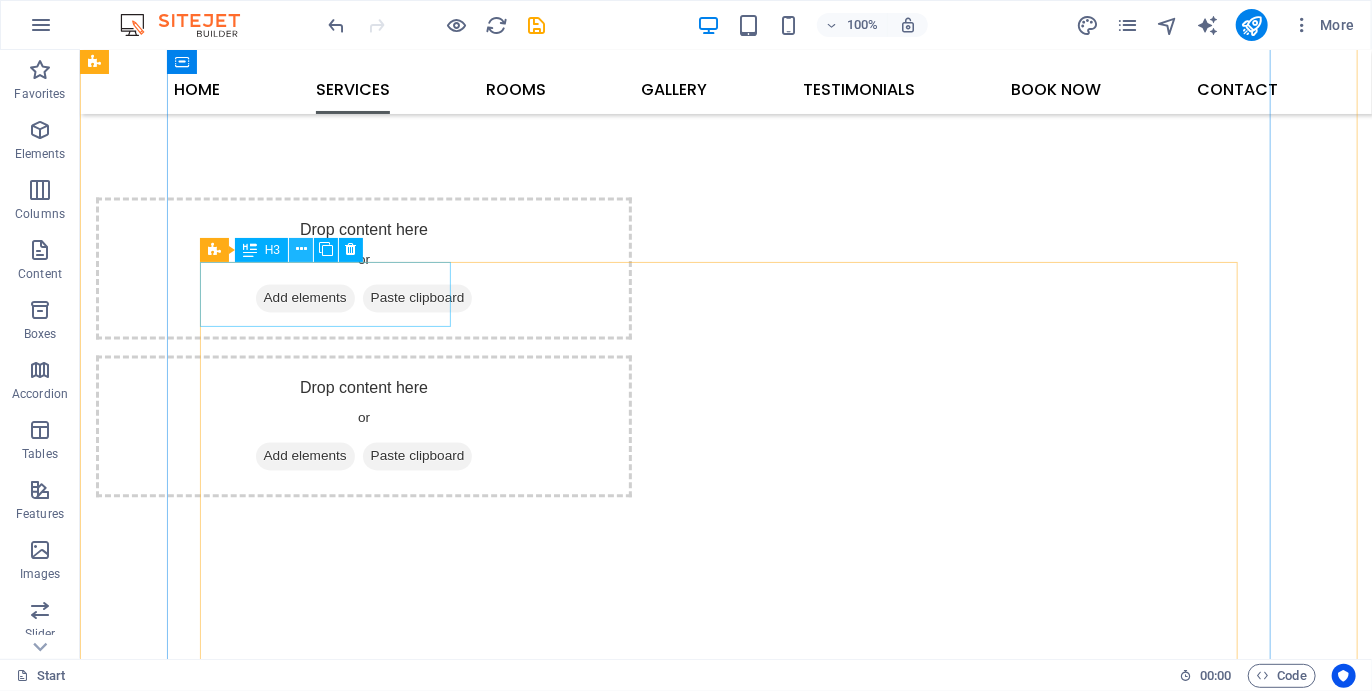 click at bounding box center (301, 249) 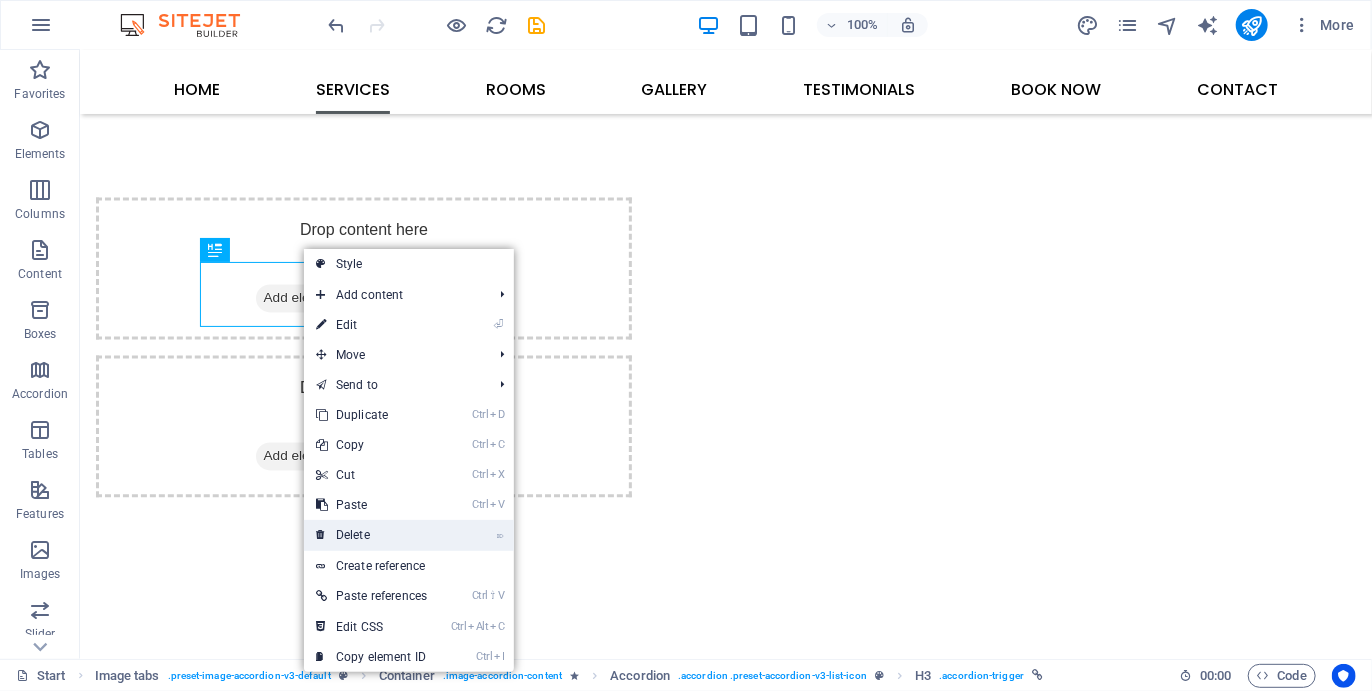 click on "⌦  Delete" at bounding box center [371, 535] 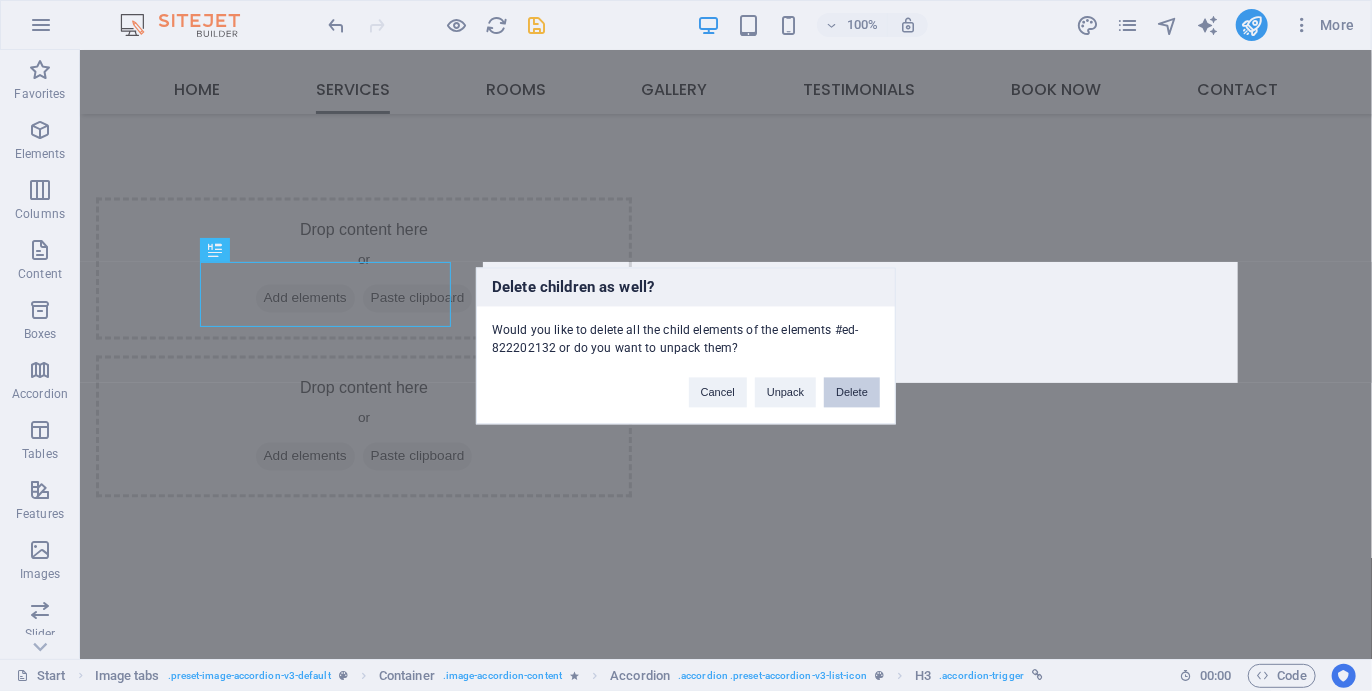click on "Delete" at bounding box center (852, 392) 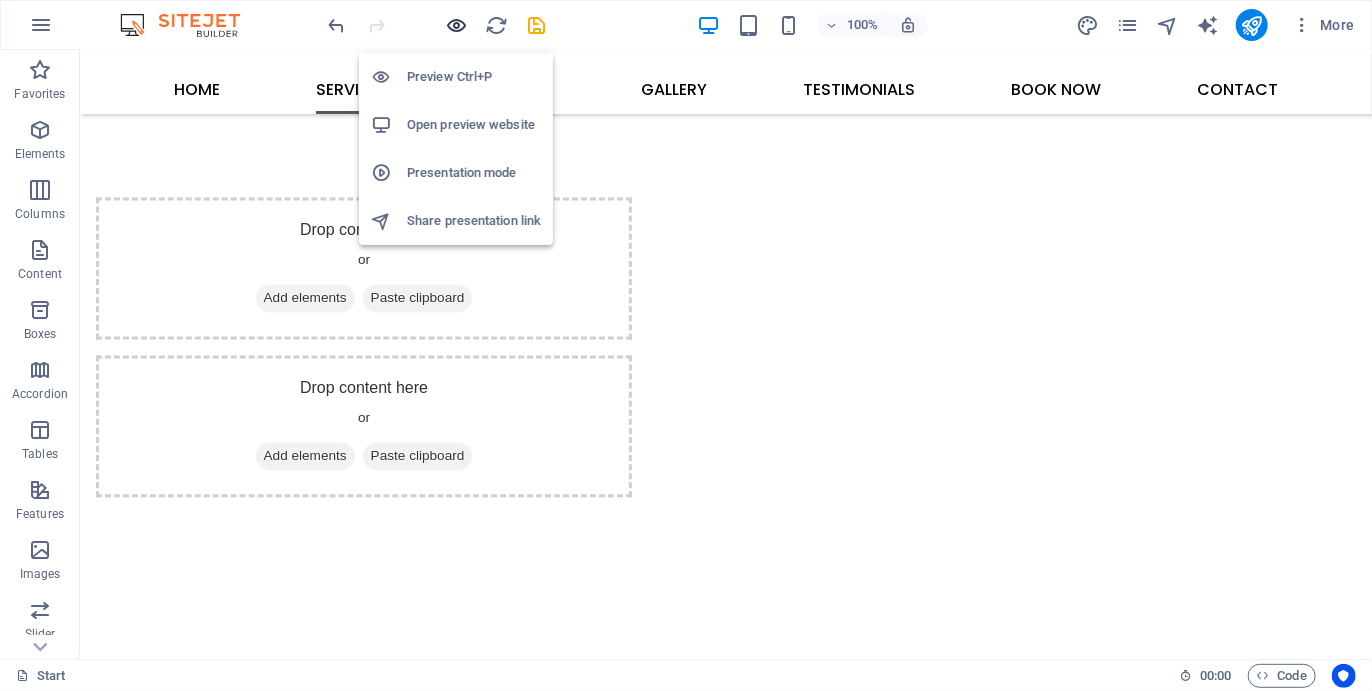 click at bounding box center [457, 25] 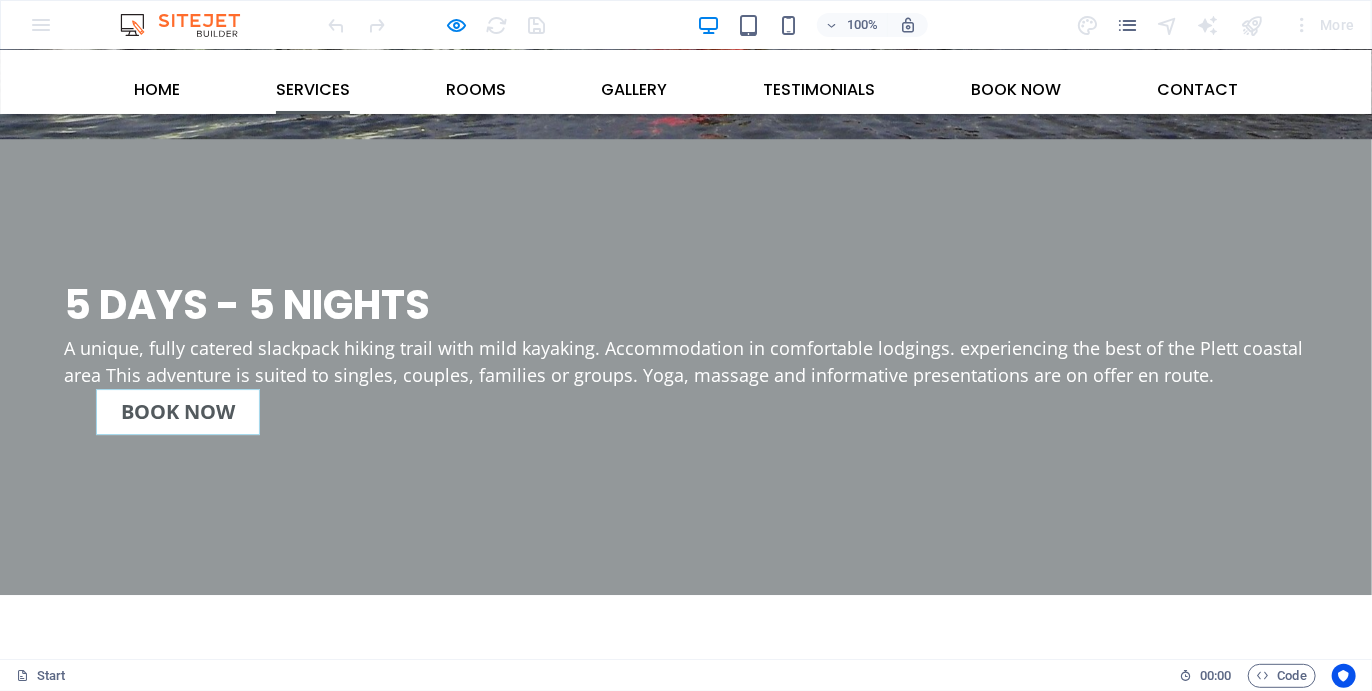 scroll, scrollTop: 2914, scrollLeft: 0, axis: vertical 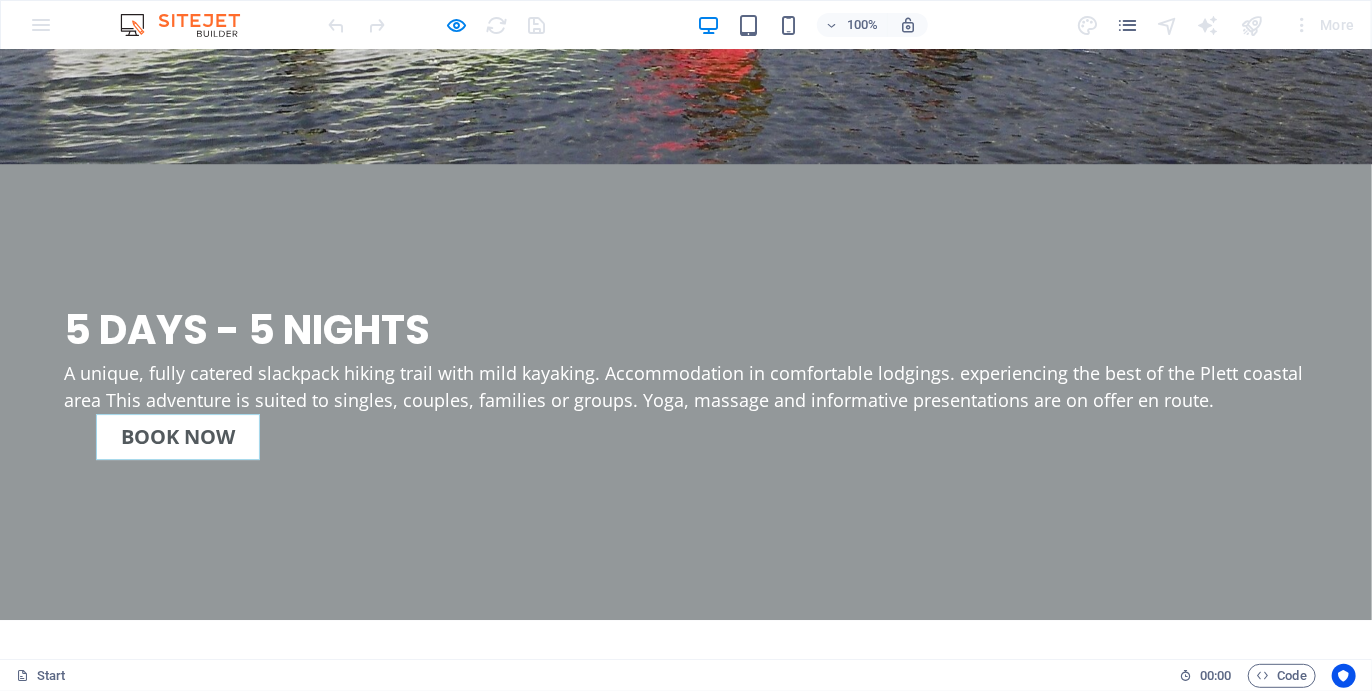 click on "Single Room" at bounding box center (406, 2934) 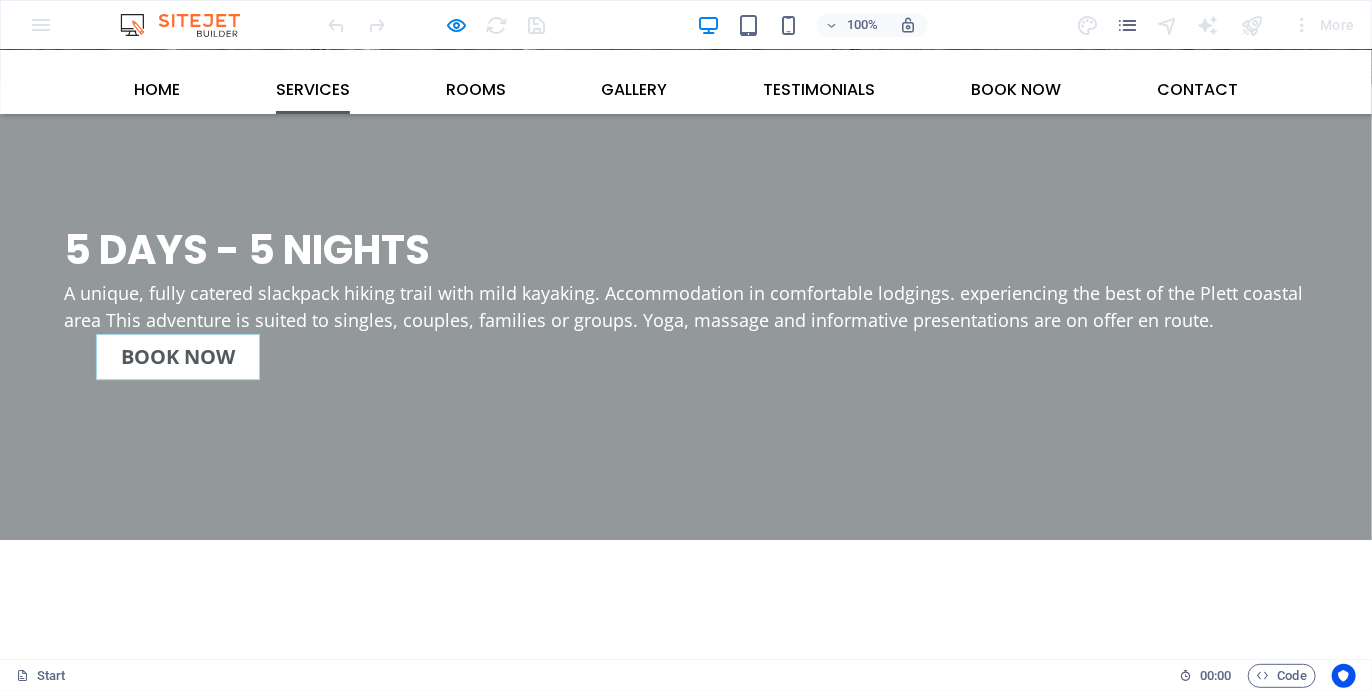 scroll, scrollTop: 2988, scrollLeft: 0, axis: vertical 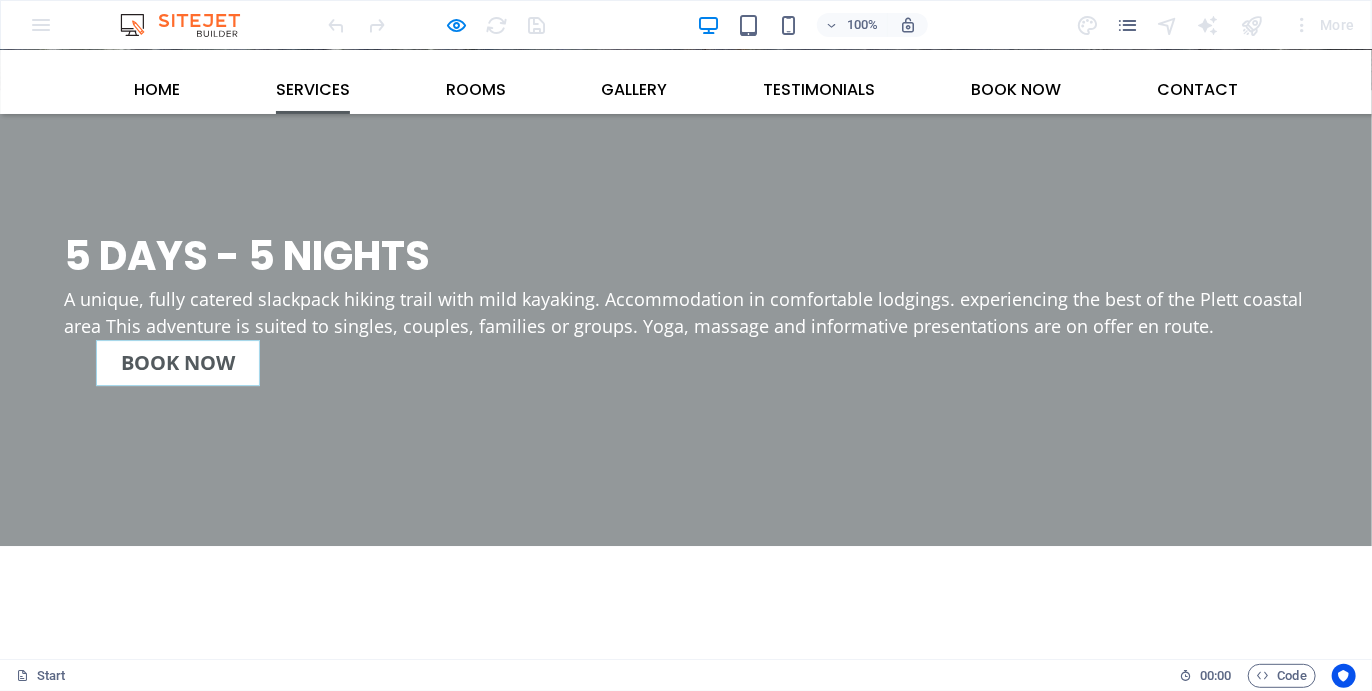 click on "Single Room" at bounding box center (406, 2860) 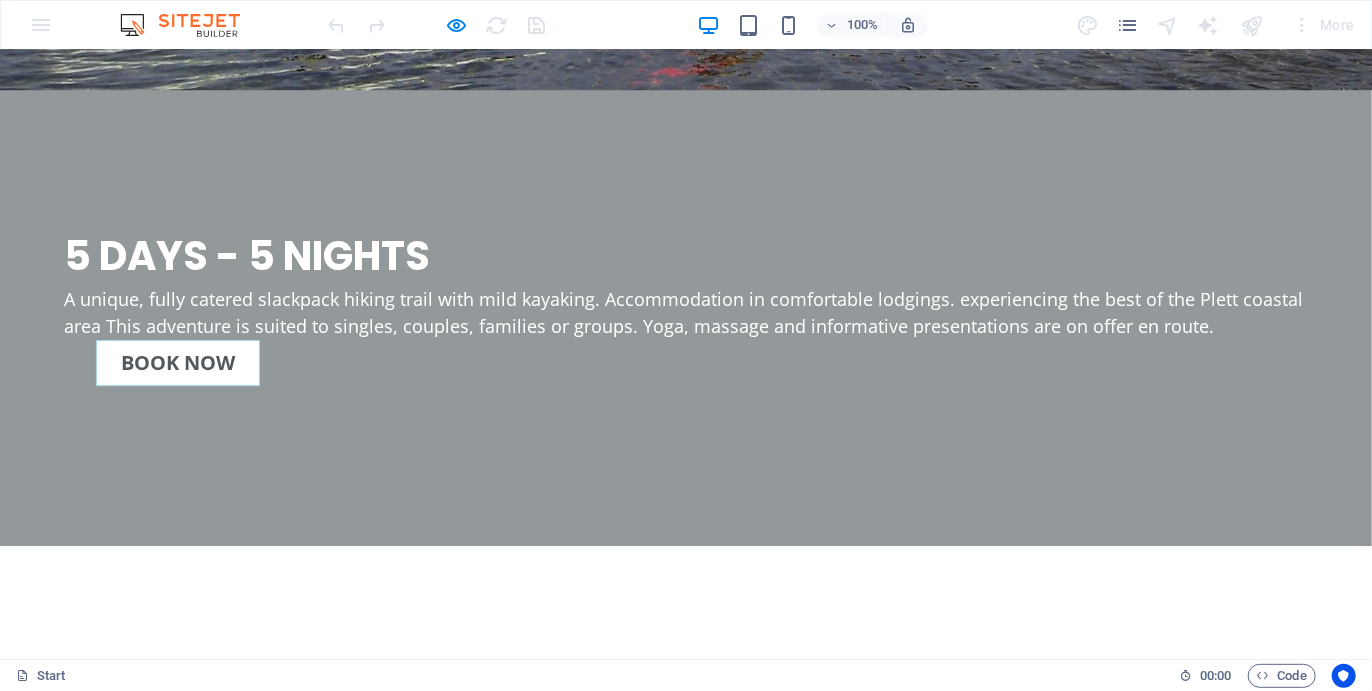 click on "Single Room" at bounding box center [966, 2860] 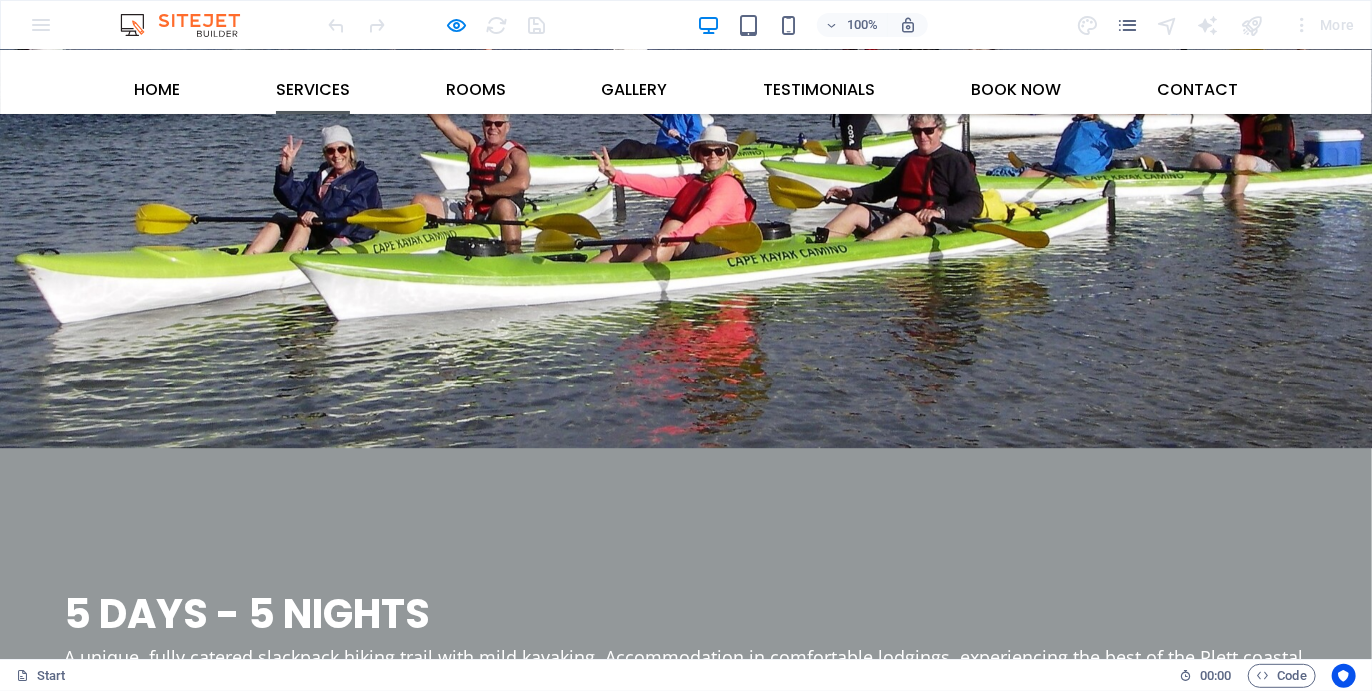 scroll, scrollTop: 2629, scrollLeft: 0, axis: vertical 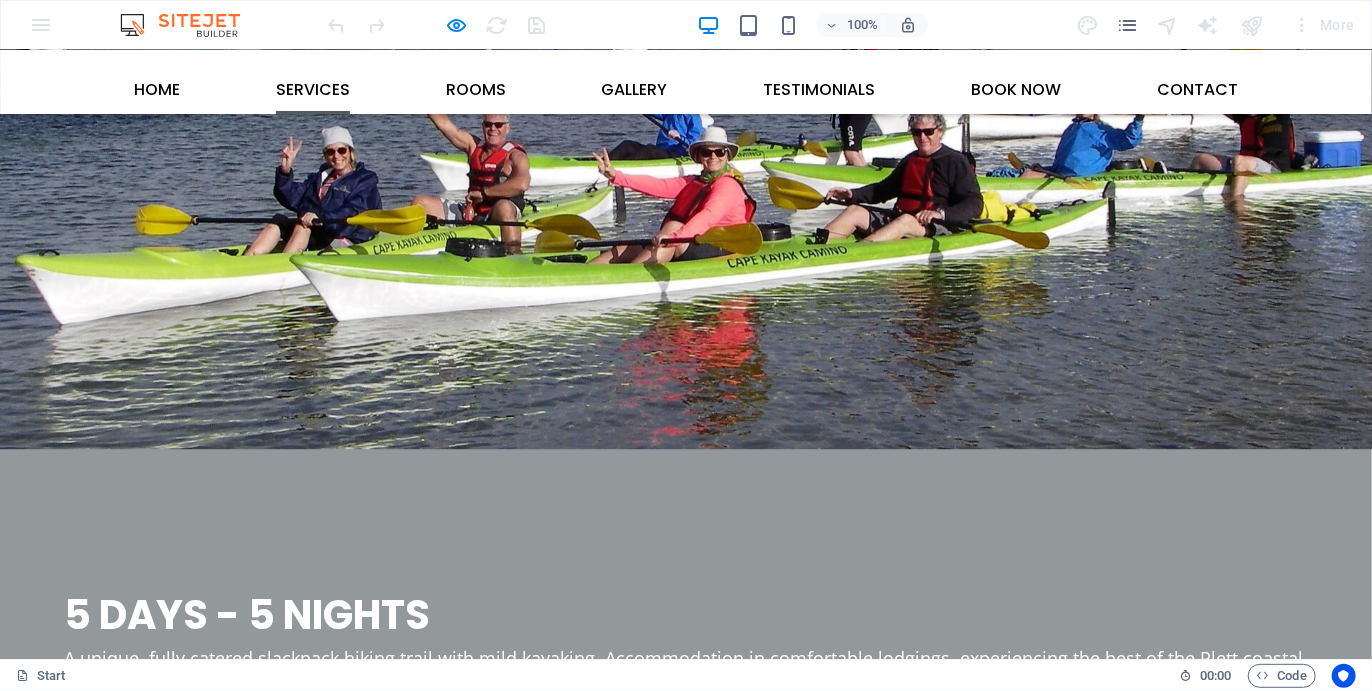 click on "Single Room" at bounding box center [406, 3219] 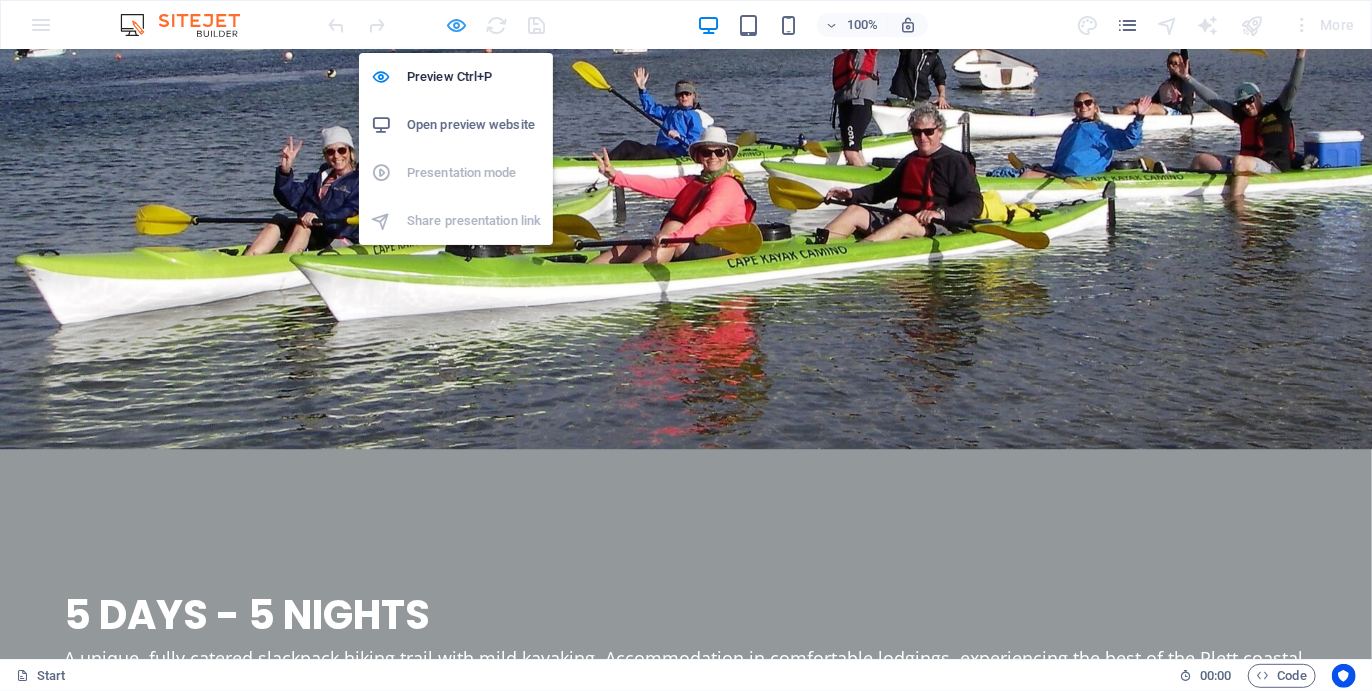 click at bounding box center (457, 25) 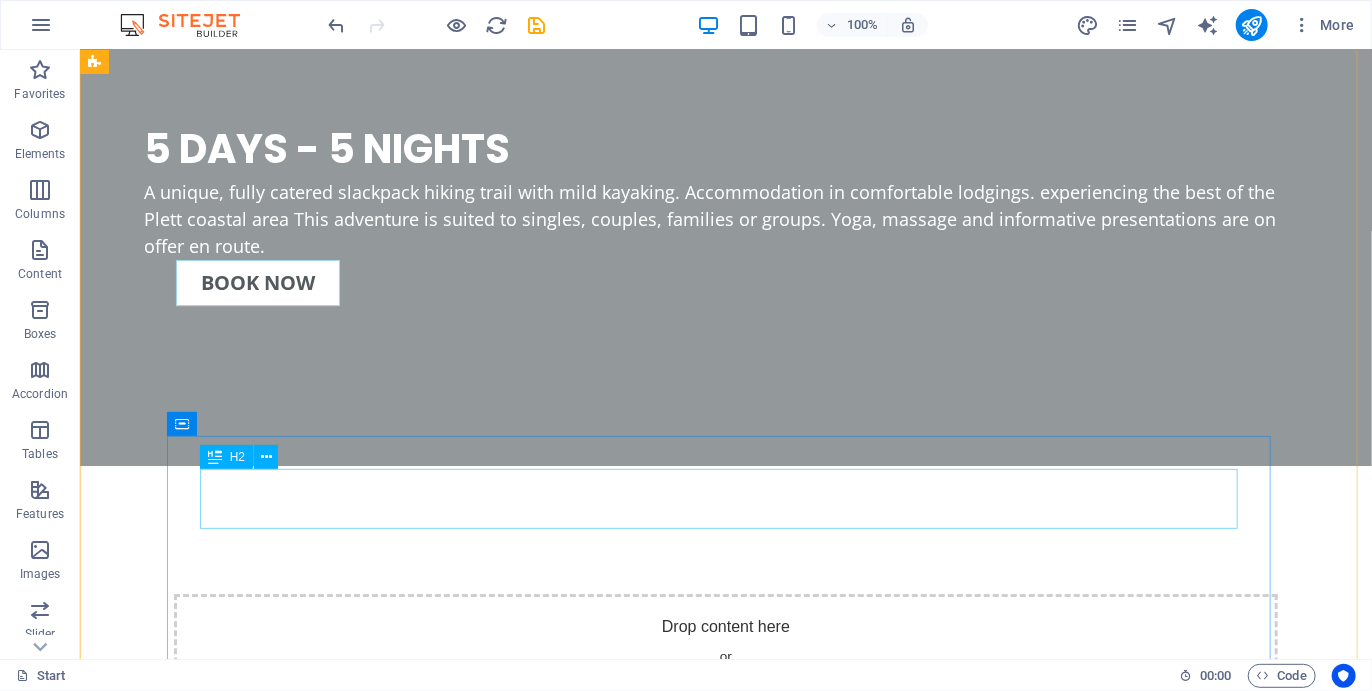 scroll, scrollTop: 3124, scrollLeft: 0, axis: vertical 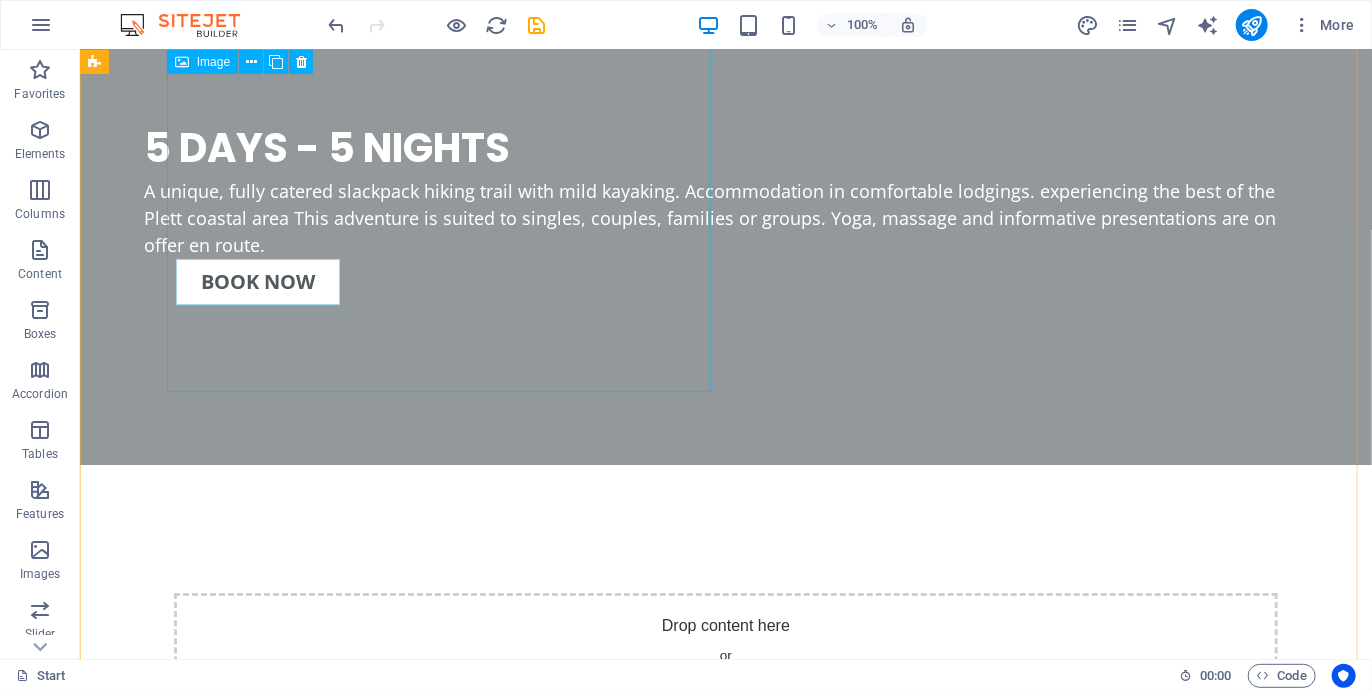 click on "Single Room" at bounding box center (445, 3238) 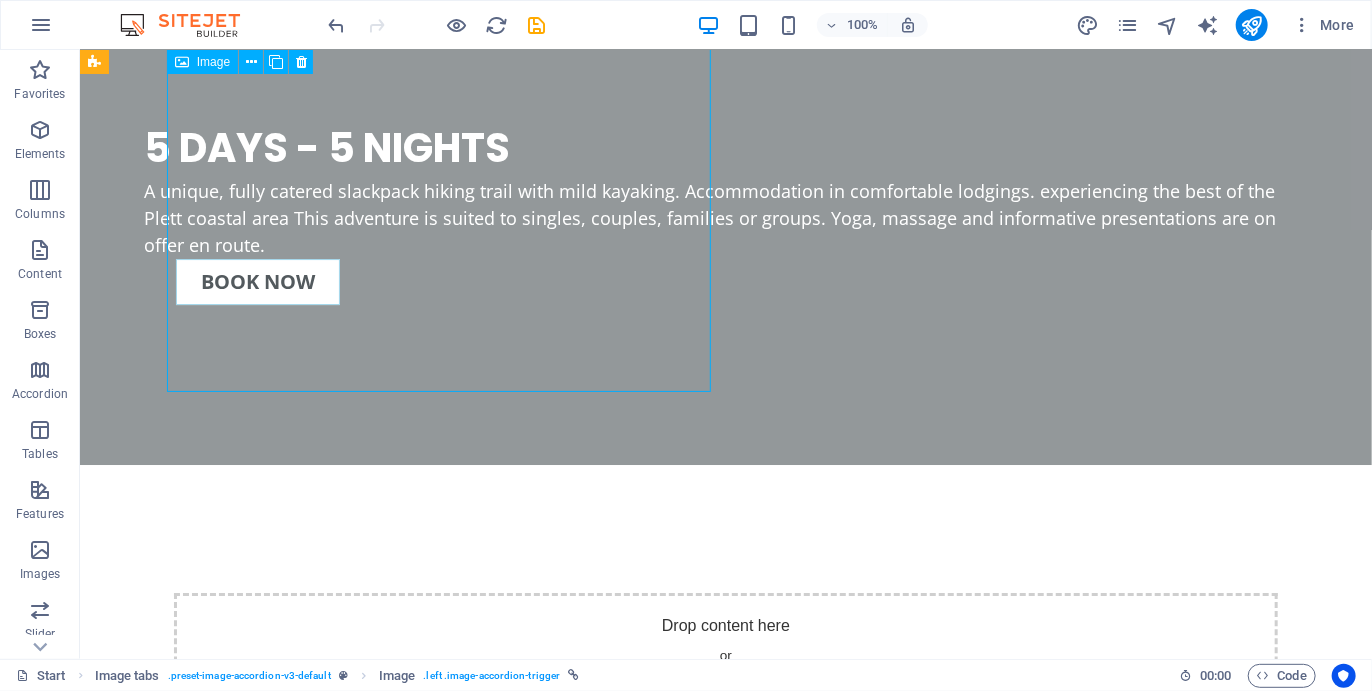 click on "Single Room" at bounding box center (445, 3238) 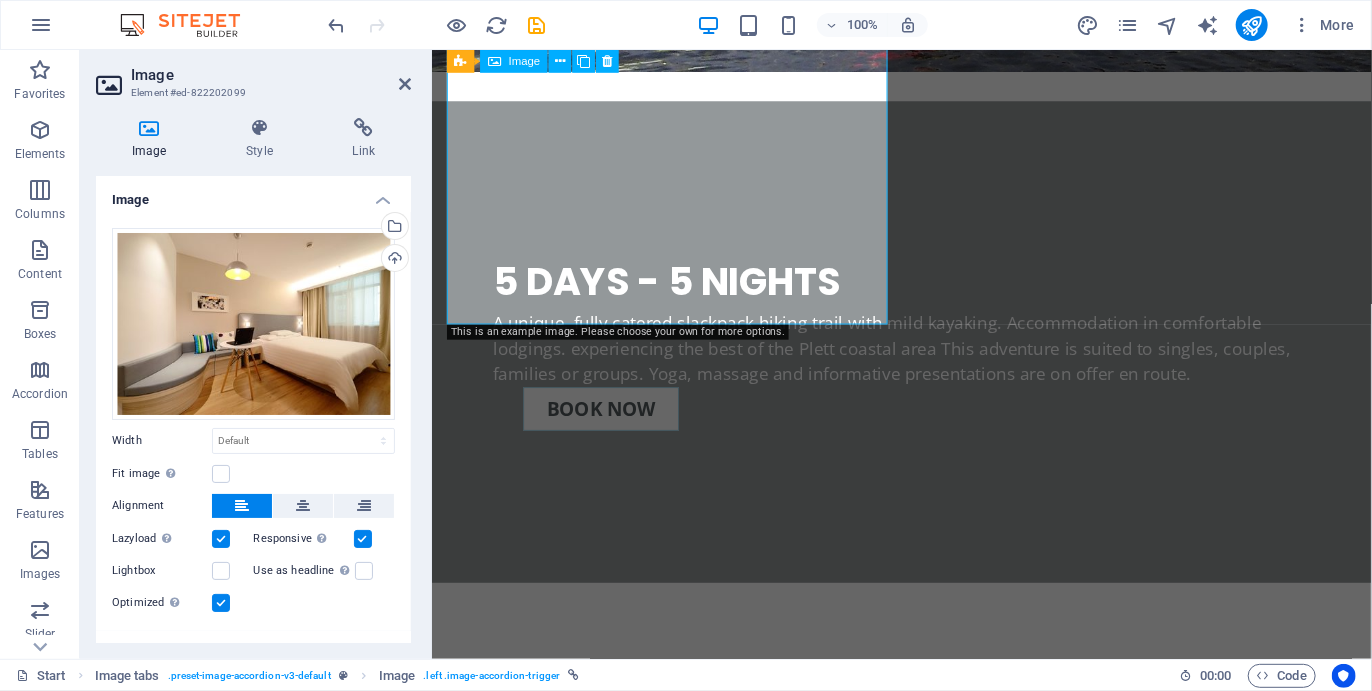 scroll, scrollTop: 3286, scrollLeft: 0, axis: vertical 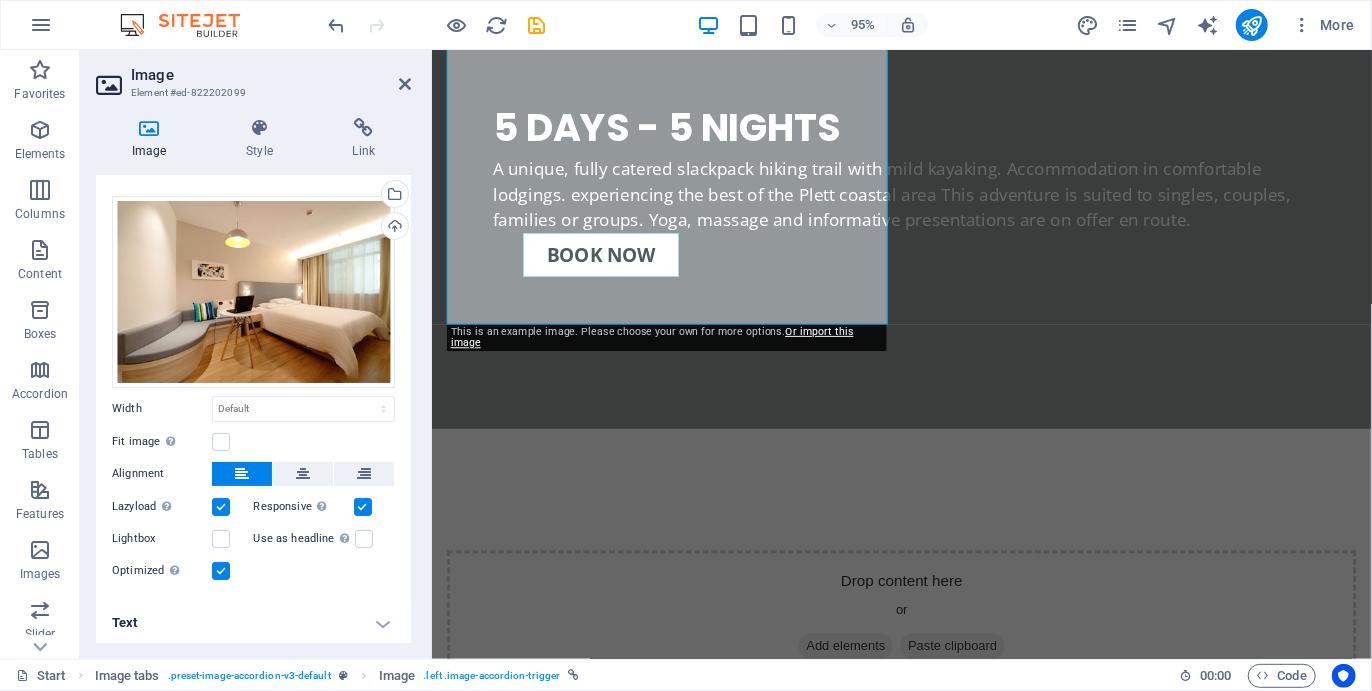 click on "Text" at bounding box center [253, 623] 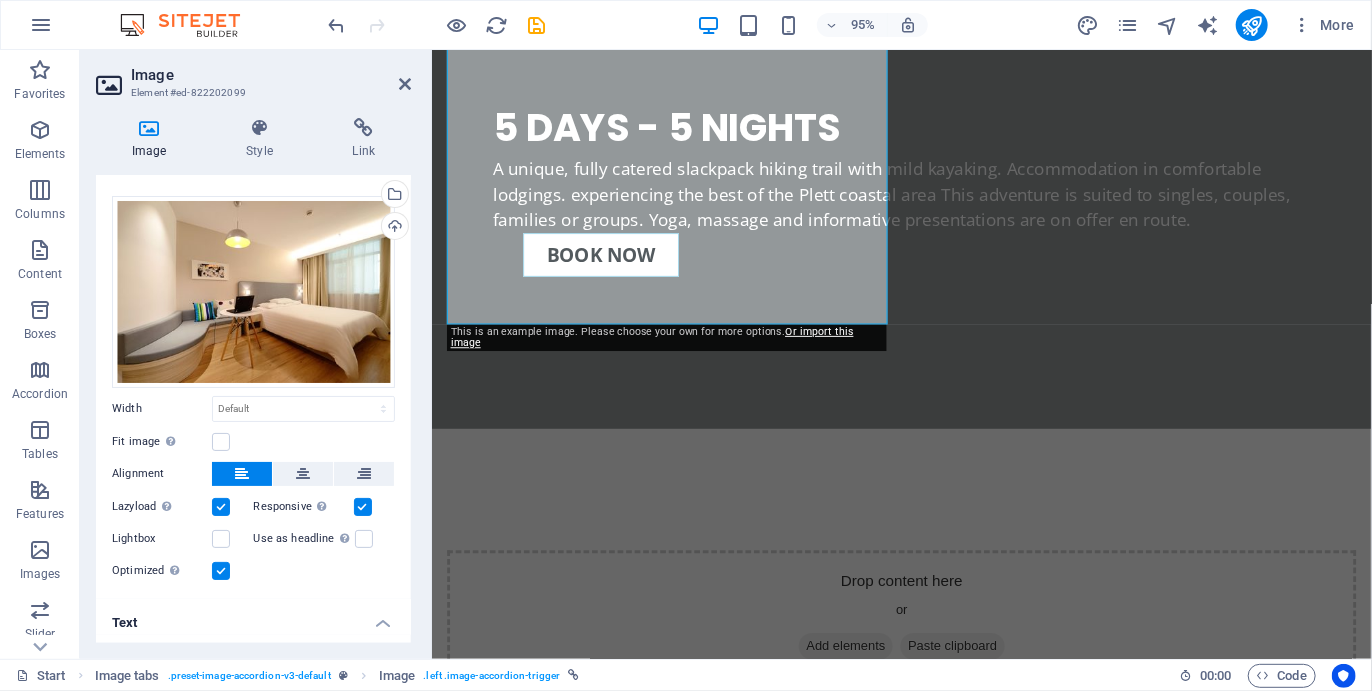scroll, scrollTop: 220, scrollLeft: 0, axis: vertical 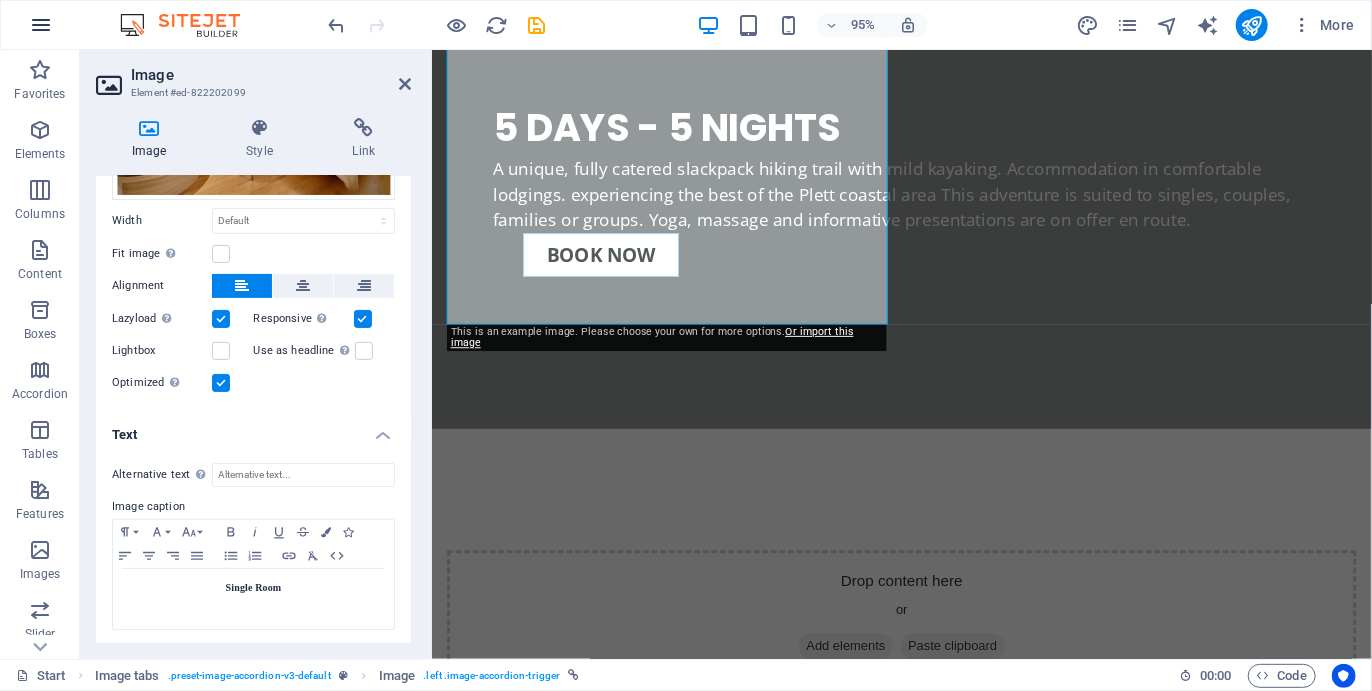 click at bounding box center [41, 25] 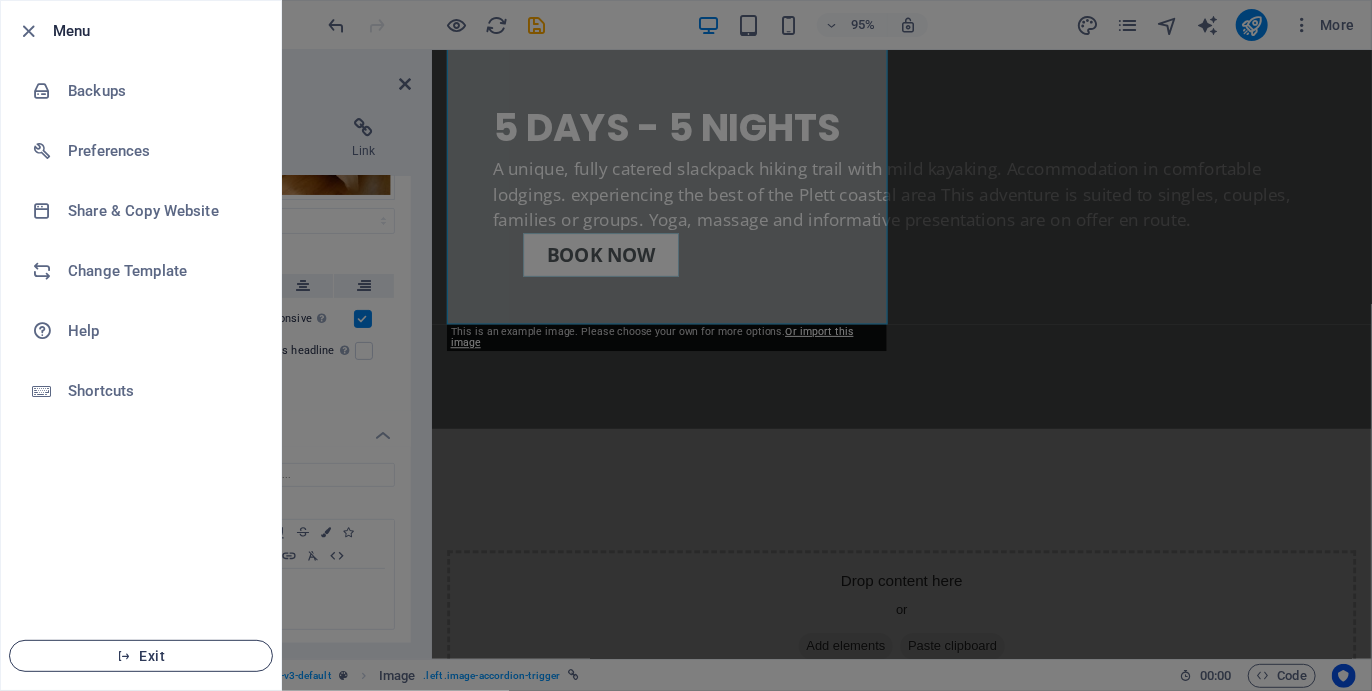 click on "Exit" at bounding box center (141, 656) 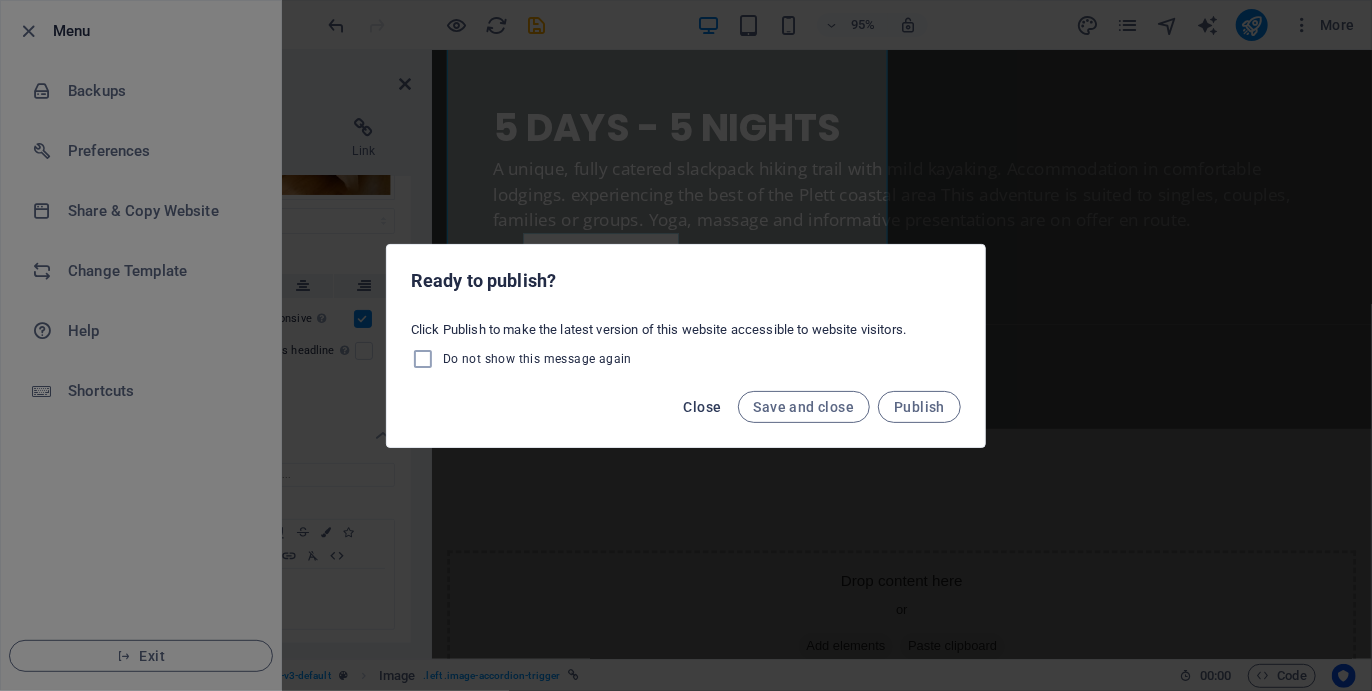 click on "Close" at bounding box center (703, 407) 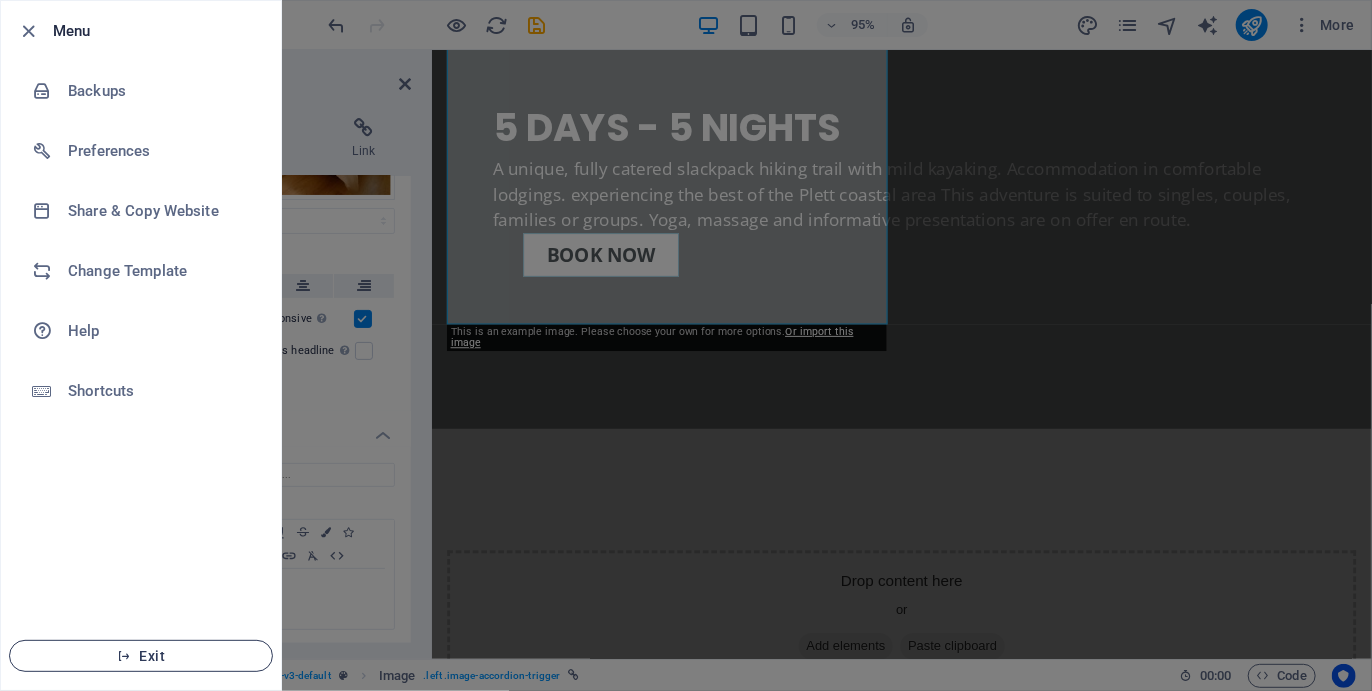 click on "Exit" at bounding box center [141, 656] 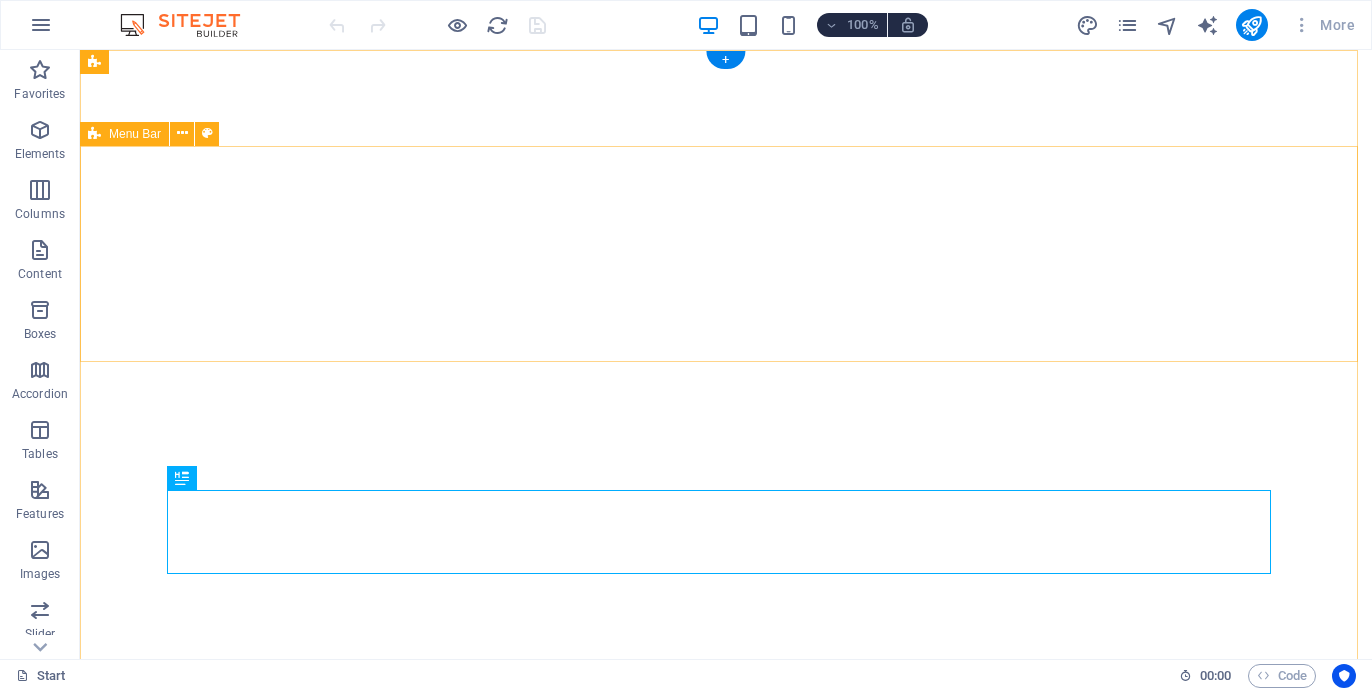 scroll, scrollTop: 0, scrollLeft: 0, axis: both 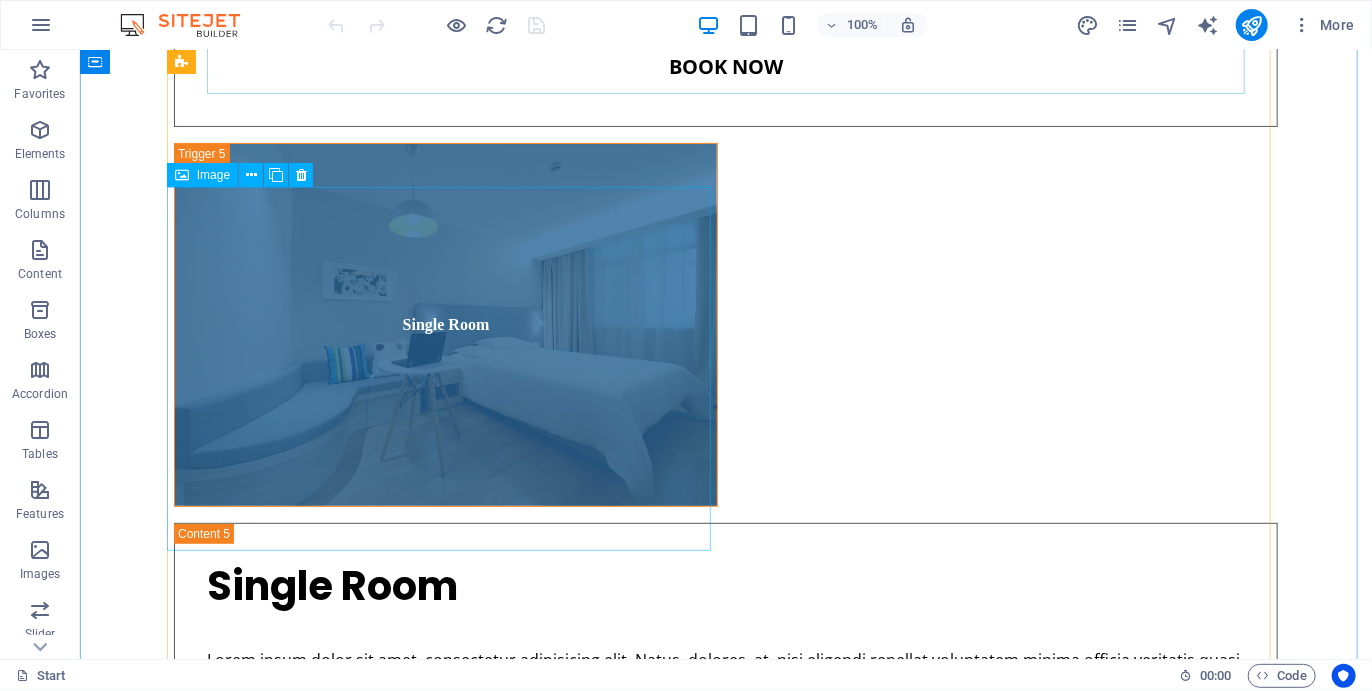 click on "Single Room" at bounding box center (445, 3397) 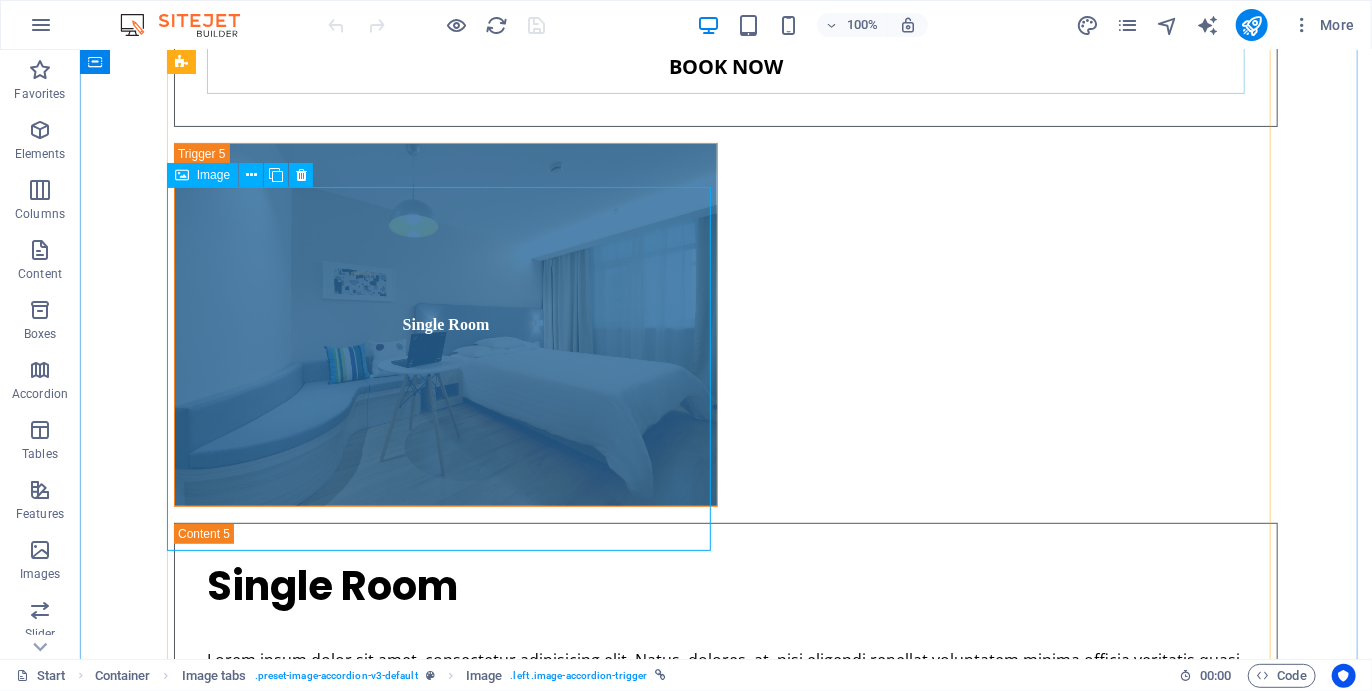 click on "Single Room" at bounding box center (445, 3397) 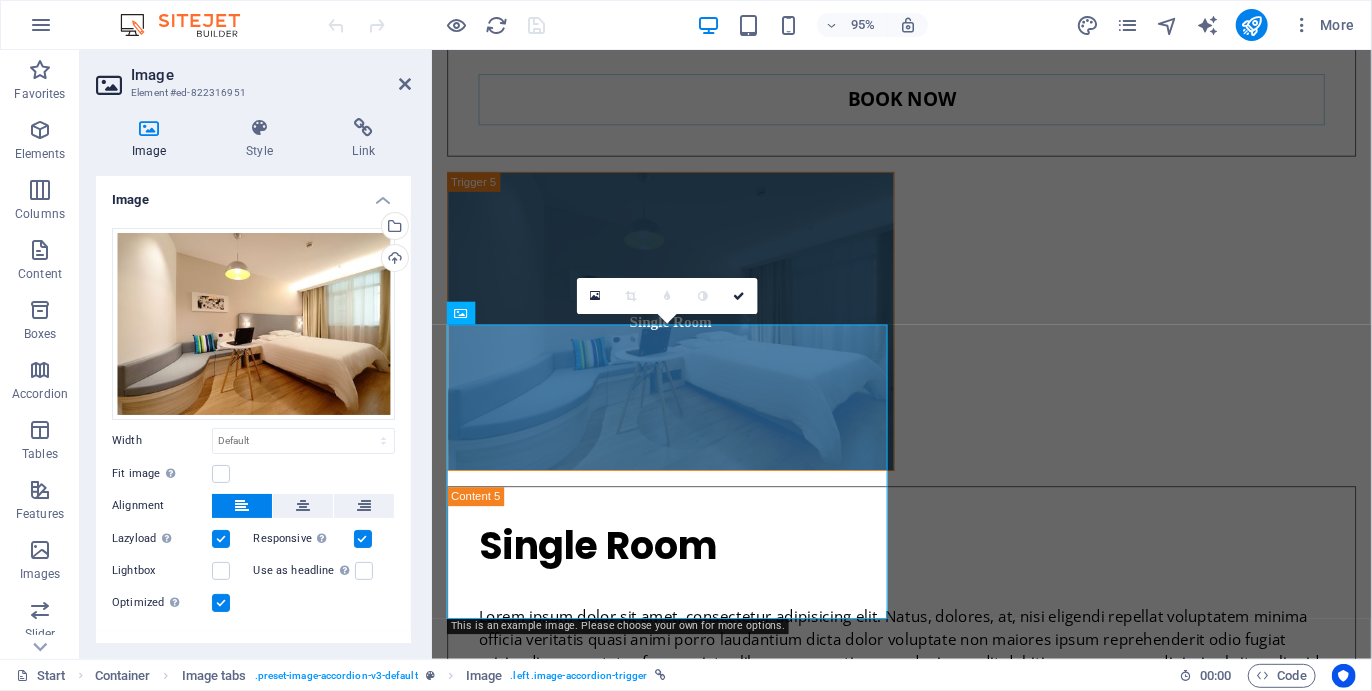 scroll, scrollTop: 7431, scrollLeft: 0, axis: vertical 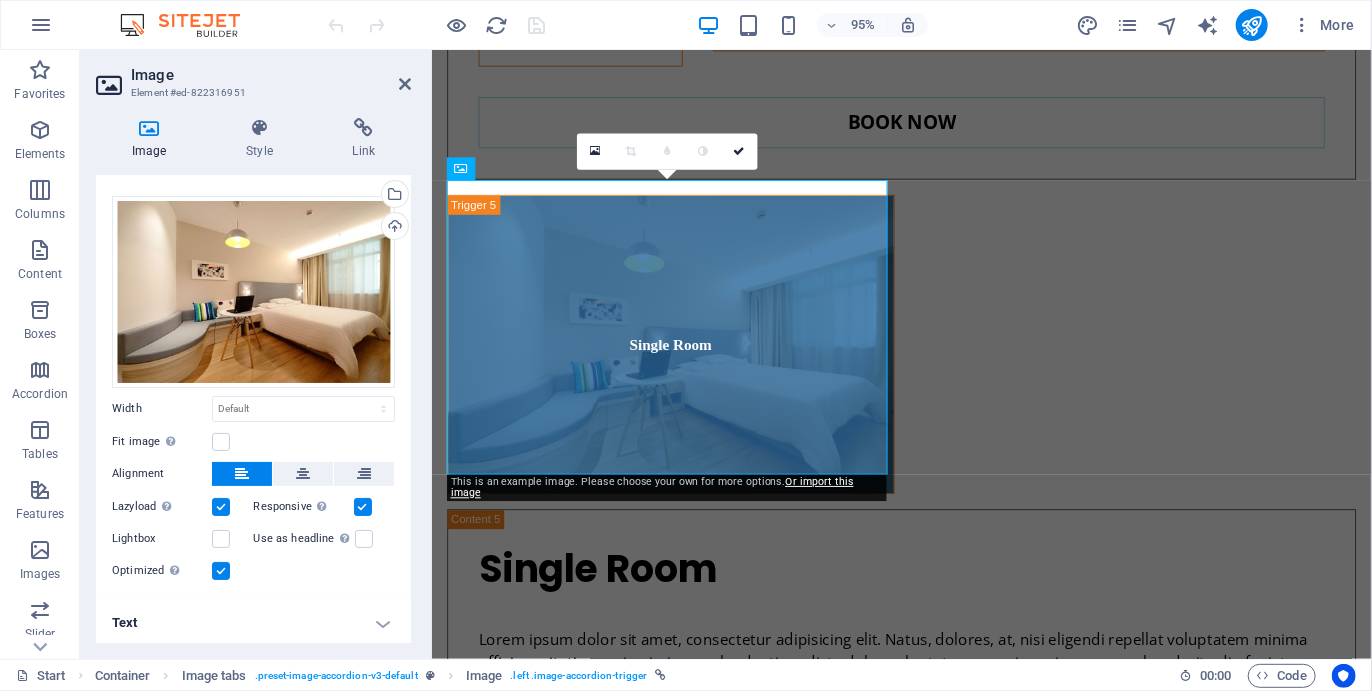 click on "Text" at bounding box center (253, 623) 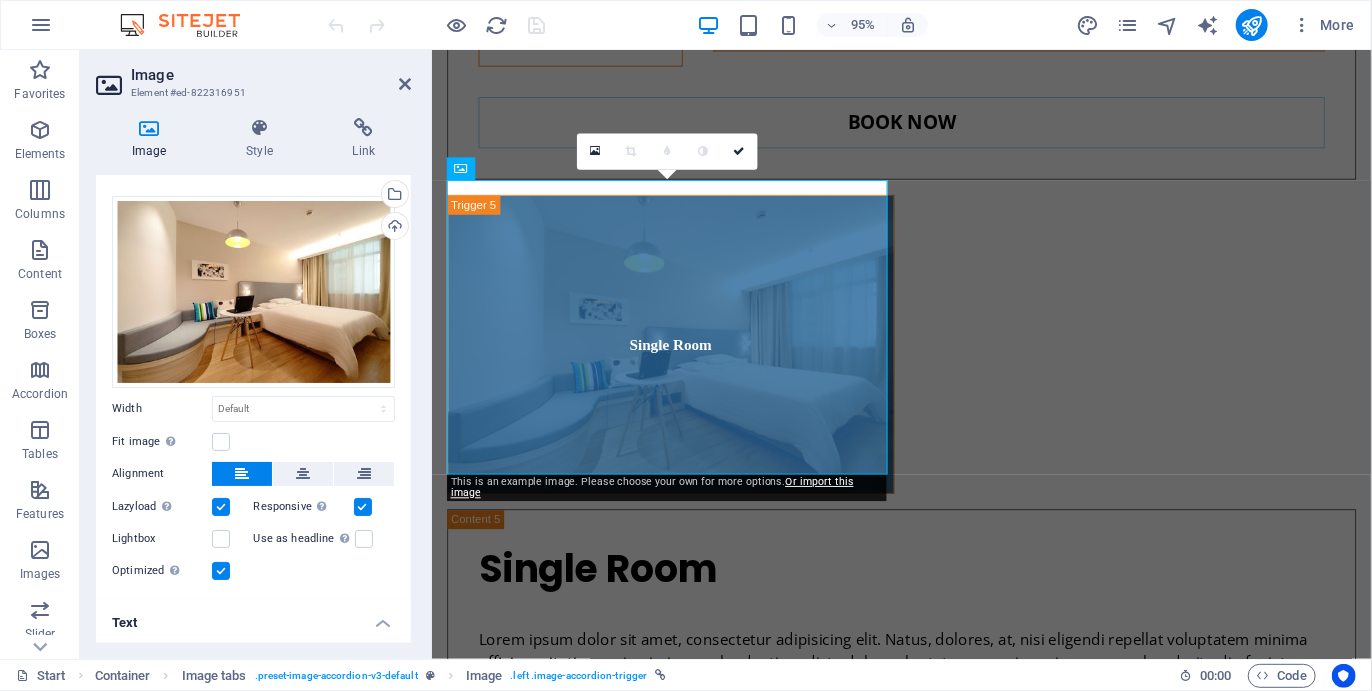 scroll, scrollTop: 220, scrollLeft: 0, axis: vertical 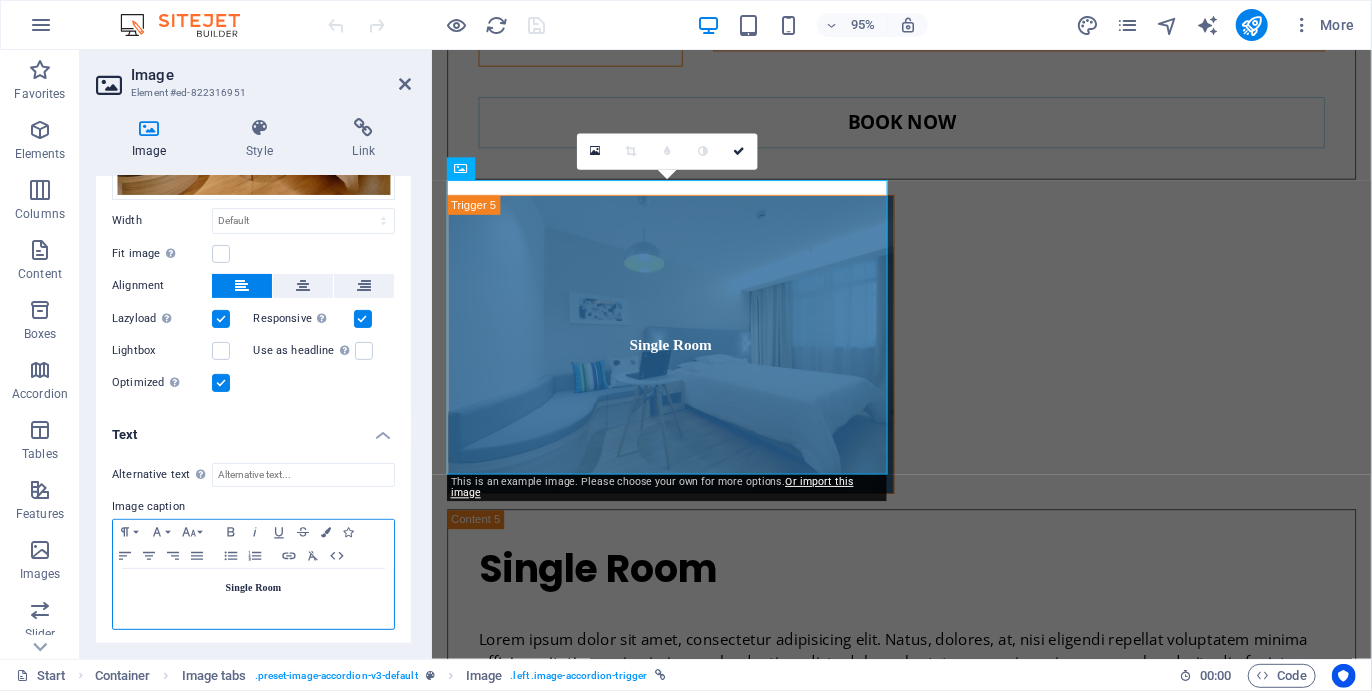 click on "Single Room" at bounding box center (253, 599) 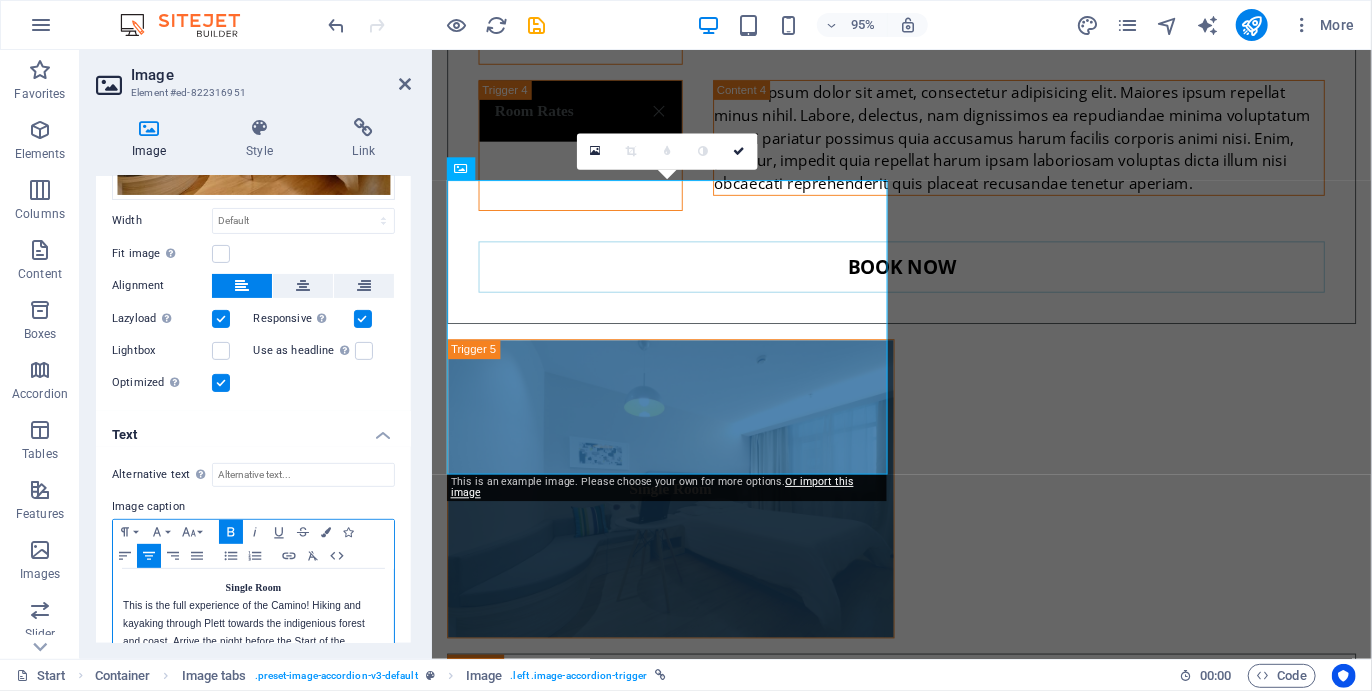 scroll, scrollTop: 103, scrollLeft: 0, axis: vertical 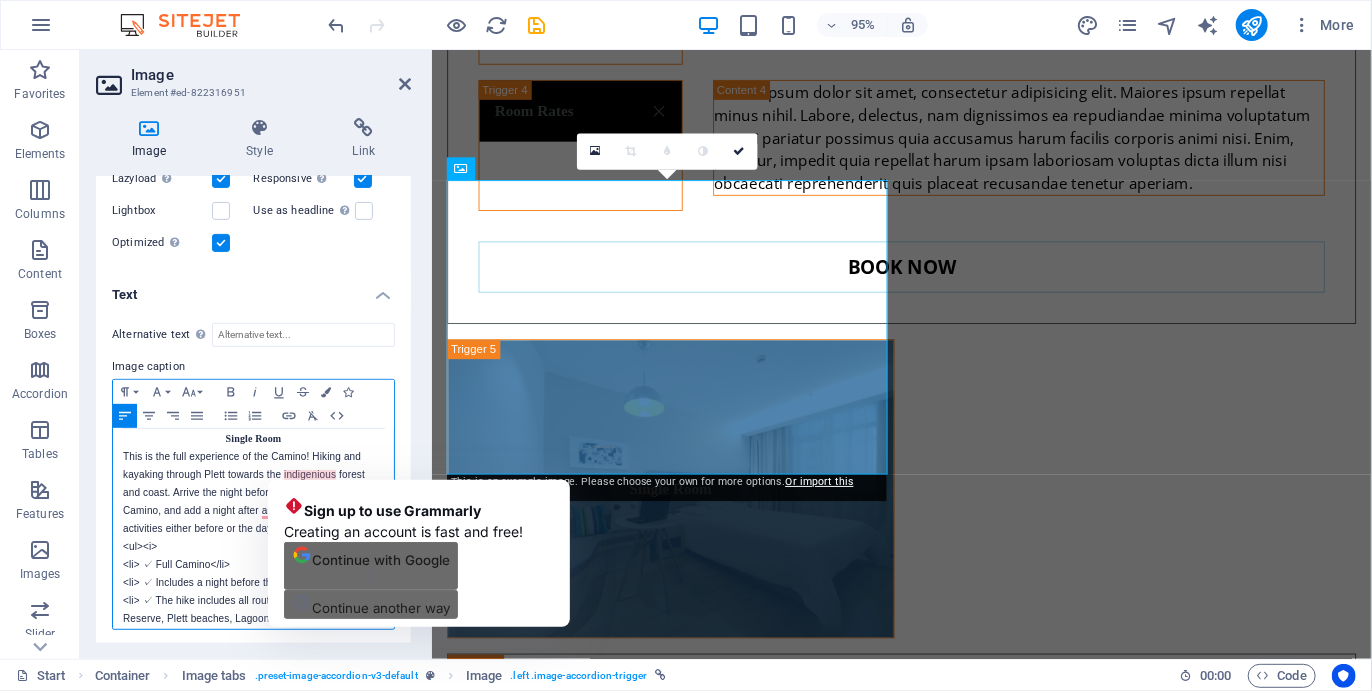 drag, startPoint x: 309, startPoint y: 468, endPoint x: 188, endPoint y: 530, distance: 135.95955 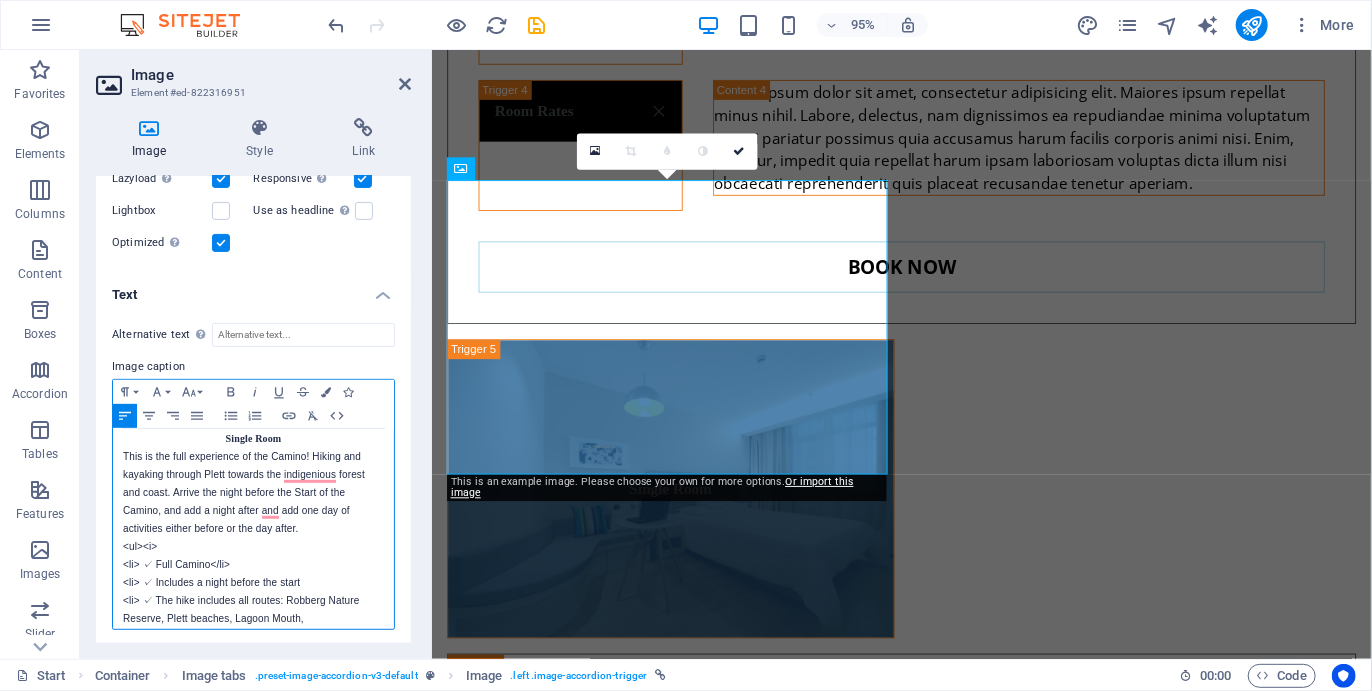 click on "<ul><i>" at bounding box center (253, 547) 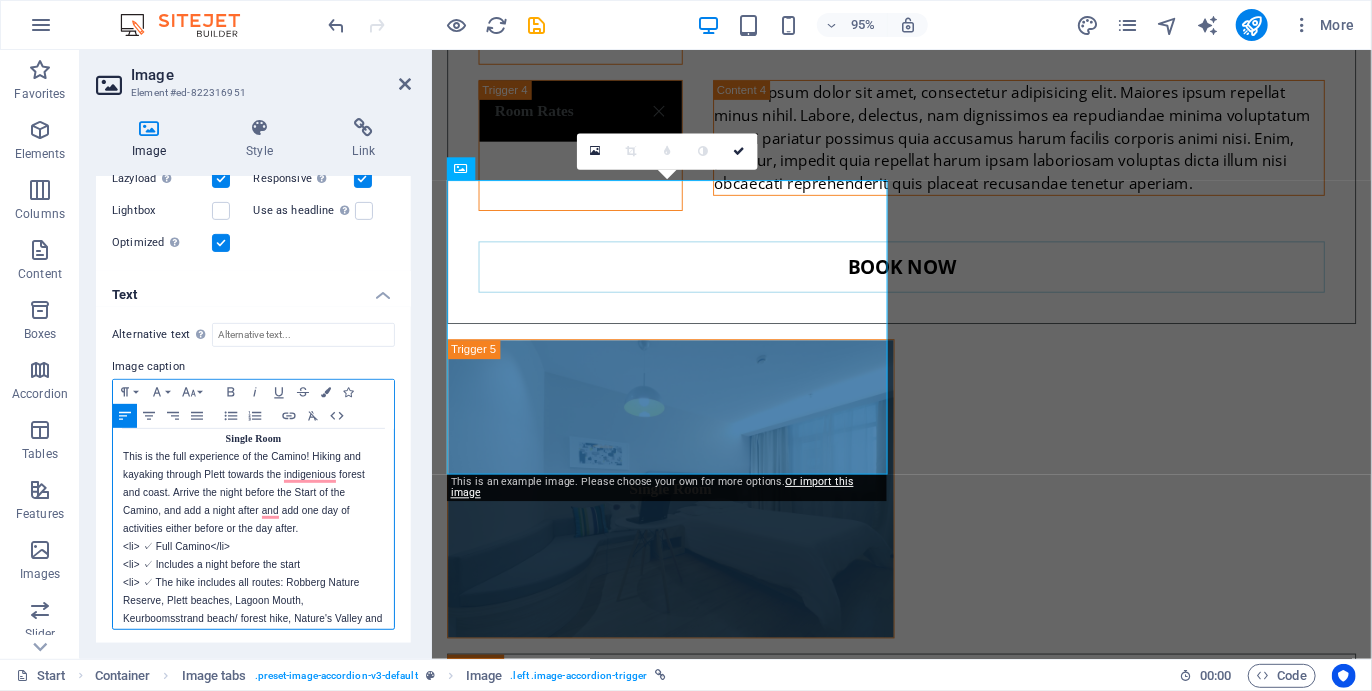 click on "<li> ✓ Full Camino</li>" at bounding box center (253, 547) 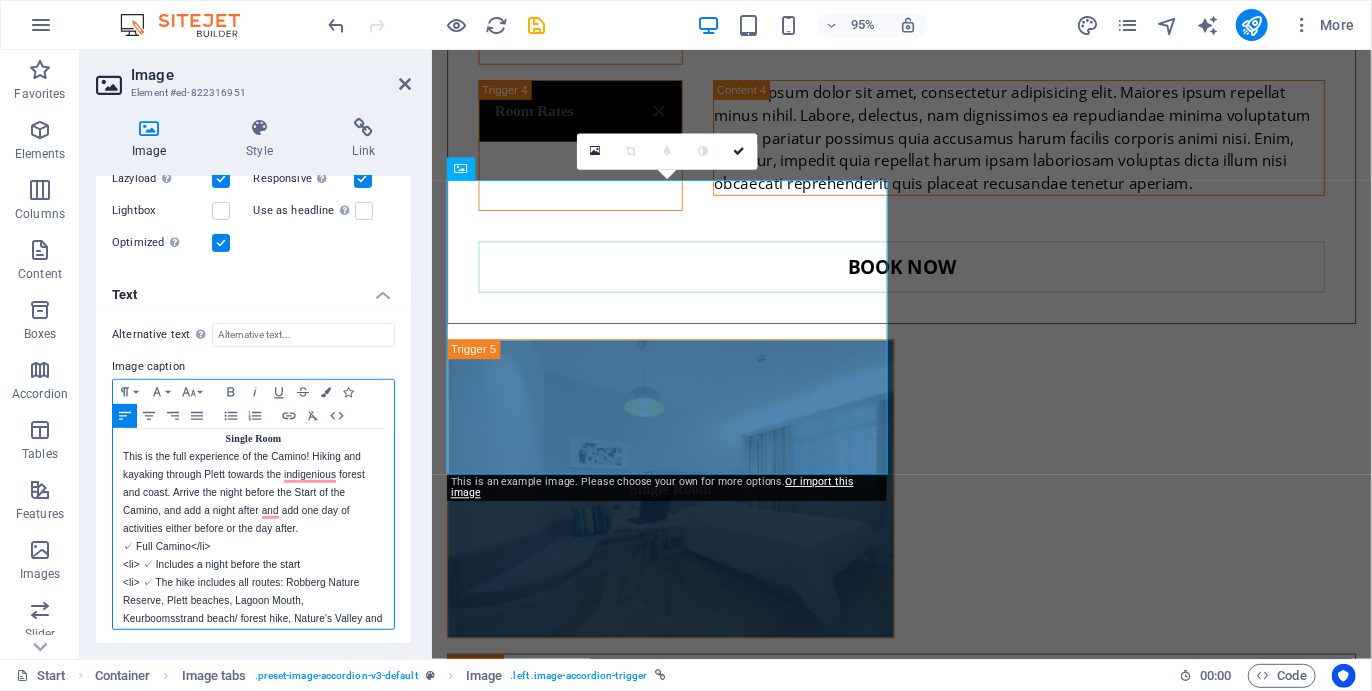 click on "<li> ✓ Includes a night before the start" at bounding box center [253, 565] 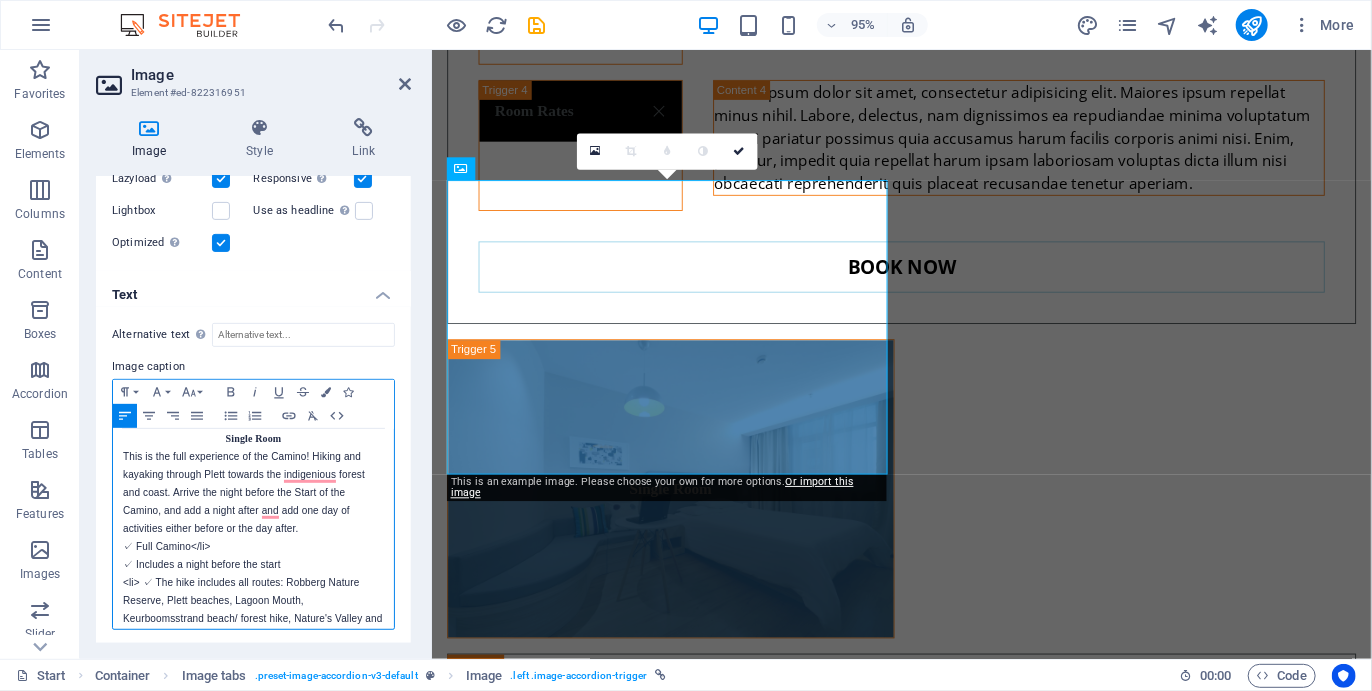 click on "<li> ✓ The hike includes all routes: Robberg Nature Reserve, Plett beaches, Lagoon Mouth, Keurboomsstrand beach/ forest hike, Nature's Valley and Kalander" at bounding box center (253, 610) 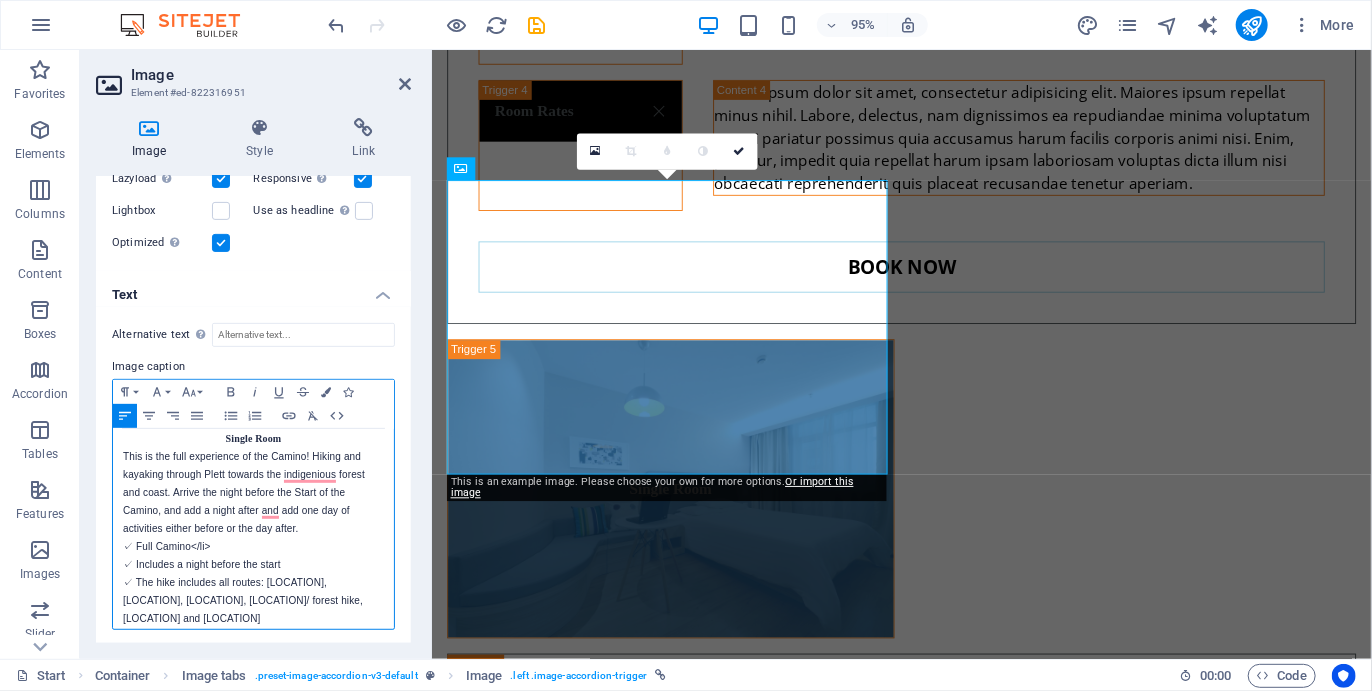 click on "✓ Full Camino</li>" at bounding box center [253, 547] 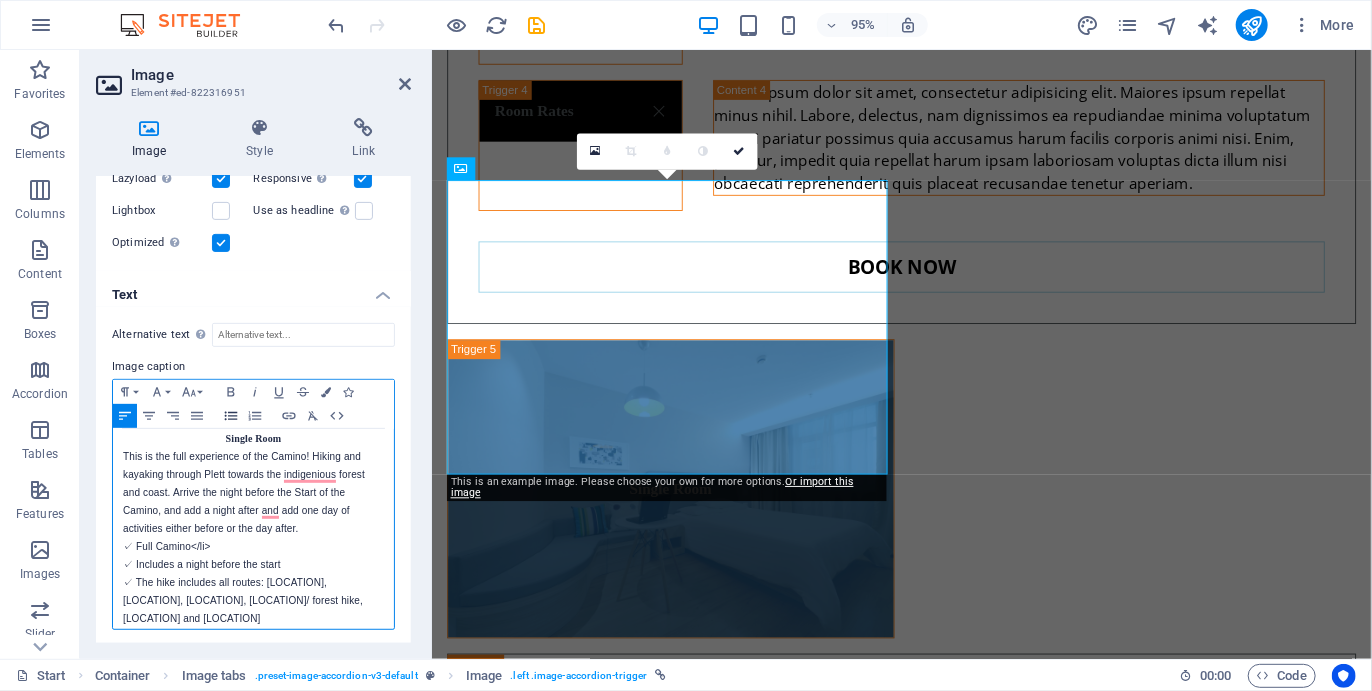 click 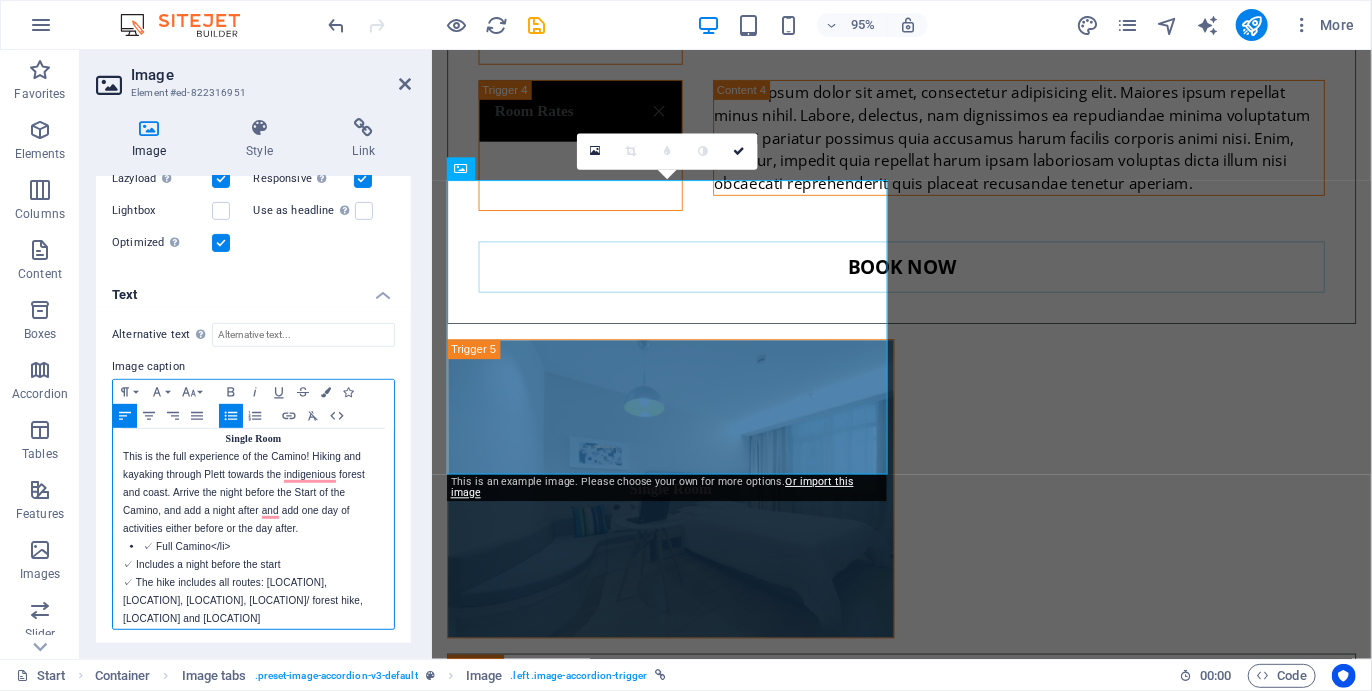 click on "✓ Full Camino</li>" at bounding box center (263, 547) 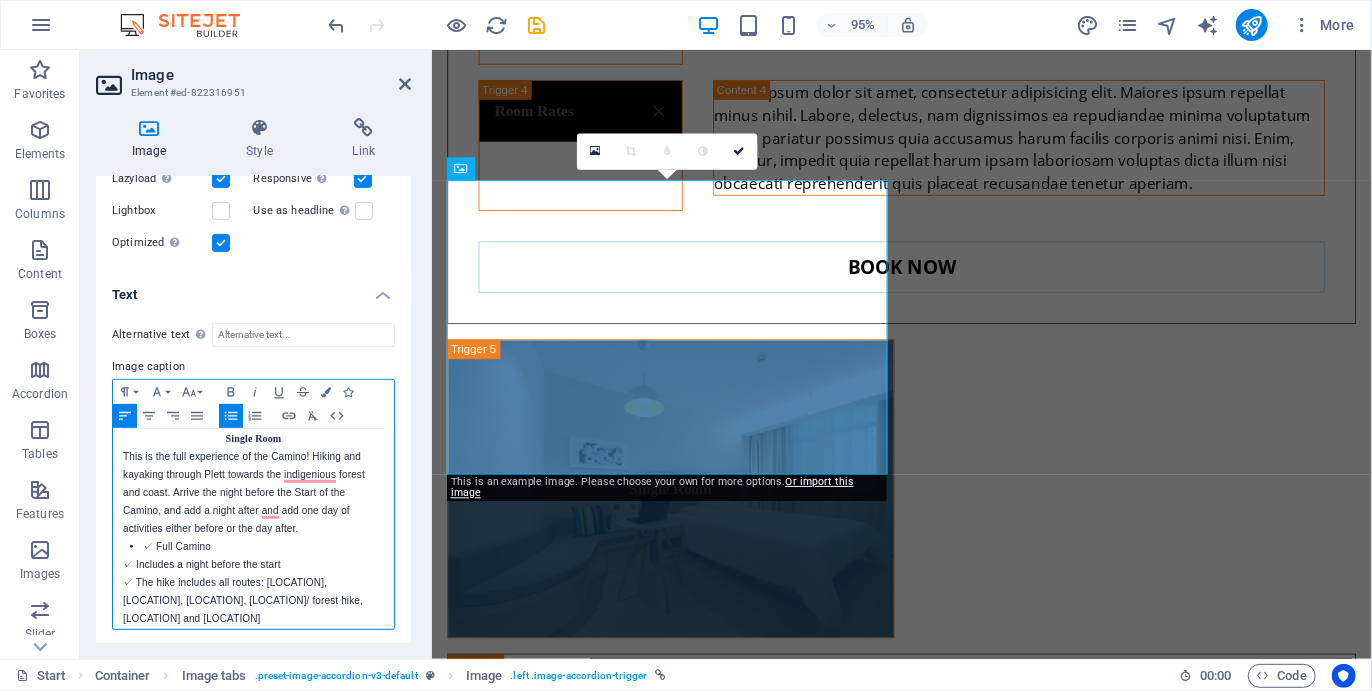 click on "✓ Includes a night before the start" at bounding box center [253, 565] 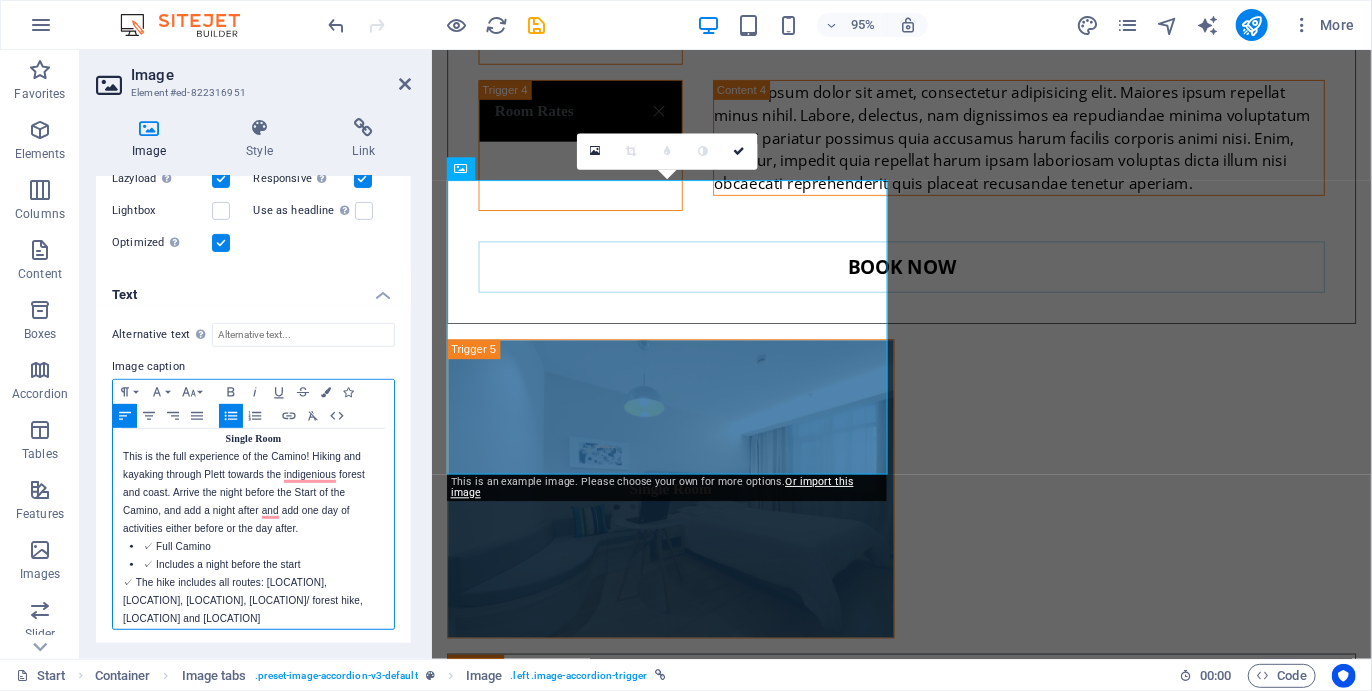 click on "Single Room This is the full experience of the Camino! Hiking and kayaking through Plett towards the indigenious forest and coast. Arrive the night before the Start of the Camino, and add a night after and add one day of activities either before or the day after.   ✓ Full Camino ✓ Includes a night before the start ✓ The hike includes all routes: [LOCATION], [LOCATION], [LOCATION], [LOCATION]/ forest hike, [LOCATION] and [LOCATION]  <li> ✓ Hike: 50 km, Kayak: 20km</li> </ul> <b> R13900 </b>" at bounding box center (253, 556) 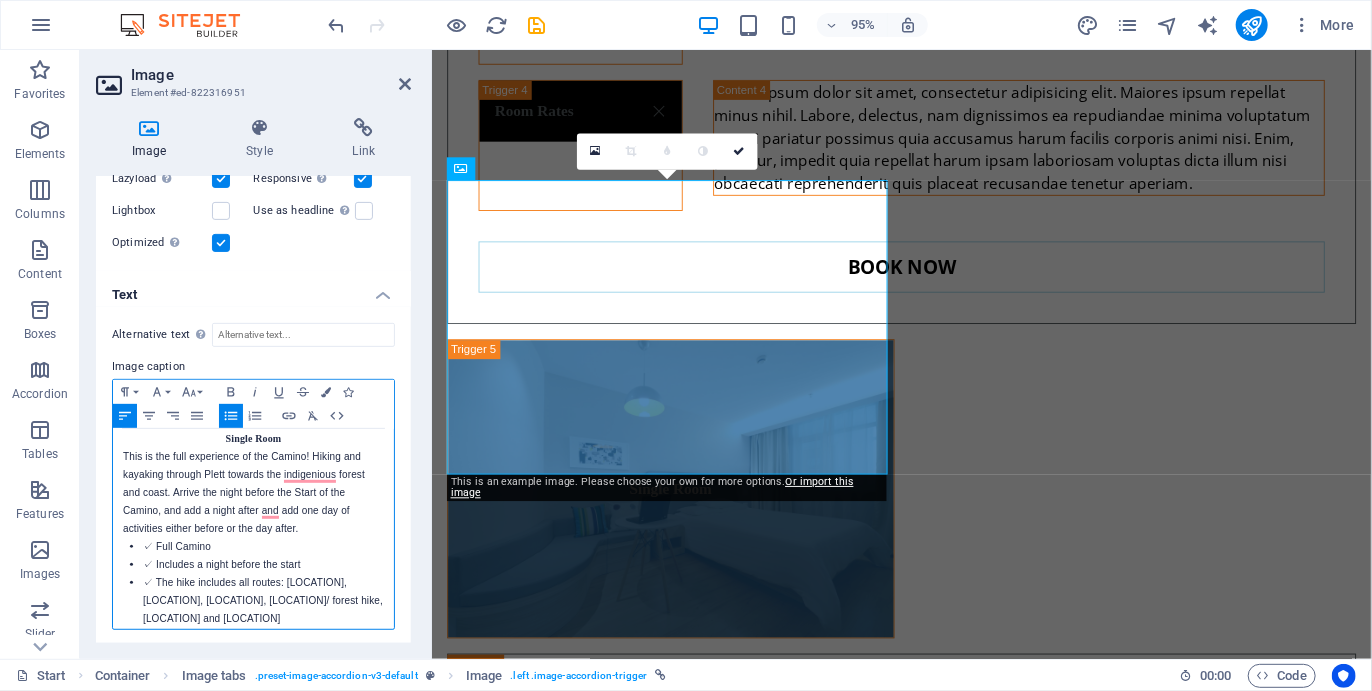 scroll, scrollTop: 90, scrollLeft: 0, axis: vertical 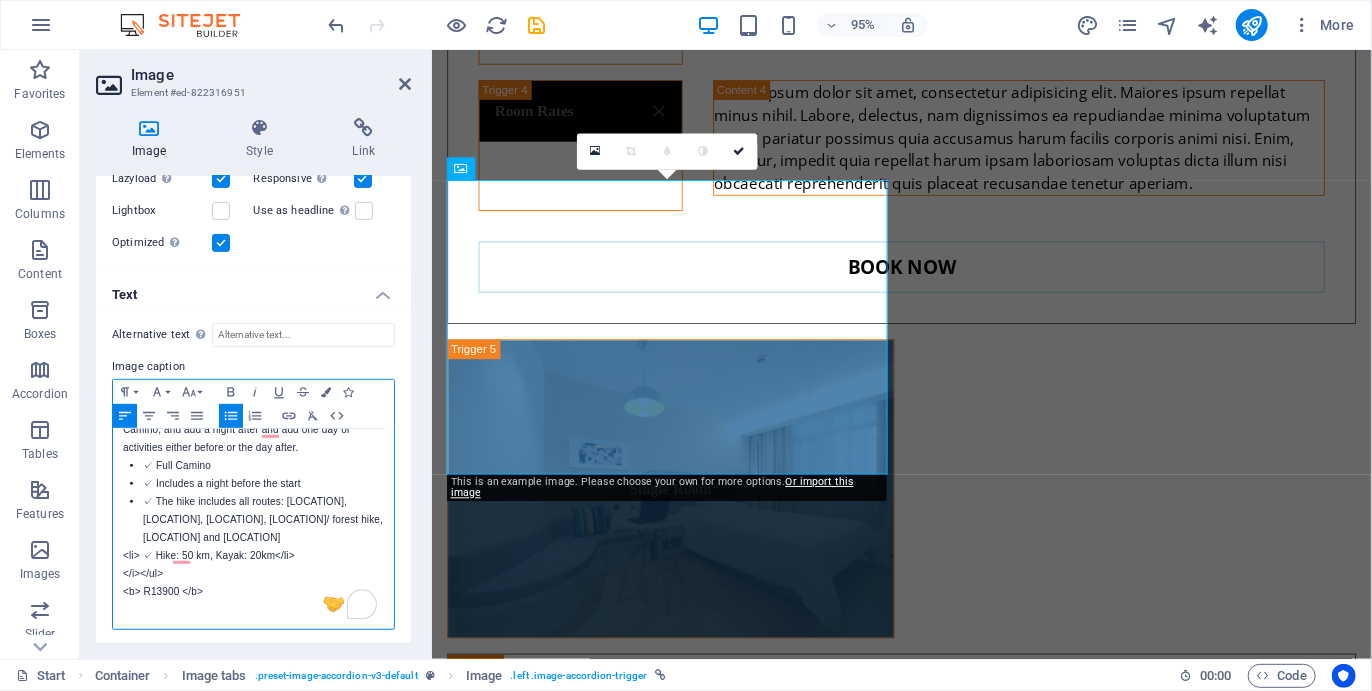 click on "<li> ✓ Hike: 50 km, Kayak: 20km</li>" at bounding box center [253, 556] 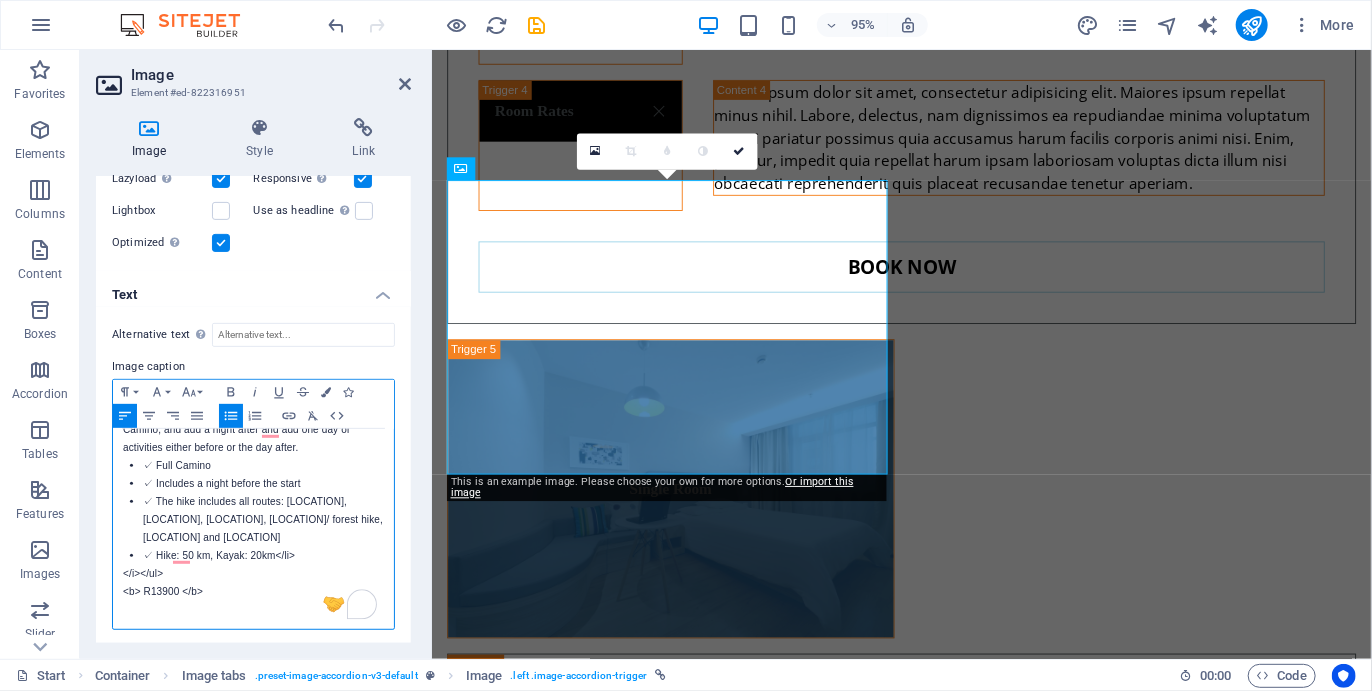 click on "</i></ul>" at bounding box center (253, 574) 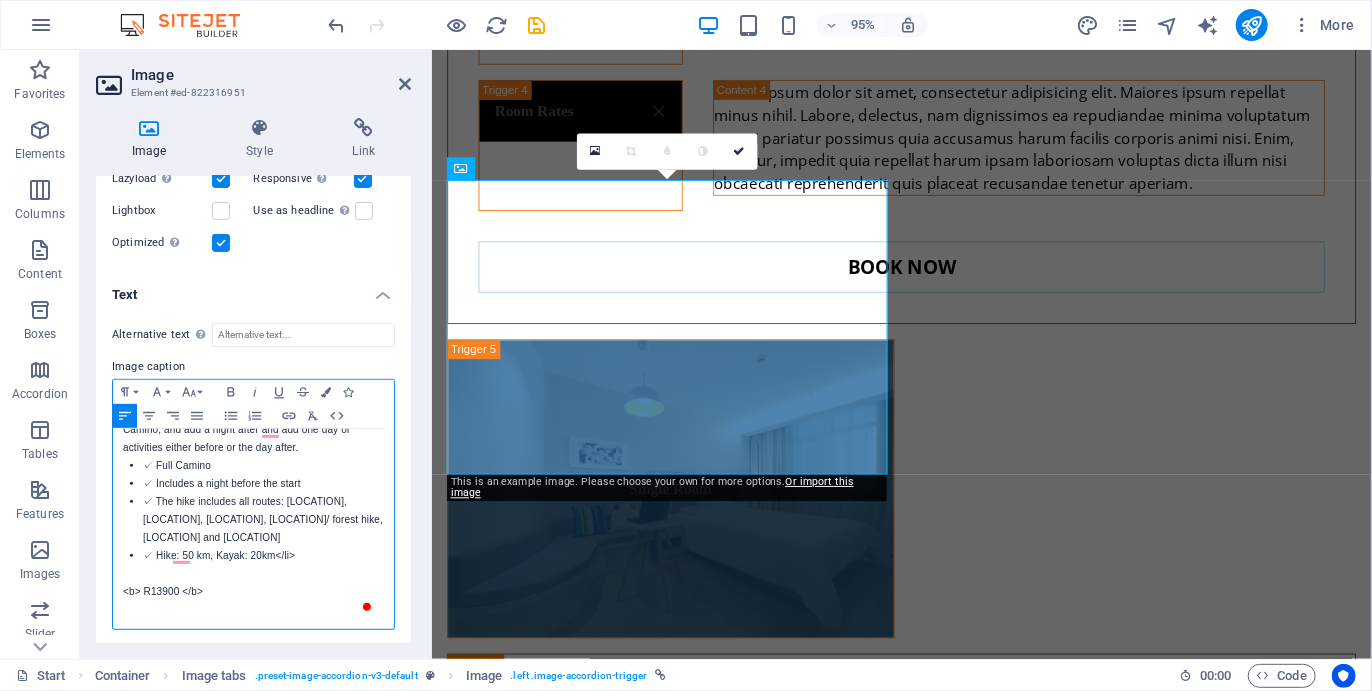 scroll, scrollTop: 72, scrollLeft: 0, axis: vertical 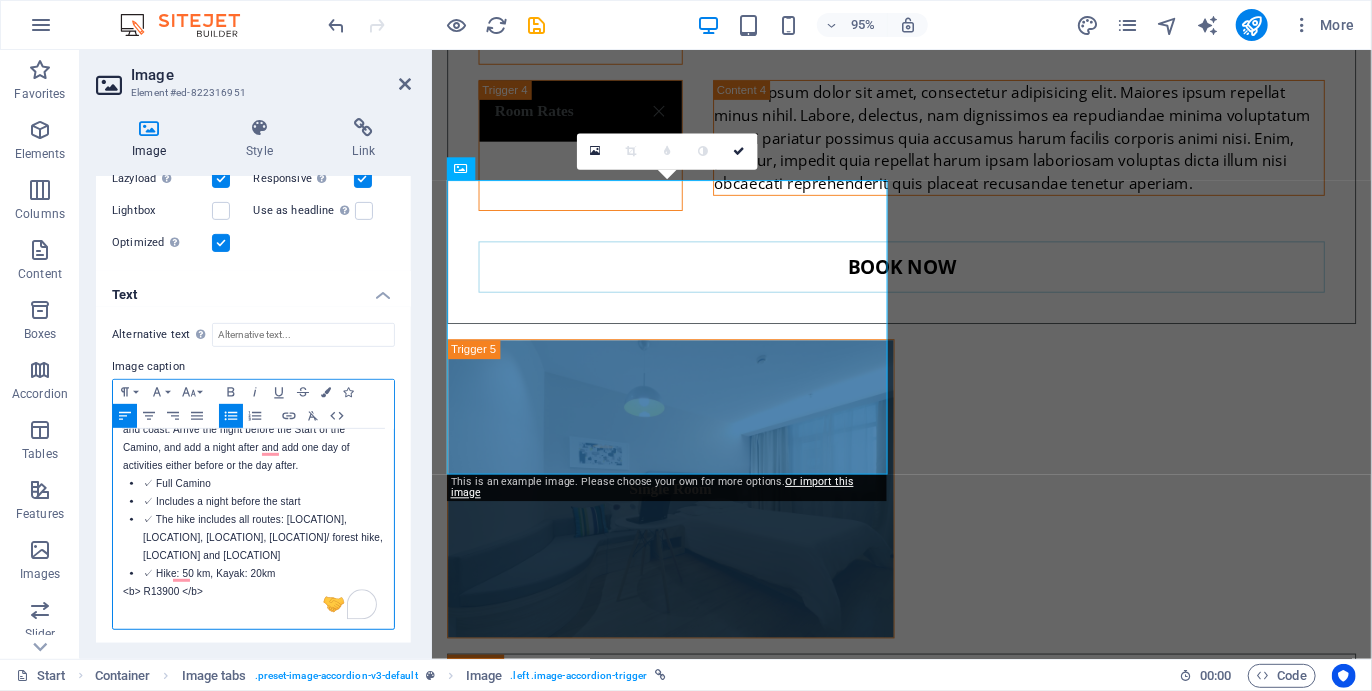 click on "<b> R13900 </b>" at bounding box center [253, 592] 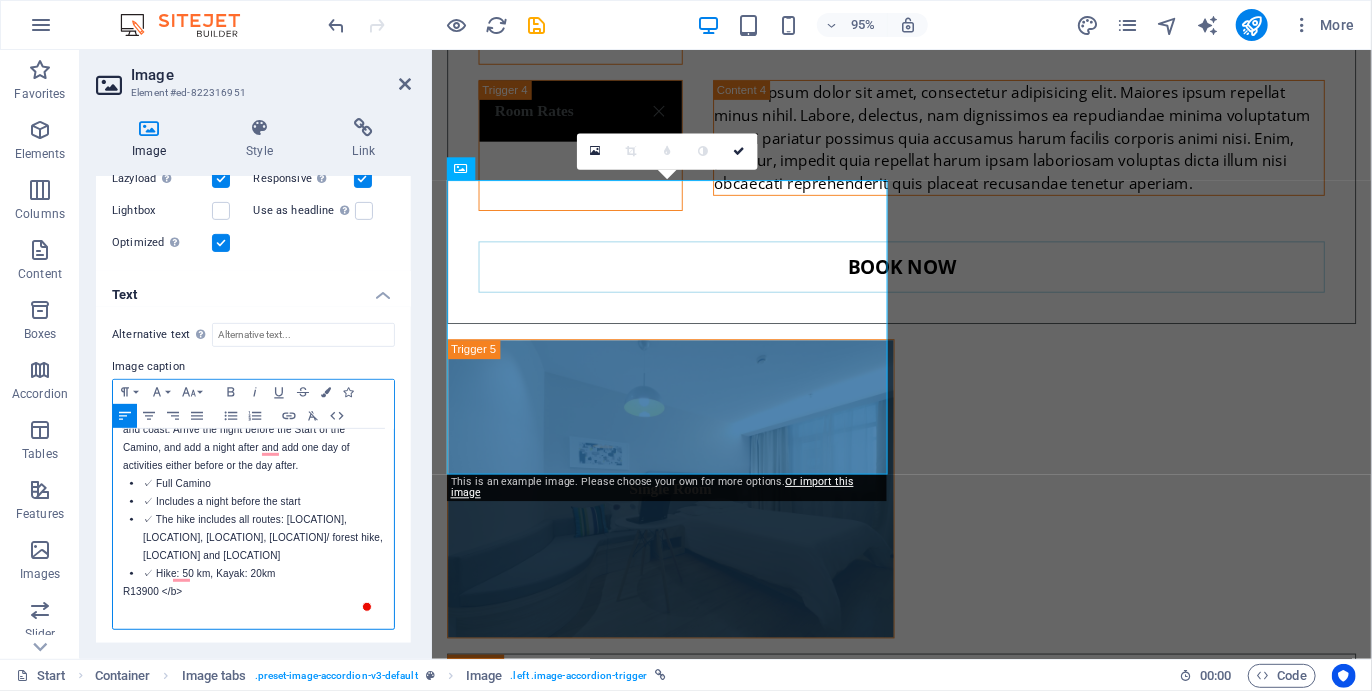 scroll, scrollTop: 54, scrollLeft: 0, axis: vertical 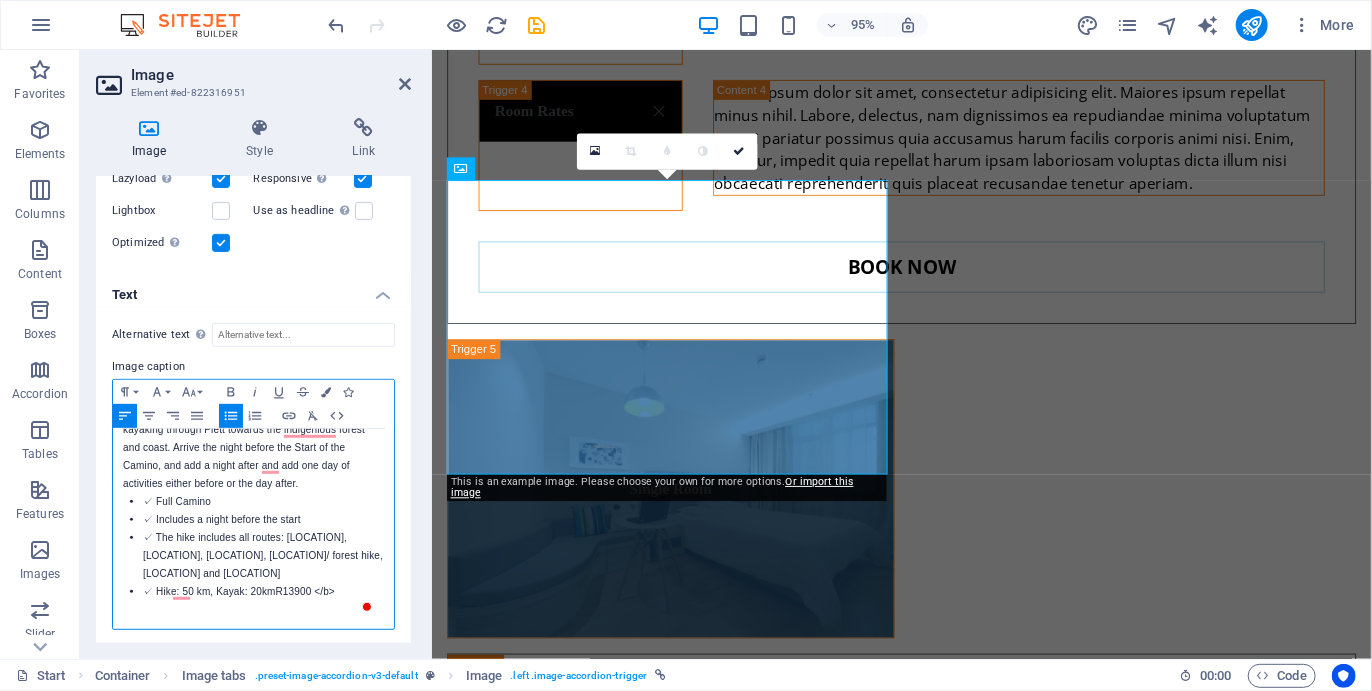 click on "✓ Hike: 50 km, Kayak: 20kmR13900 </b>" at bounding box center [263, 592] 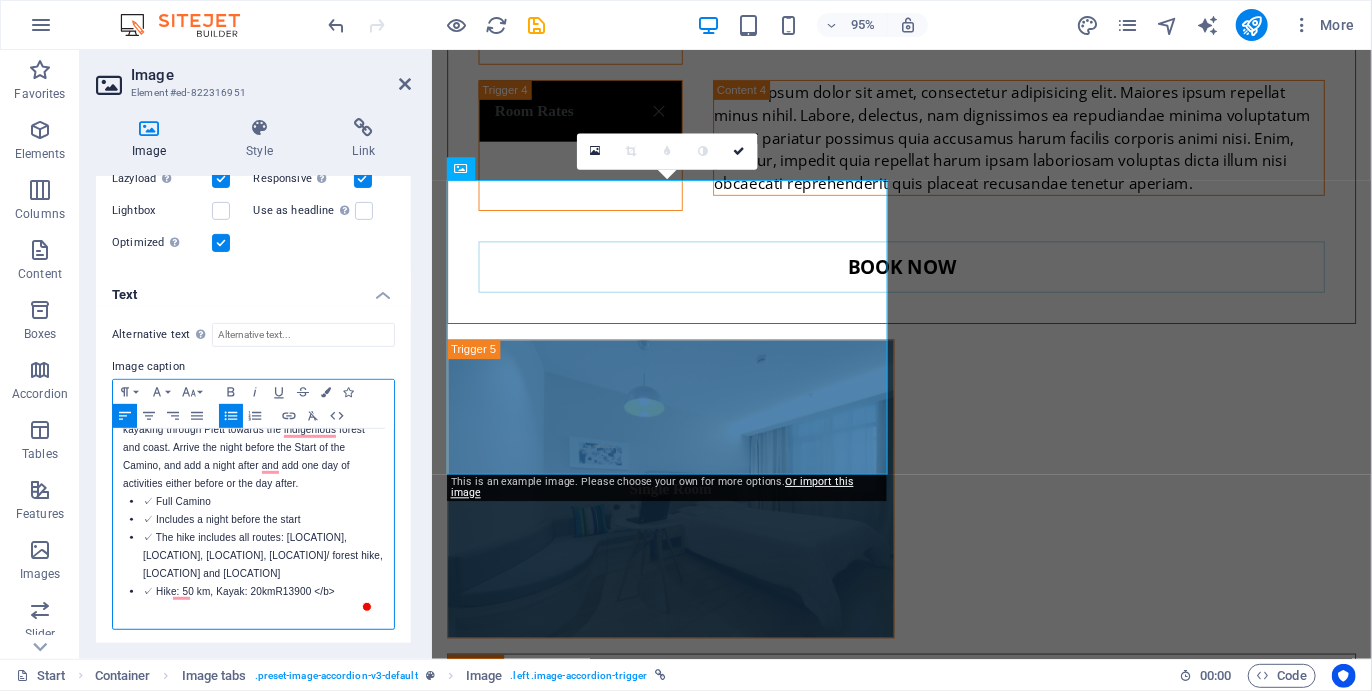 scroll, scrollTop: 72, scrollLeft: 0, axis: vertical 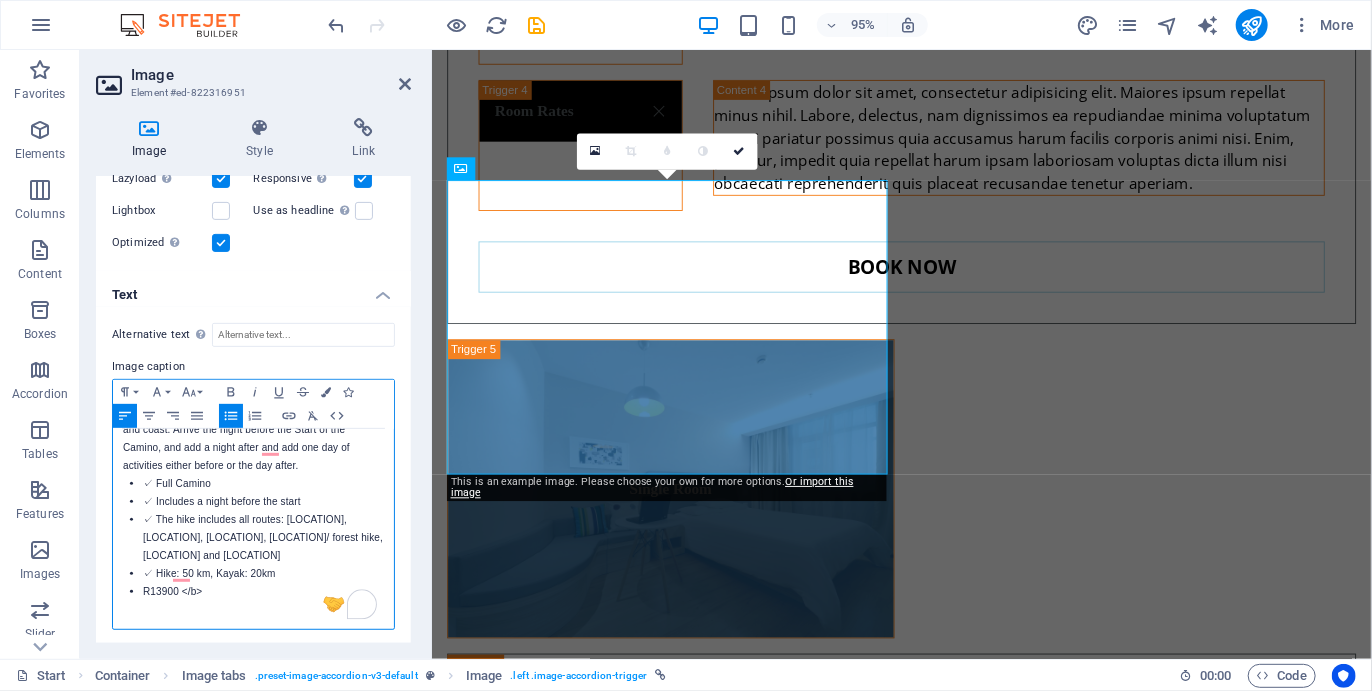click on "R13900 </b>" at bounding box center (263, 592) 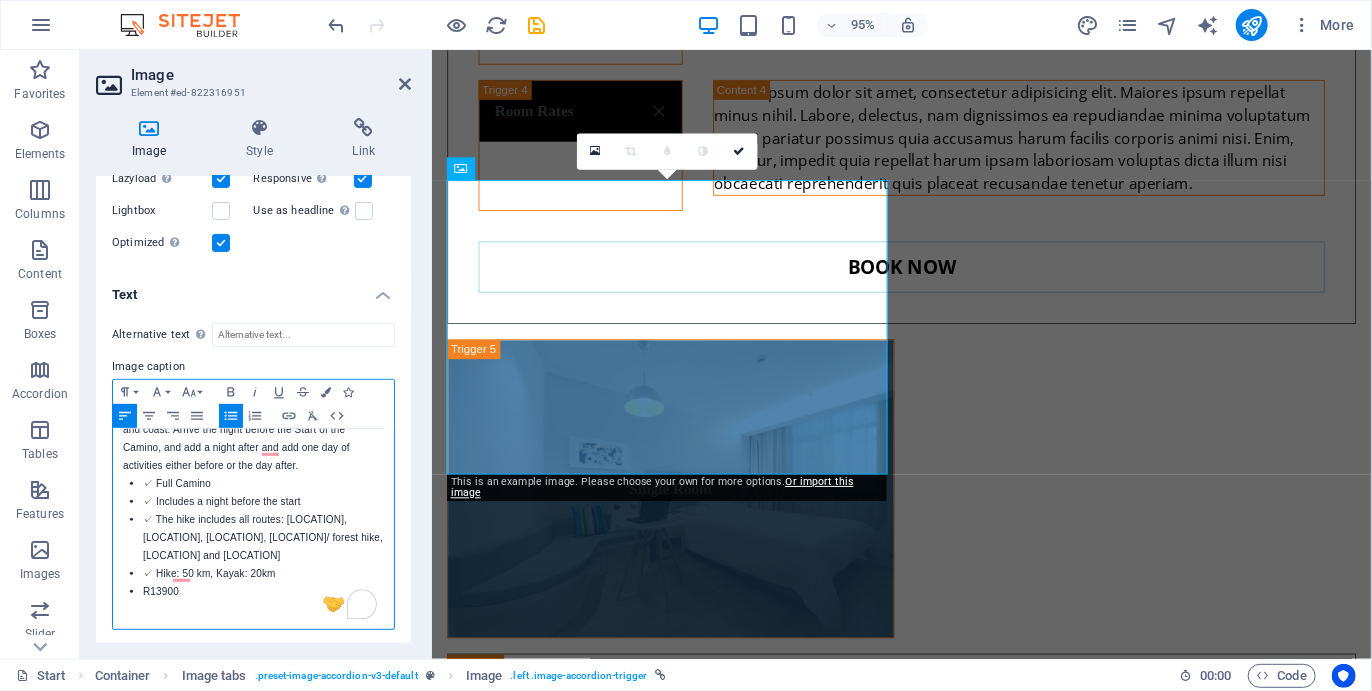 scroll, scrollTop: 0, scrollLeft: 0, axis: both 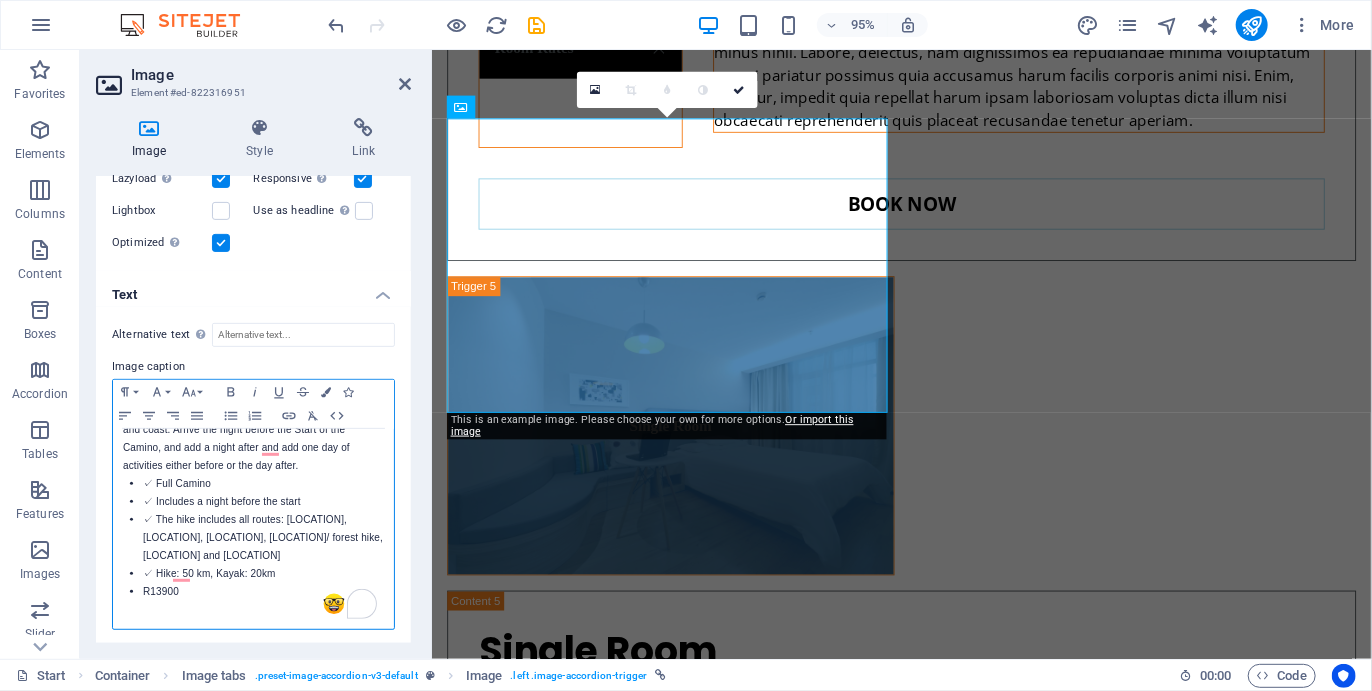 click on "R13900" at bounding box center (263, 592) 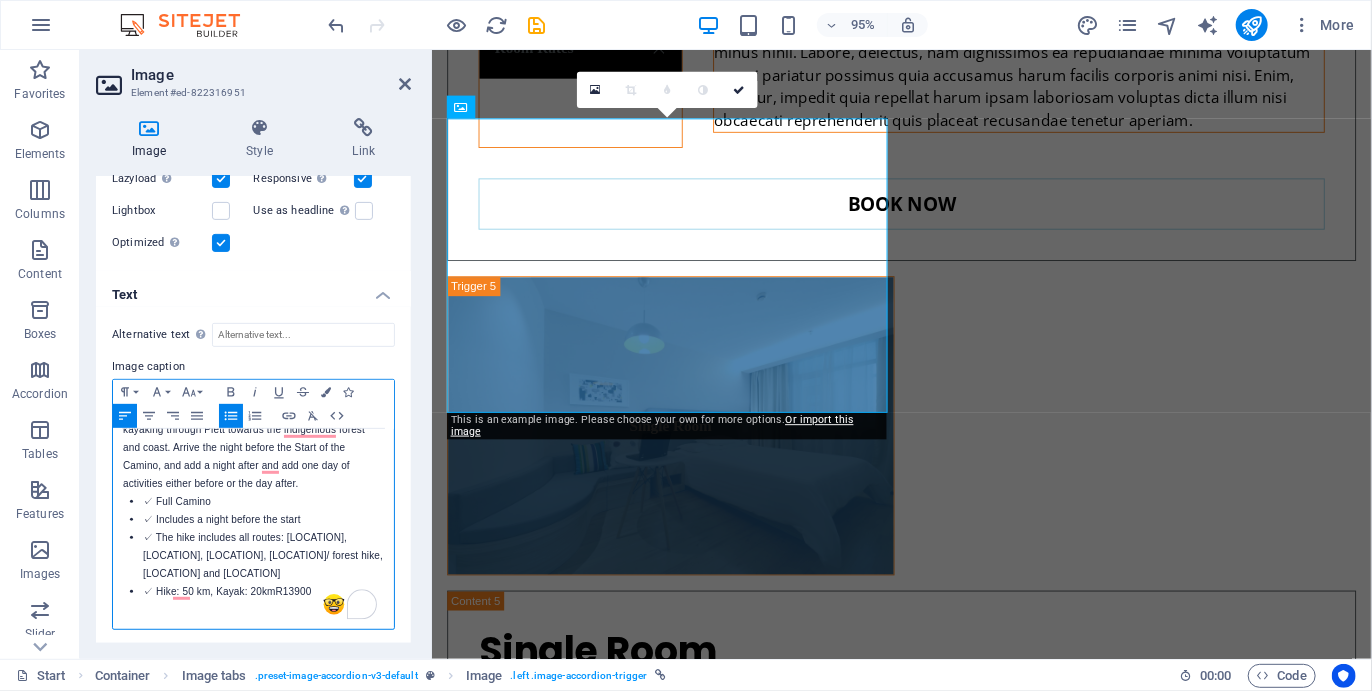 scroll, scrollTop: 72, scrollLeft: 0, axis: vertical 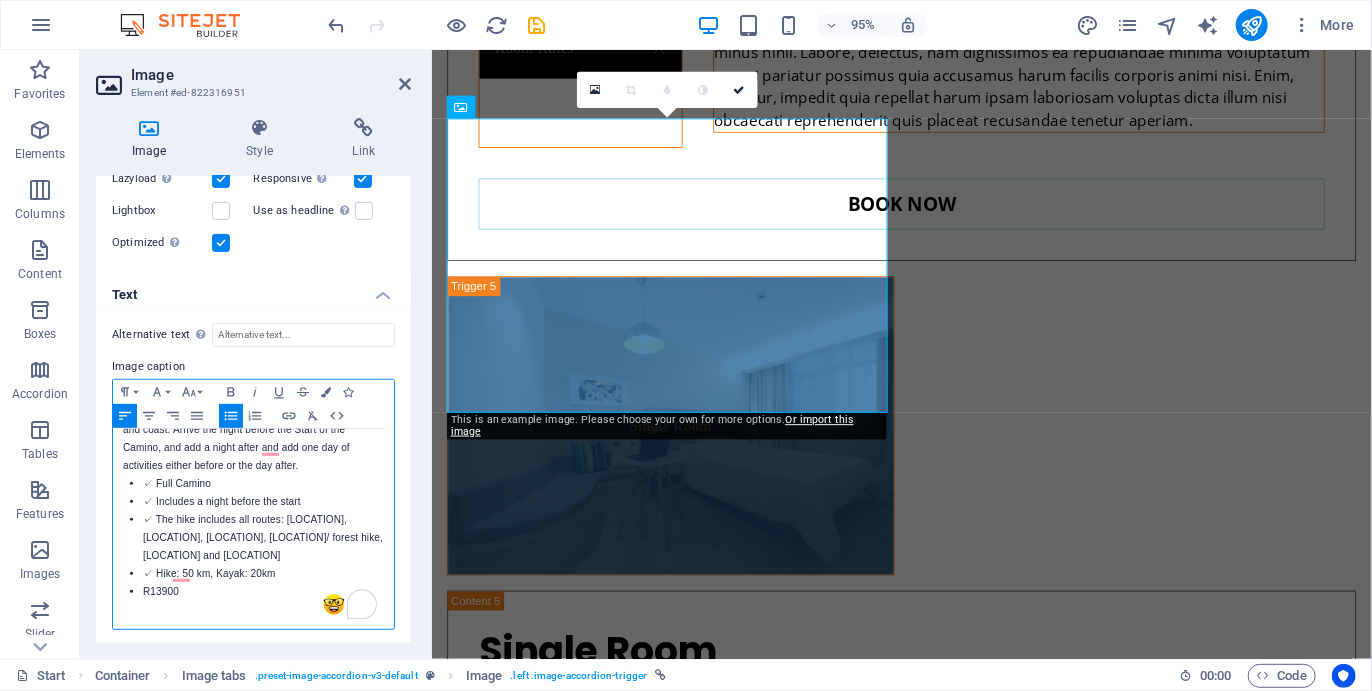 click 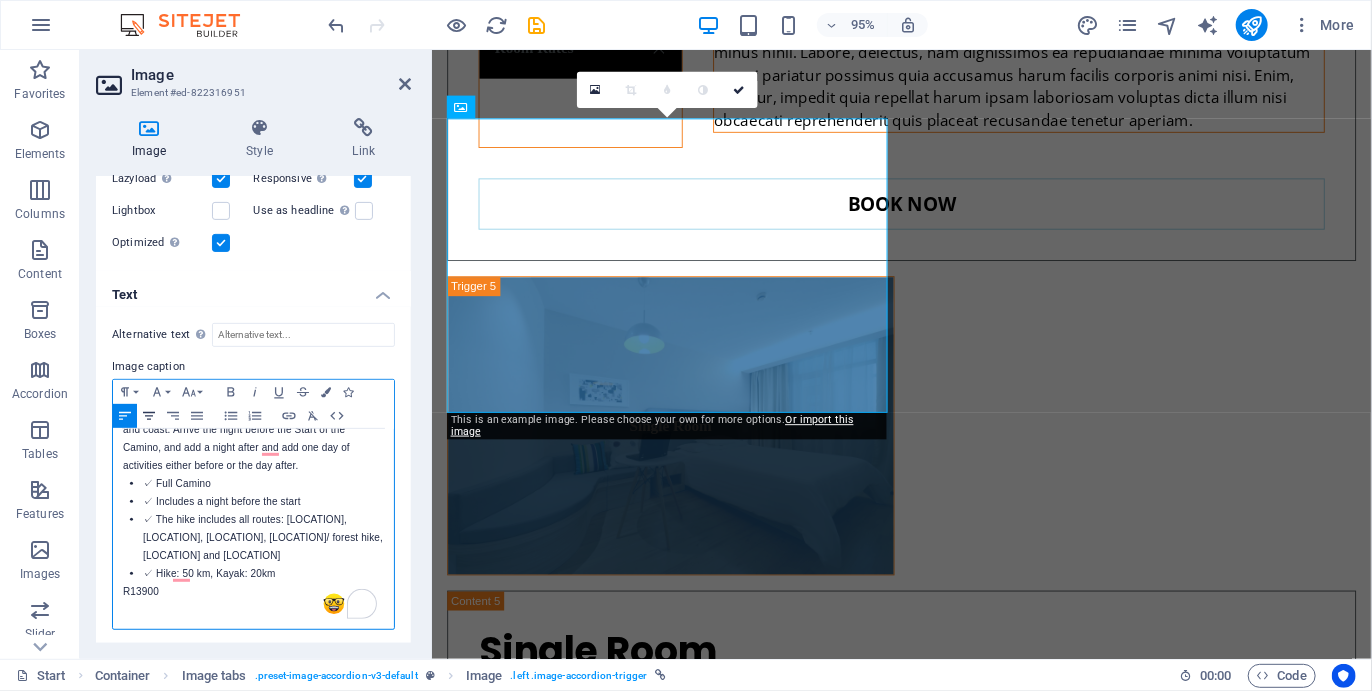click 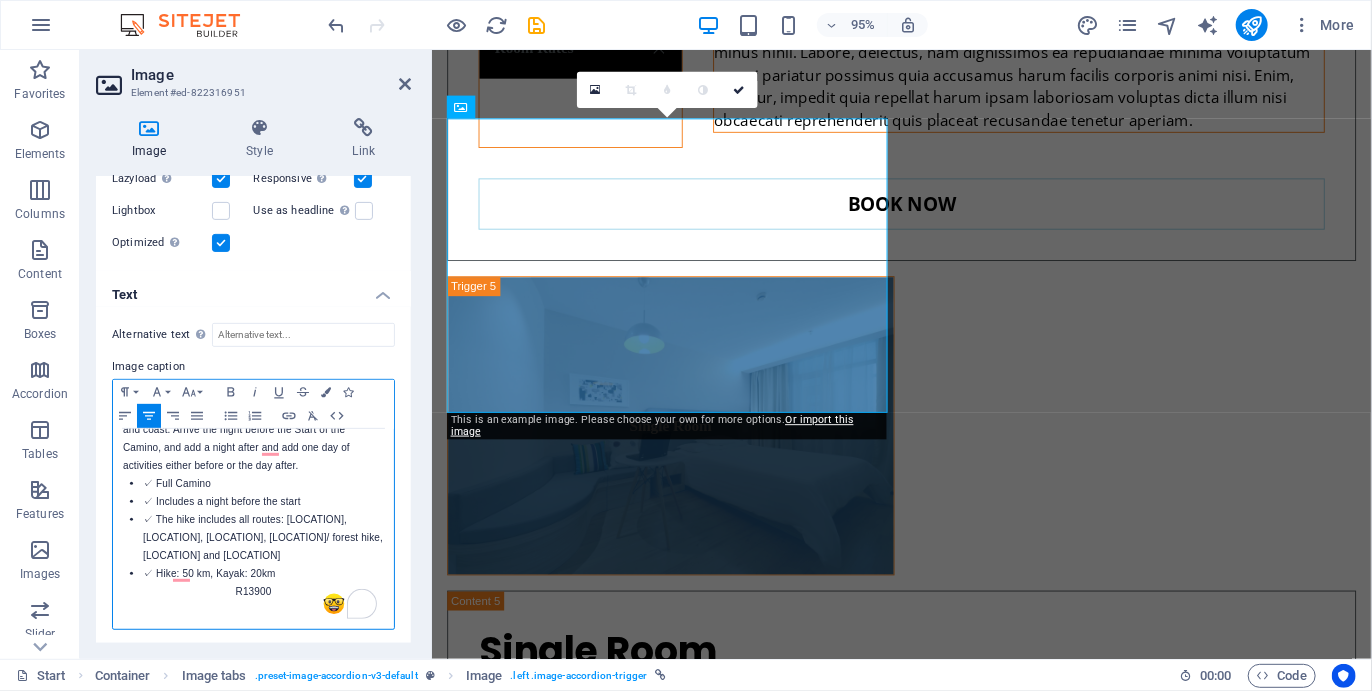 click on "✓ Full Camino" at bounding box center [263, 484] 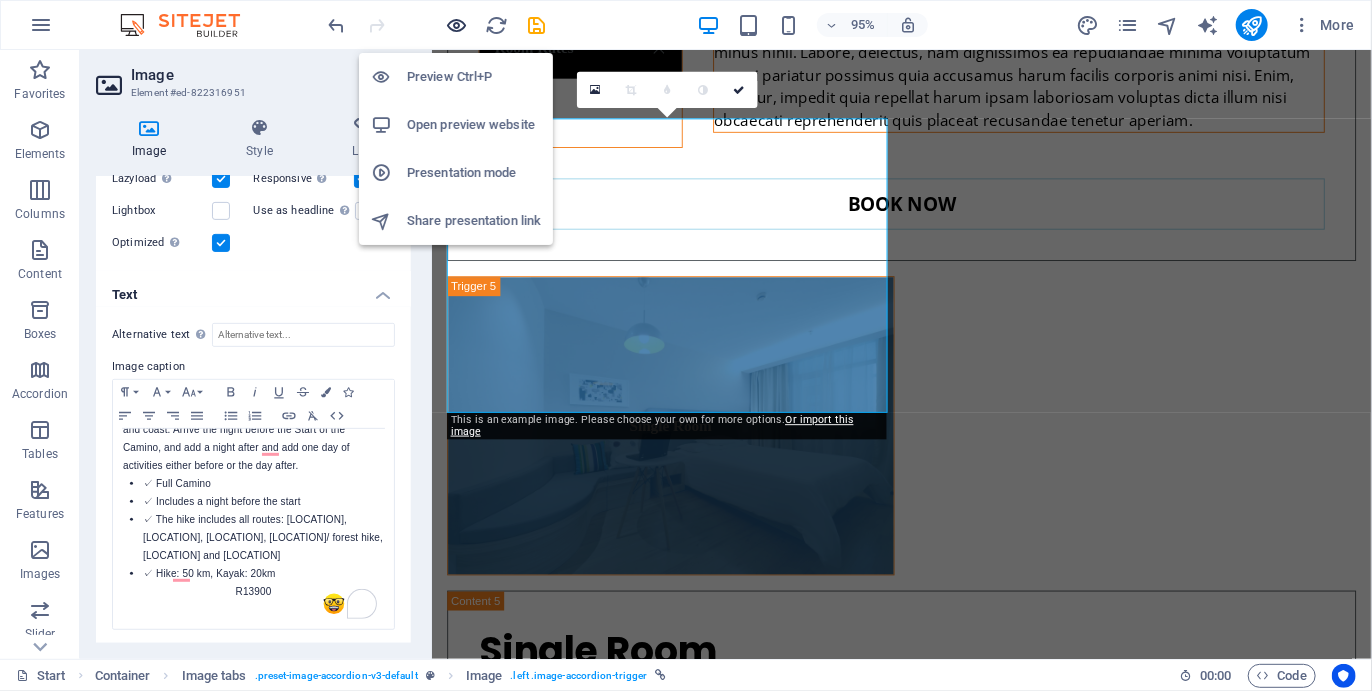 click at bounding box center [457, 25] 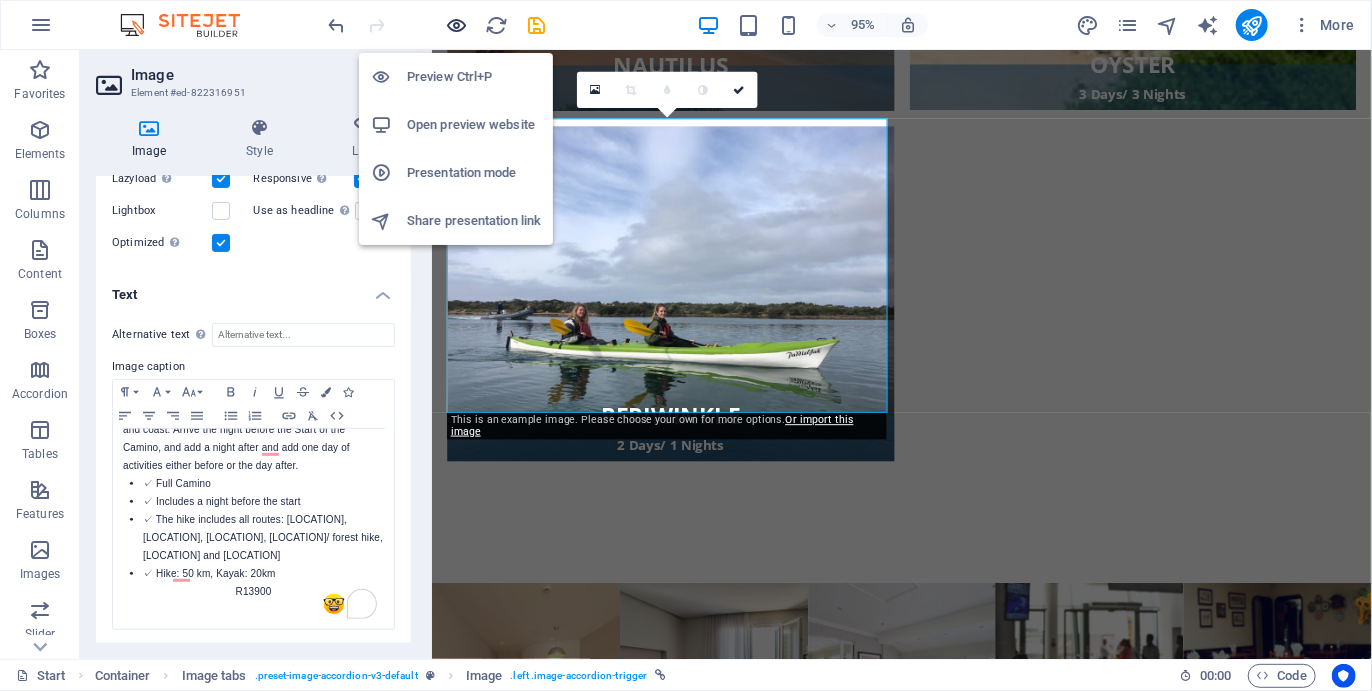 scroll, scrollTop: 3340, scrollLeft: 0, axis: vertical 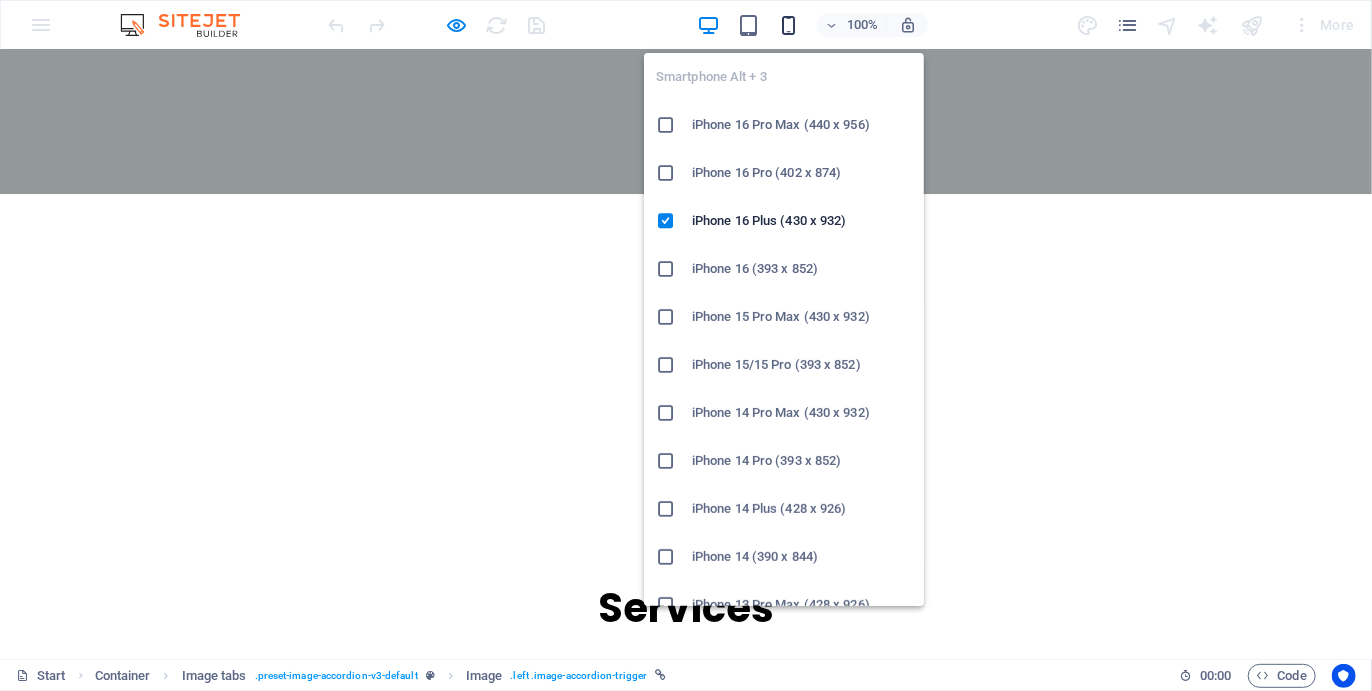click at bounding box center [788, 25] 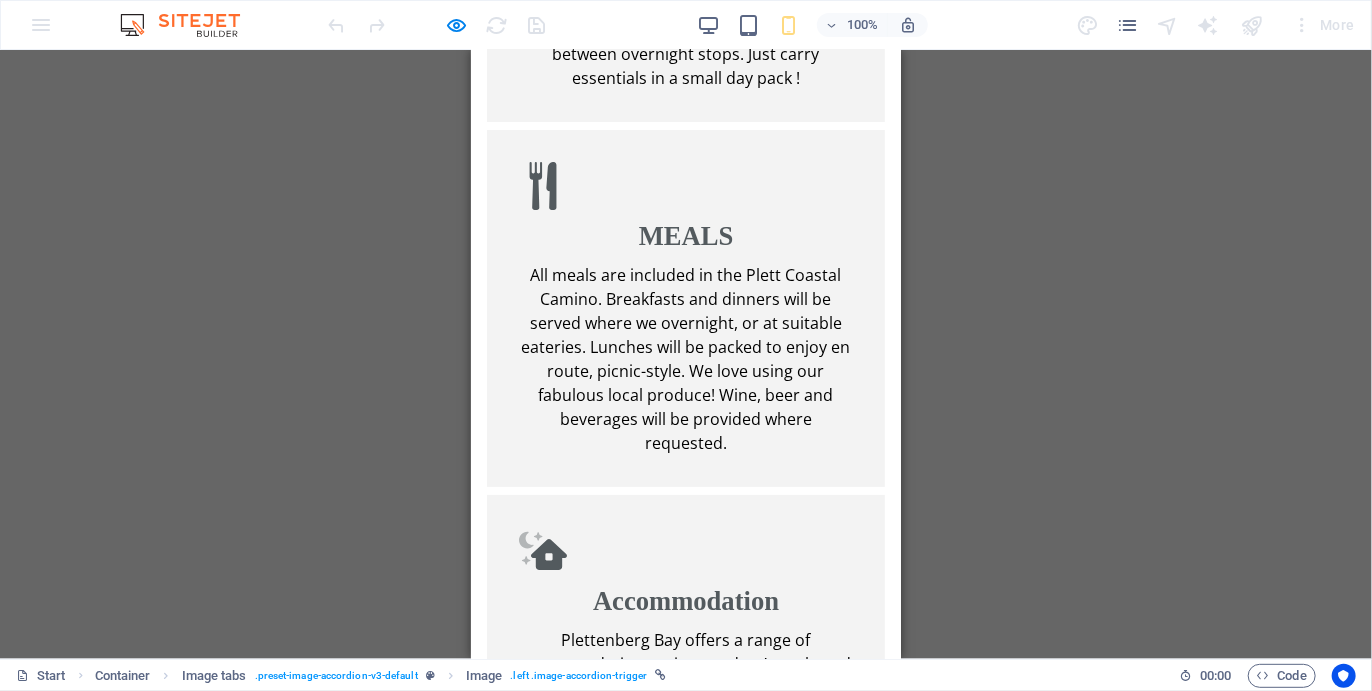scroll, scrollTop: 3543, scrollLeft: 0, axis: vertical 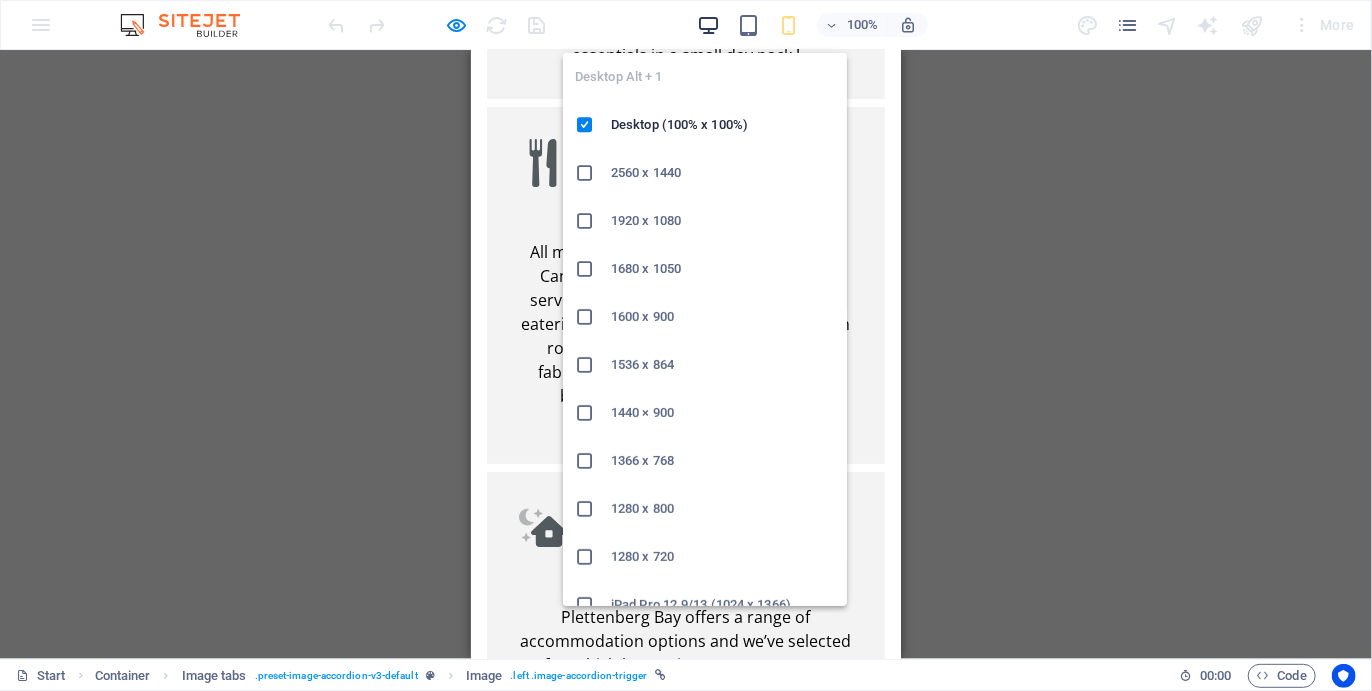 click at bounding box center [708, 25] 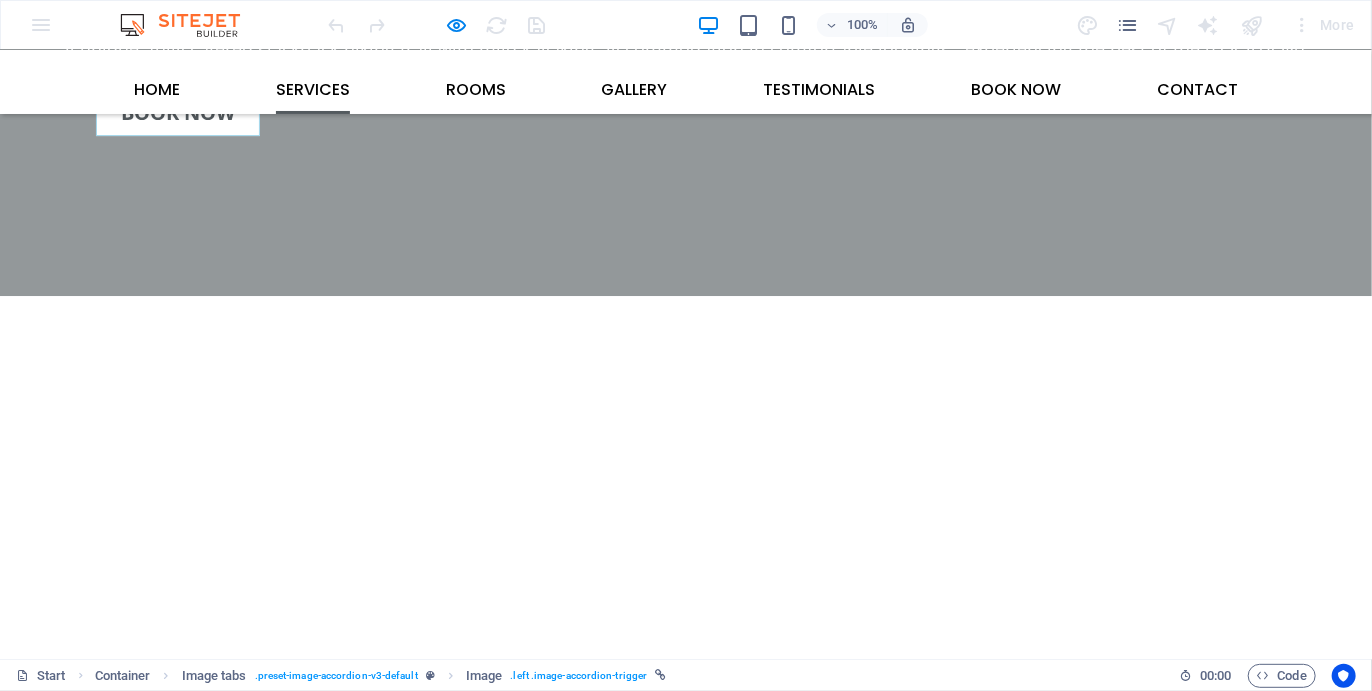scroll, scrollTop: 3246, scrollLeft: 0, axis: vertical 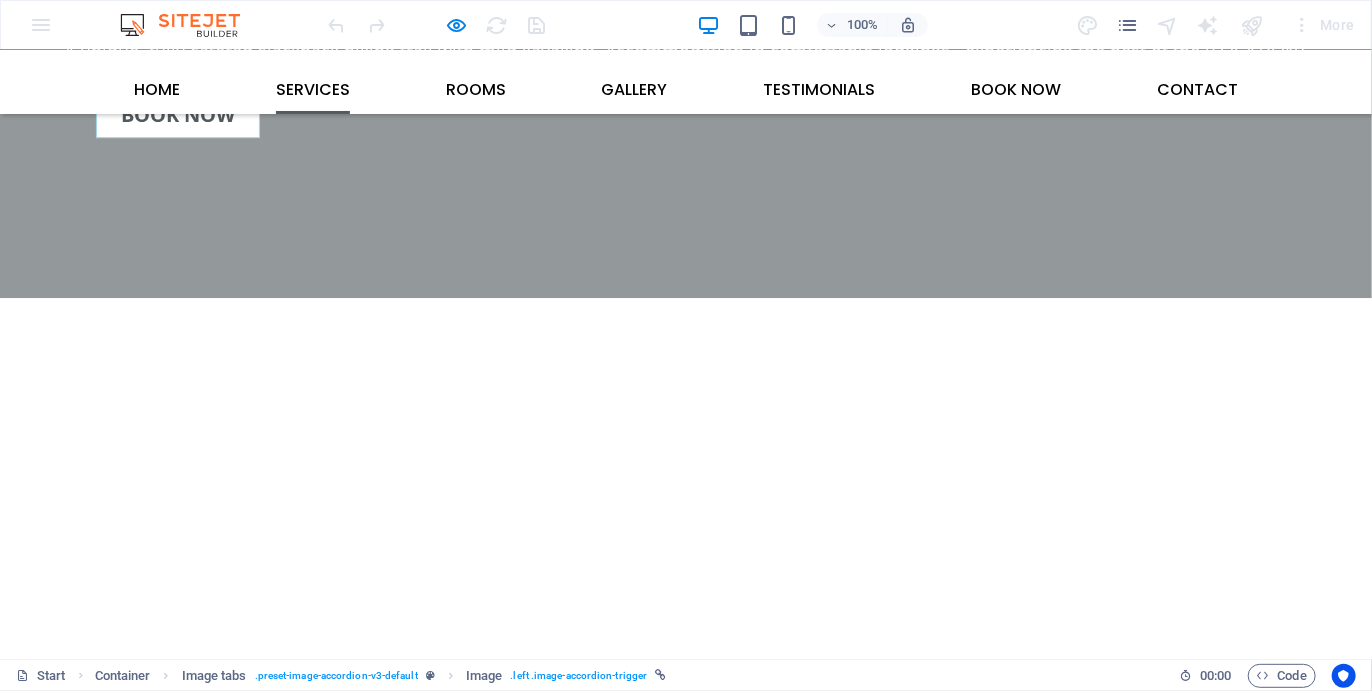 click on "✓ The hike includes all routes: [LOCATION], [LOCATION], [LOCATION], [LOCATION]/ forest hike, [LOCATION] and [LOCATION]" at bounding box center (986, 3292) 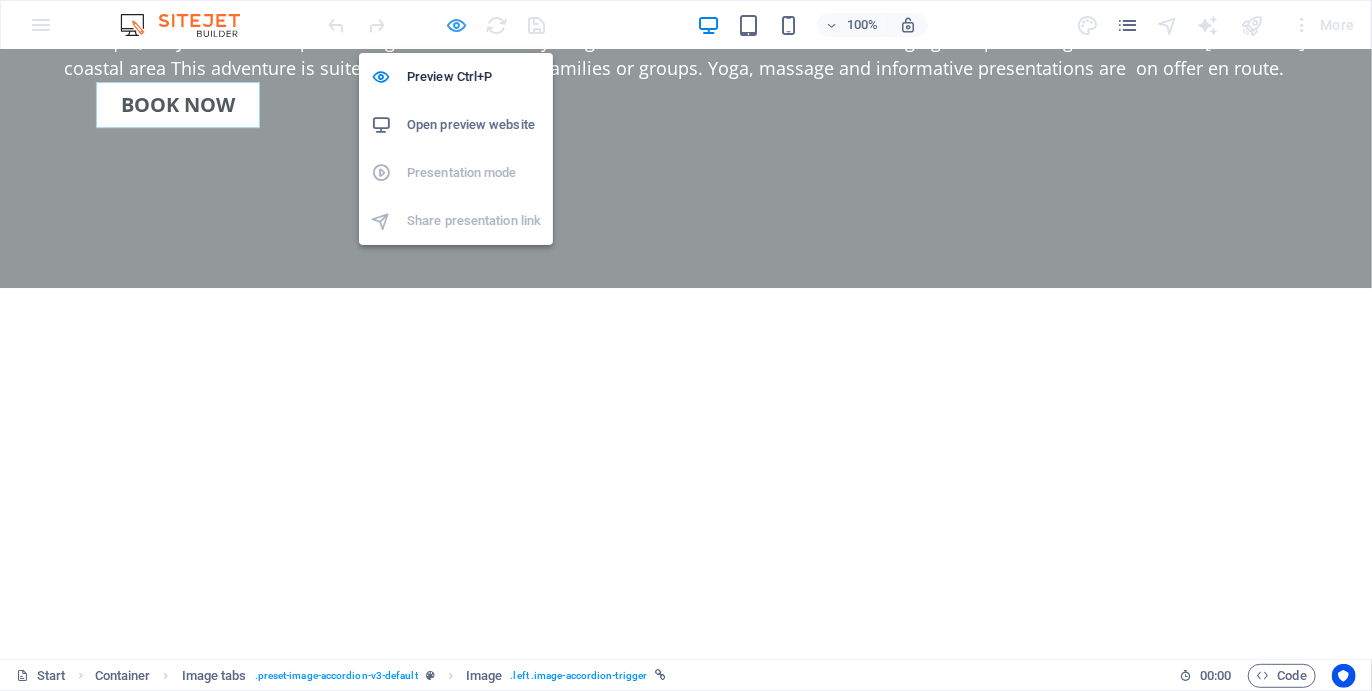 click at bounding box center (457, 25) 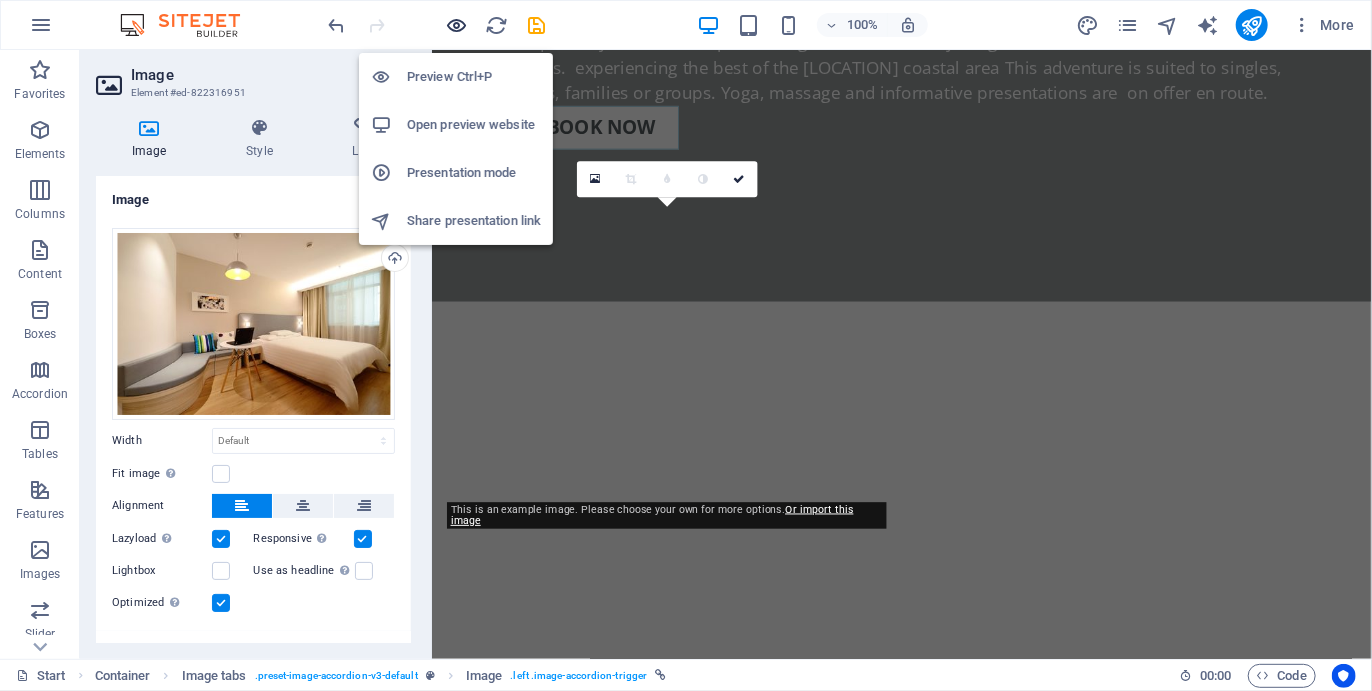 scroll, scrollTop: 7403, scrollLeft: 0, axis: vertical 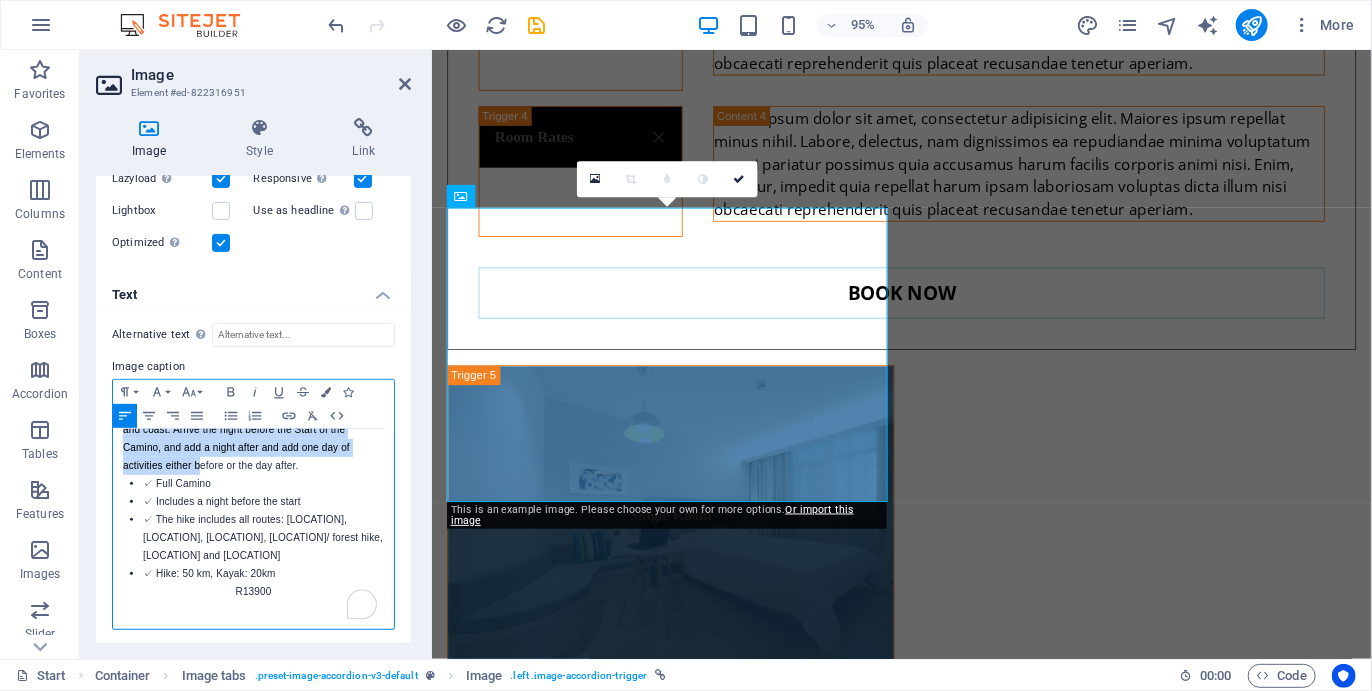 drag, startPoint x: 117, startPoint y: 459, endPoint x: 369, endPoint y: 715, distance: 359.22137 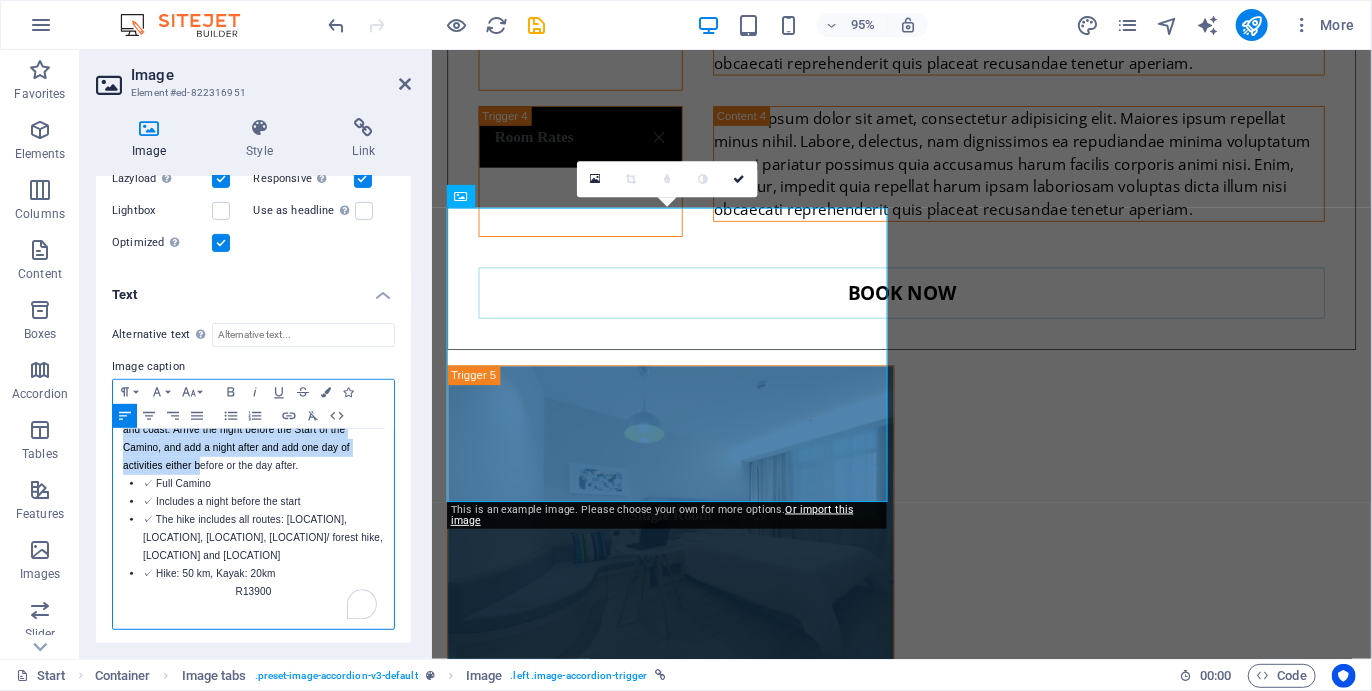 click on "plettcoastalcamino.co.za Start Favorites Elements Columns Content Boxes Accordion Tables Features Images Slider Header Footer Forms Marketing Collections Image Element #ed-822316951 Image Style Link Image Drag files here, click to choose files or select files from Files or our free stock photos  videos Select files from the file manager, stock photos, or upload file(s) Upload Width Default auto px rem % em vh vw Fit image Automatically fit image to a fixed width and height Height Default auto px Alignment Lazyload Loading images after the page loads improves page speed. Responsive Automatically load retina image and smartphone optimized sizes. Lightbox Use as headline The image will be wrapped in an H1 headline tag. Useful for giving alternative text the weight of an H1 headline, e.g. for the logo. Leave unchecked if uncertain. Optimized Images are compressed to improve page speed. Position Direction Custom X offset 50 px rem" at bounding box center (686, 345) 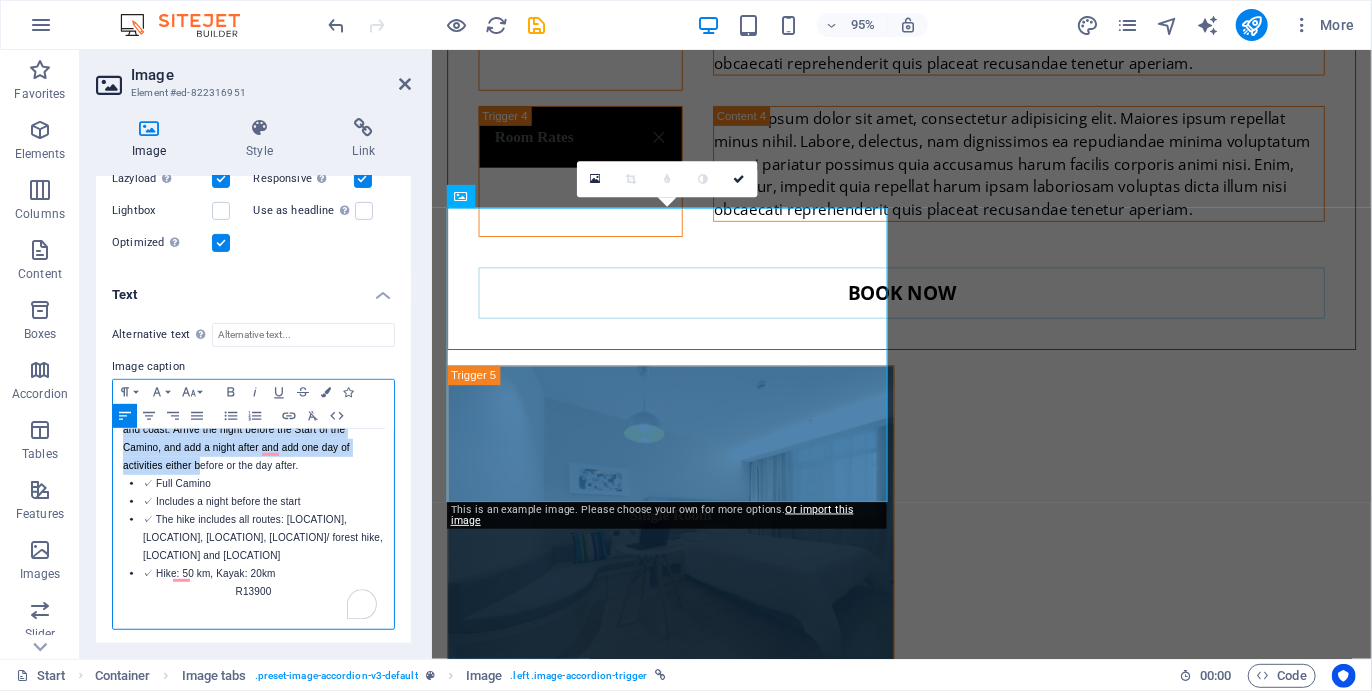 copy on "This is the full experience of the Camino! Hiking and kayaking through Plett towards the indigenious forest and coast. Arrive the night before the Start of the Camino, and add a night after and add one day of activities either before or the day after.  ✓ Full Camino ✓ Includes a night before the start ✓ The hike includes all routes: Robberg Nature Reserve, Plett beaches, Lagoon Mouth, Keurboomsstrand beach/ forest hike, Nature's Valley and Kalander  ✓ Hike: 50 km, Kayak: 20km R13900" 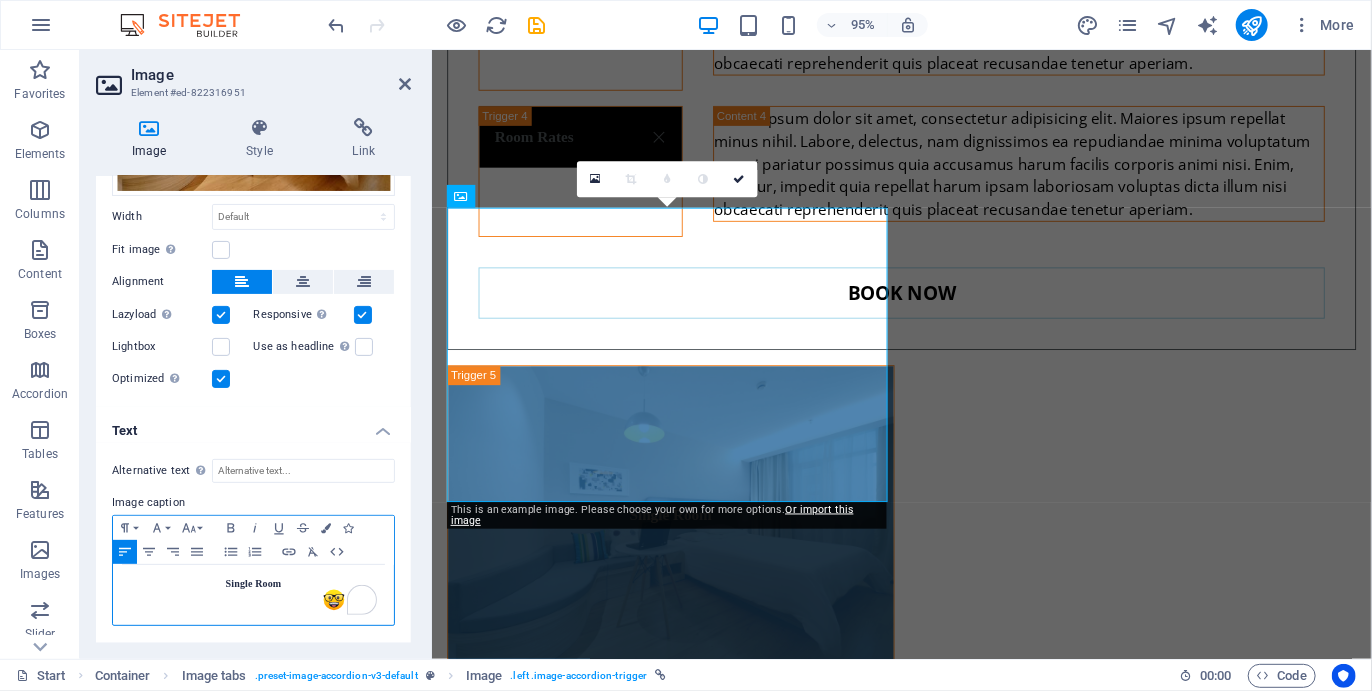 scroll, scrollTop: 220, scrollLeft: 0, axis: vertical 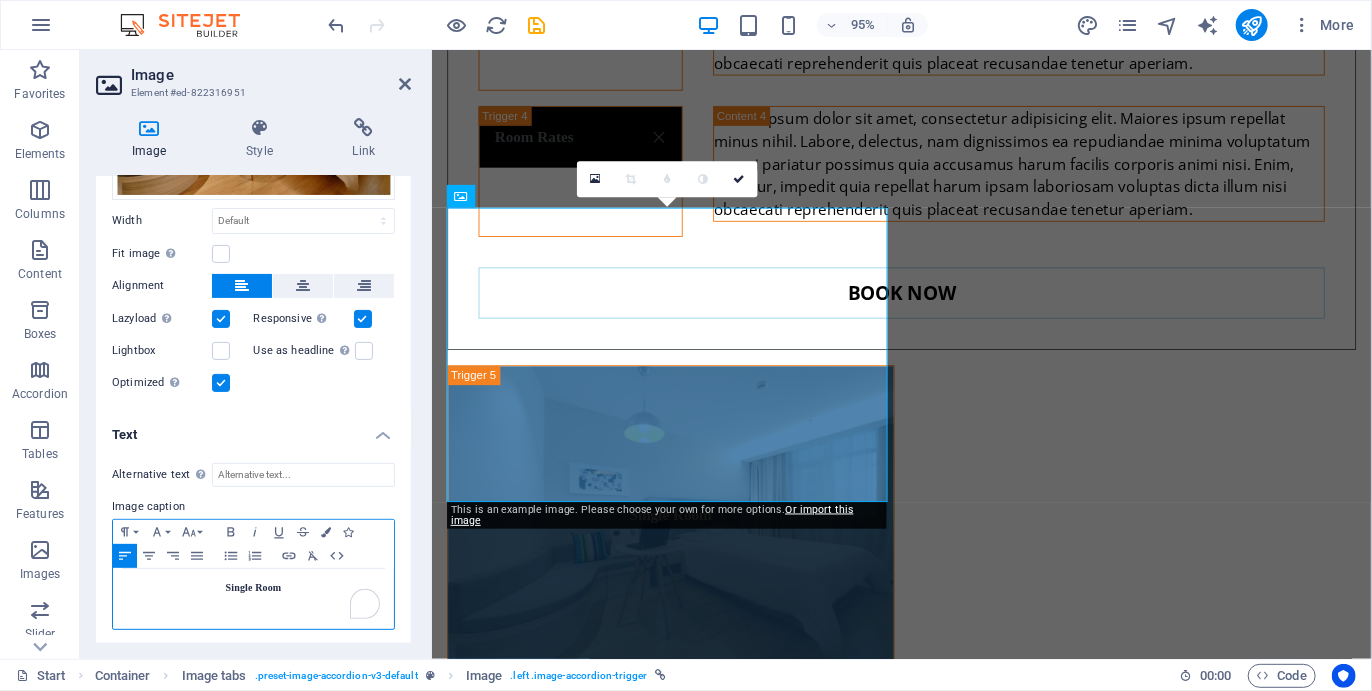 click on "Single Room" at bounding box center [253, 588] 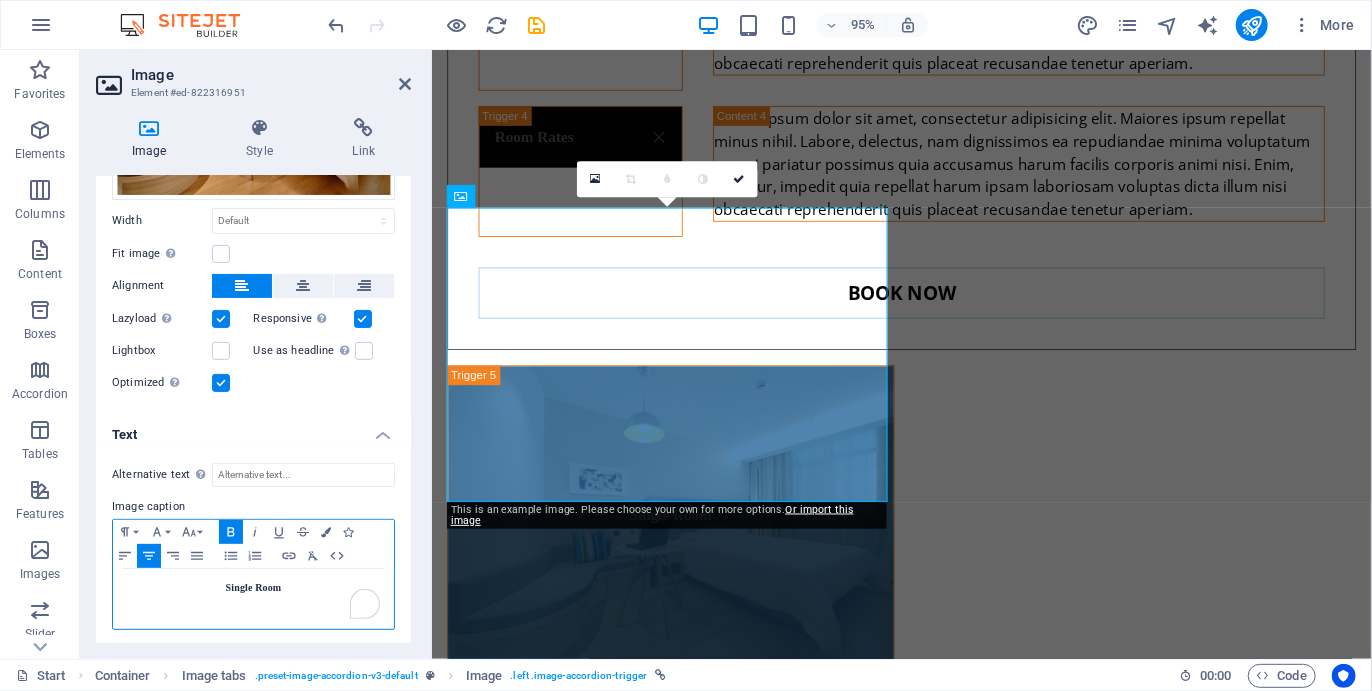 scroll, scrollTop: 0, scrollLeft: 0, axis: both 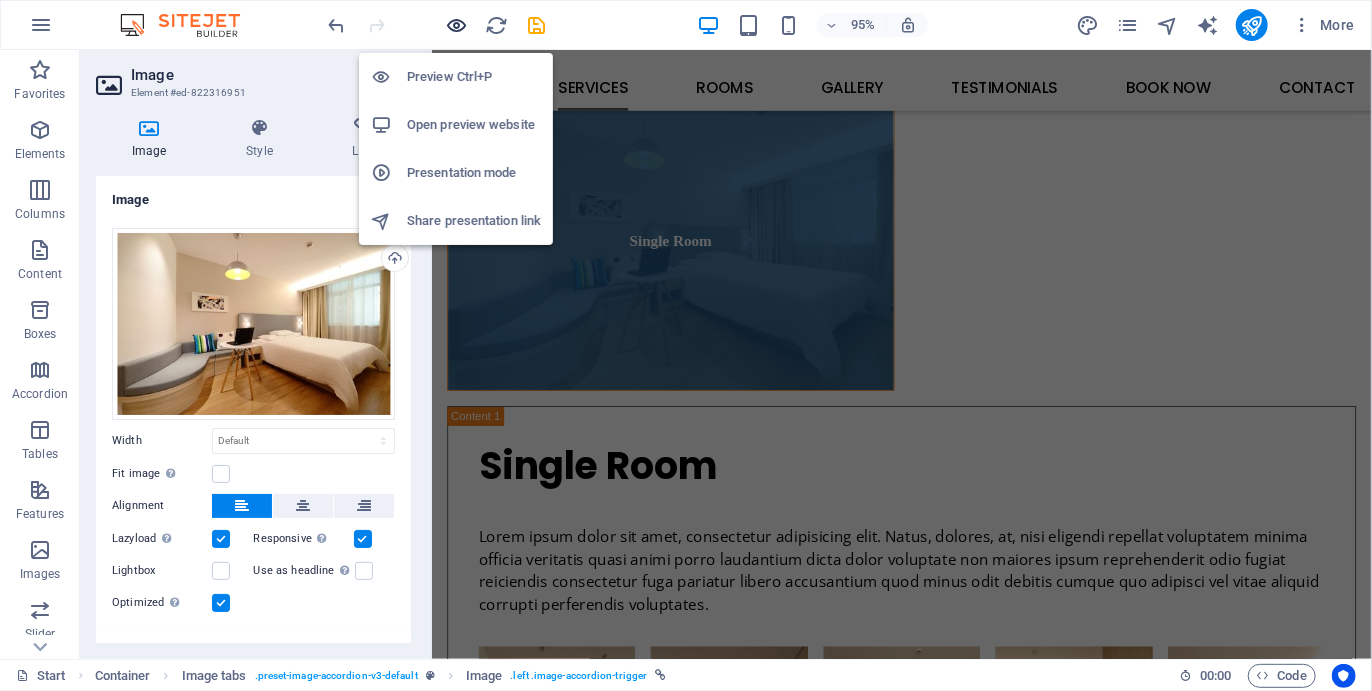 click at bounding box center (457, 25) 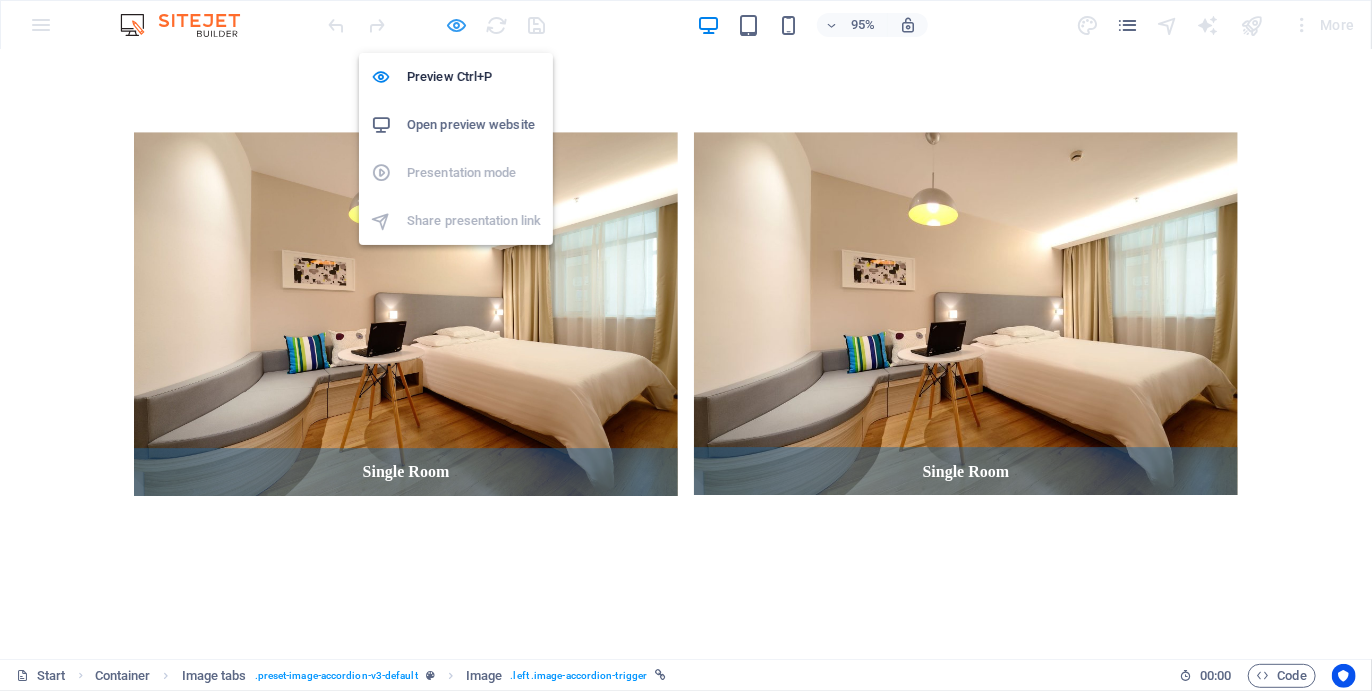 scroll, scrollTop: 3289, scrollLeft: 0, axis: vertical 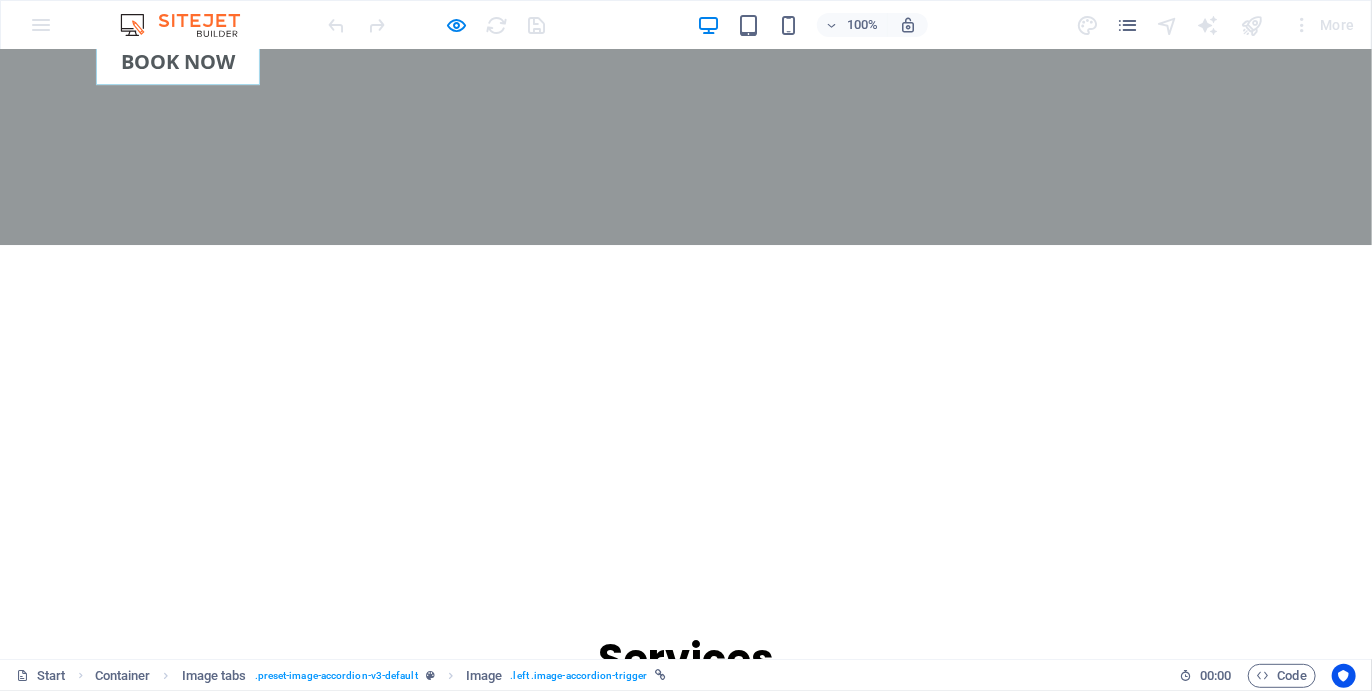 click on "Single Room" at bounding box center [406, 3178] 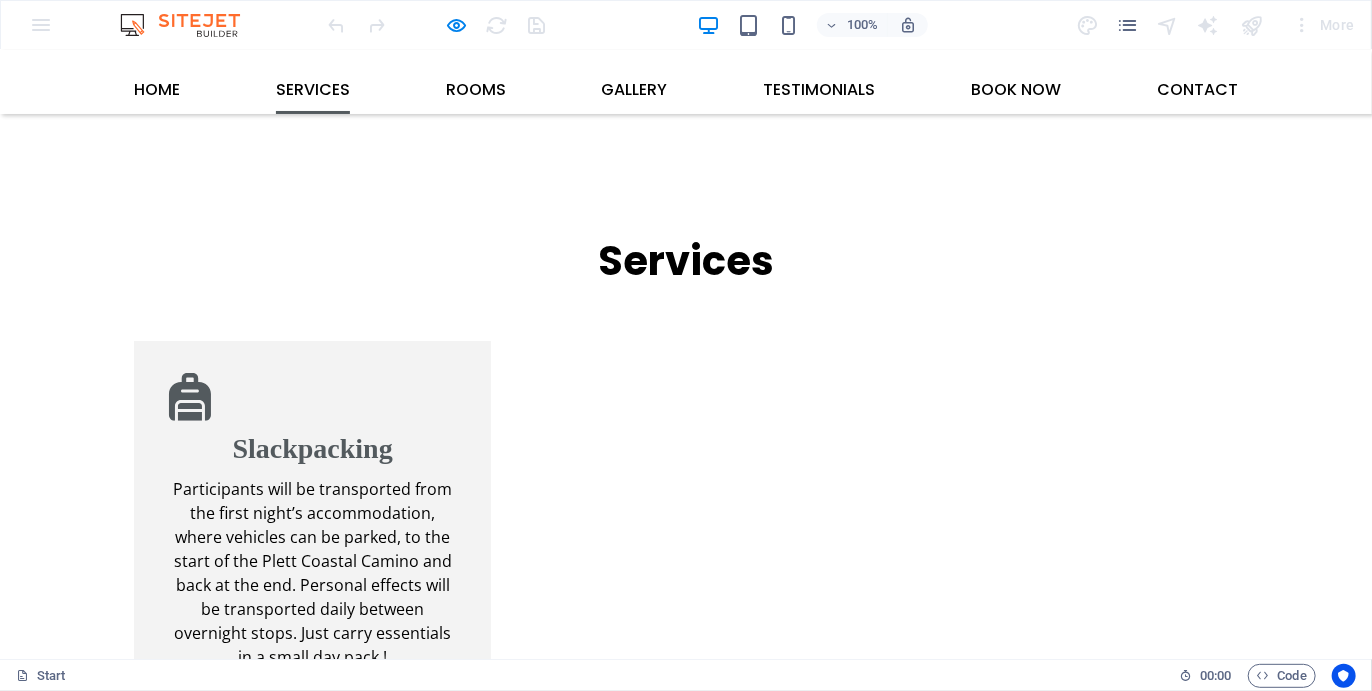 scroll, scrollTop: 3343, scrollLeft: 0, axis: vertical 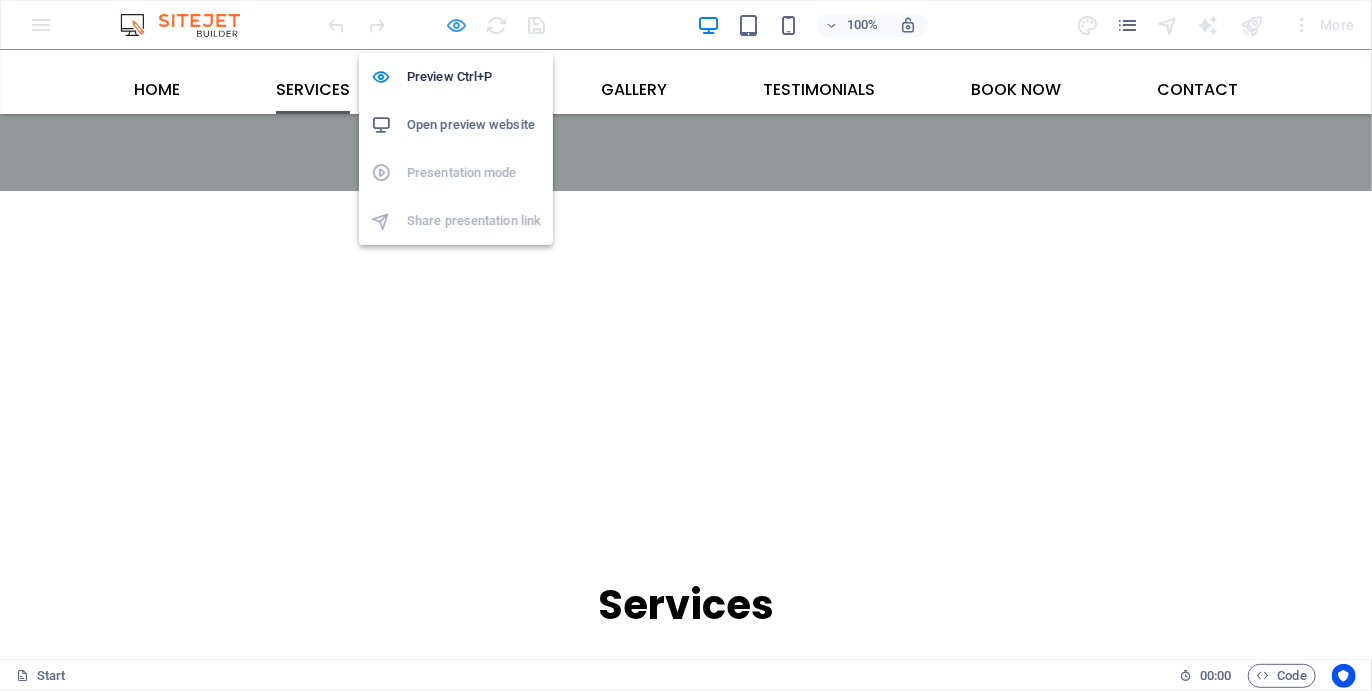 click at bounding box center [457, 25] 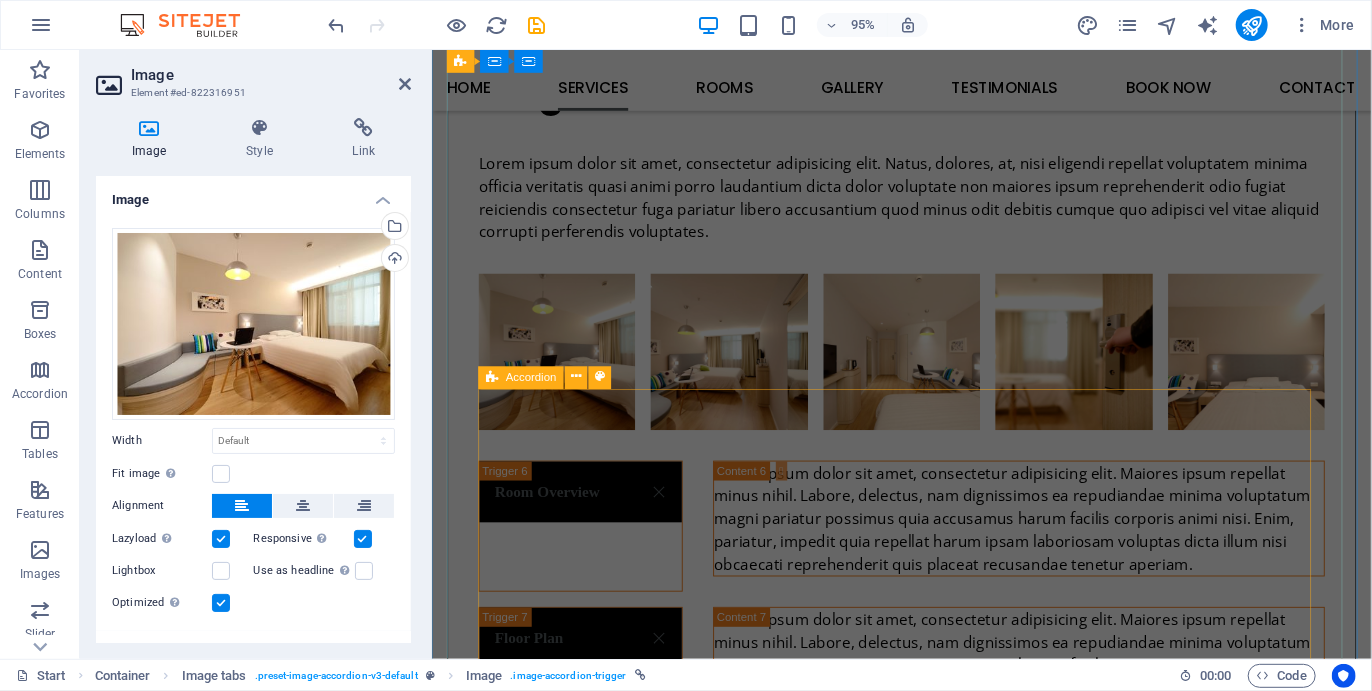 scroll, scrollTop: 7571, scrollLeft: 0, axis: vertical 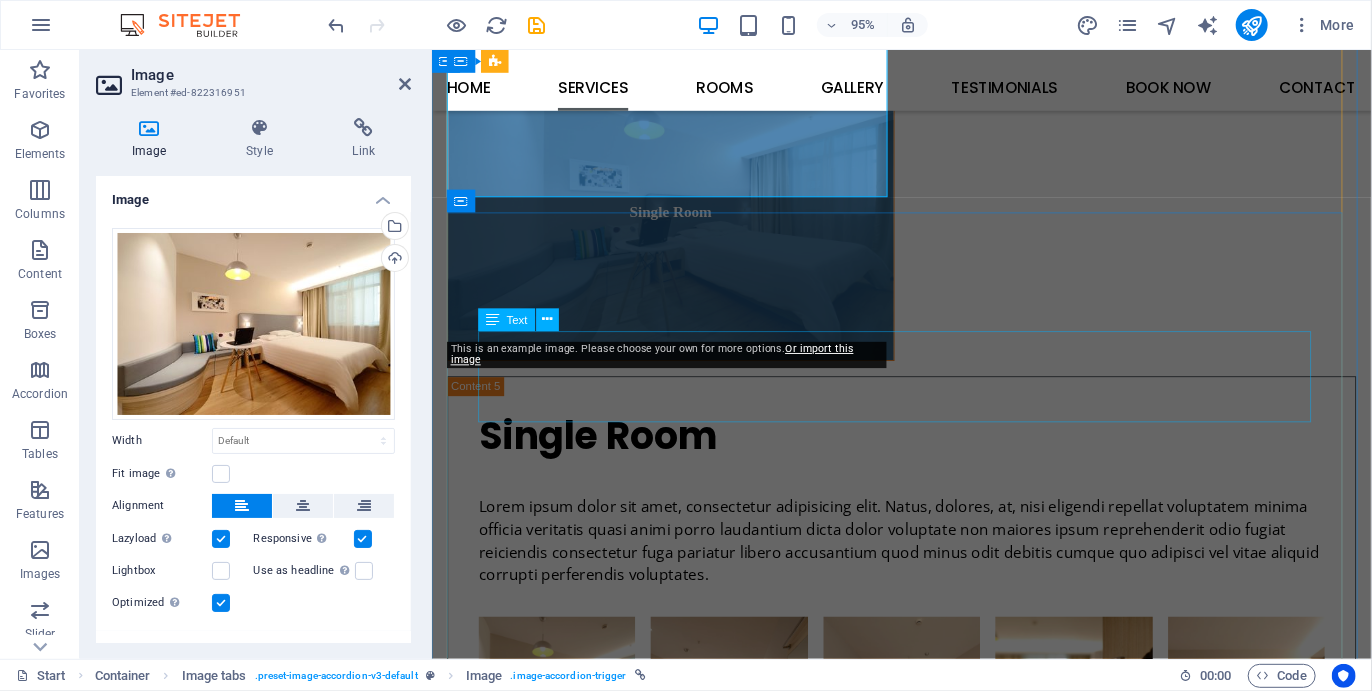click on "Lorem ipsum dolor sit amet, consectetur adipisicing elit. Natus, dolores, at, nisi eligendi repellat voluptatem minima officia veritatis quasi animi porro laudantium dicta dolor voluptate non maiores ipsum reprehenderit odio fugiat reiciendis consectetur fuga pariatur libero accusantium quod minus odit debitis cumque quo adipisci vel vitae aliquid corrupti perferendis voluptates." at bounding box center [925, 3530] 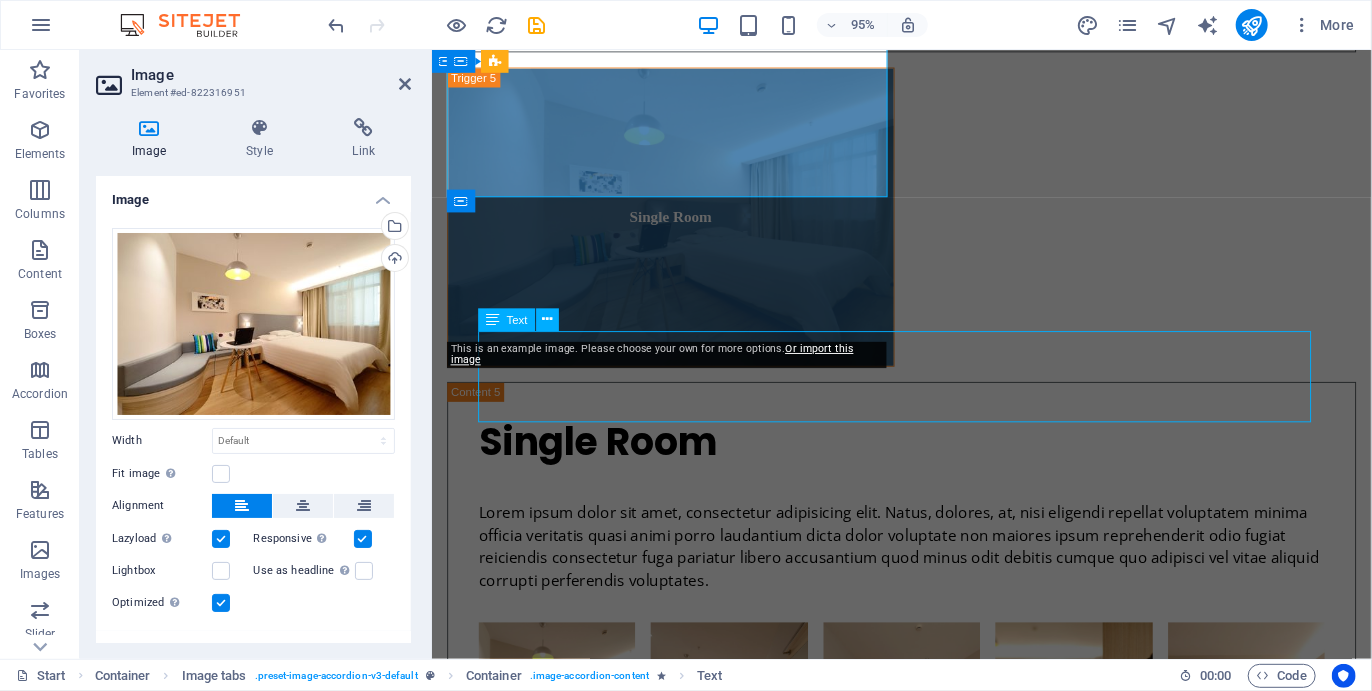 scroll, scrollTop: 7747, scrollLeft: 0, axis: vertical 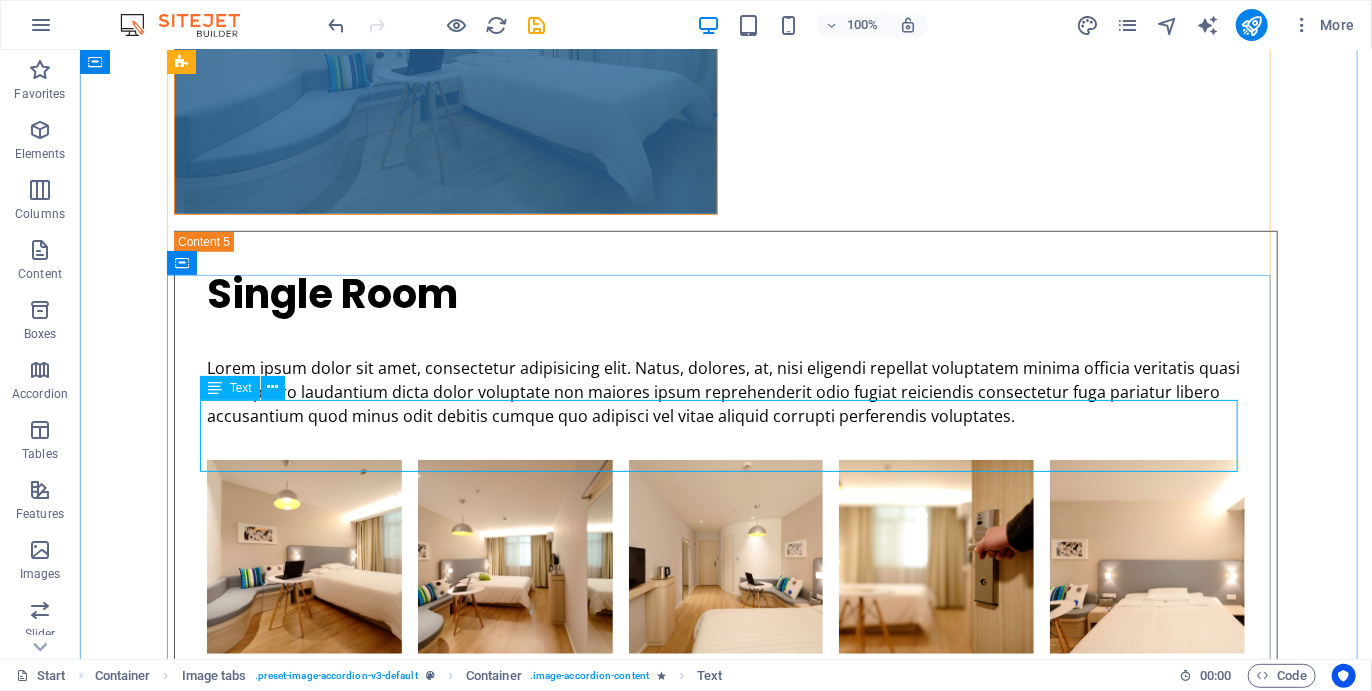 click on "Lorem ipsum dolor sit amet, consectetur adipisicing elit. Natus, dolores, at, nisi eligendi repellat voluptatem minima officia veritatis quasi animi porro laudantium dicta dolor voluptate non maiores ipsum reprehenderit odio fugiat reiciendis consectetur fuga pariatur libero accusantium quod minus odit debitis cumque quo adipisci vel vitae aliquid corrupti perferendis voluptates." at bounding box center (725, 3463) 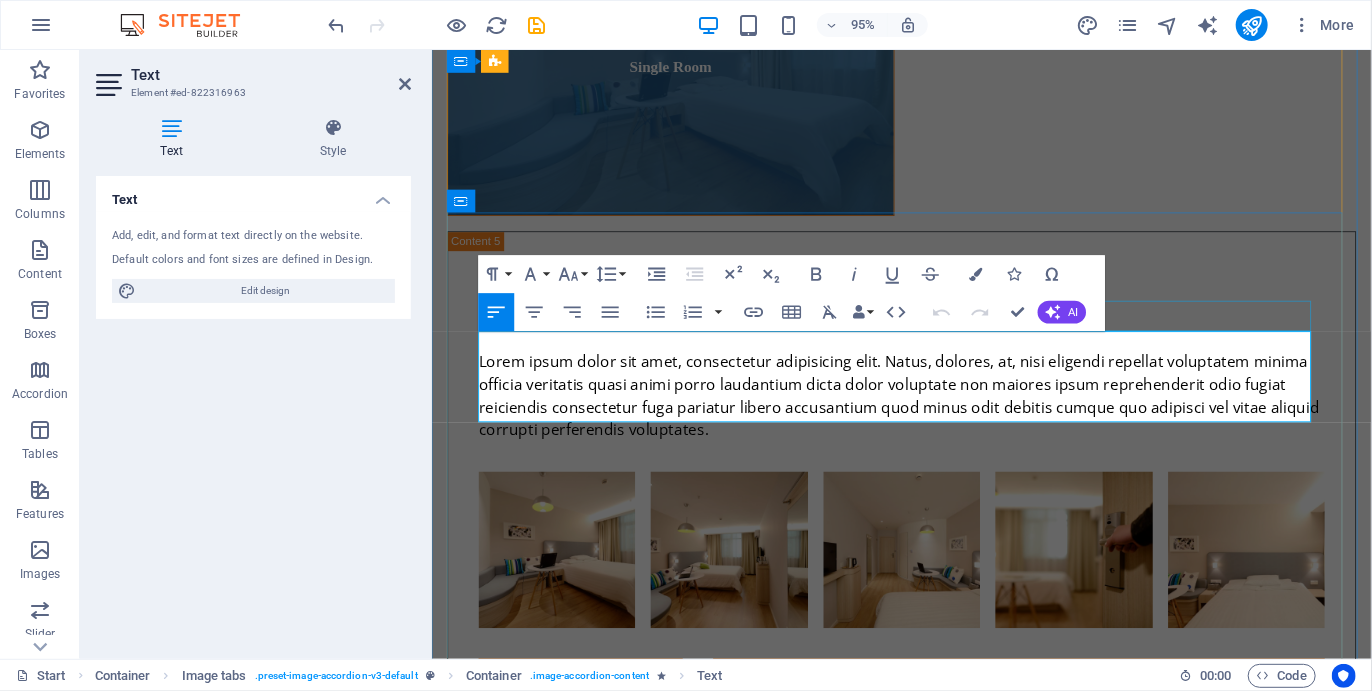drag, startPoint x: 747, startPoint y: 432, endPoint x: 513, endPoint y: 327, distance: 256.47806 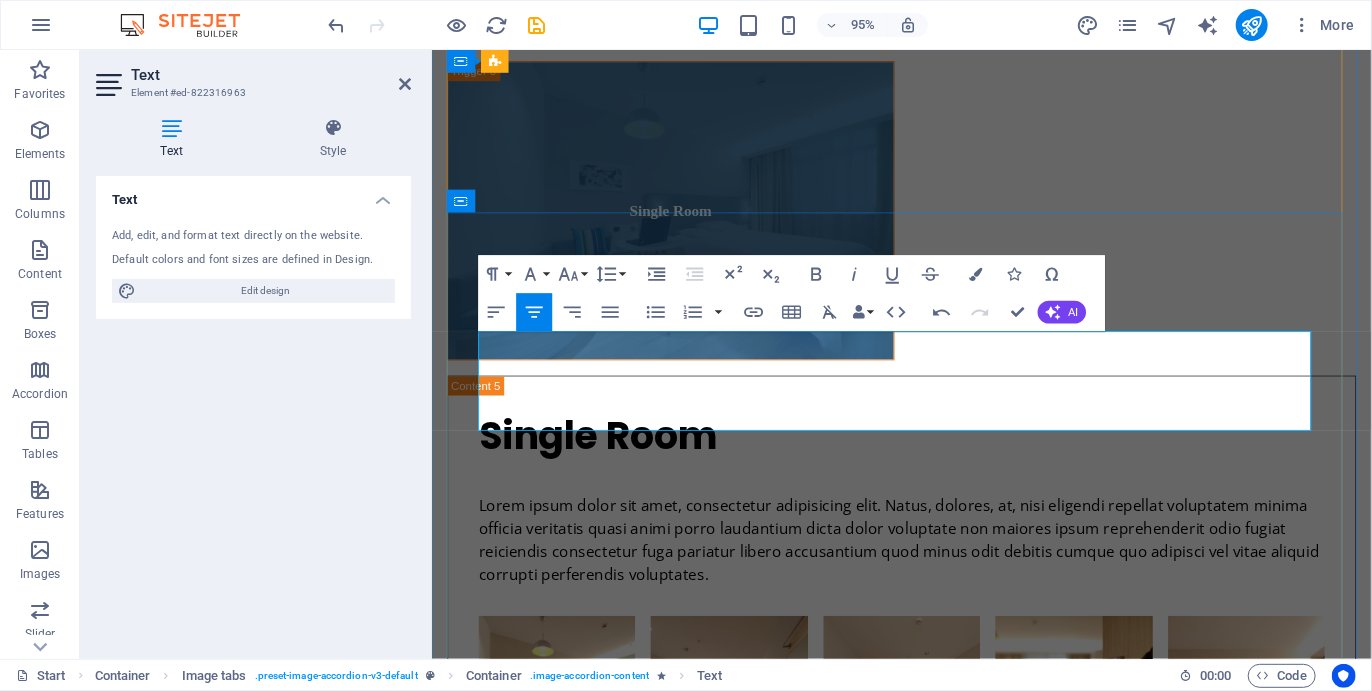 click on "✓ Full Camino" at bounding box center (935, 3519) 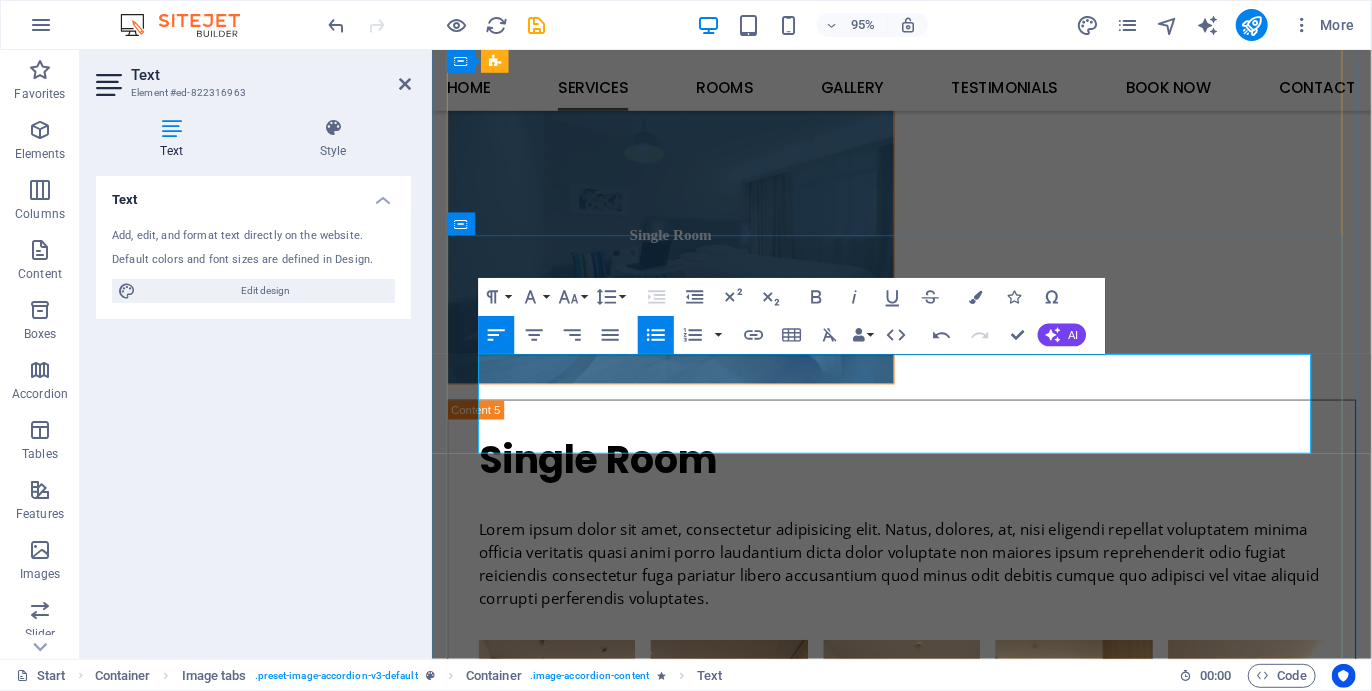 scroll, scrollTop: 7697, scrollLeft: 0, axis: vertical 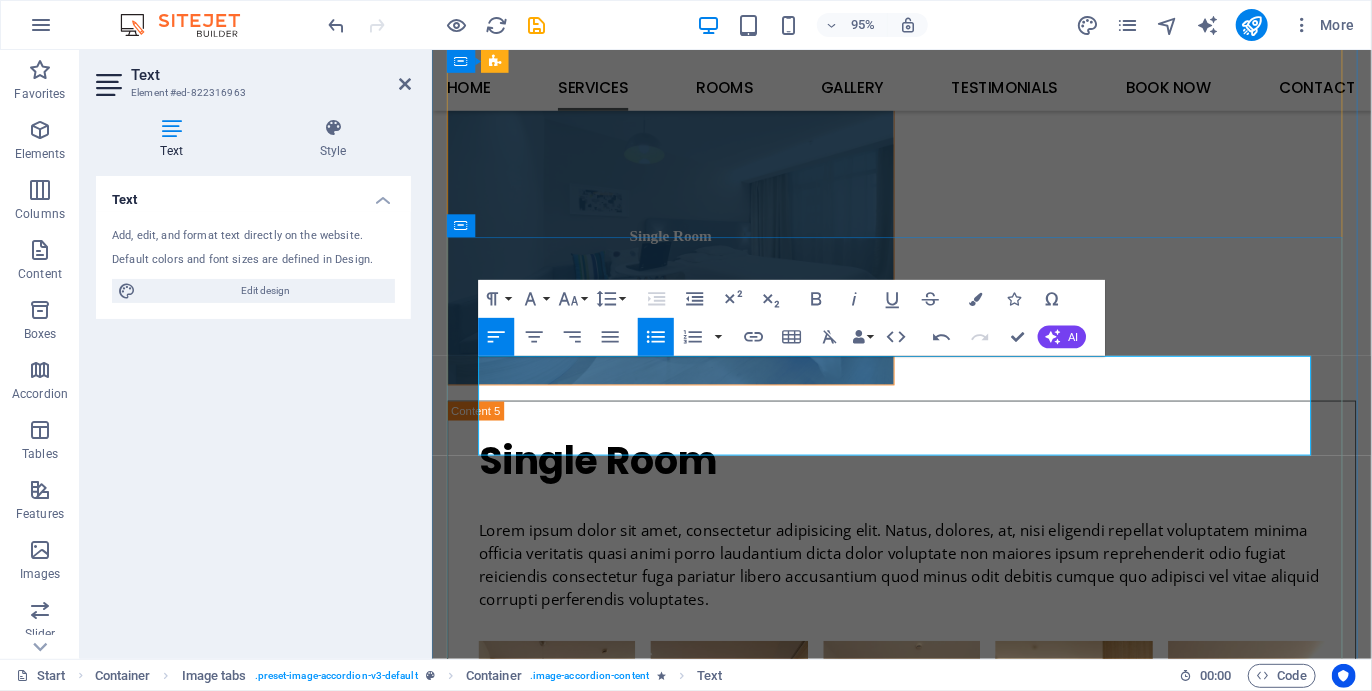 click on "R13900" at bounding box center (925, 3605) 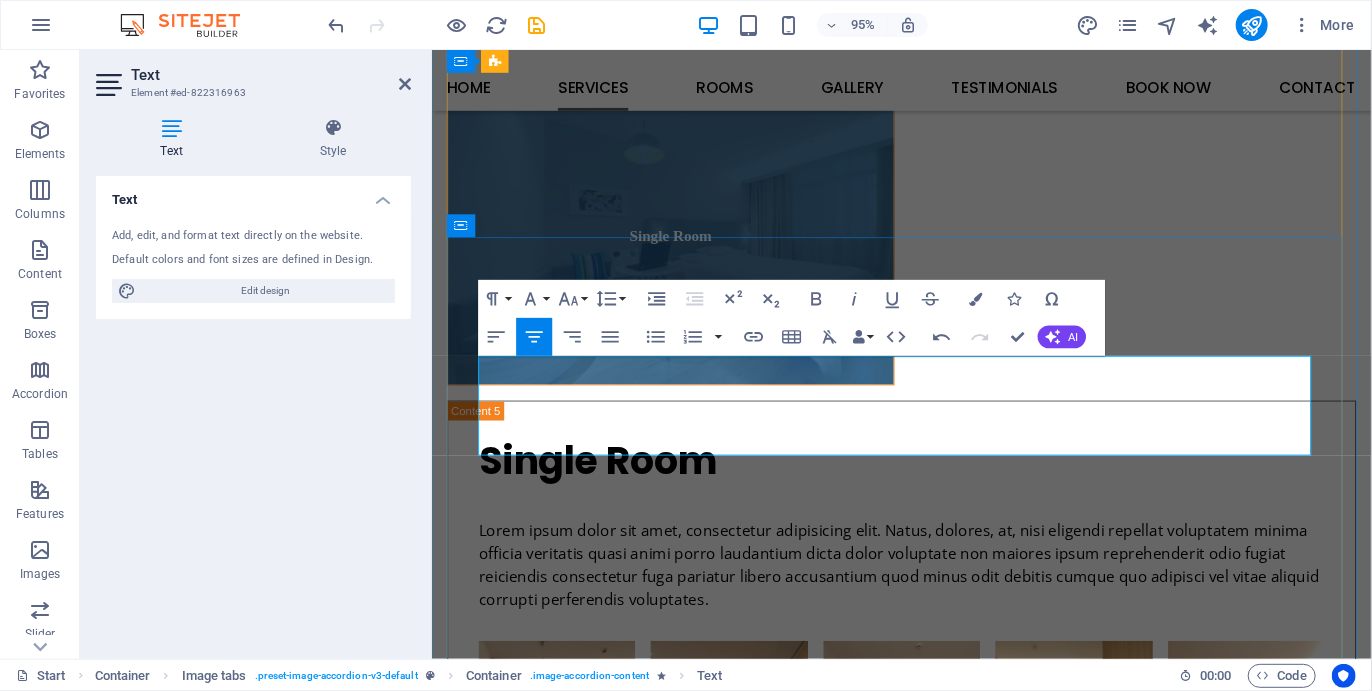 click on "R13900" at bounding box center [925, 3605] 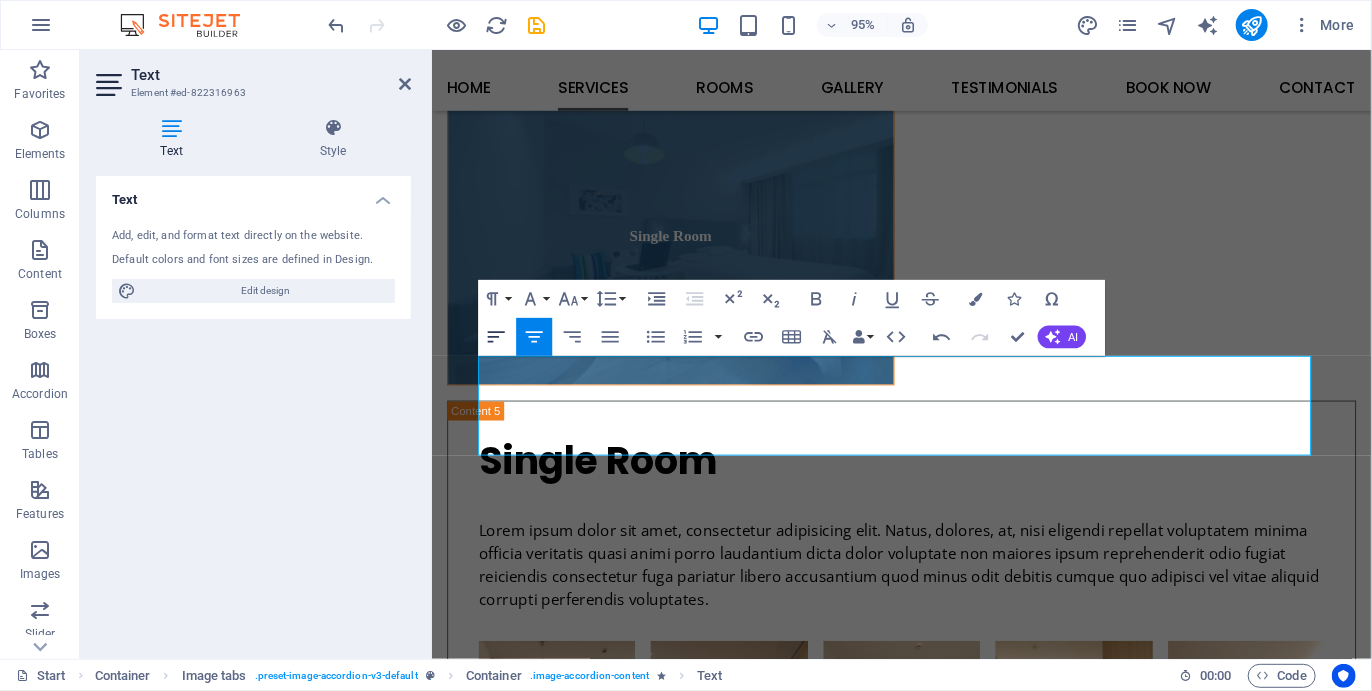click 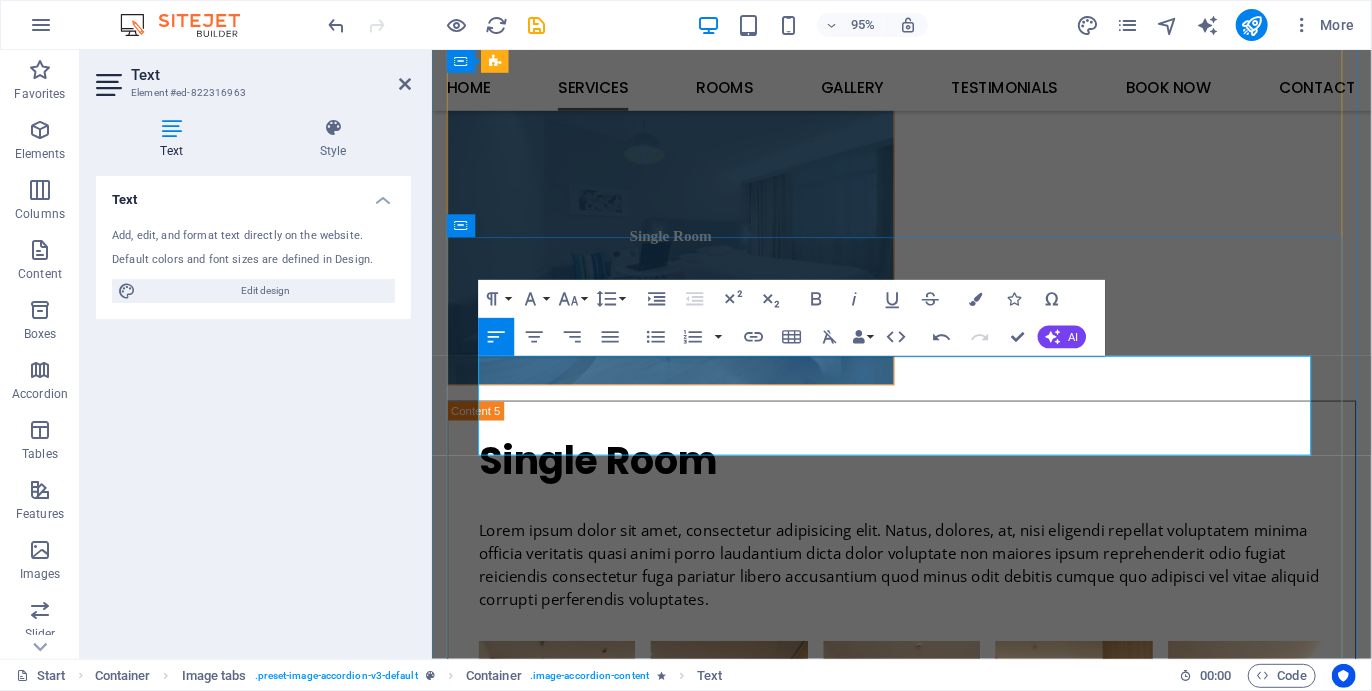 drag, startPoint x: 517, startPoint y: 461, endPoint x: 476, endPoint y: 383, distance: 88.11924 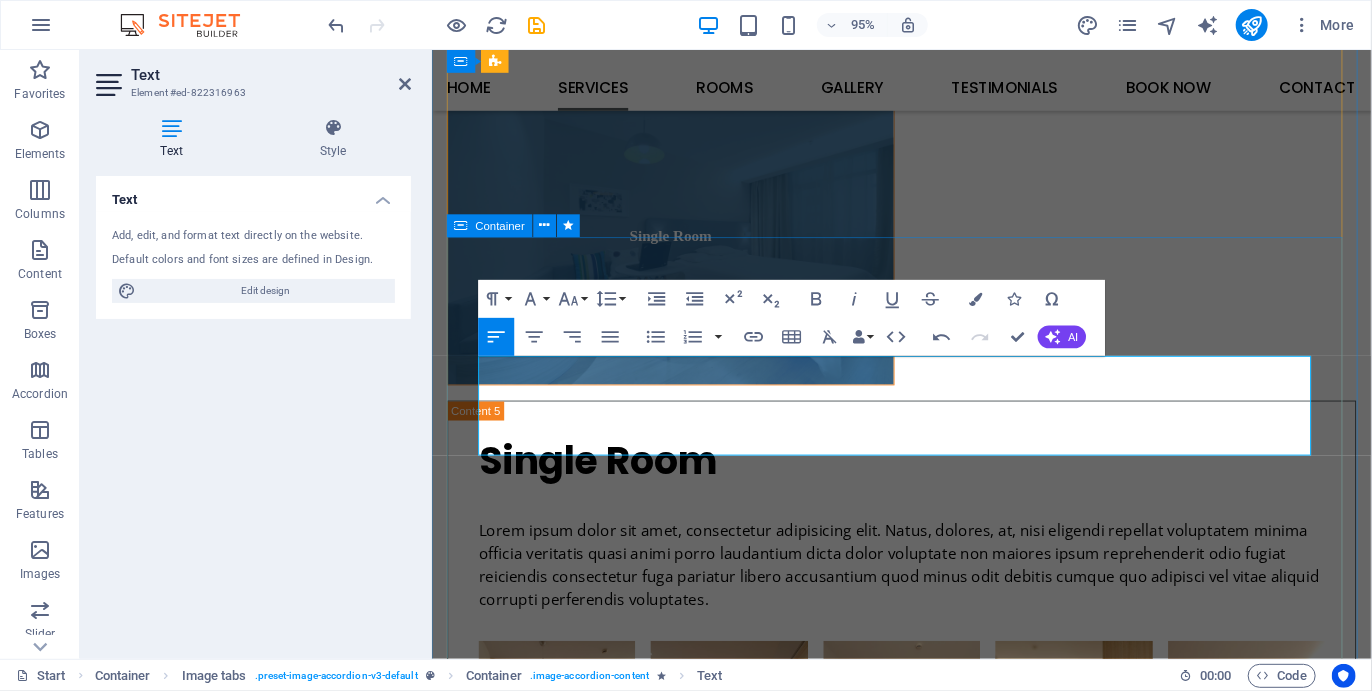 click on "Single Room This is the full experience of the Camino! Hiking and kayaking through Plett towards the indigenious forest and coast. Arrive the night before the Start of the Camino, and add a night after and add one day of activities either before or the day after.  ✓ Full Camino ✓ Includes a night before the start ✓ The hike includes all routes: [LOCATION], [LOCATION], [LOCATION], [LOCATION]/ forest hike, [LOCATION] and [LOCATION]  ✓ Hike: 50 km, Kayak: 20km R13900  Room Overview Lorem ipsum dolor sit amet, consectetur adipisicing elit. Maiores ipsum repellat minus nihil. Labore, delectus, nam dignissimos ea repudiandae minima voluptatum magni pariatur possimus quia accusamus harum facilis corporis animi nisi. Enim, pariatur, impedit quia repellat harum ipsam laboriosam voluptas dicta illum nisi obcaecati reprehenderit quis placeat recusandae tenetur aperiam. Floor Plan Room Rates Book now" at bounding box center [925, 3895] 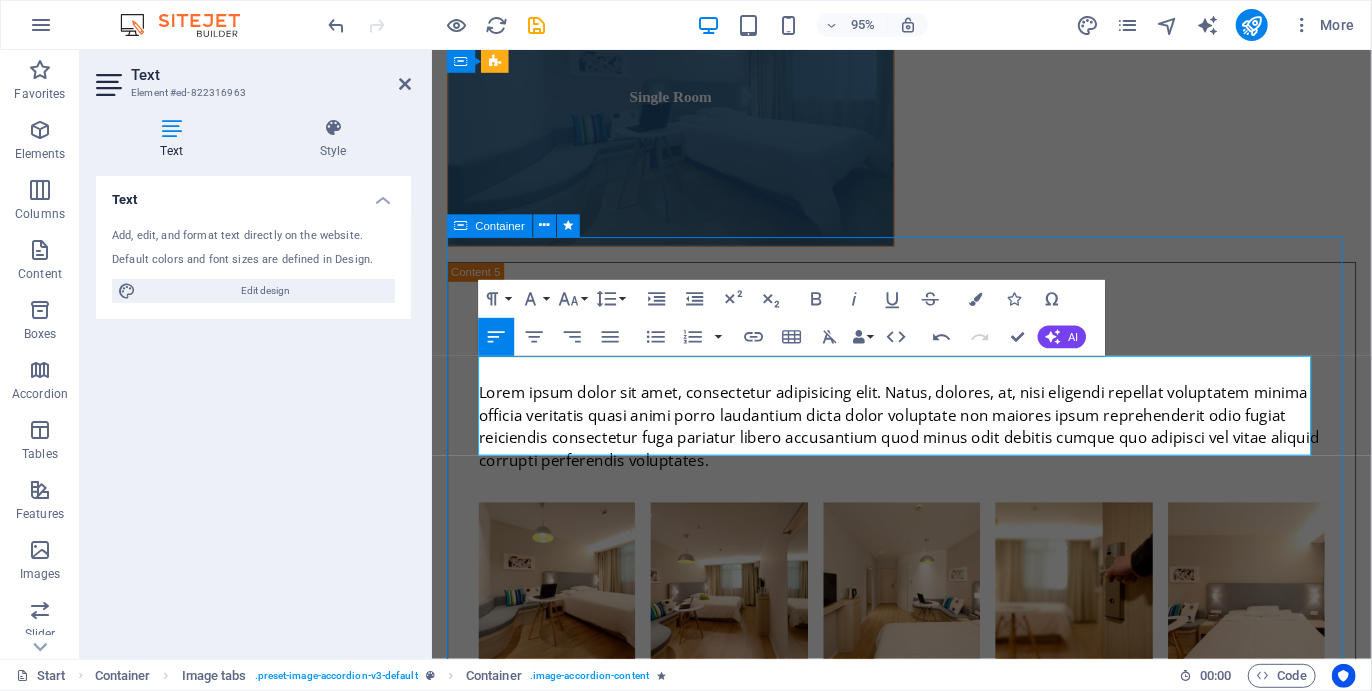 scroll, scrollTop: 7774, scrollLeft: 0, axis: vertical 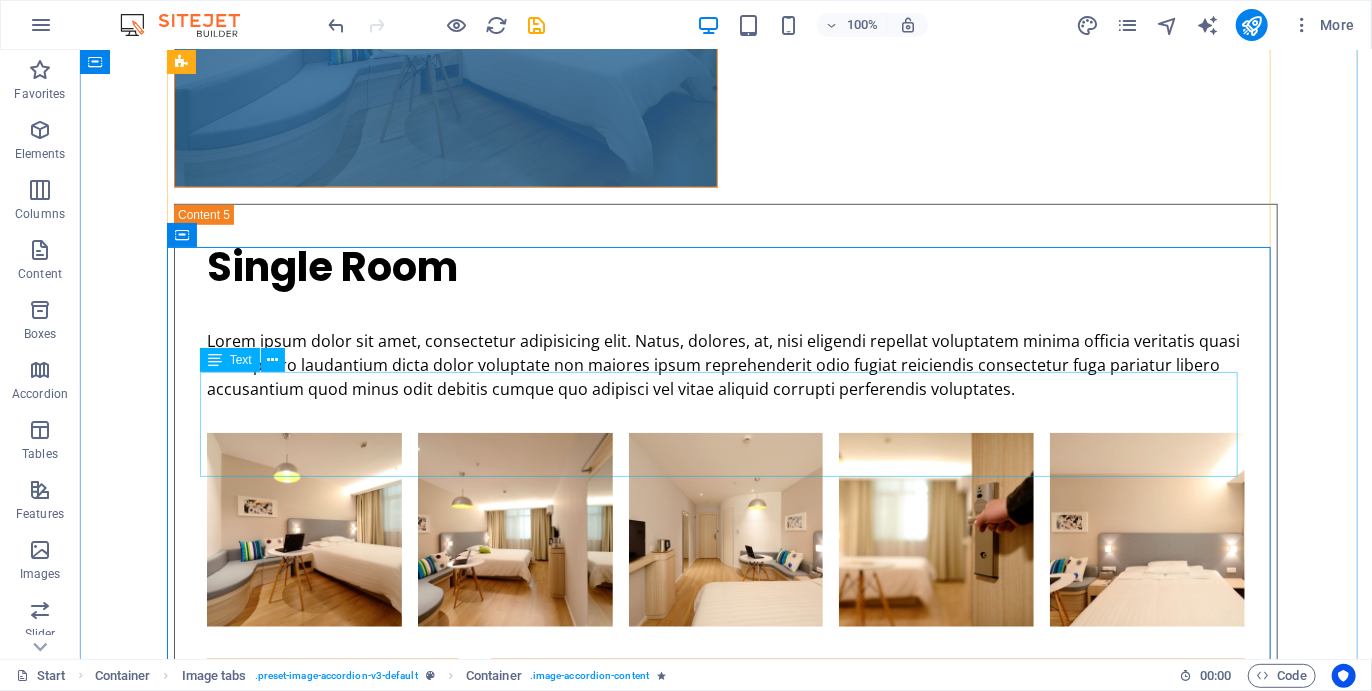 click on "This is the full experience of the Camino! Hiking and kayaking through Plett towards the indigenious forest and coast. Arrive the night before the Start of the Camino, and add a night after and add one day of activities either before or the day after.  ✓ Full Camino ✓ Includes a night before the start ✓ The hike includes all routes: Robberg Nature Reserve, Plett beaches, Lagoon Mouth, Keurboomsstrand beach/ forest hike, Nature's Valley and Kalander  ✓ Hike: 50 km, Kayak: 20km R13900" at bounding box center (725, 3452) 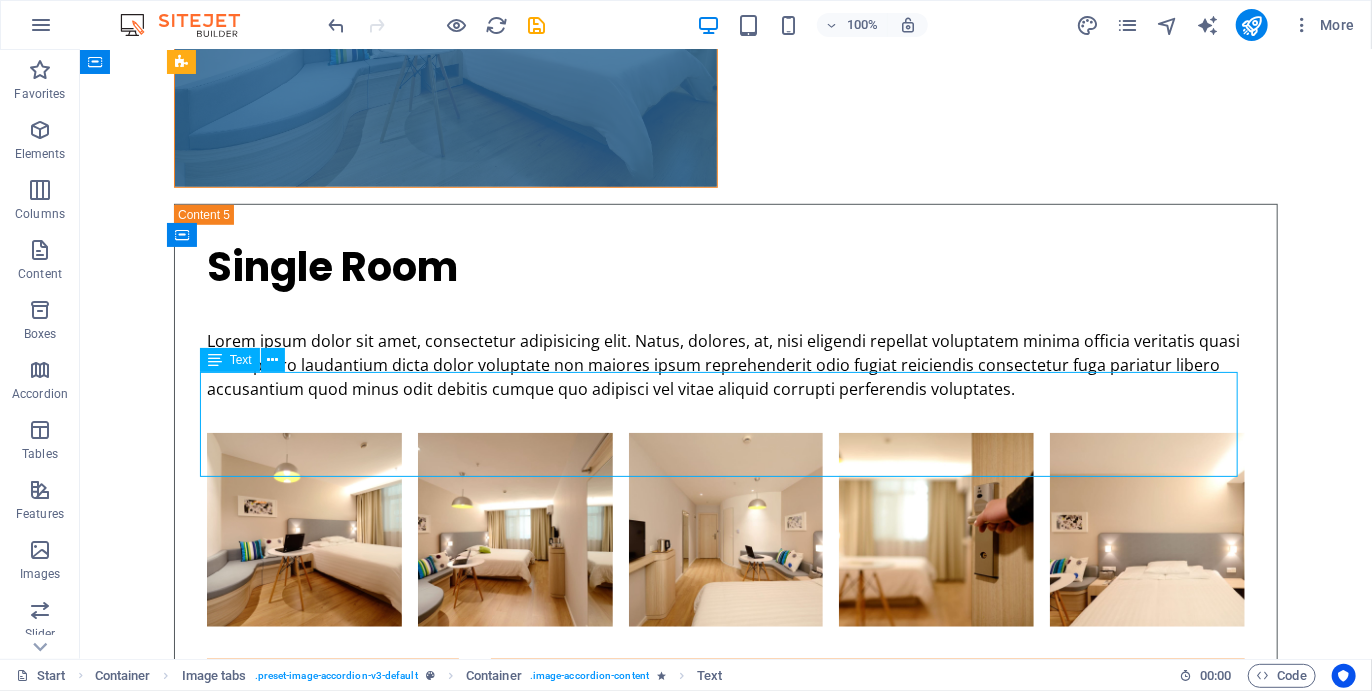 click on "This is the full experience of the Camino! Hiking and kayaking through Plett towards the indigenious forest and coast. Arrive the night before the Start of the Camino, and add a night after and add one day of activities either before or the day after.  ✓ Full Camino ✓ Includes a night before the start ✓ The hike includes all routes: Robberg Nature Reserve, Plett beaches, Lagoon Mouth, Keurboomsstrand beach/ forest hike, Nature's Valley and Kalander  ✓ Hike: 50 km, Kayak: 20km R13900" at bounding box center (725, 3452) 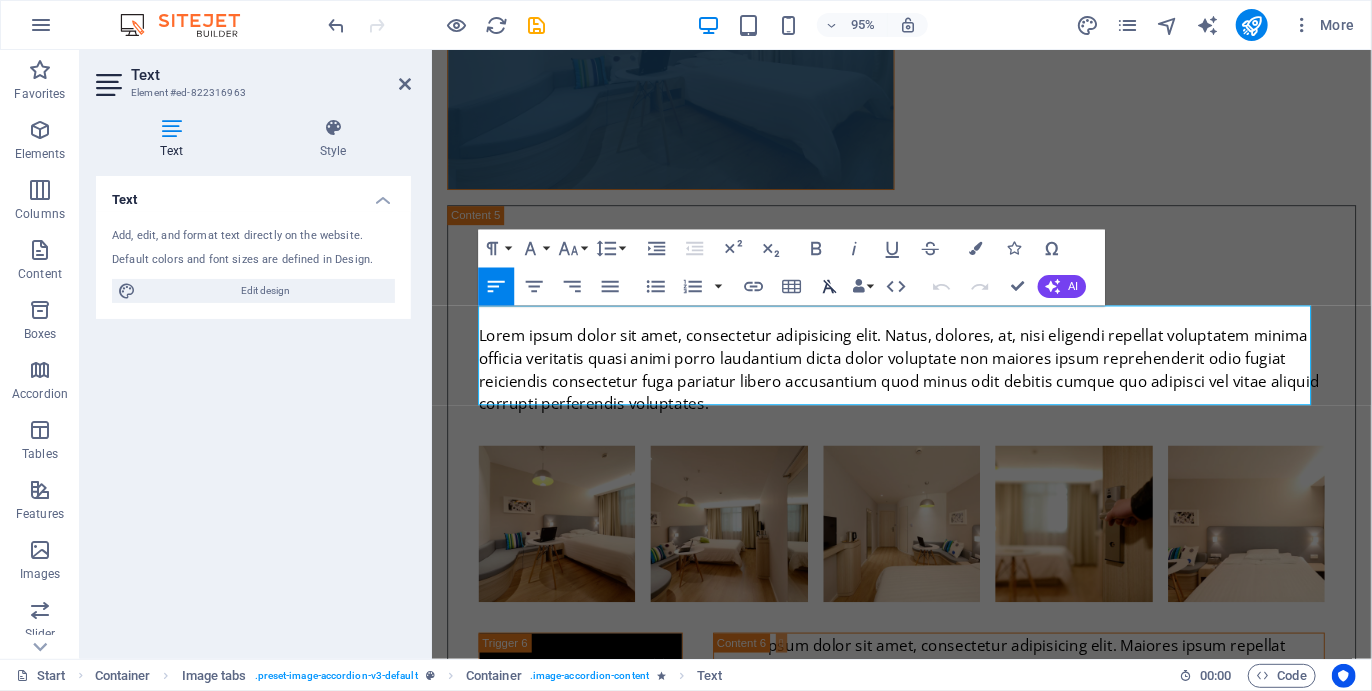 click 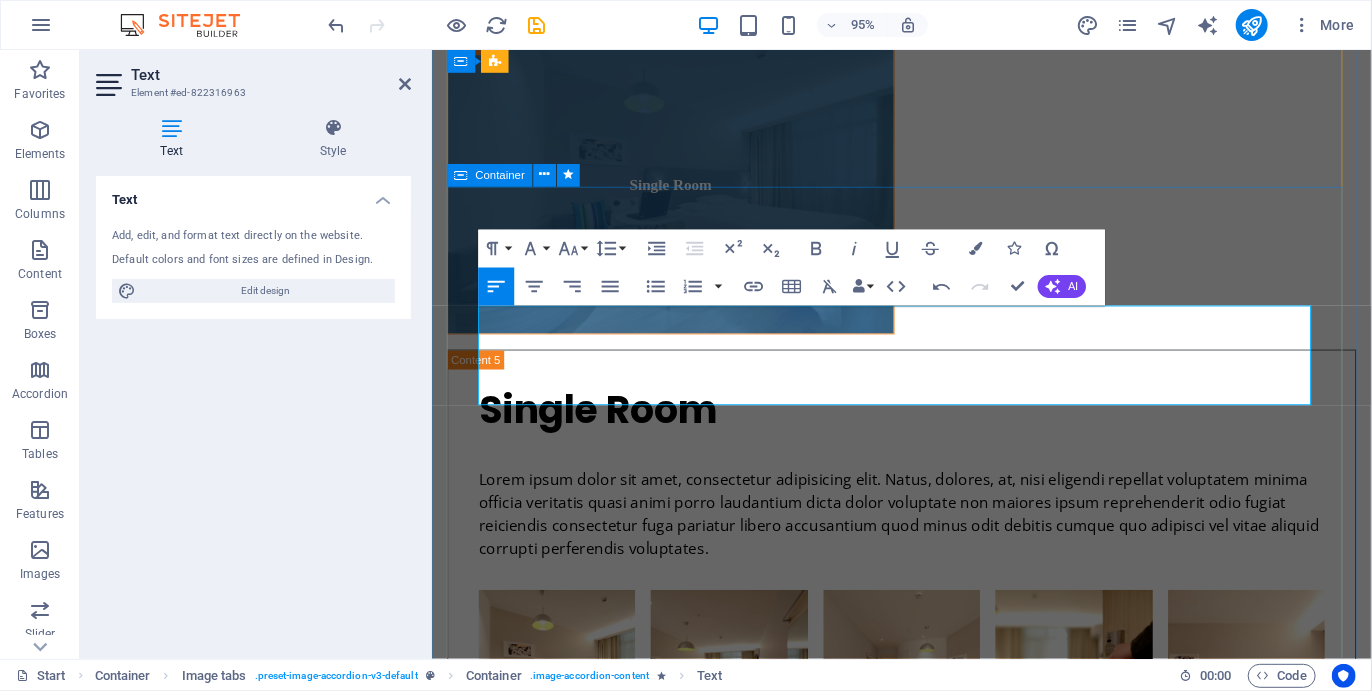 drag, startPoint x: 545, startPoint y: 416, endPoint x: 469, endPoint y: 325, distance: 118.56222 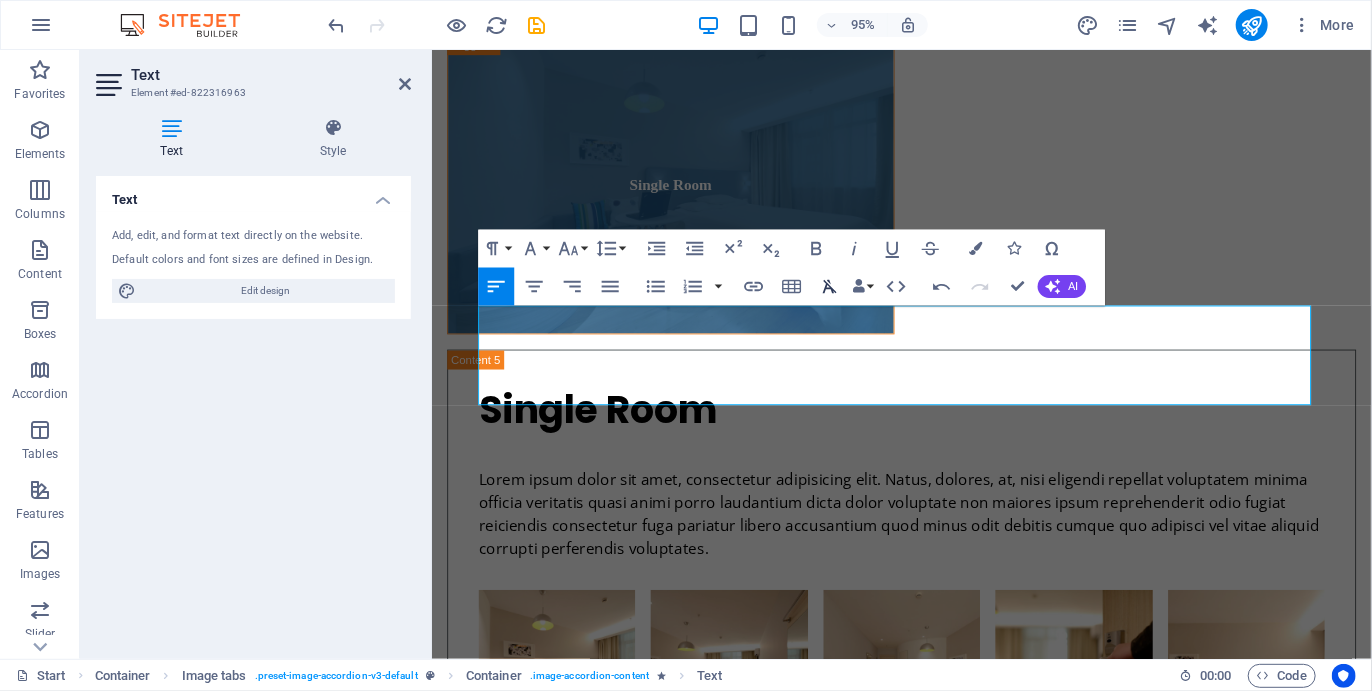 click 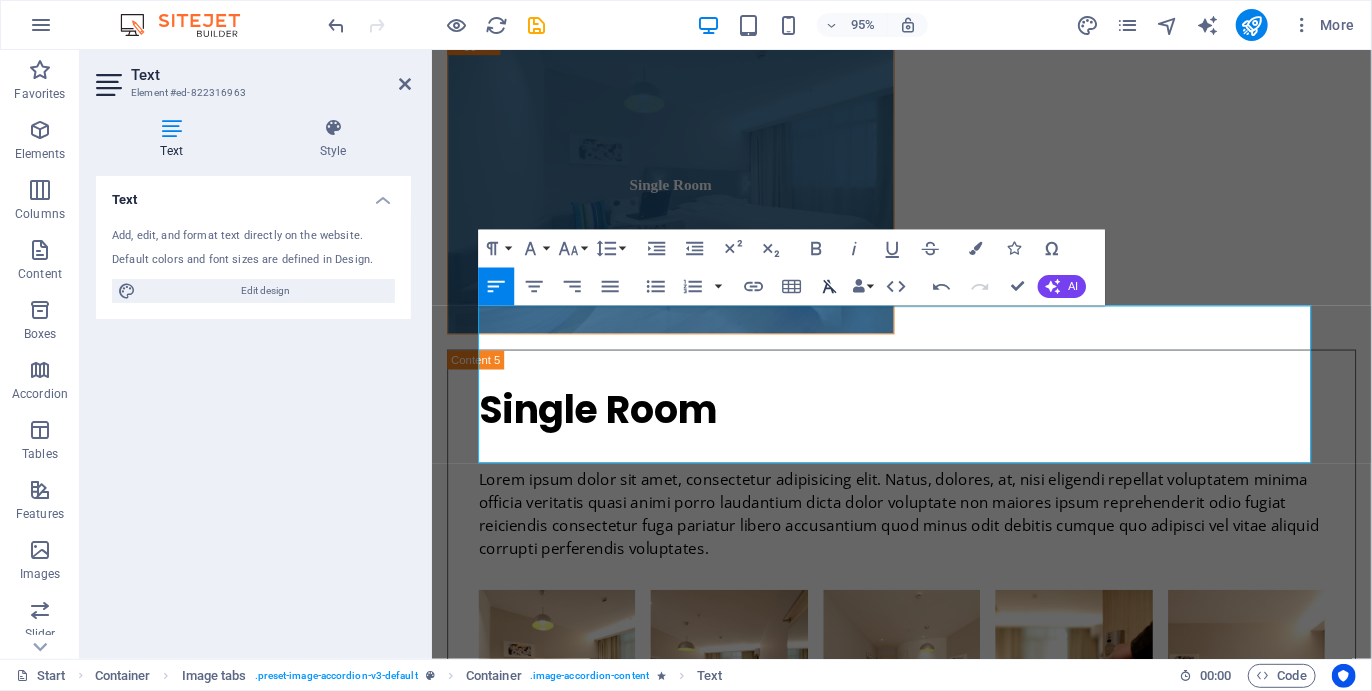 click 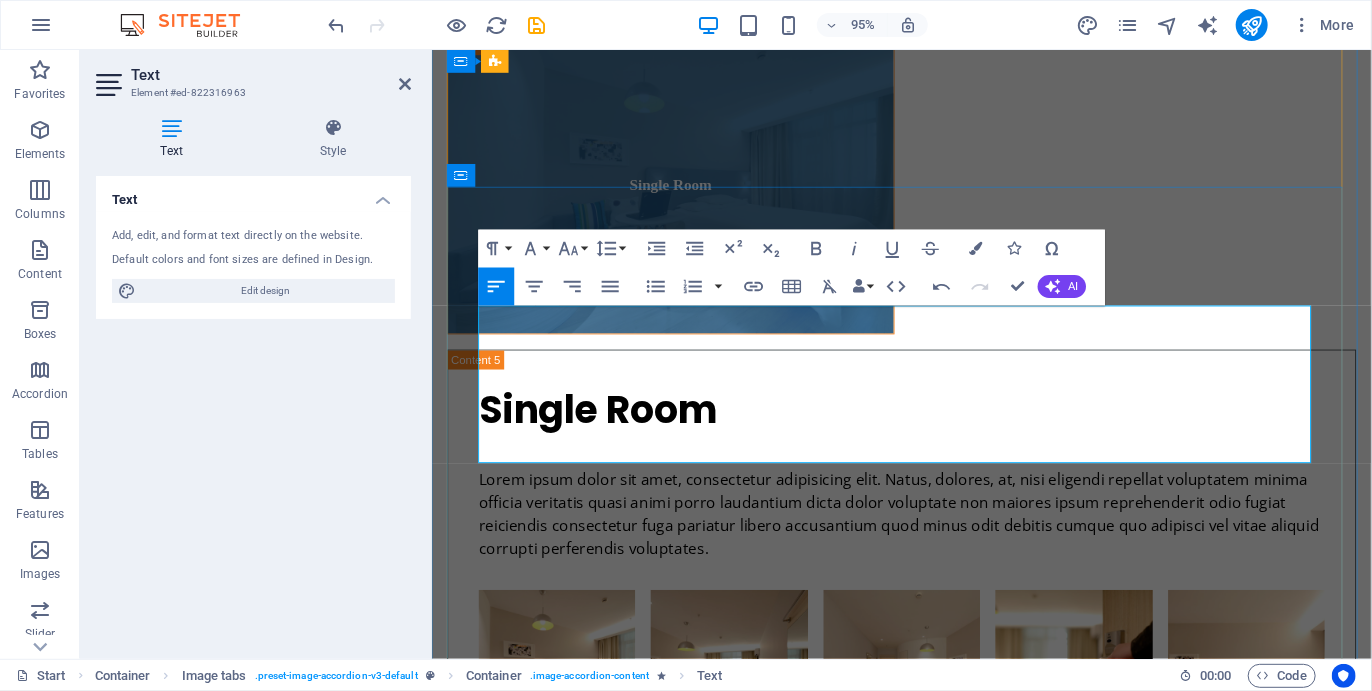 click on "​This is the full experience of the Camino! Hiking and kayaking through Plett towards the indigenious forest and coast. Arrive the night before the Start of the Camino, and add a night after and add one day of activities either before or the day after." at bounding box center [925, 3469] 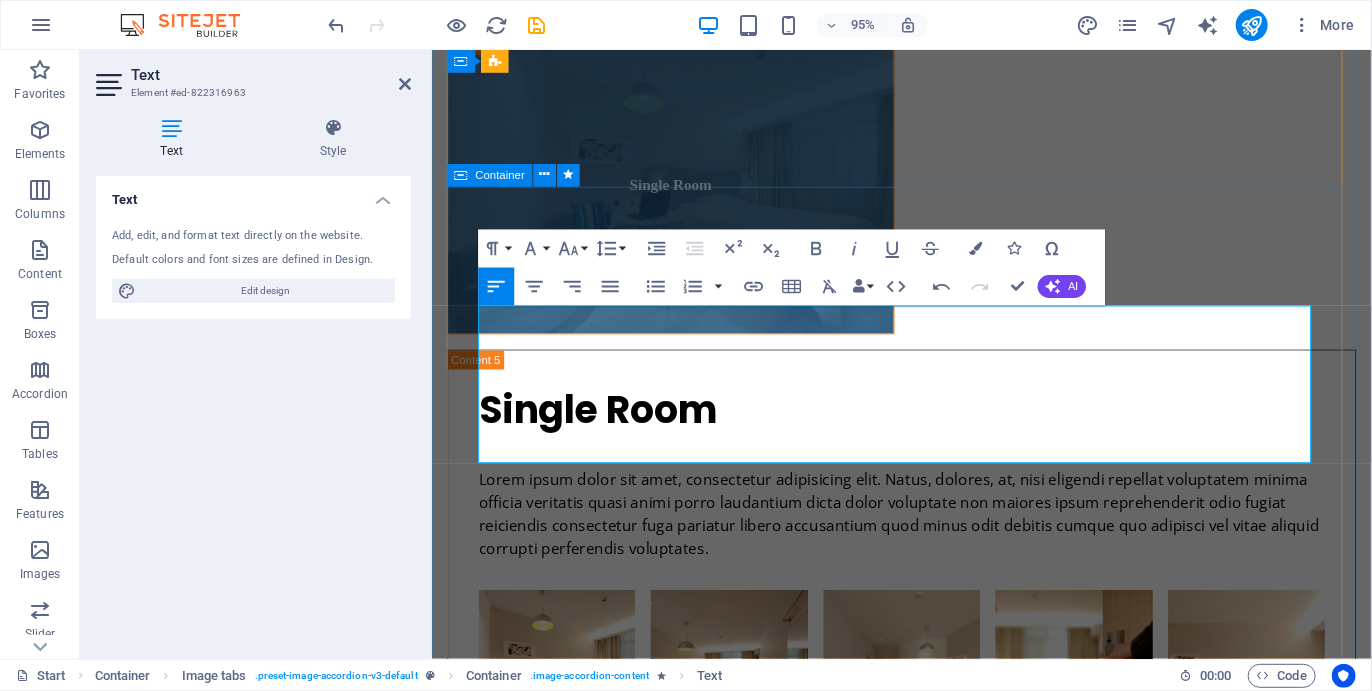 drag, startPoint x: 731, startPoint y: 341, endPoint x: 477, endPoint y: 311, distance: 255.76552 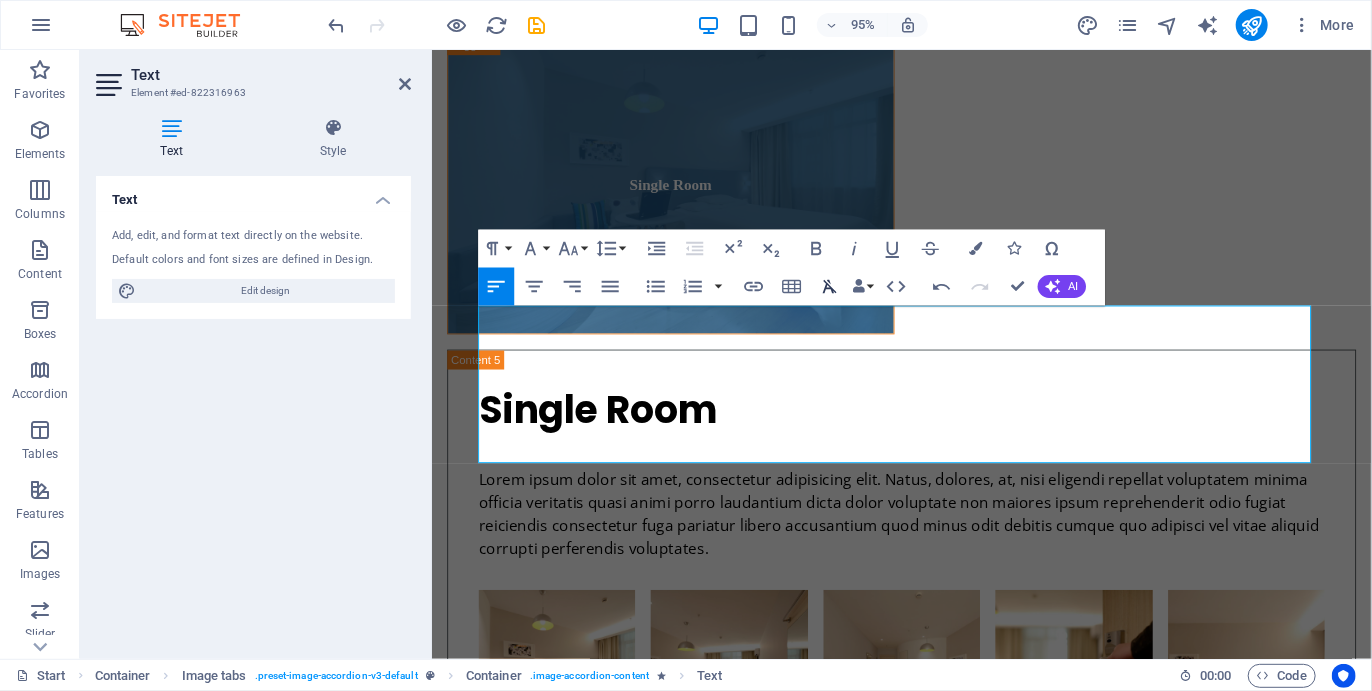 click 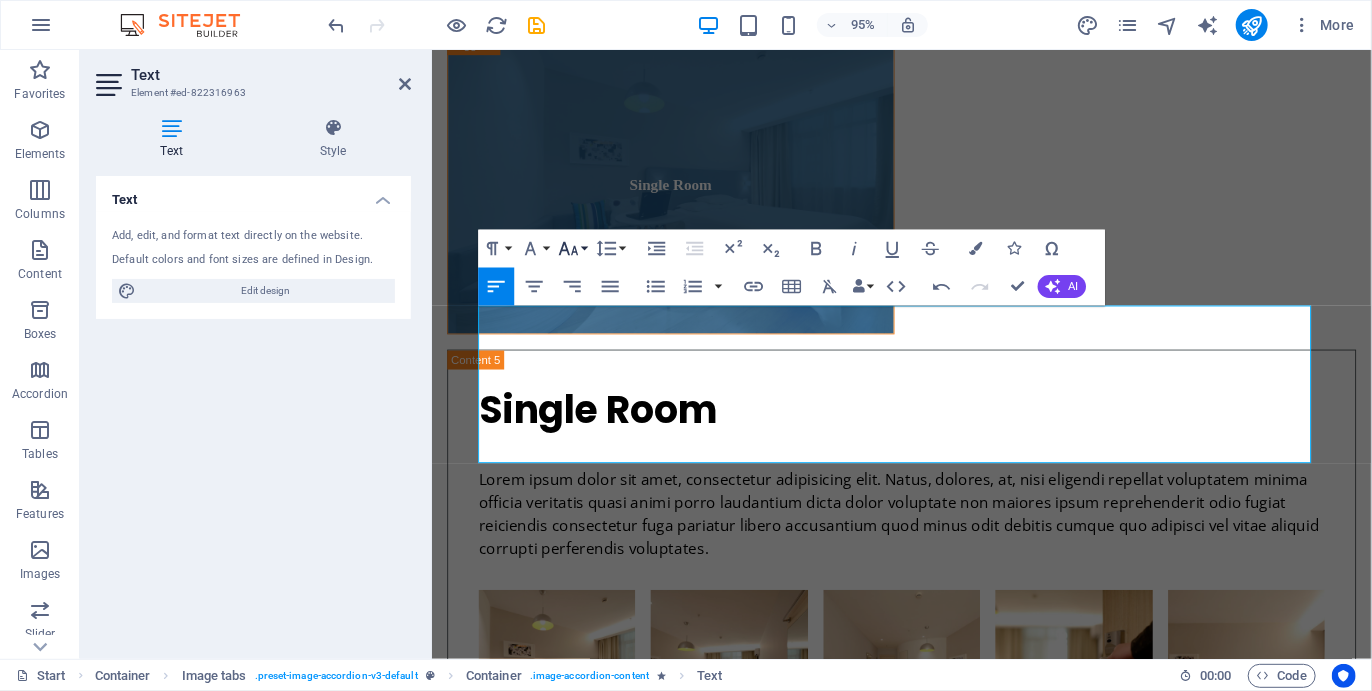 click 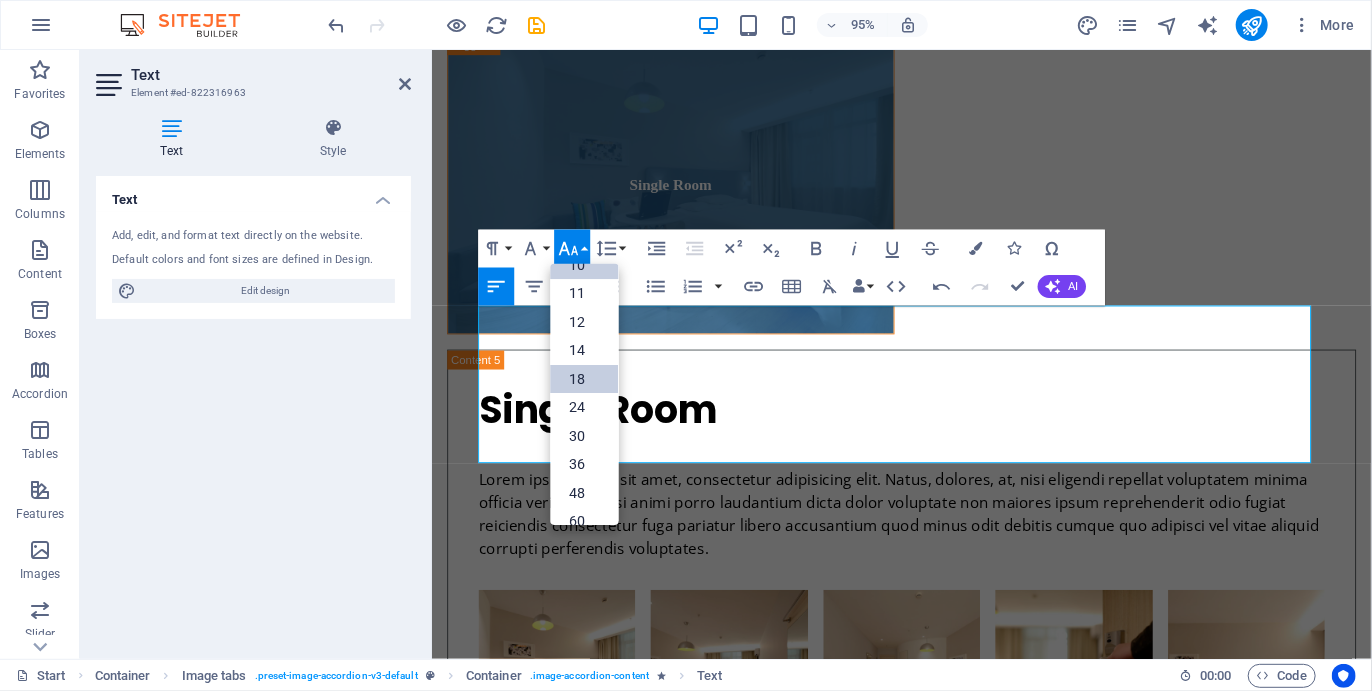 click on "18" at bounding box center (585, 378) 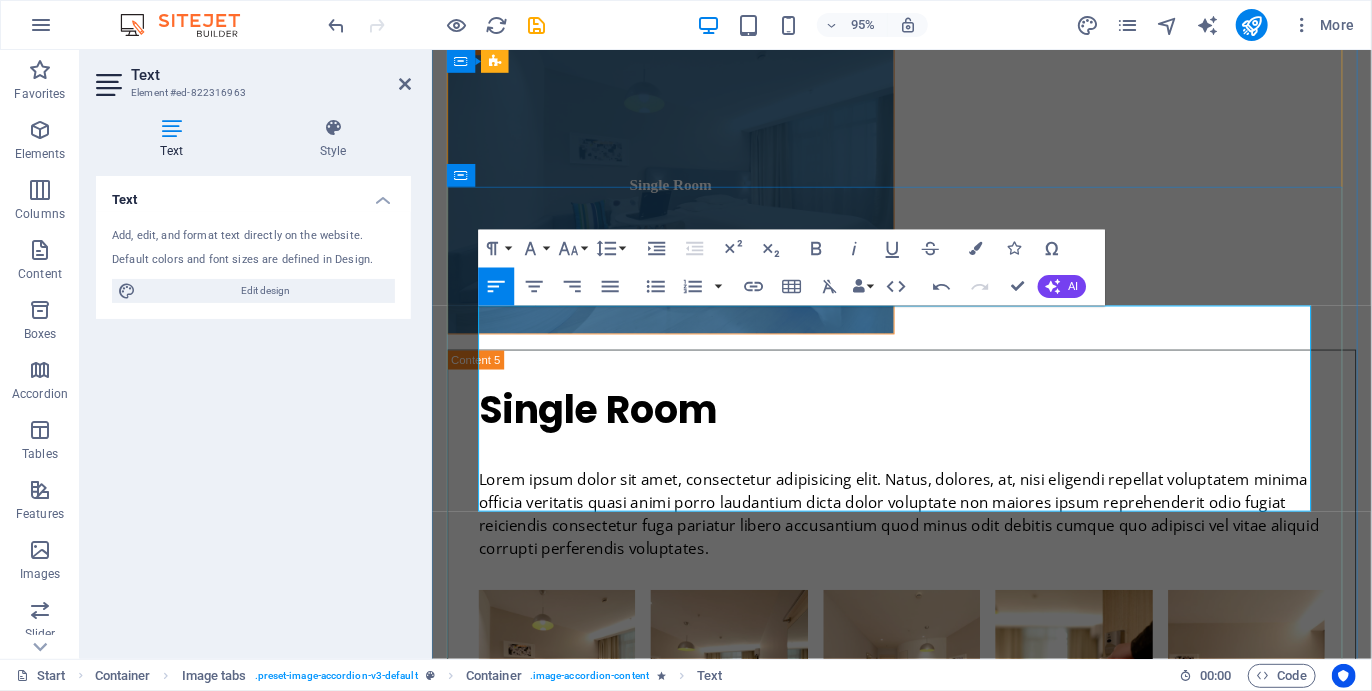 click on "✓ Hike: 50 km, Kayak: 20km" at bounding box center [933, 3646] 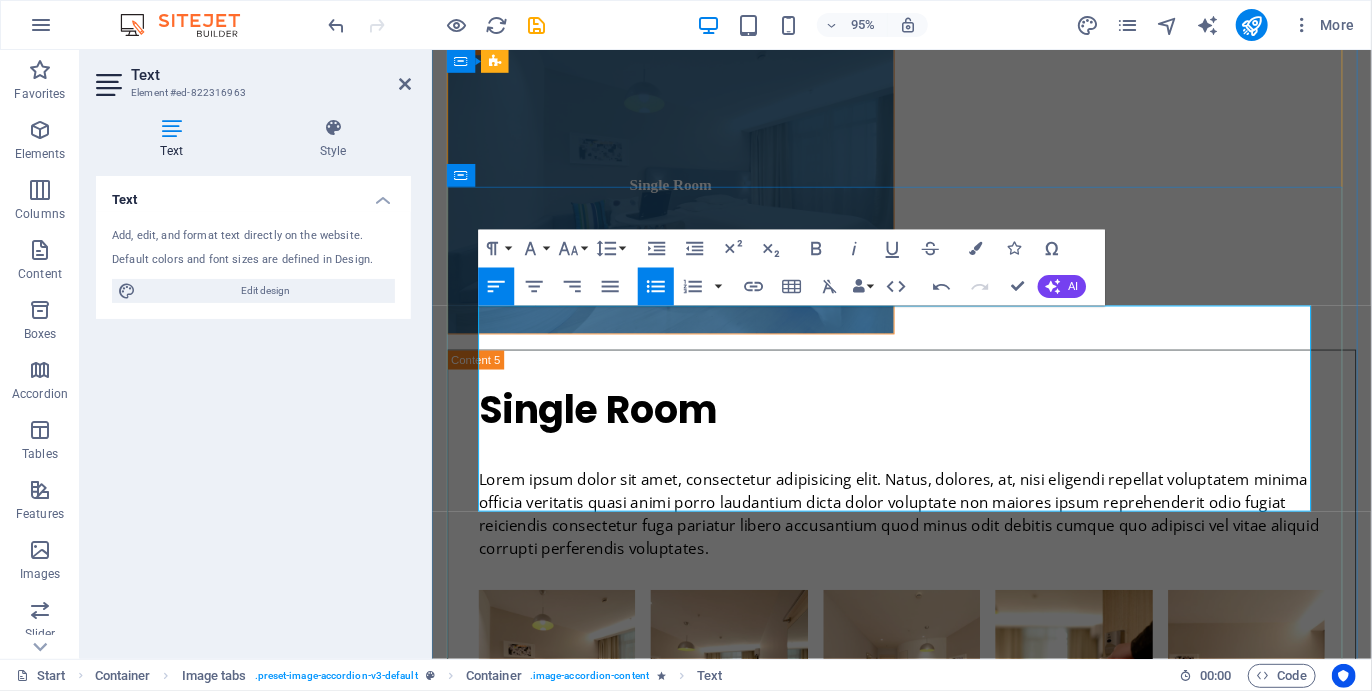 drag, startPoint x: 531, startPoint y: 526, endPoint x: 465, endPoint y: 516, distance: 66.75328 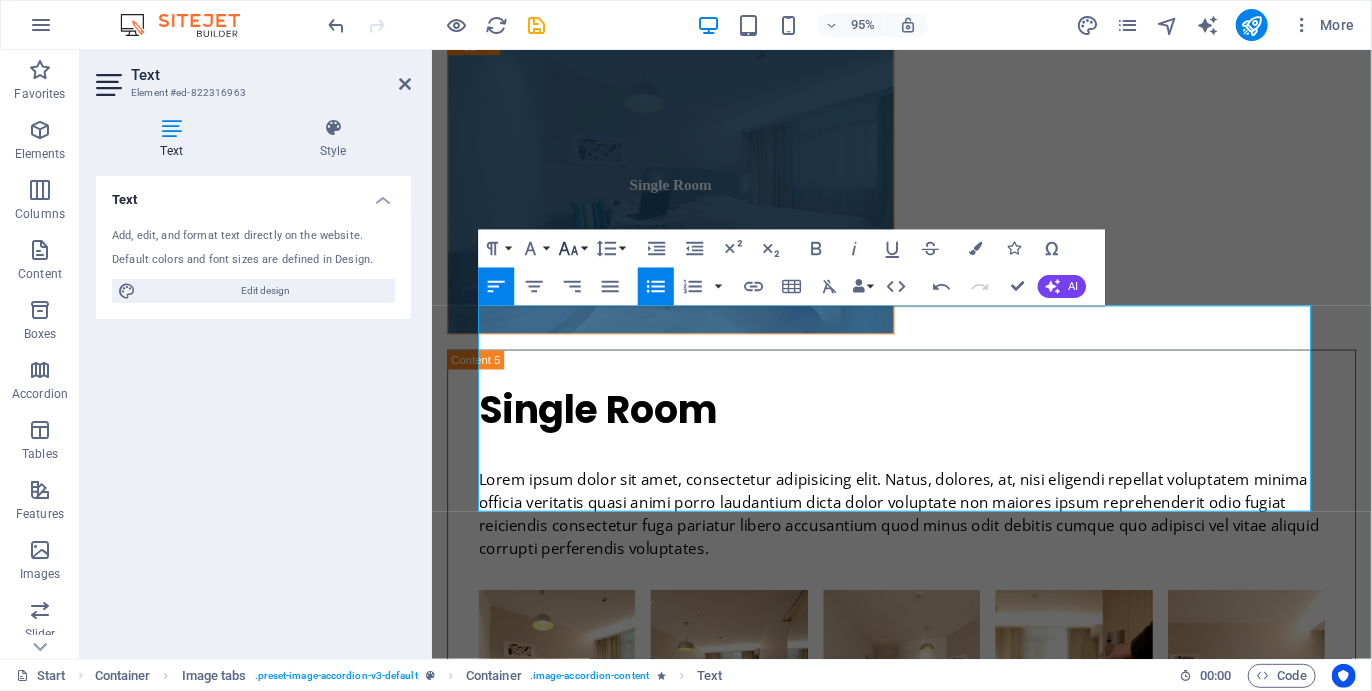 click 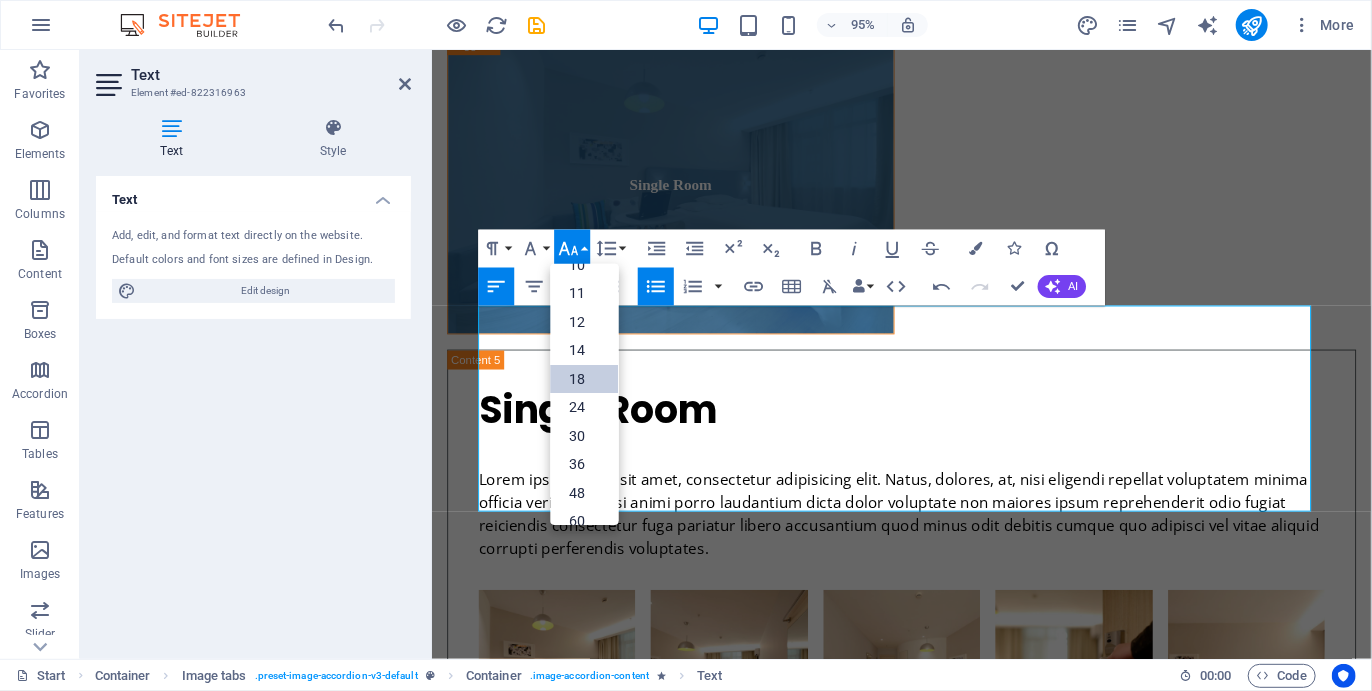 click on "18" at bounding box center (585, 378) 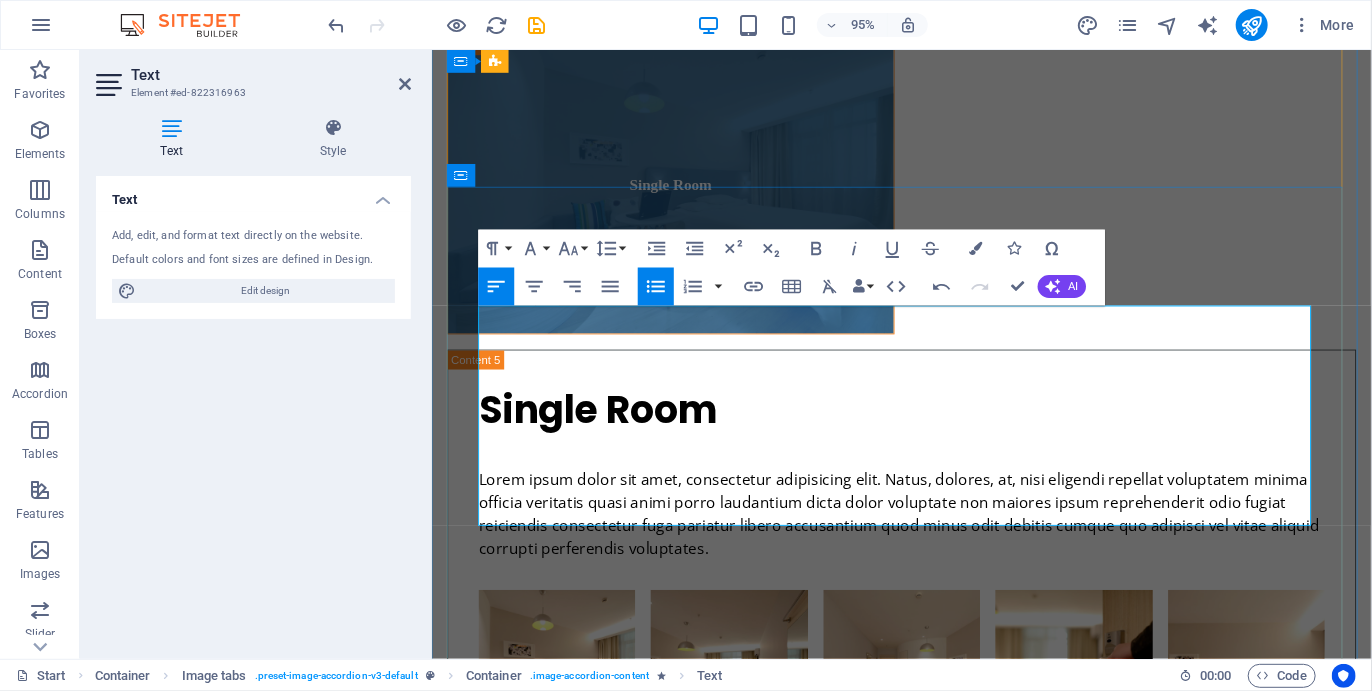 click on "✓ Hike: 50 km, Kayak: 20km" at bounding box center (933, 3648) 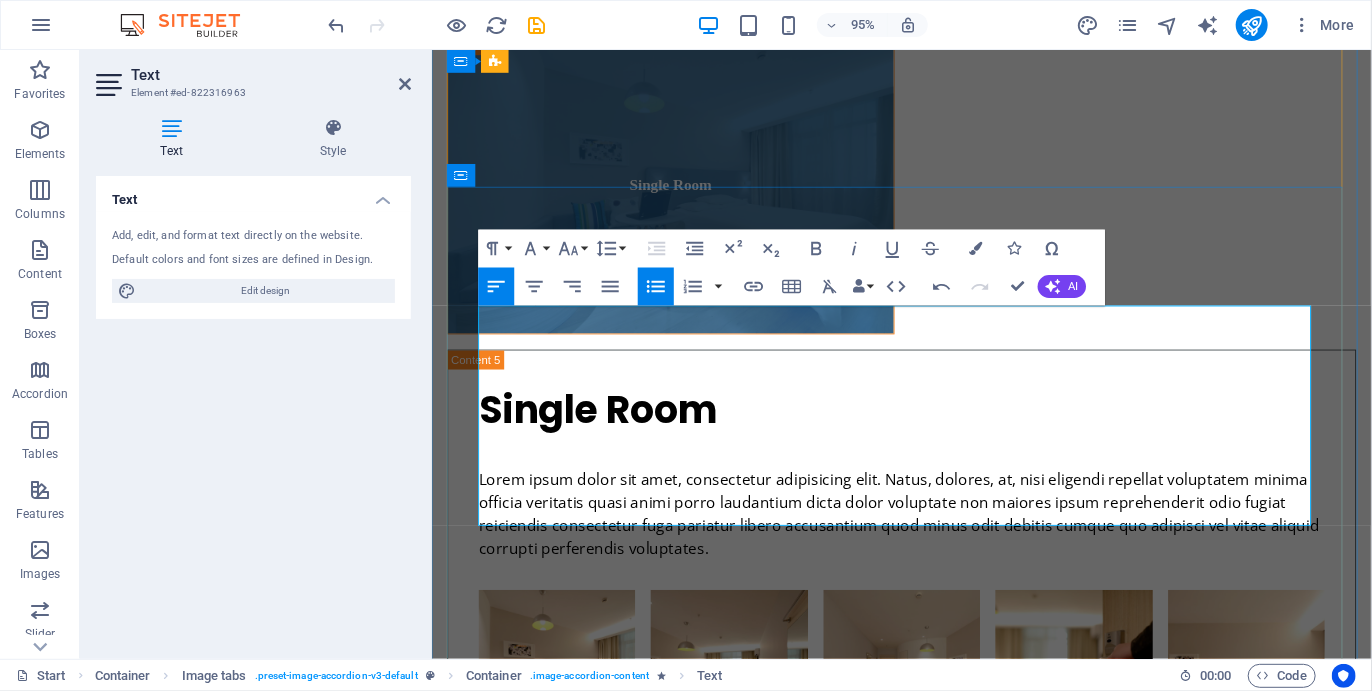 click on "✓ Includes a night before the start" at bounding box center (933, 3572) 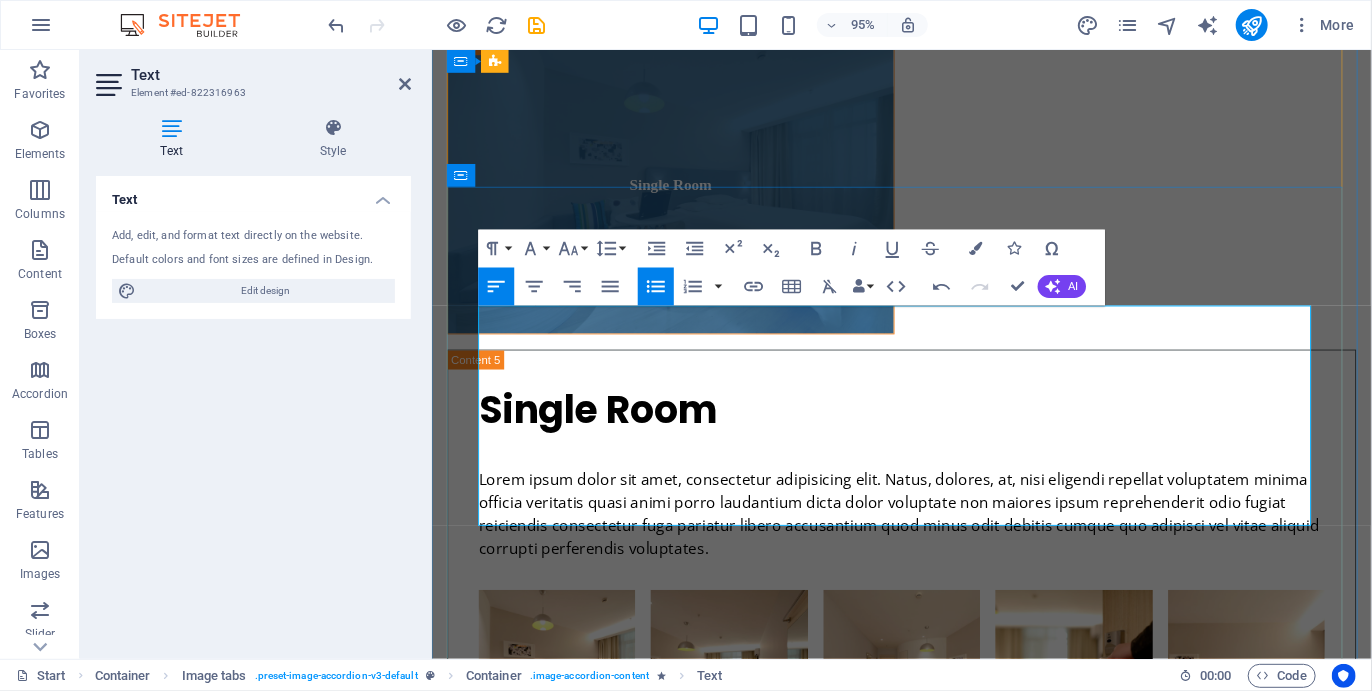 click on "✓ The hike includes all routes: [LOCATION], [LOCATION], [LOCATION], [LOCATION]/ forest hike, [LOCATION] and [LOCATION]" at bounding box center [933, 3609] 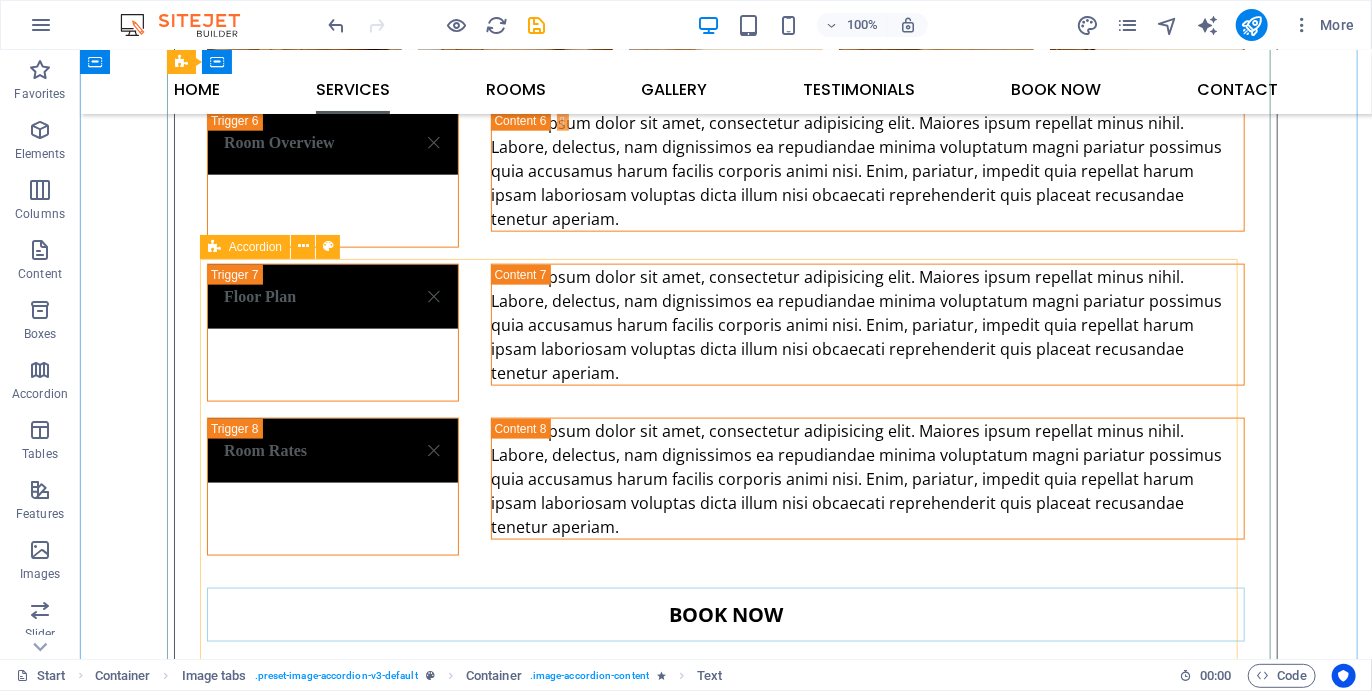 scroll, scrollTop: 8303, scrollLeft: 0, axis: vertical 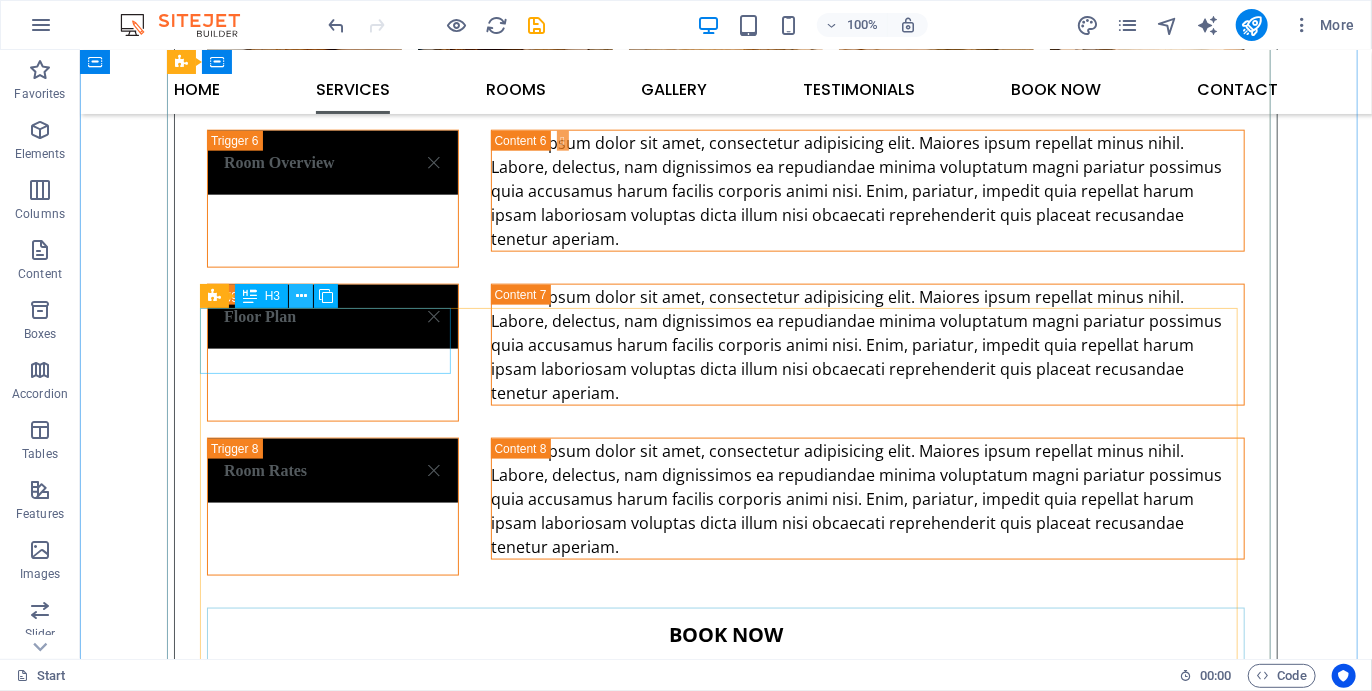 click at bounding box center [301, 296] 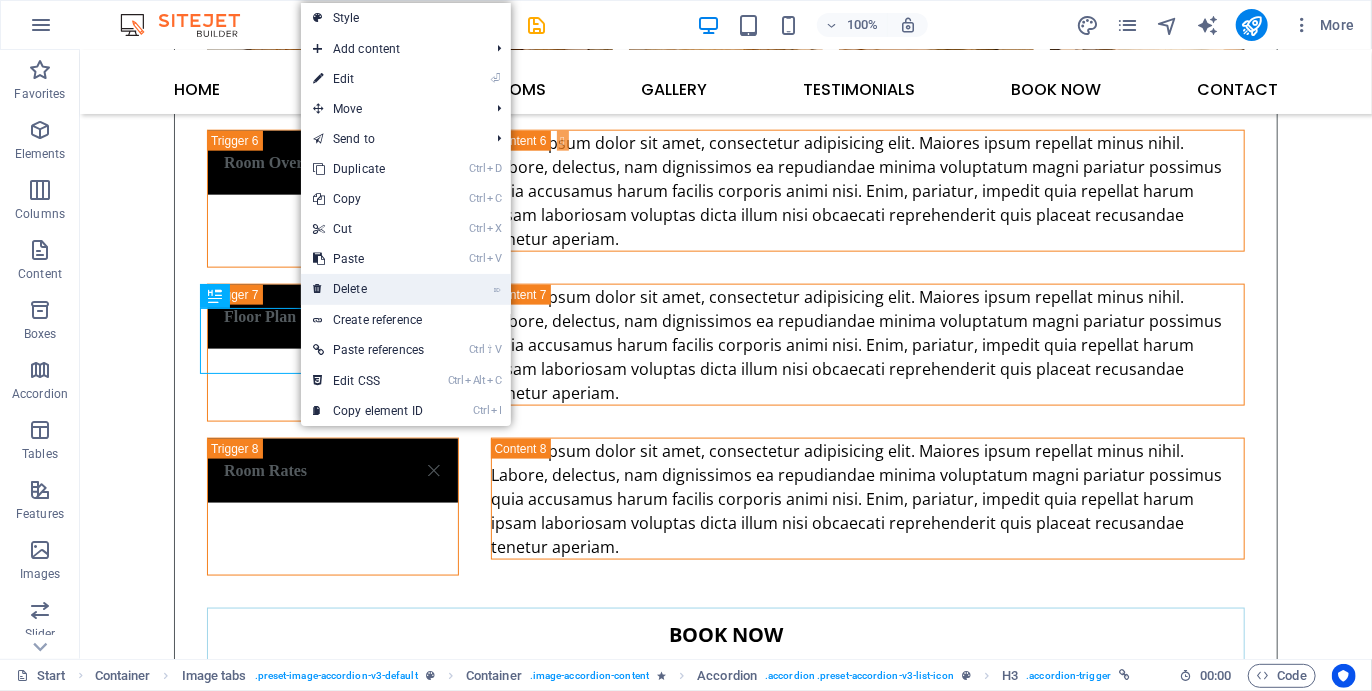 click on "⌦  Delete" at bounding box center (368, 289) 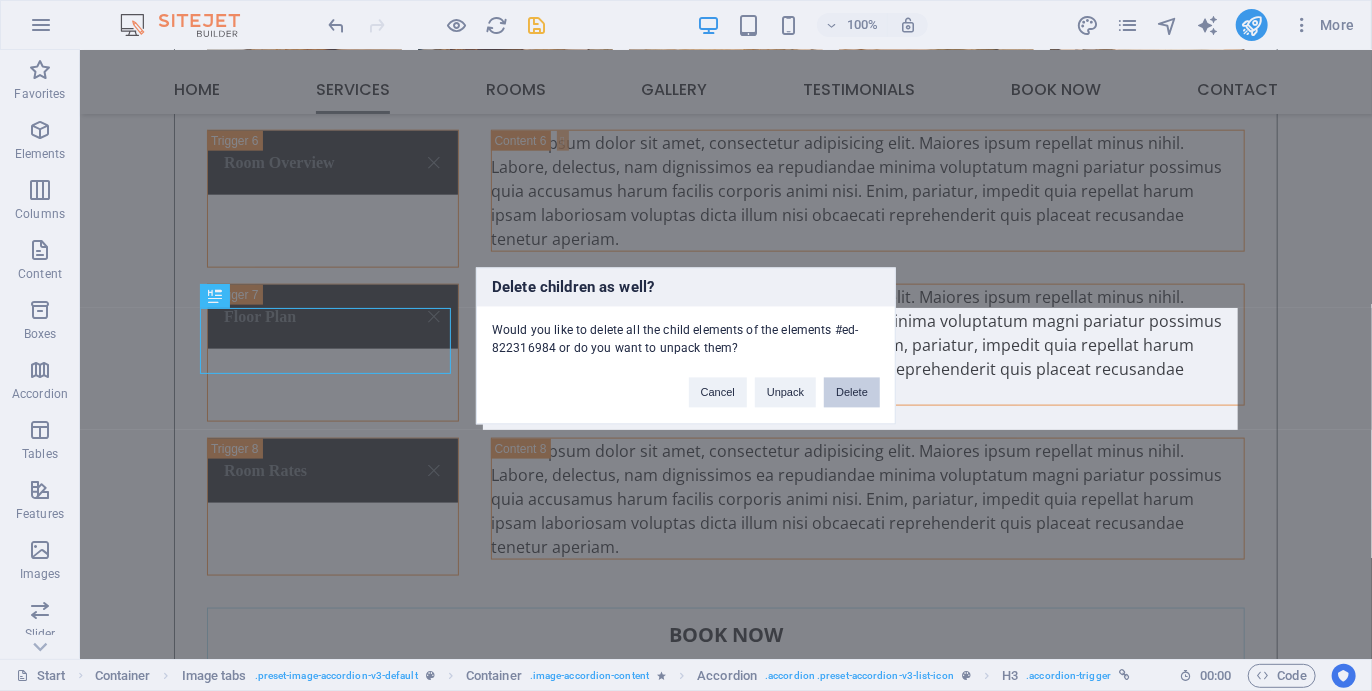 click on "Delete" at bounding box center (852, 392) 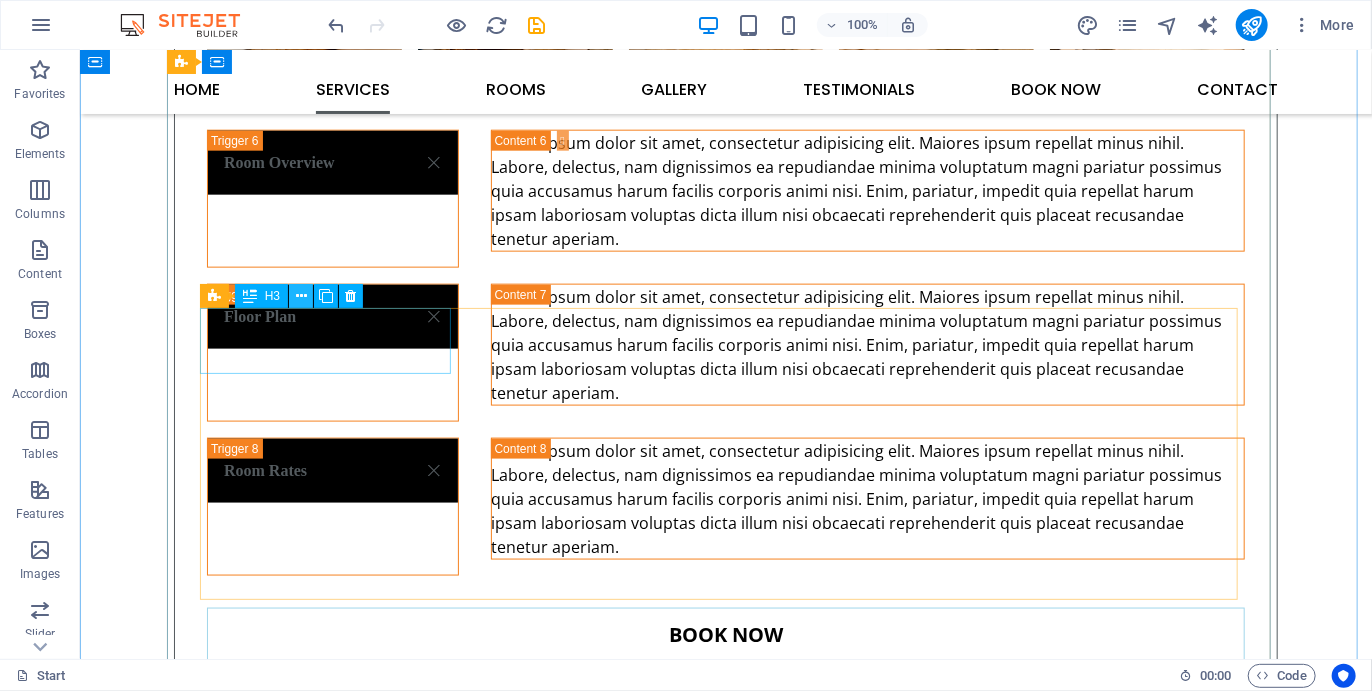 click at bounding box center [301, 296] 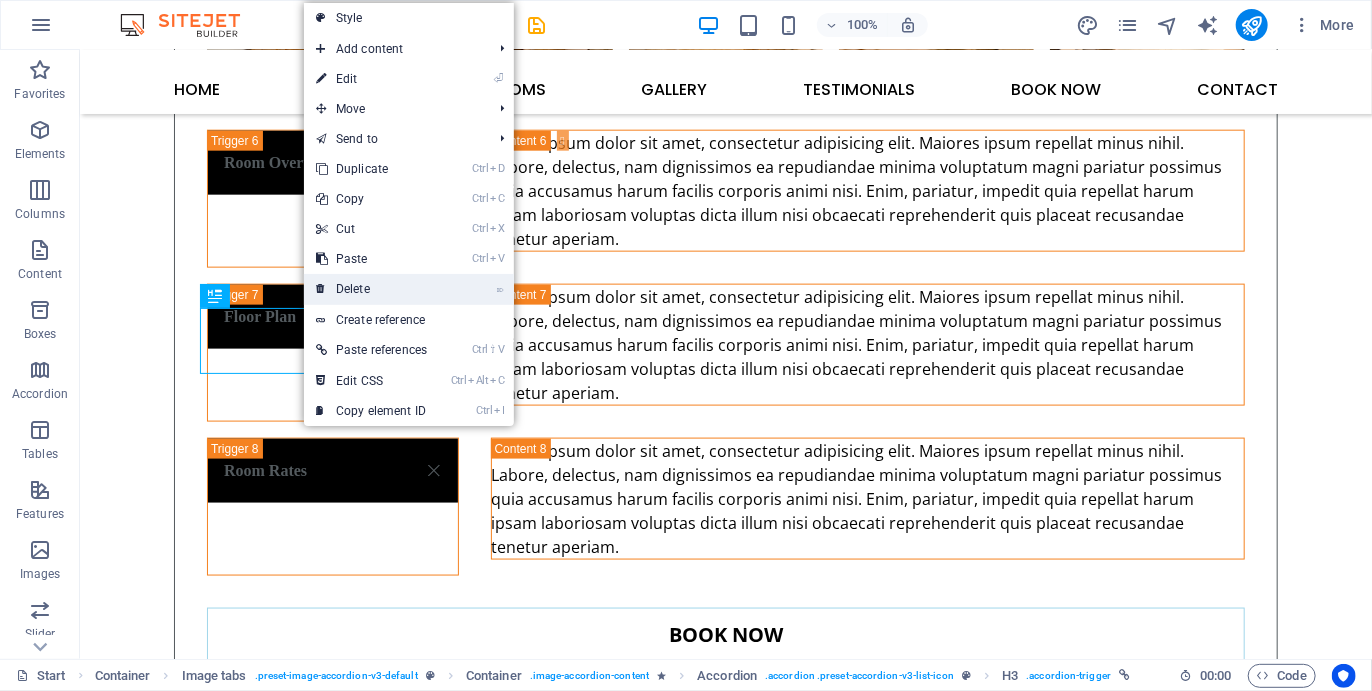 click on "⌦  Delete" at bounding box center (371, 289) 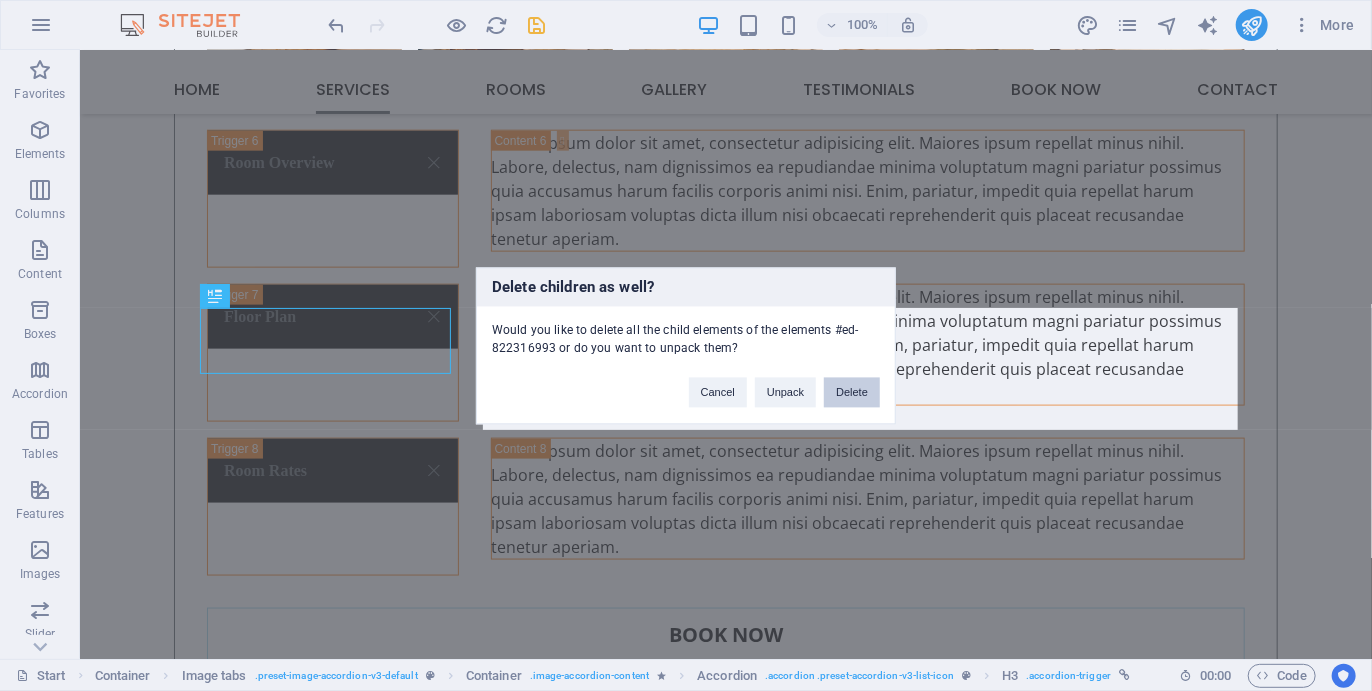 click on "Delete" at bounding box center [852, 392] 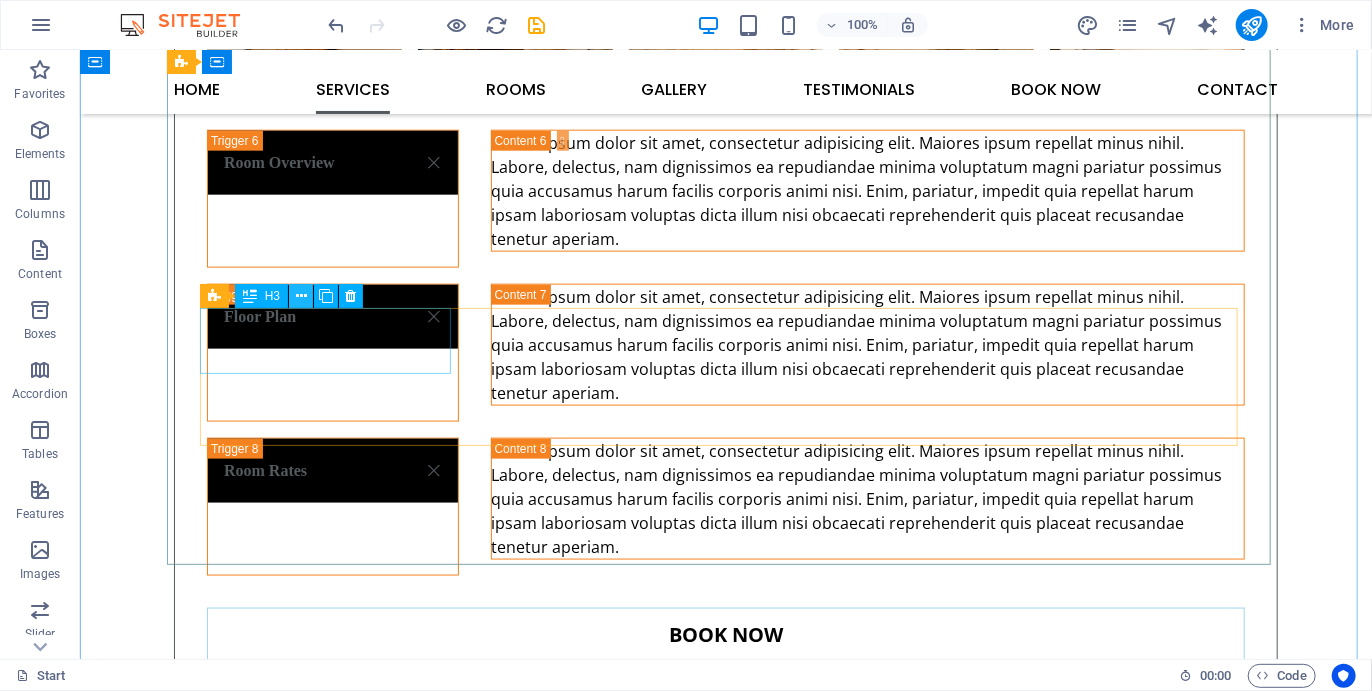 click at bounding box center (301, 296) 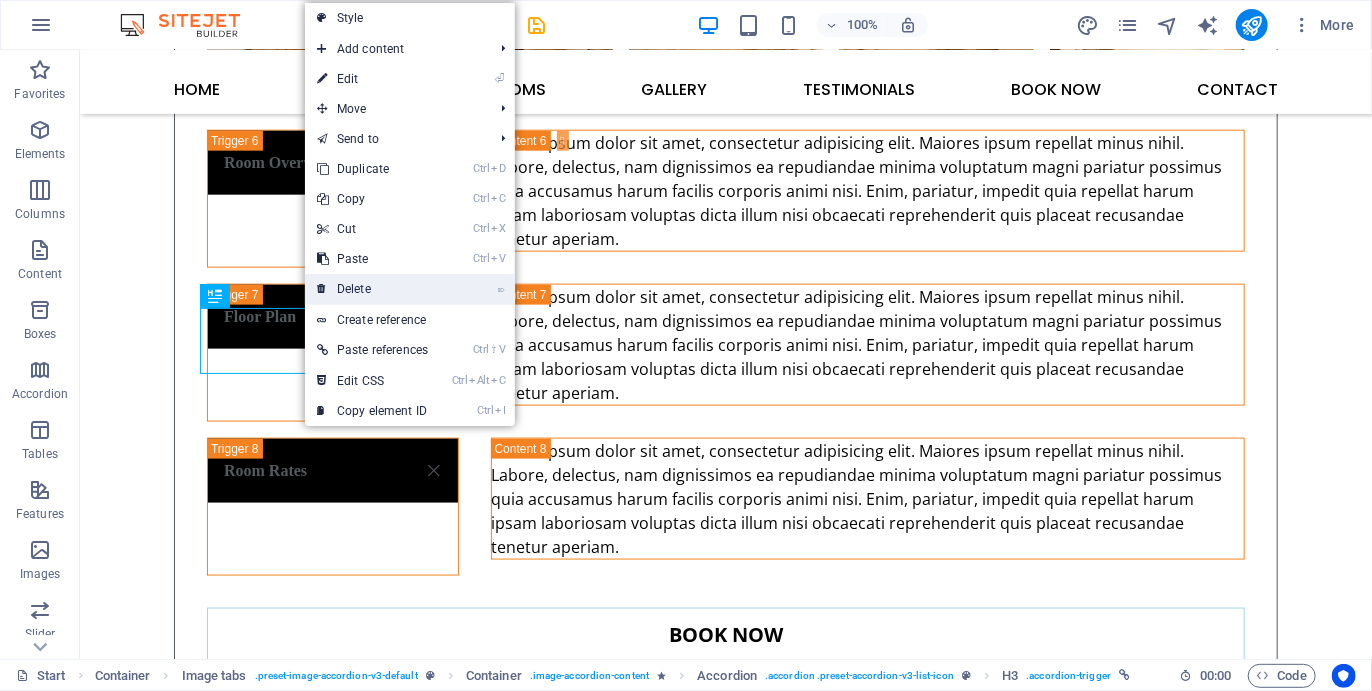 click on "⌦  Delete" at bounding box center (372, 289) 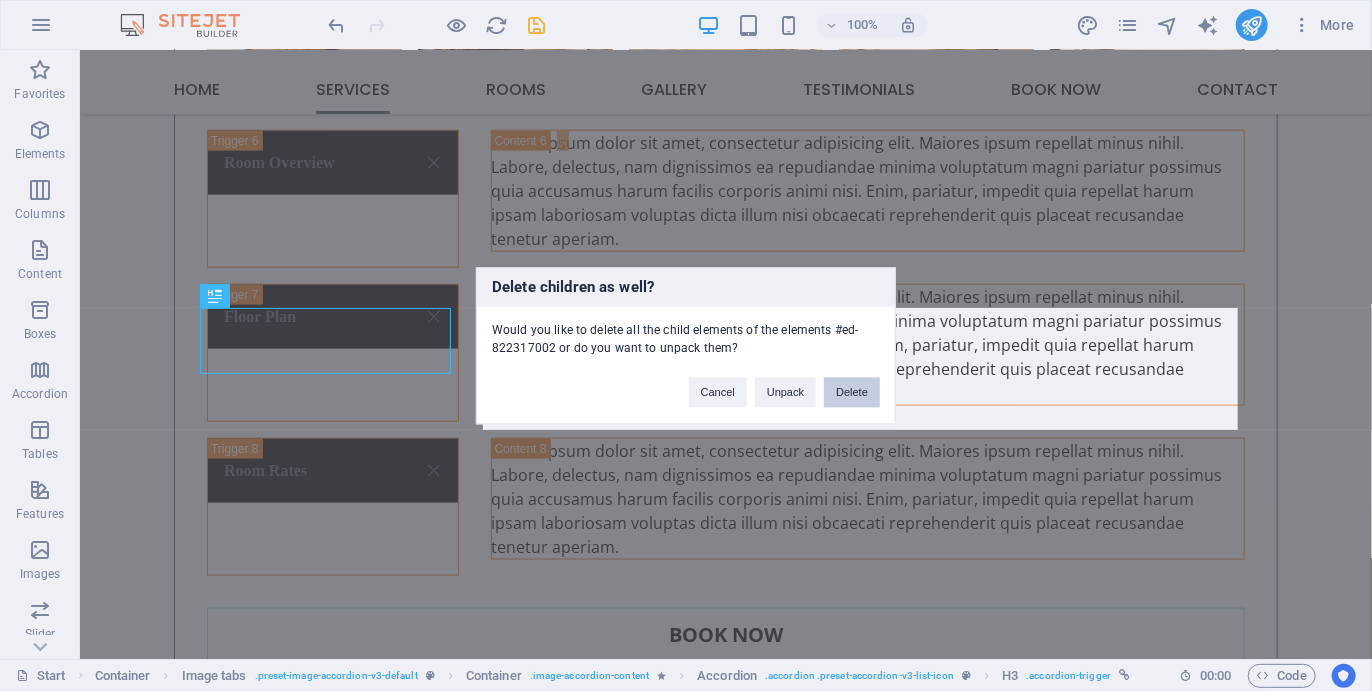 click on "Delete" at bounding box center (852, 392) 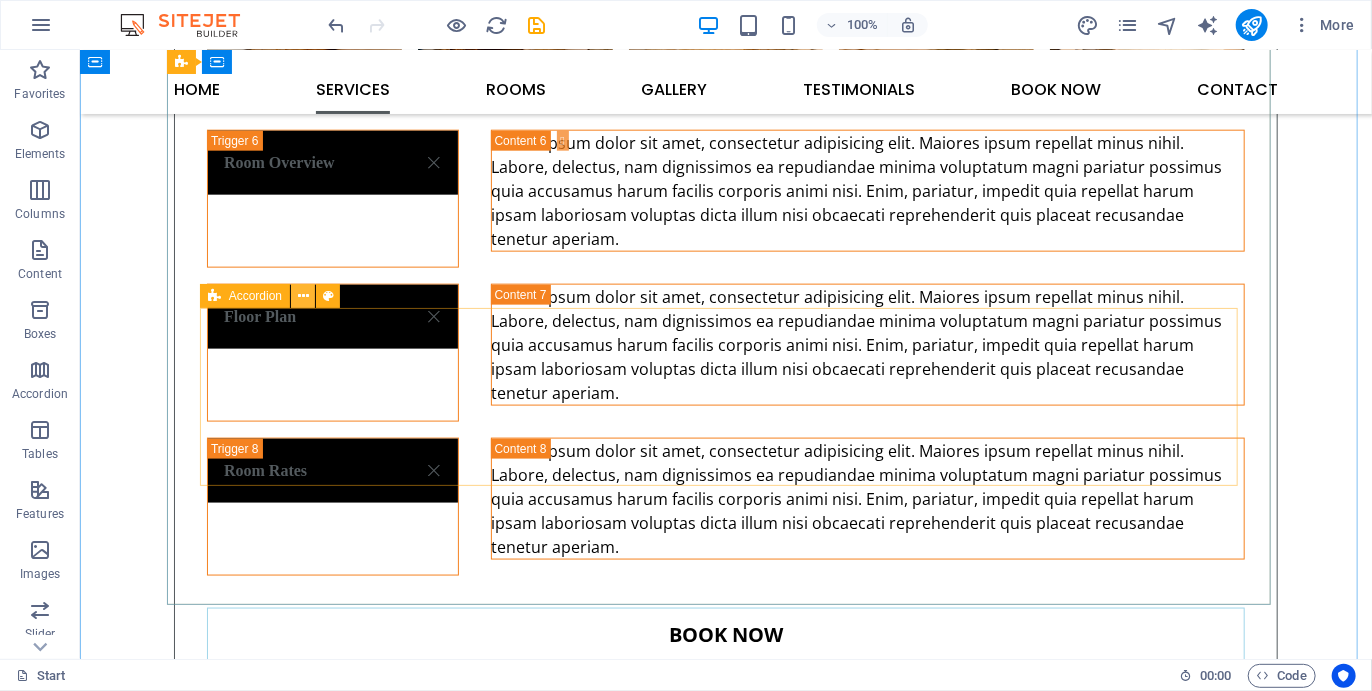 click at bounding box center (303, 296) 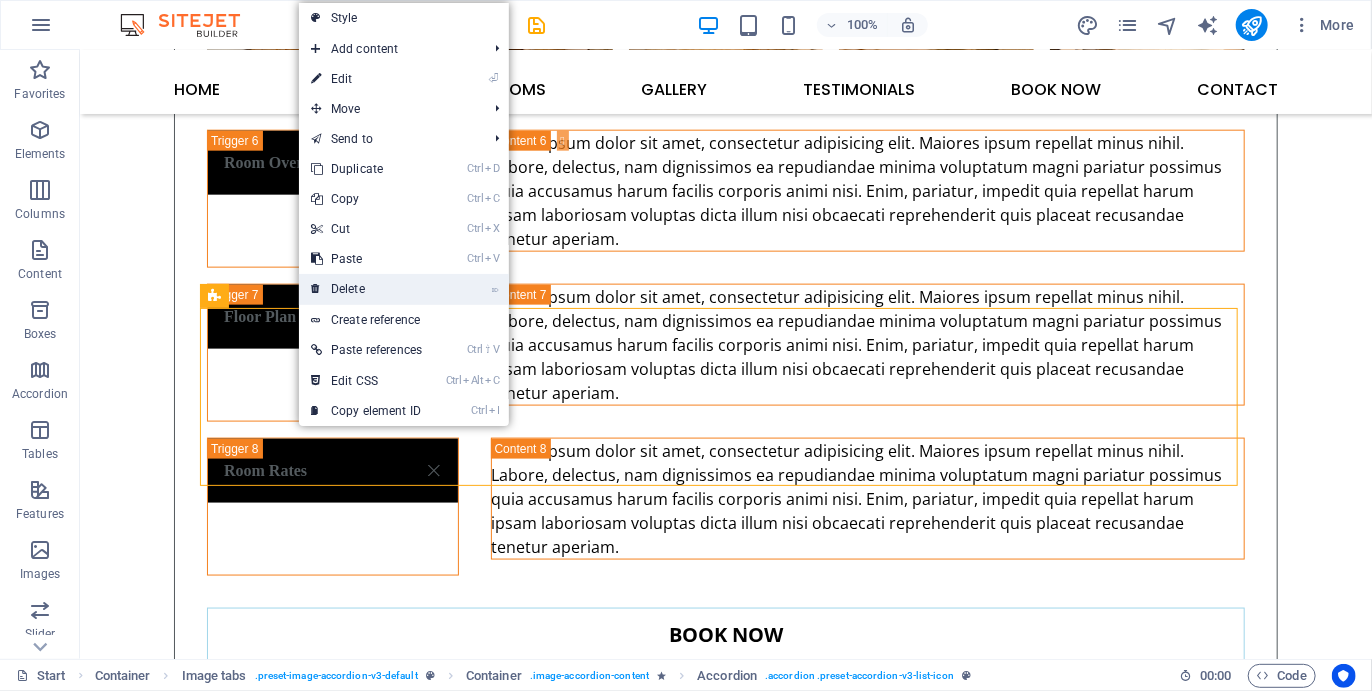 click on "⌦  Delete" at bounding box center [366, 289] 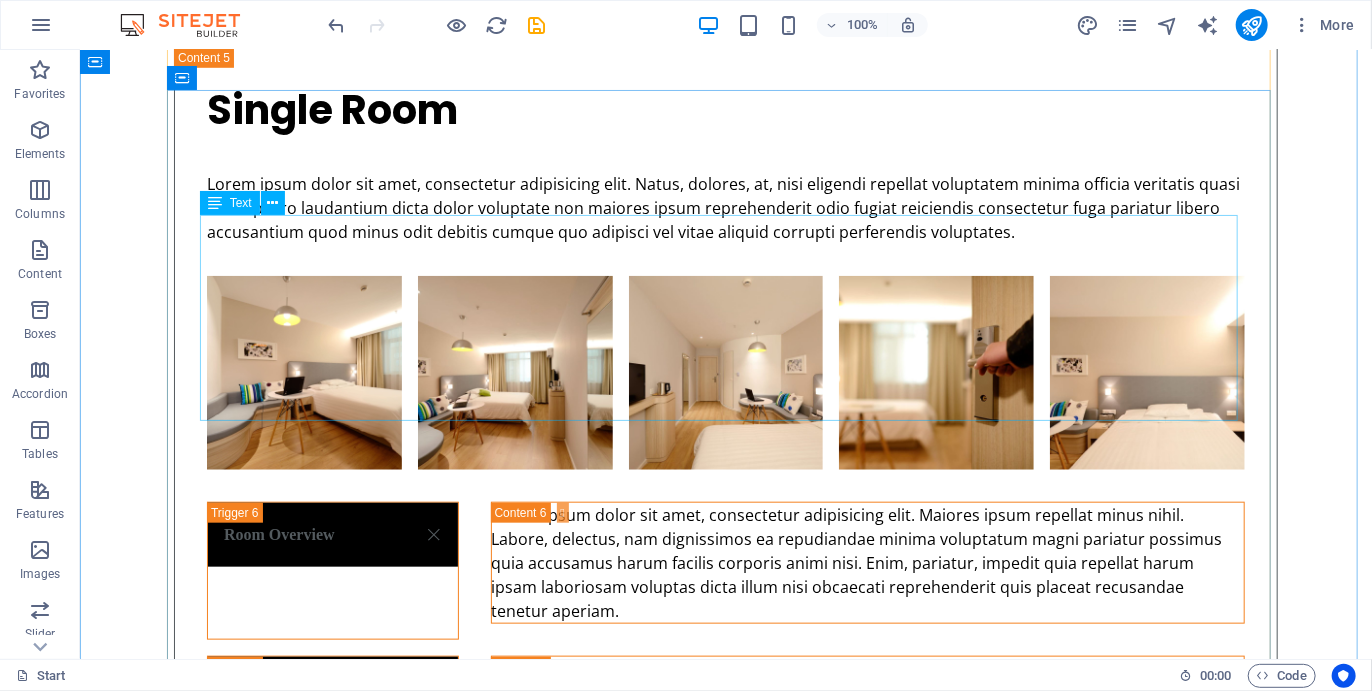 scroll, scrollTop: 7933, scrollLeft: 0, axis: vertical 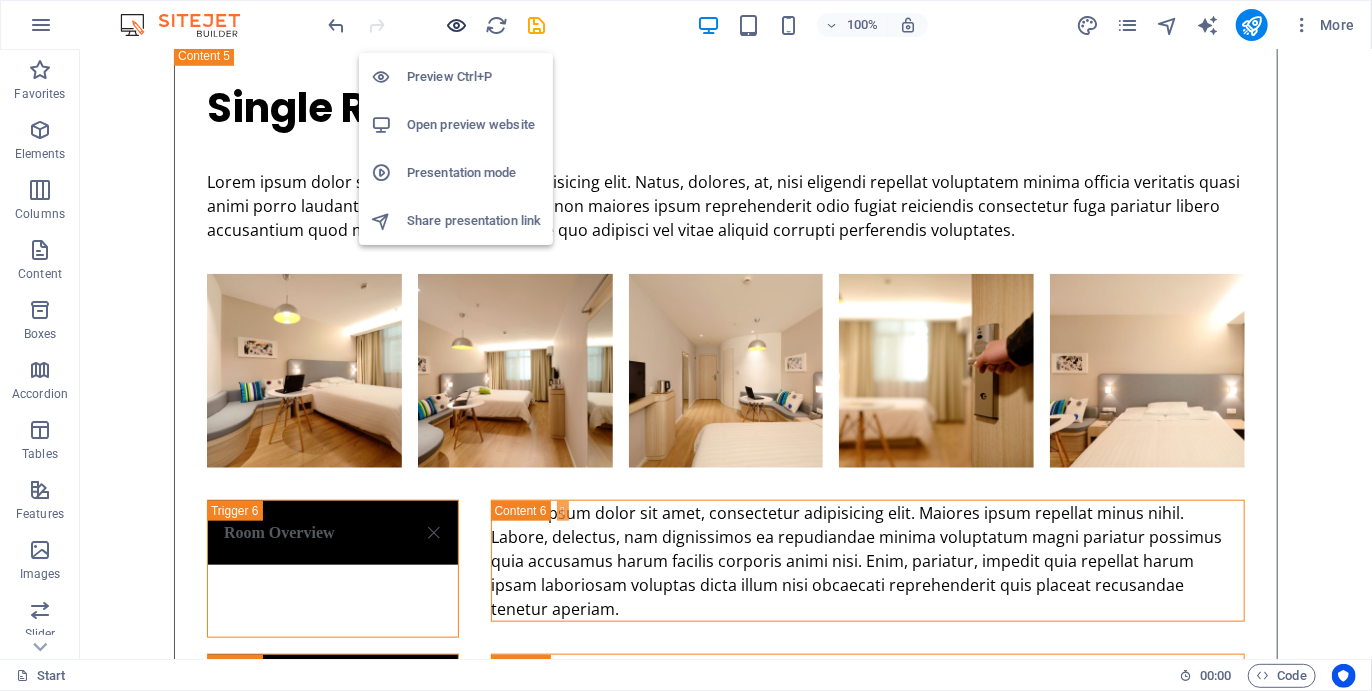 click at bounding box center (457, 25) 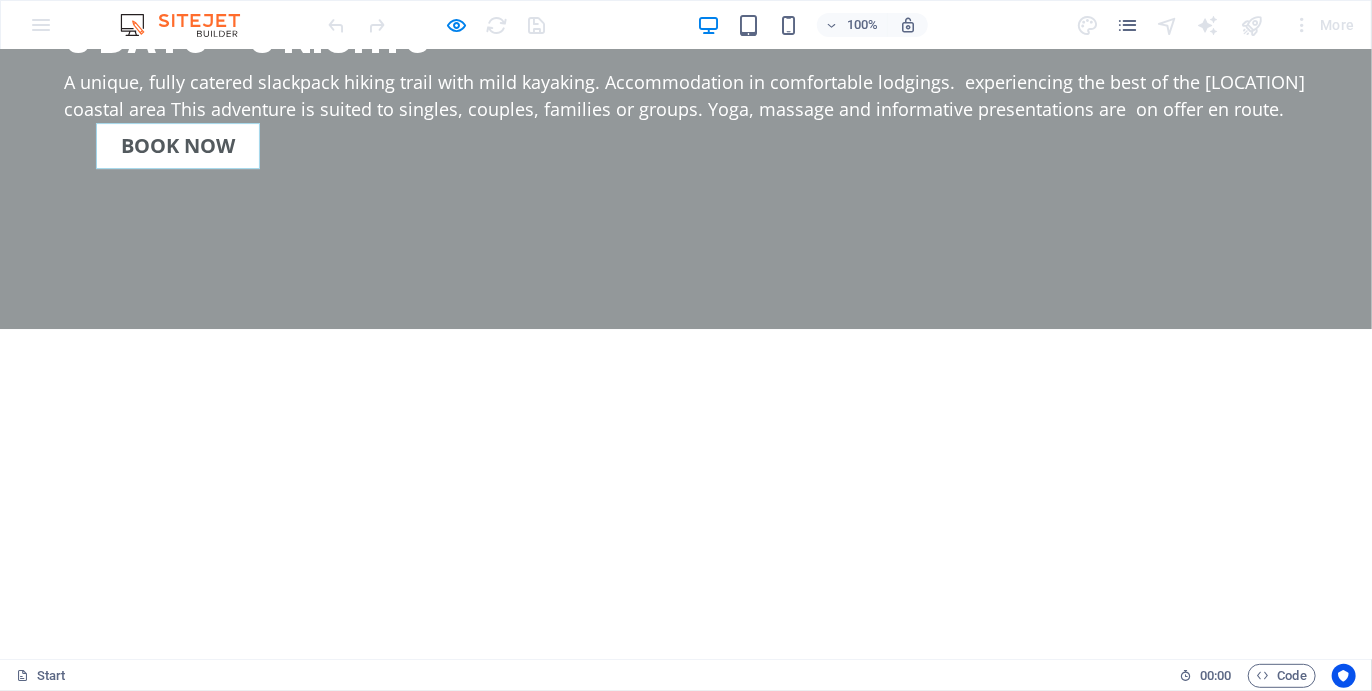 scroll, scrollTop: 3224, scrollLeft: 0, axis: vertical 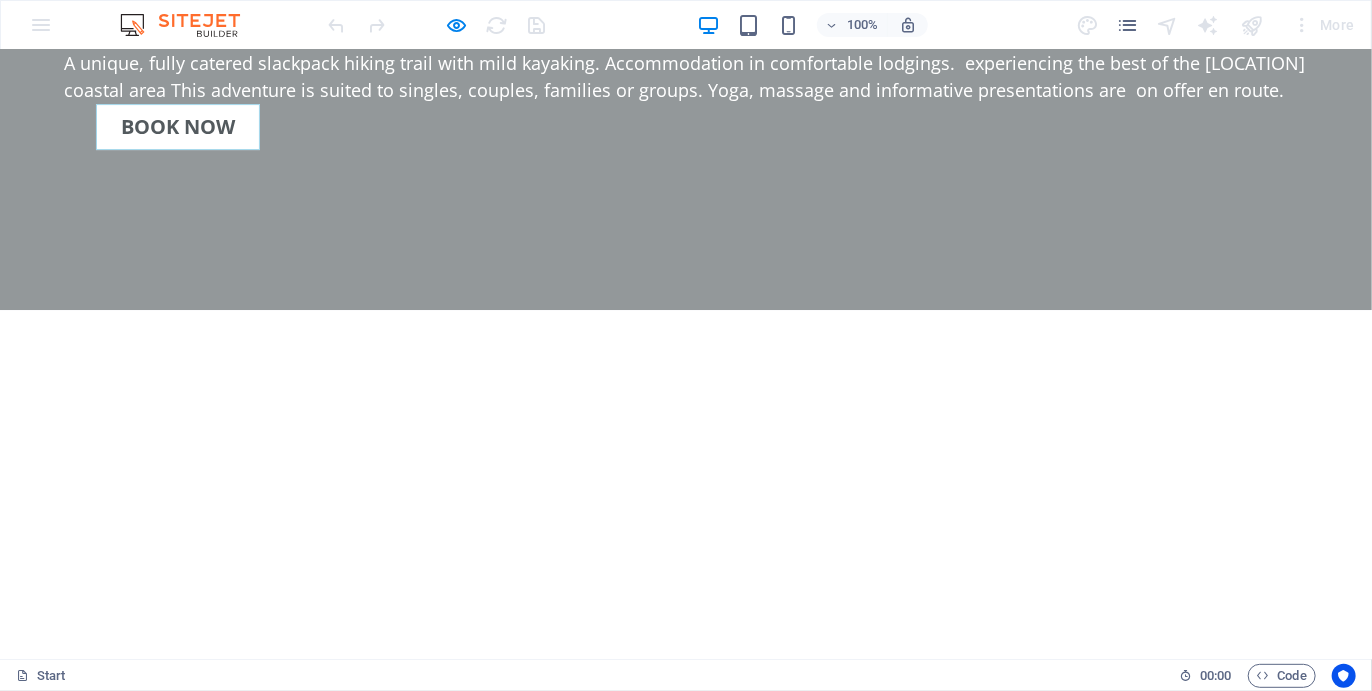 click on "Single Room" at bounding box center (406, 3243) 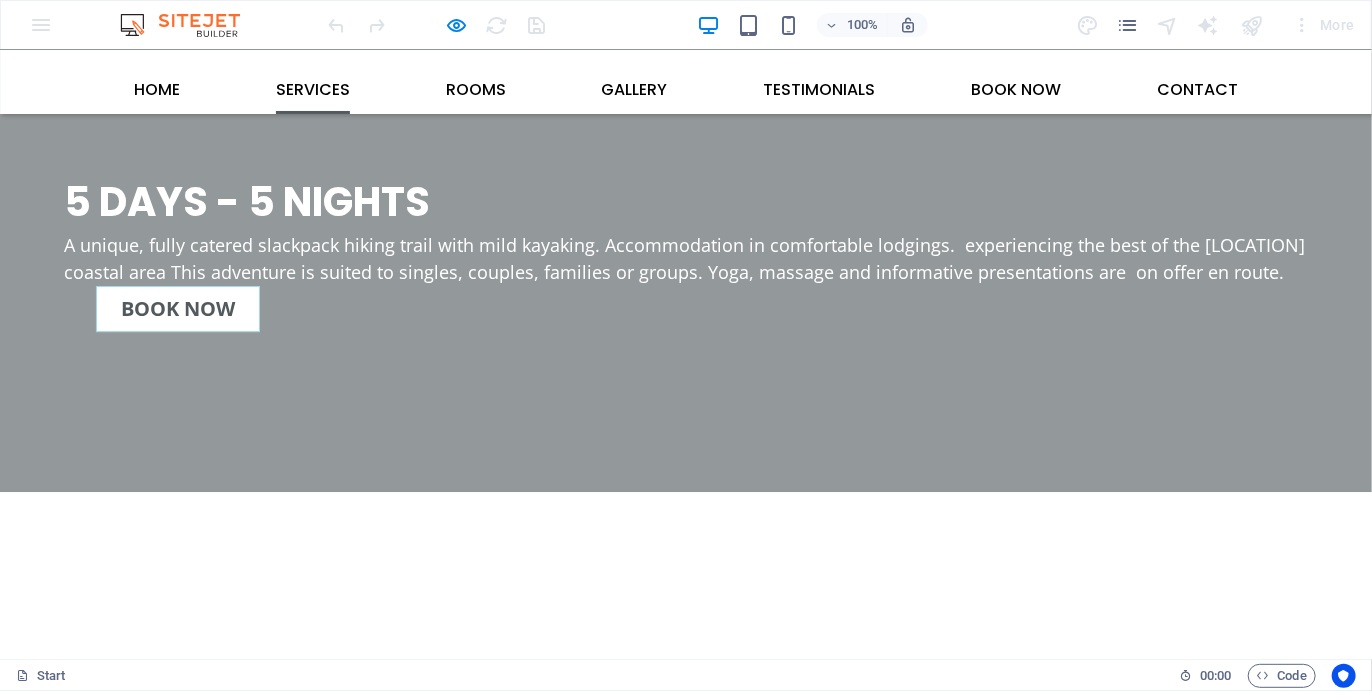 scroll, scrollTop: 2861, scrollLeft: 0, axis: vertical 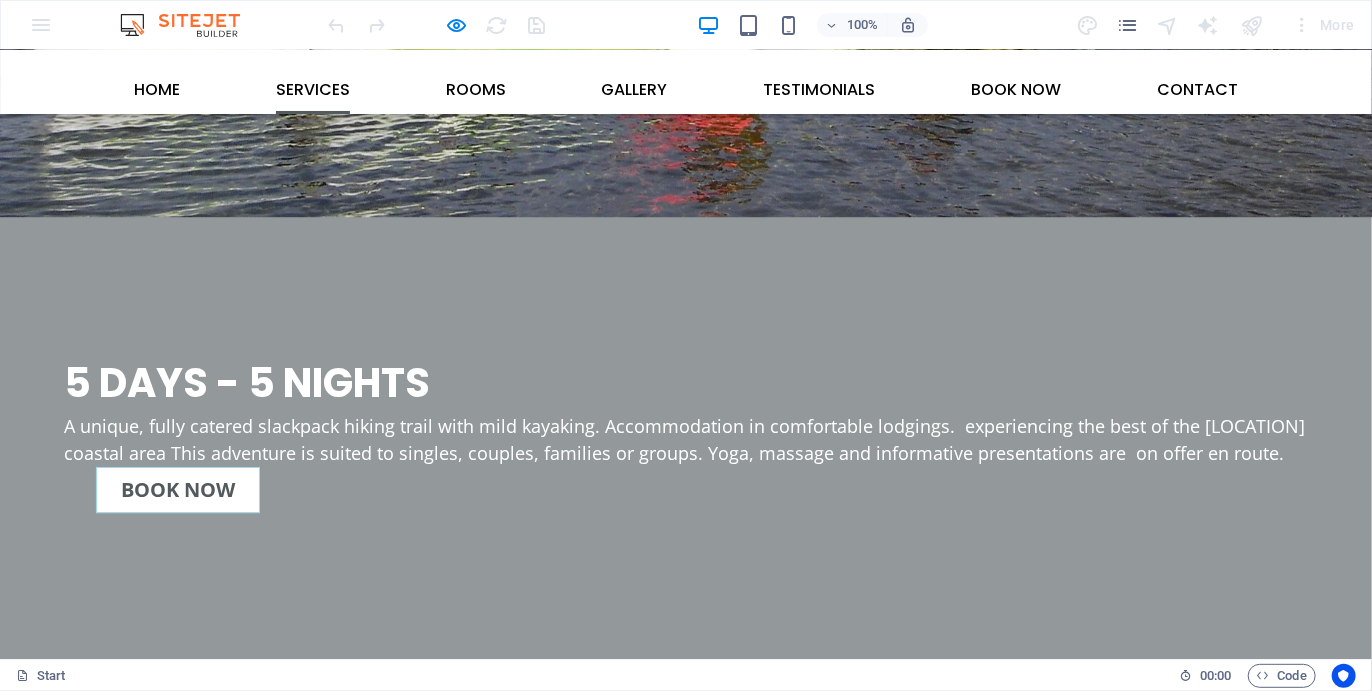 click on "Single Room" at bounding box center [406, 3145] 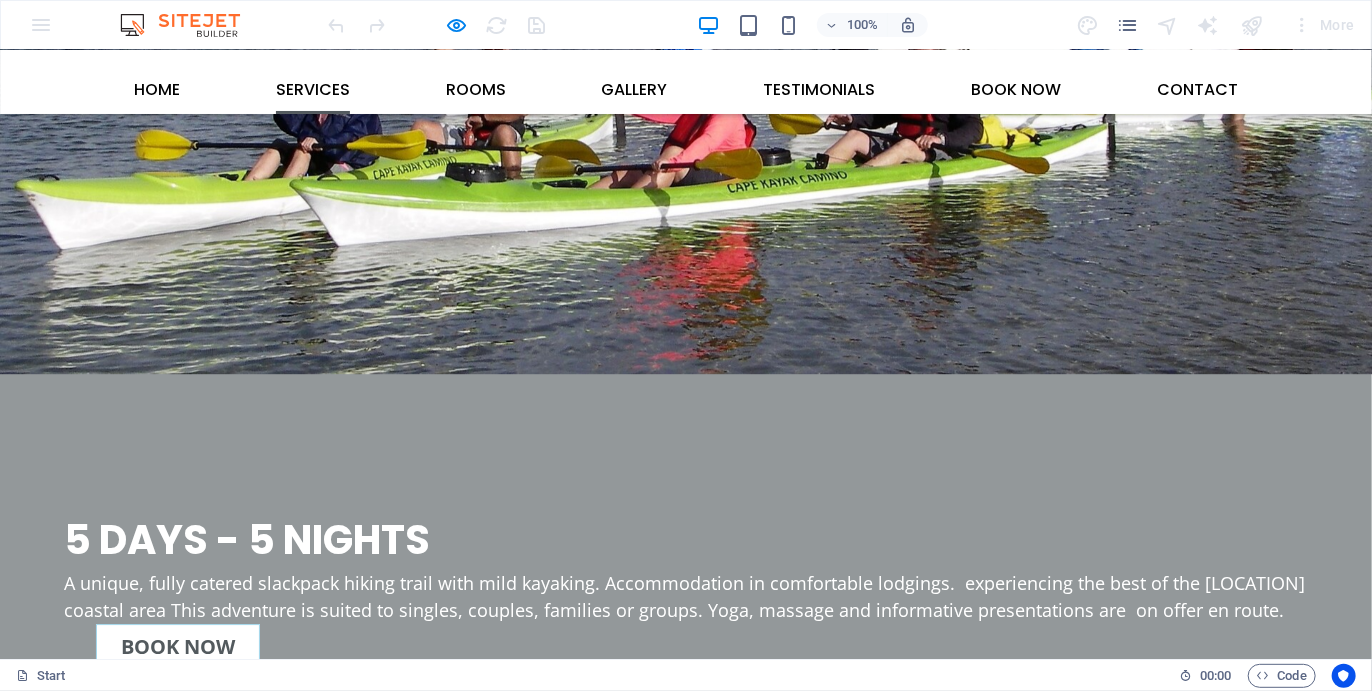 scroll, scrollTop: 2701, scrollLeft: 0, axis: vertical 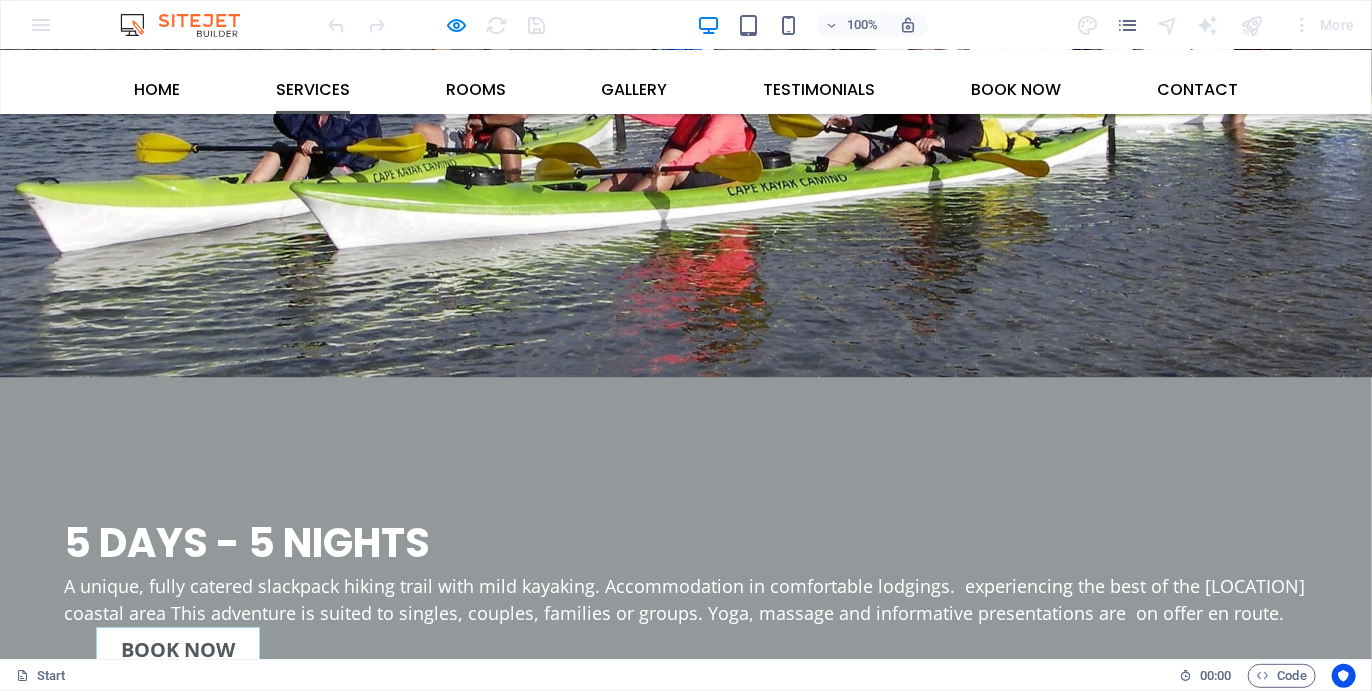click on "Single Room" at bounding box center (966, 3147) 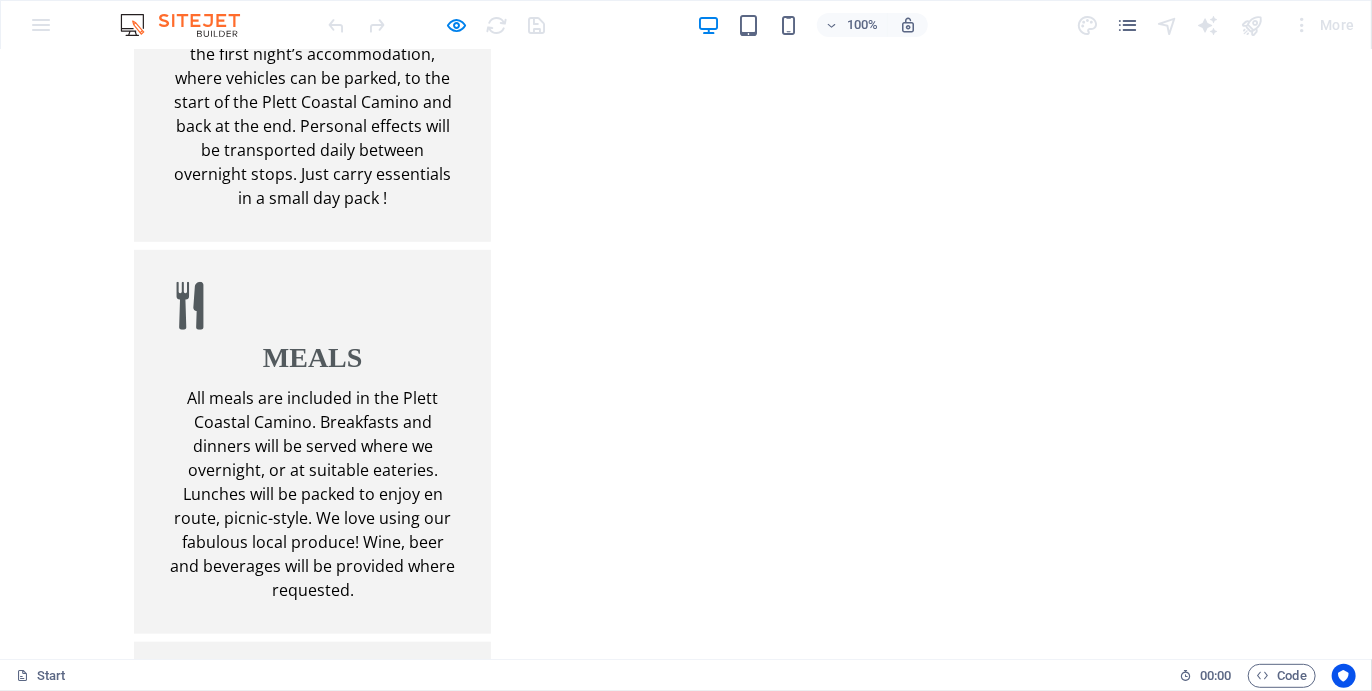 scroll, scrollTop: 4152, scrollLeft: 0, axis: vertical 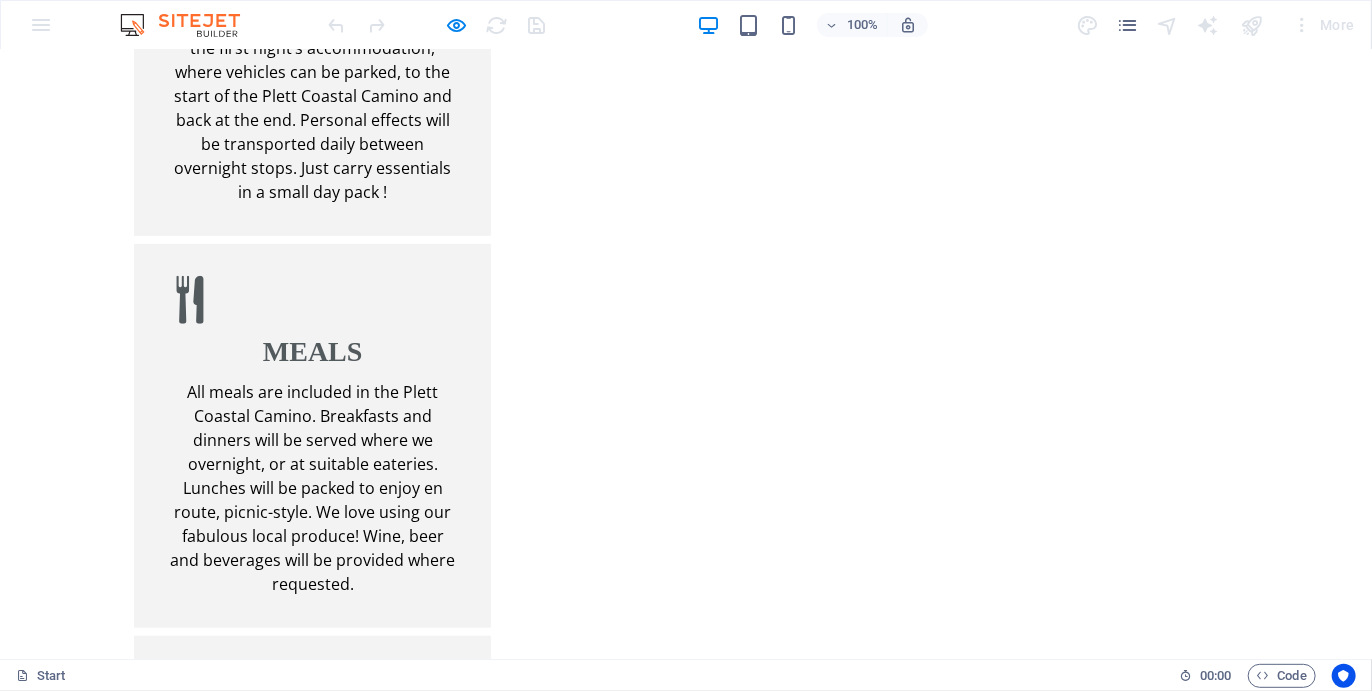 click on "Single Room" at bounding box center [966, 3130] 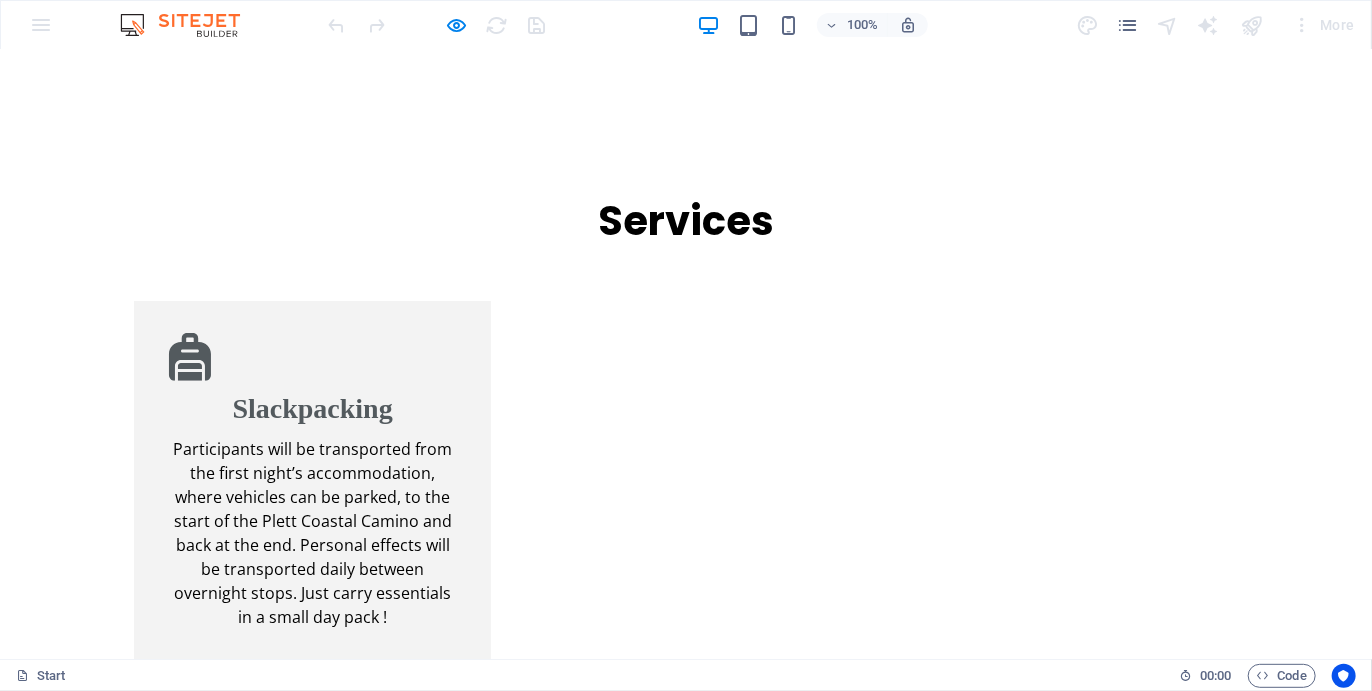 scroll, scrollTop: 3734, scrollLeft: 0, axis: vertical 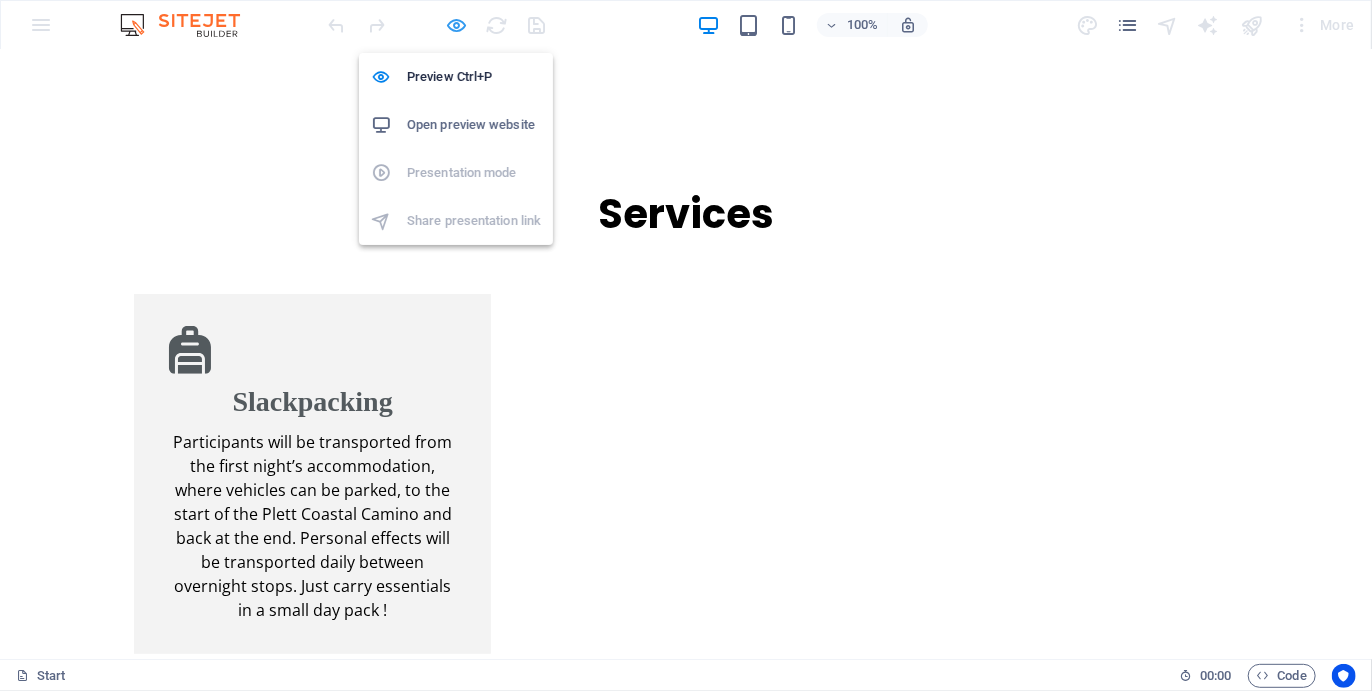 click at bounding box center (457, 25) 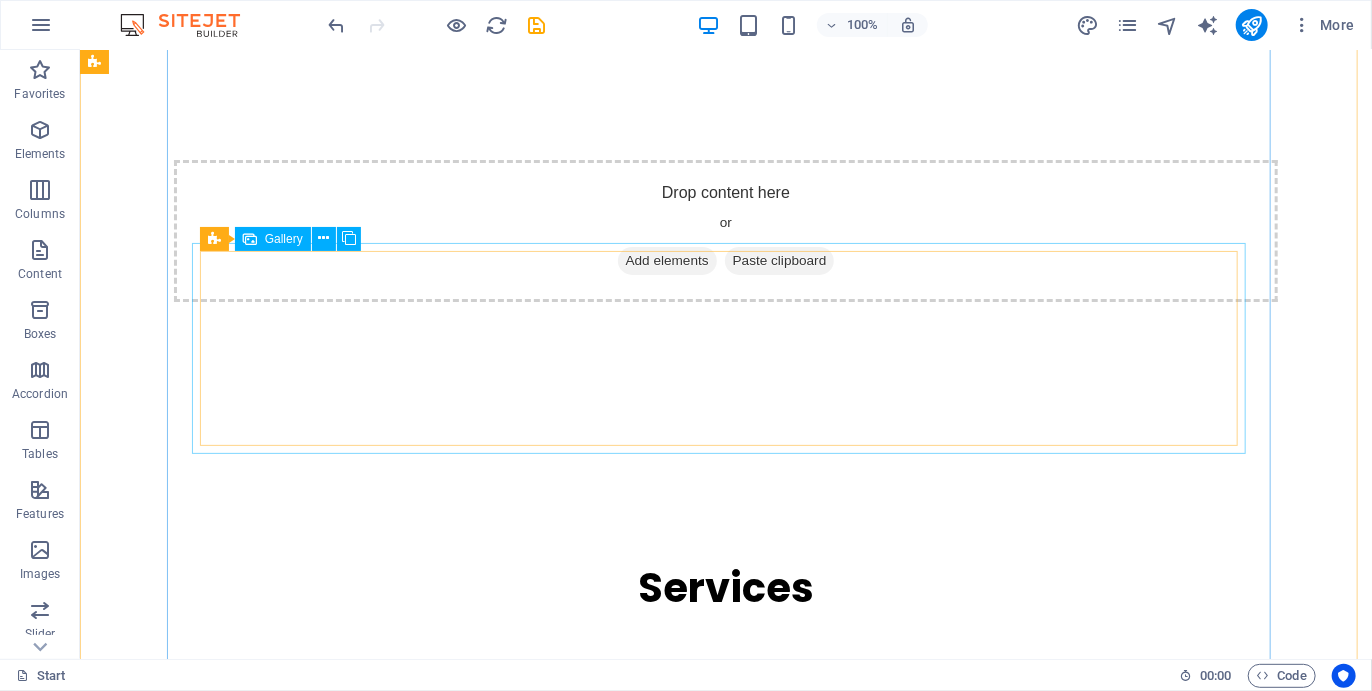 scroll, scrollTop: 3559, scrollLeft: 0, axis: vertical 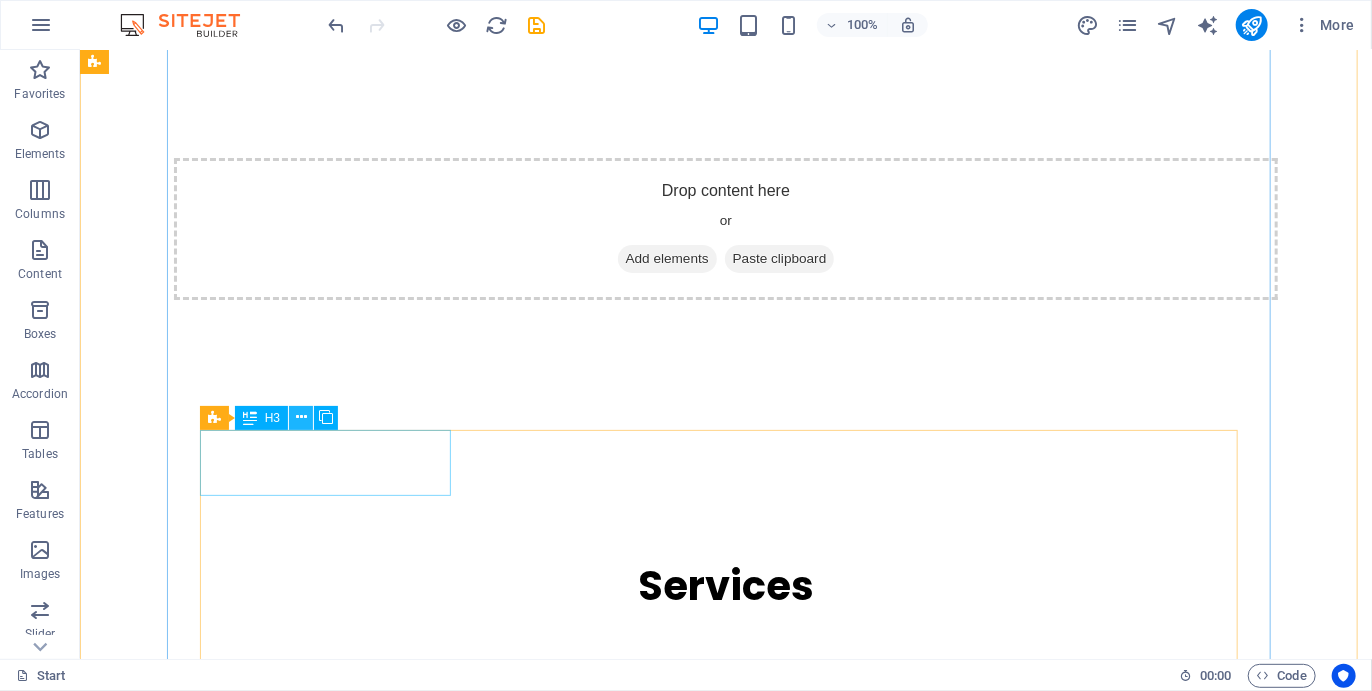 click at bounding box center [301, 417] 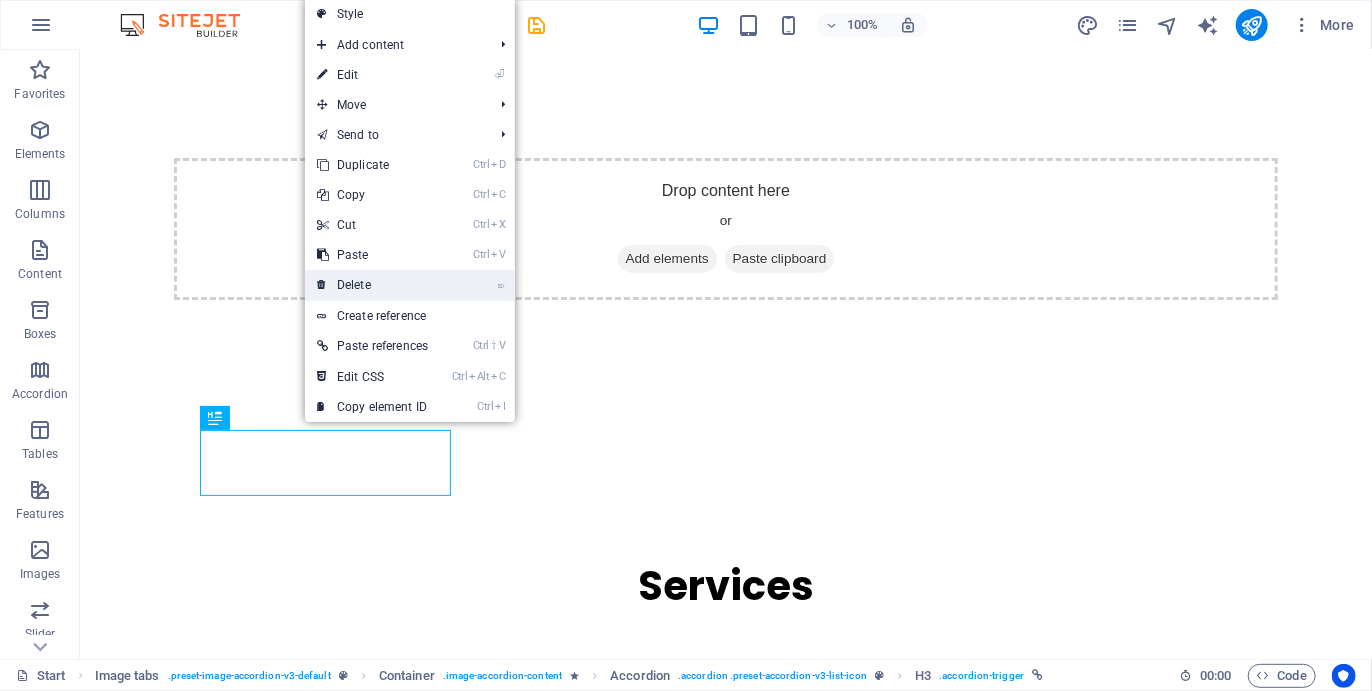 click on "⌦  Delete" at bounding box center [372, 285] 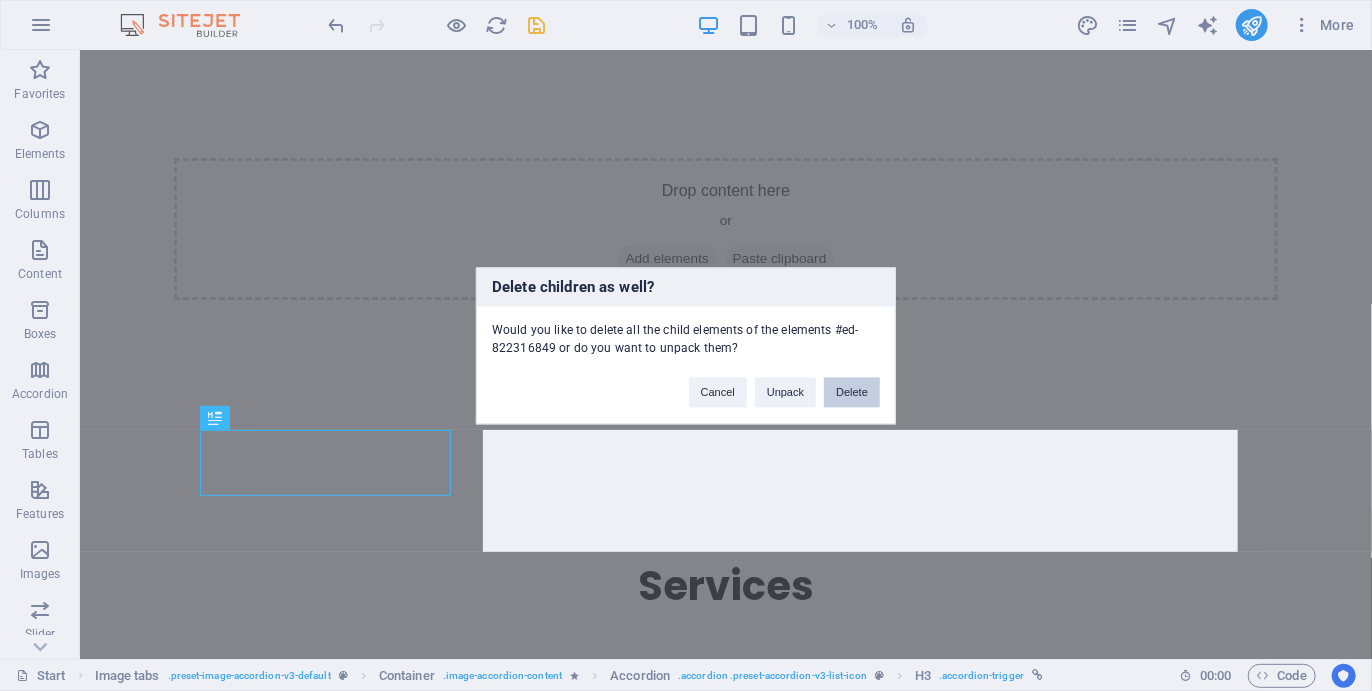 click on "Delete" at bounding box center [852, 392] 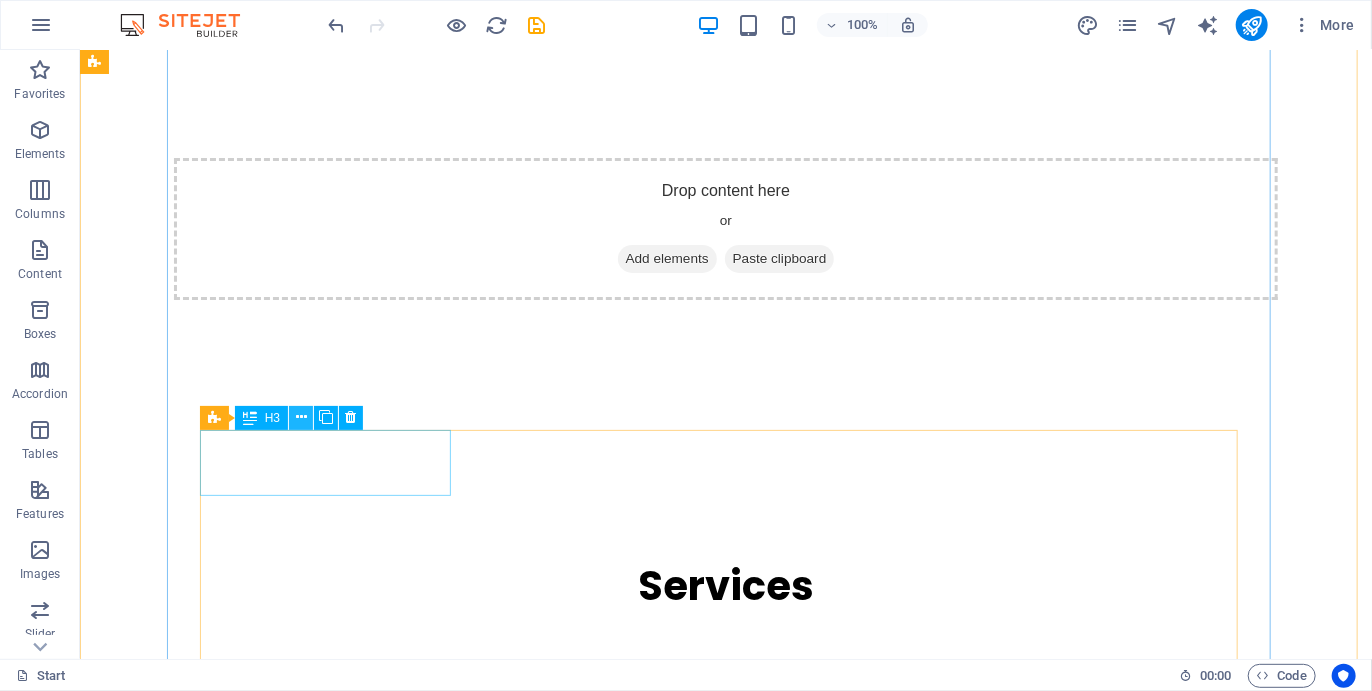 click at bounding box center [301, 417] 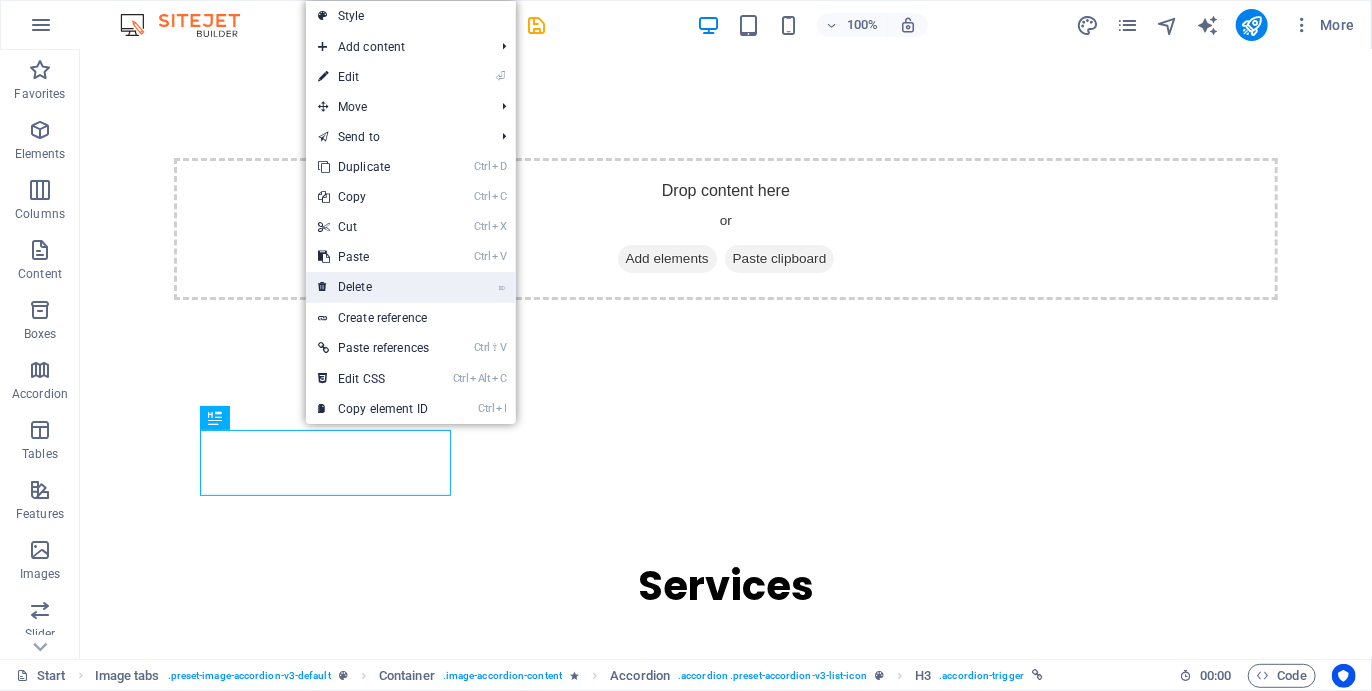 click on "⌦  Delete" at bounding box center [373, 287] 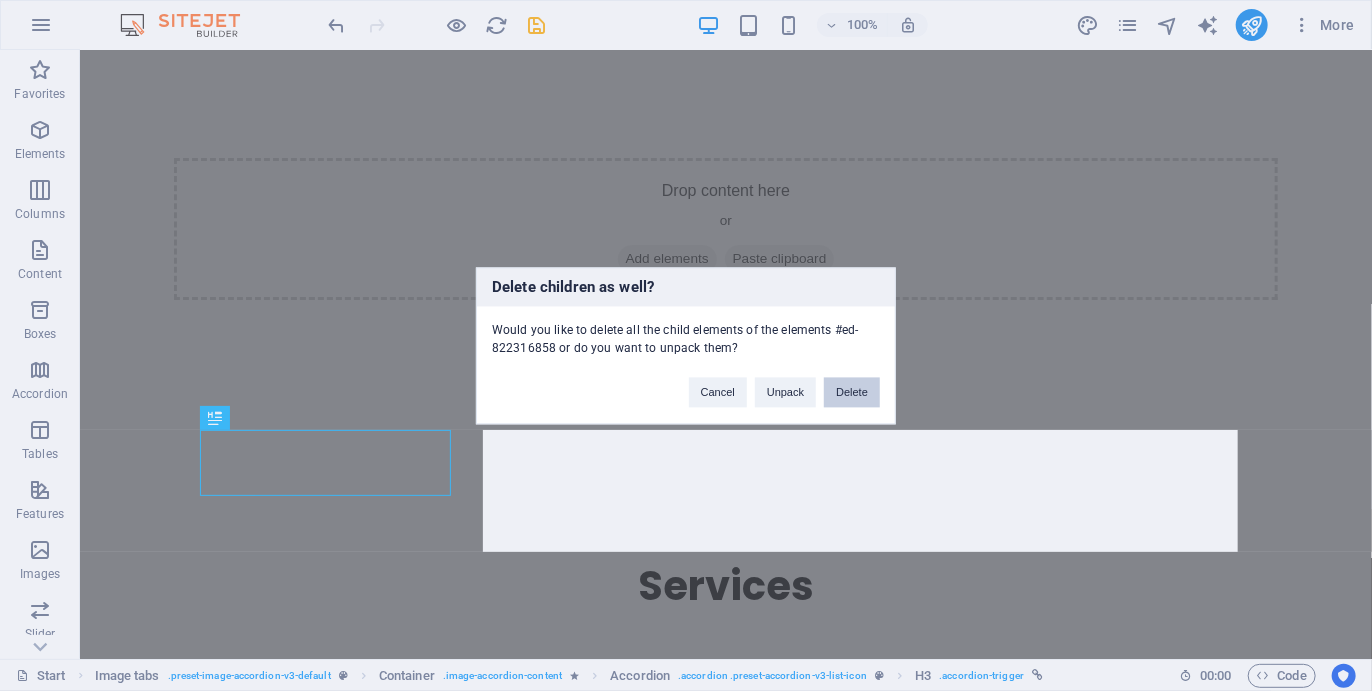 click on "Delete" at bounding box center (852, 392) 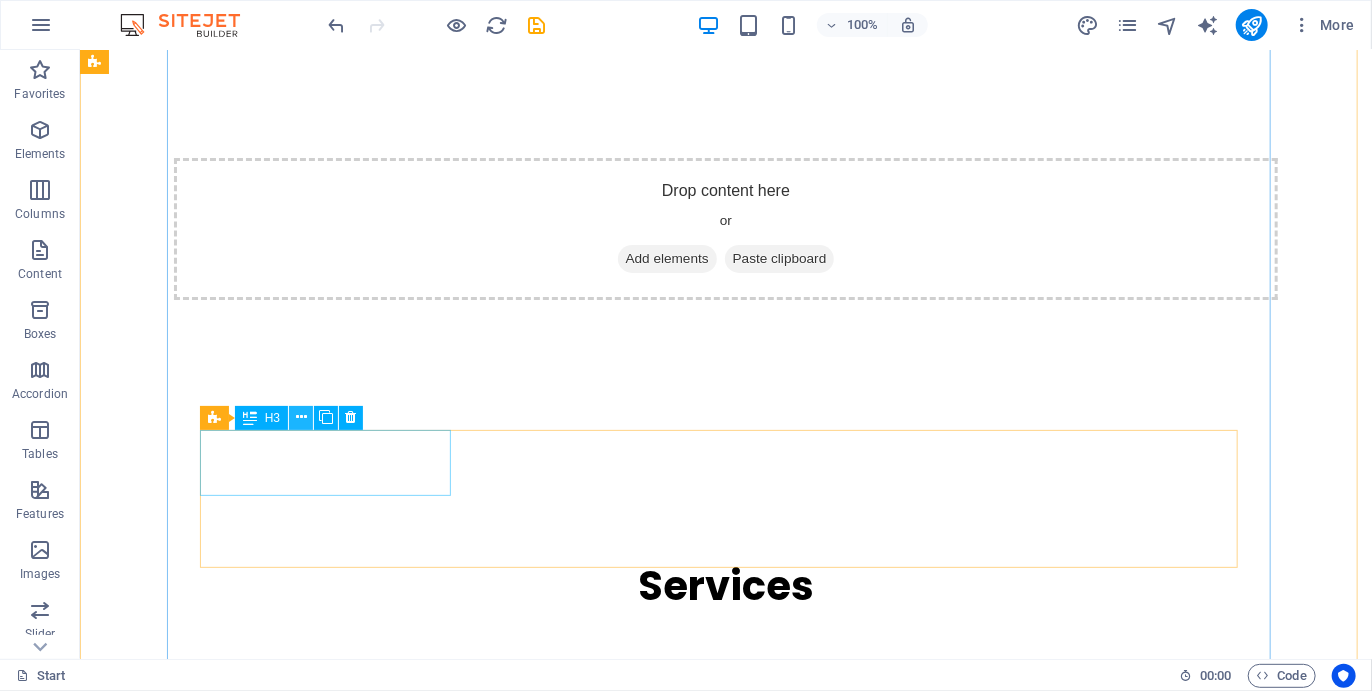 click at bounding box center (301, 417) 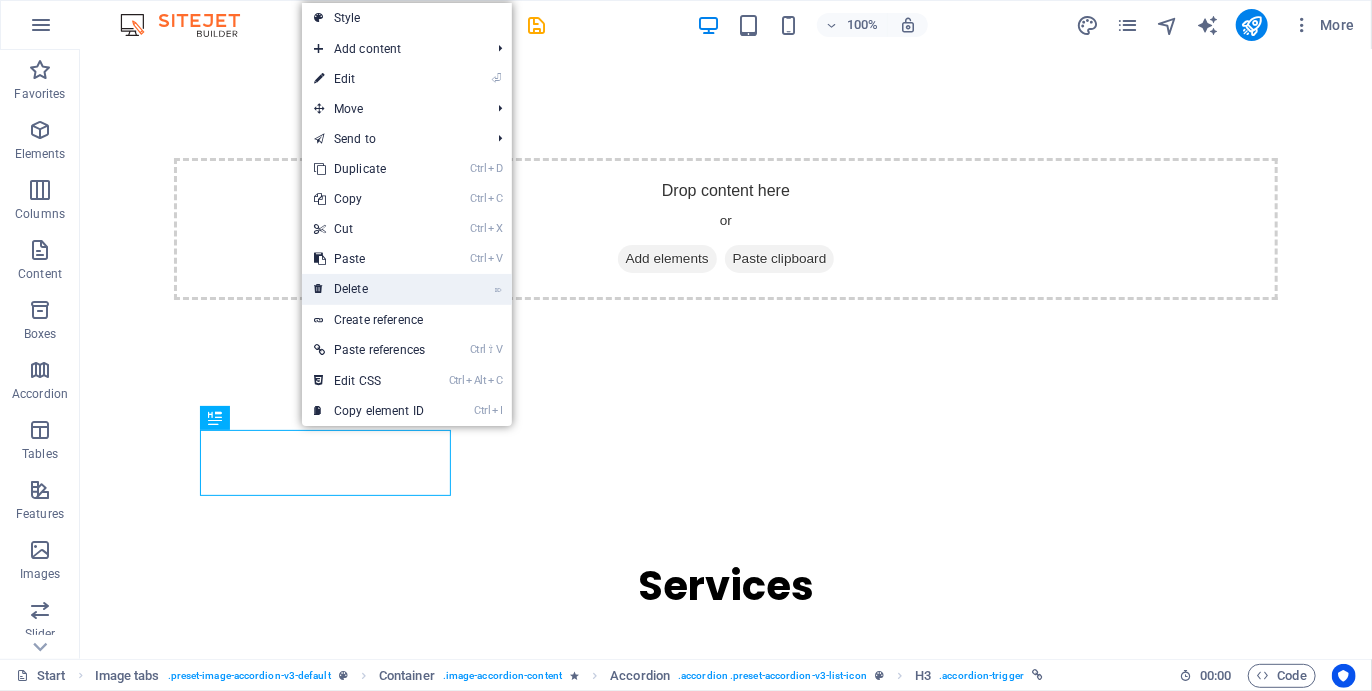 click on "⌦  Delete" at bounding box center [369, 289] 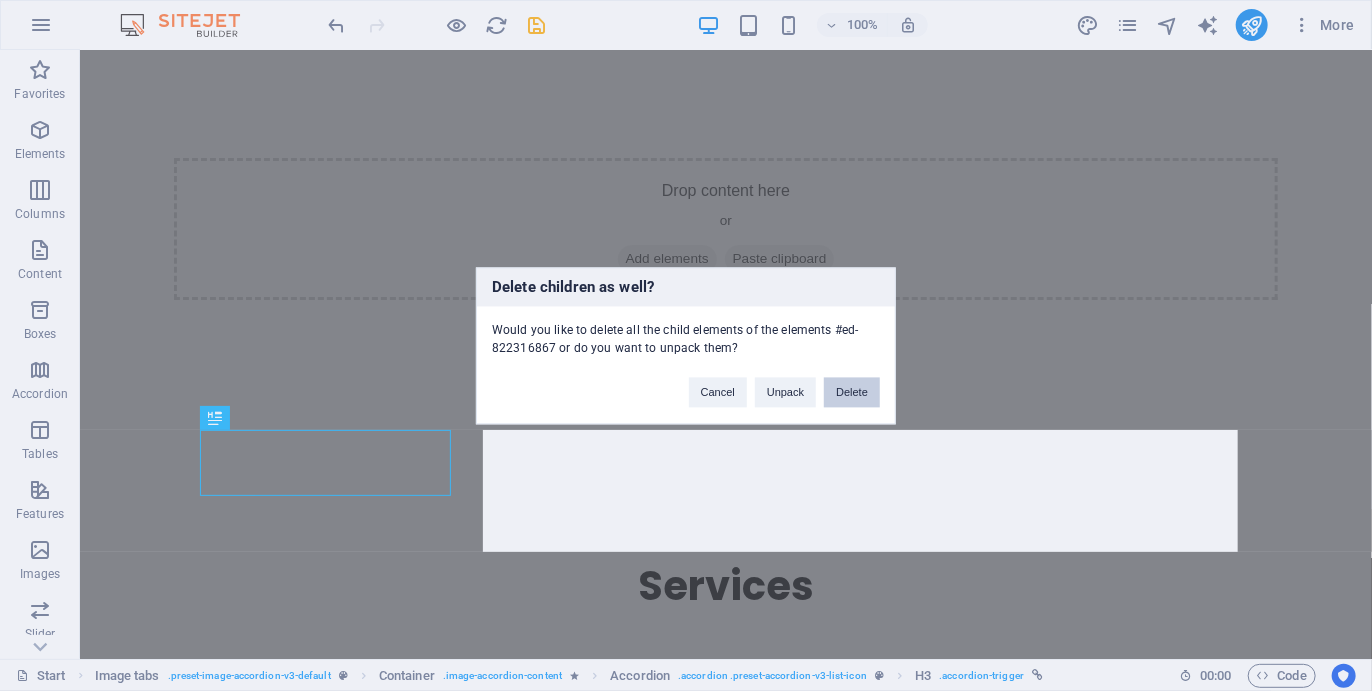 click on "Delete" at bounding box center (852, 392) 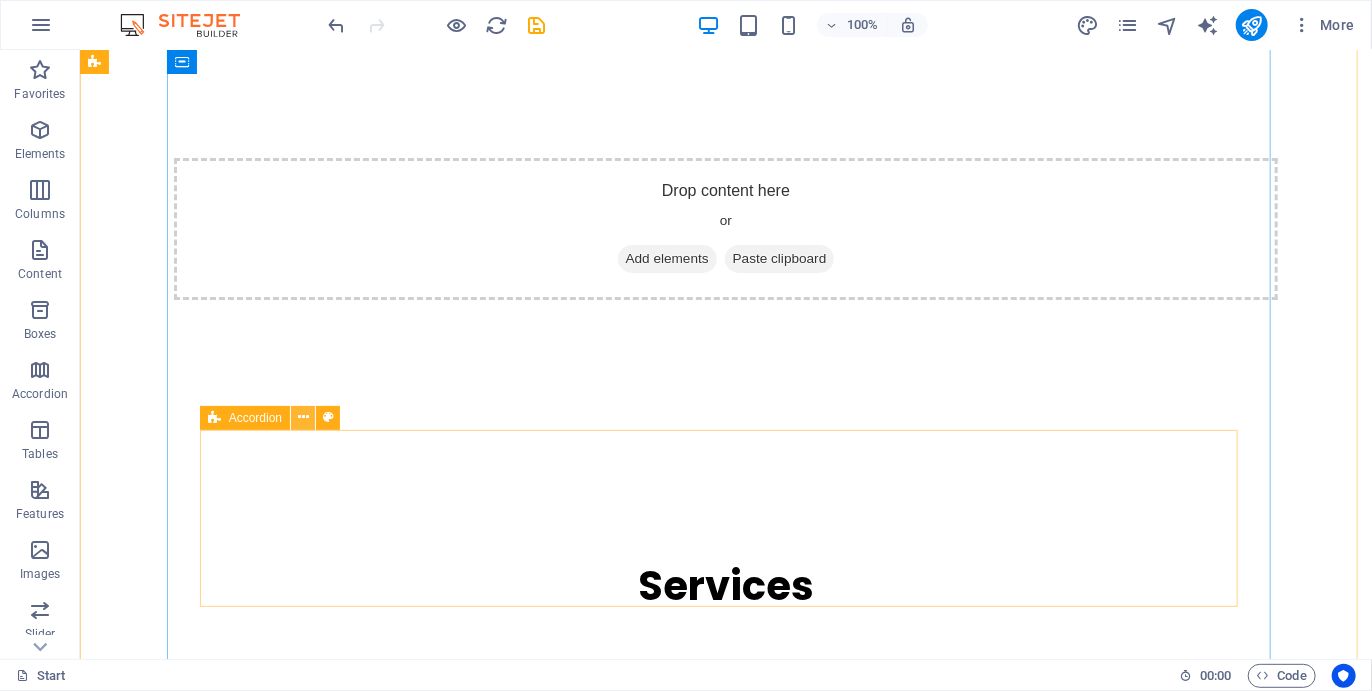 click at bounding box center [303, 417] 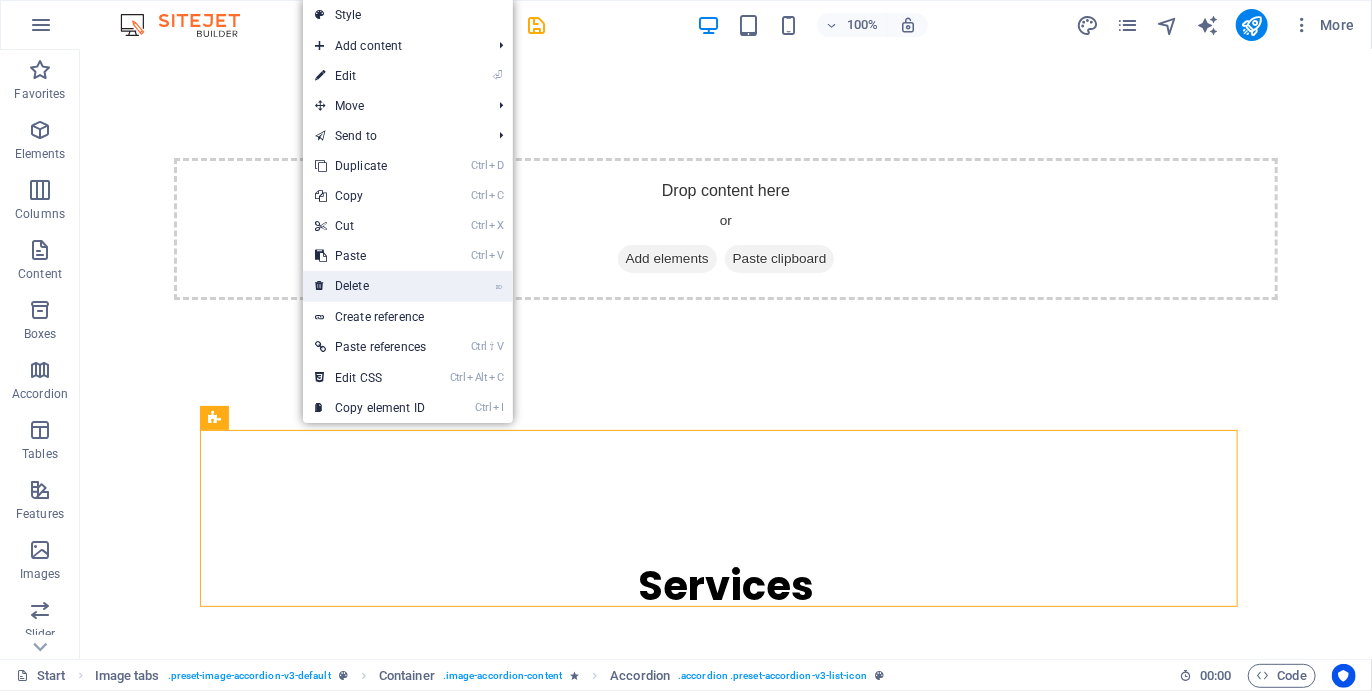 click on "⌦  Delete" at bounding box center [370, 286] 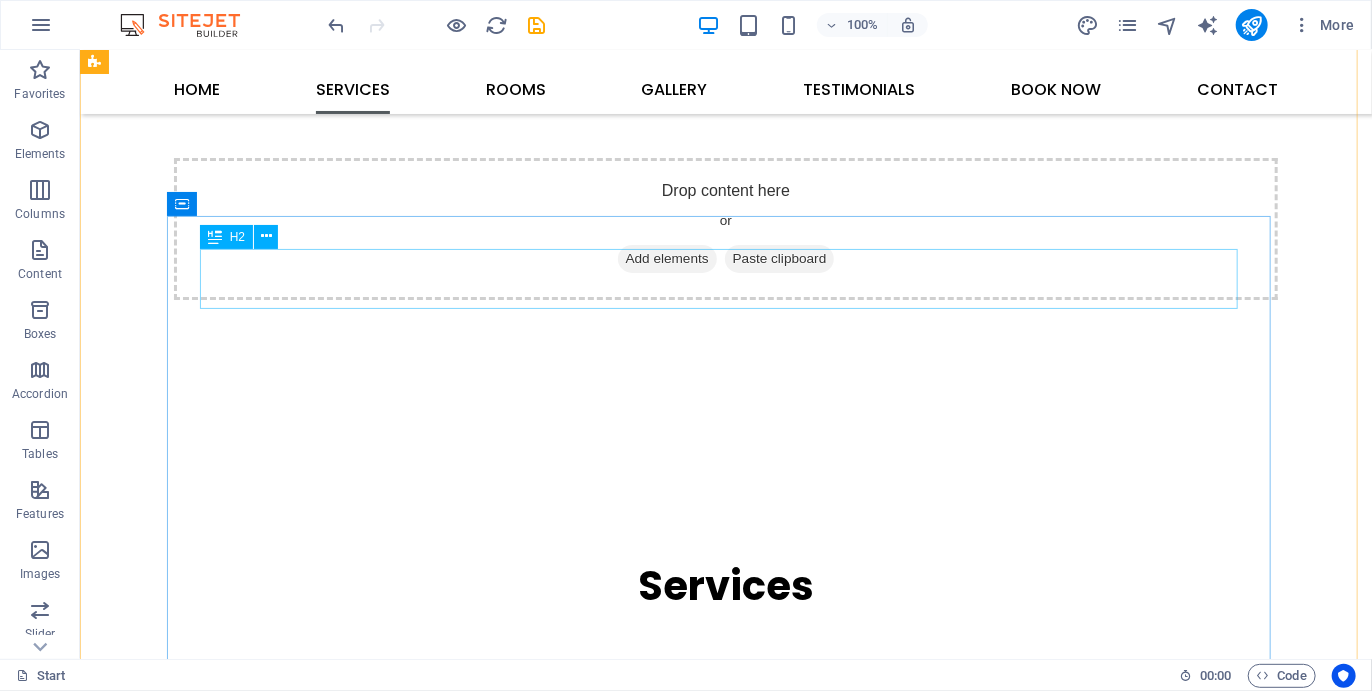 scroll, scrollTop: 3315, scrollLeft: 0, axis: vertical 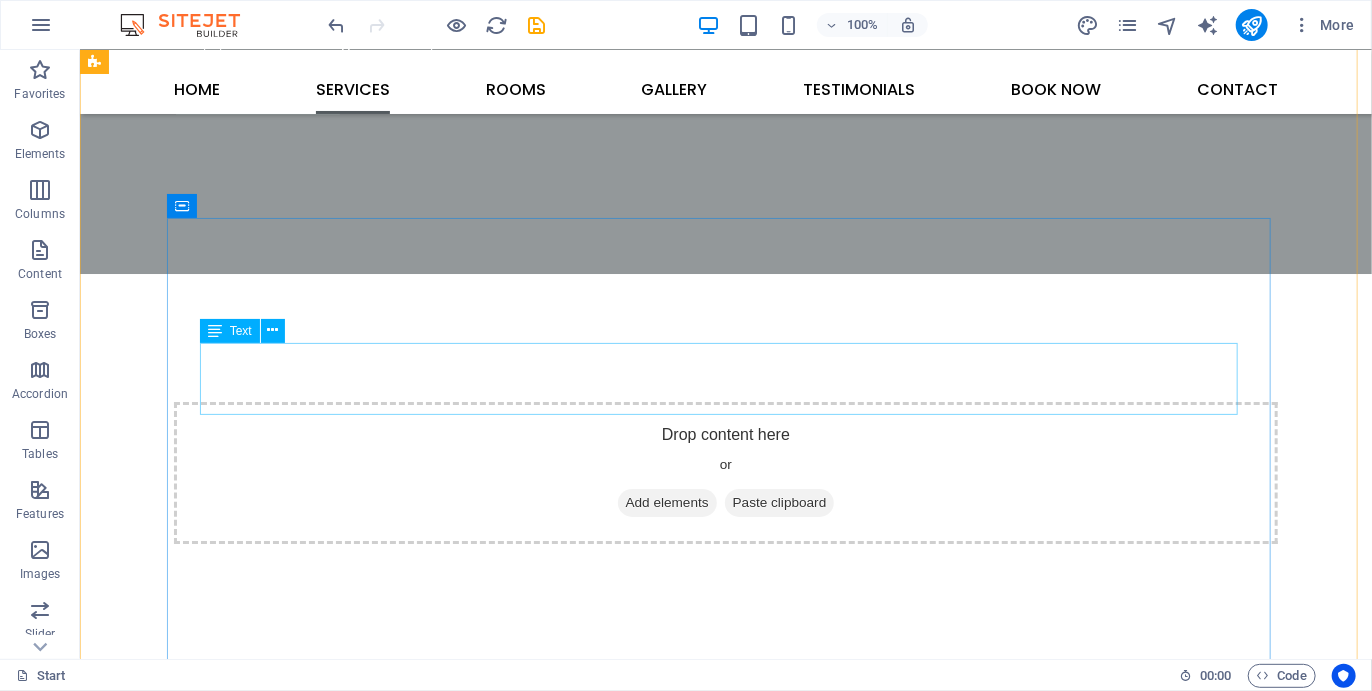 click on "Lorem ipsum dolor sit amet, consectetur adipisicing elit. Natus, dolores, at, nisi eligendi repellat voluptatem minima officia veritatis quasi animi porro laudantium dicta dolor voluptate non maiores ipsum reprehenderit odio fugiat reiciendis consectetur fuga pariatur libero accusantium quod minus odit debitis cumque quo adipisci vel vitae aliquid corrupti perferendis voluptates." at bounding box center [725, 3406] 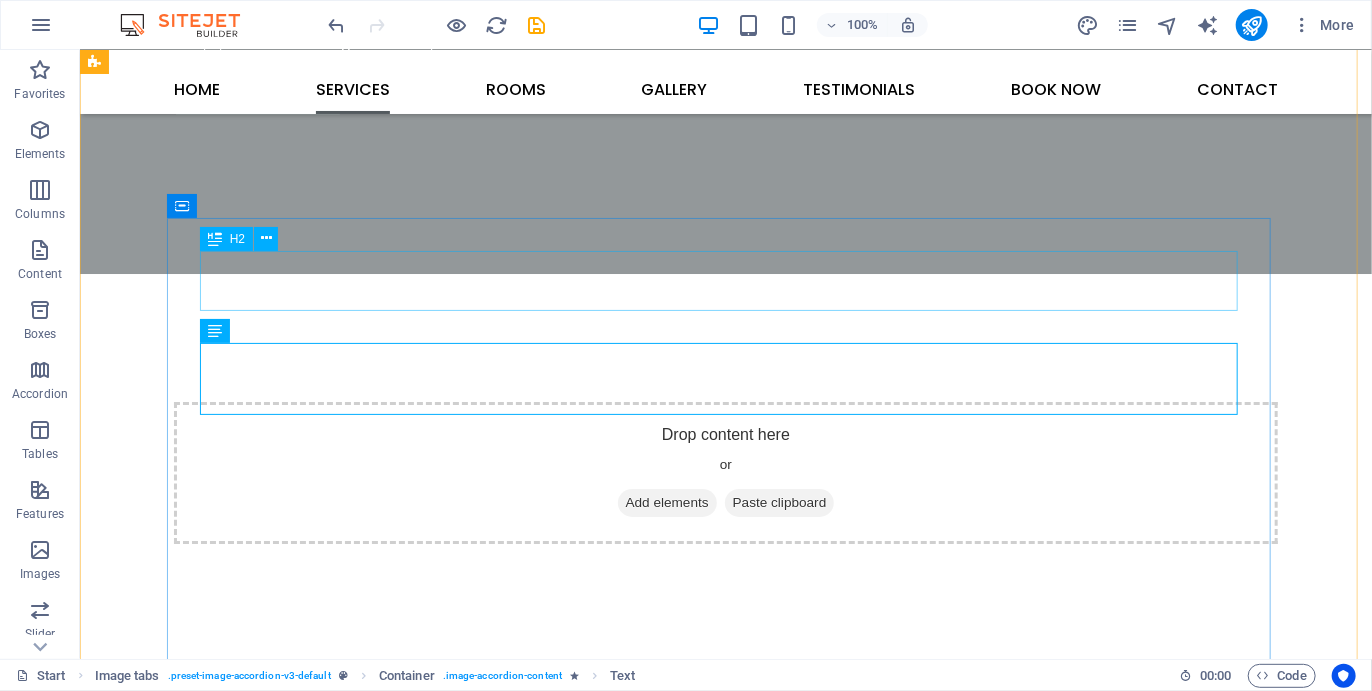 click on "Single Room" at bounding box center [725, 3308] 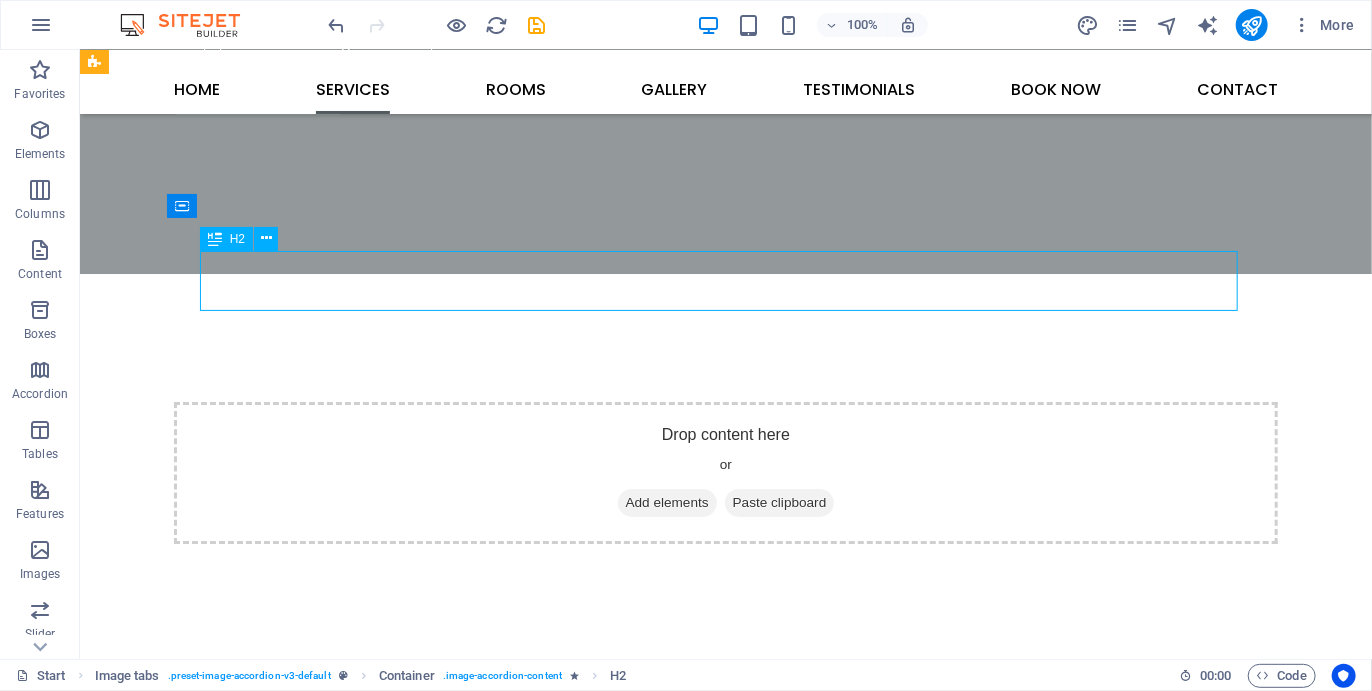 click on "Single Room" at bounding box center (725, 3308) 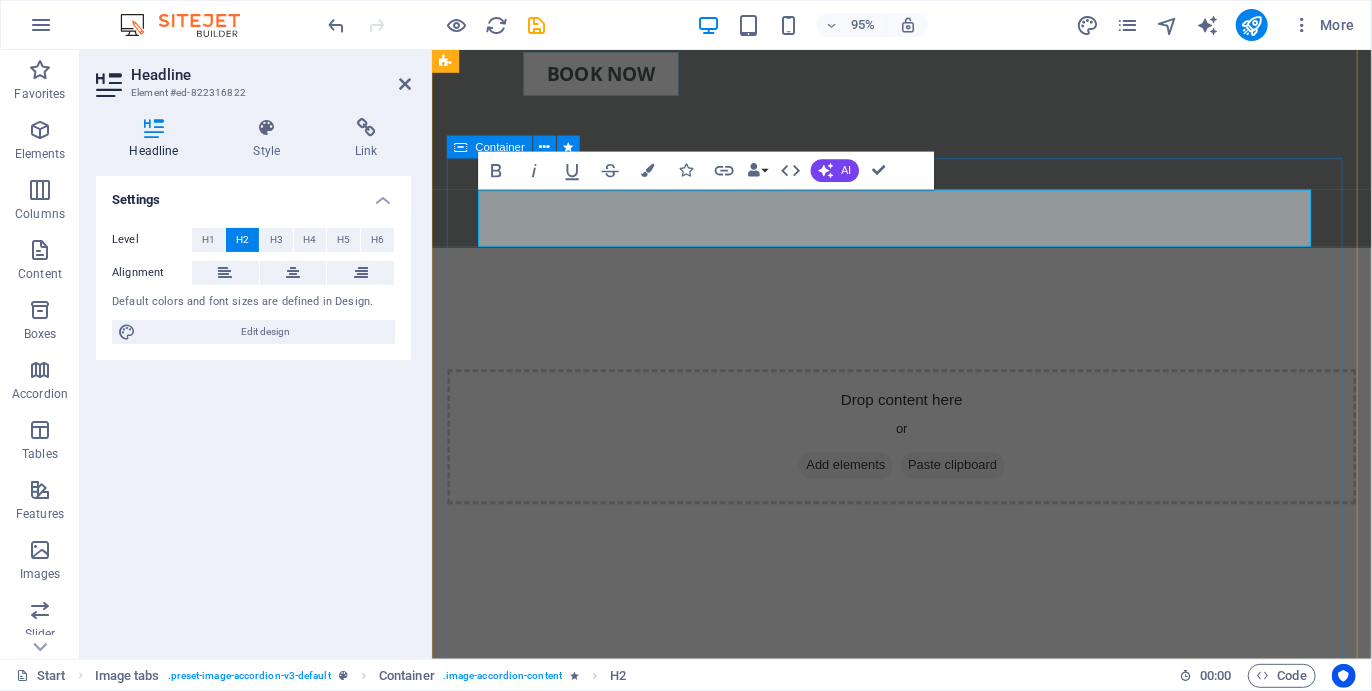 type 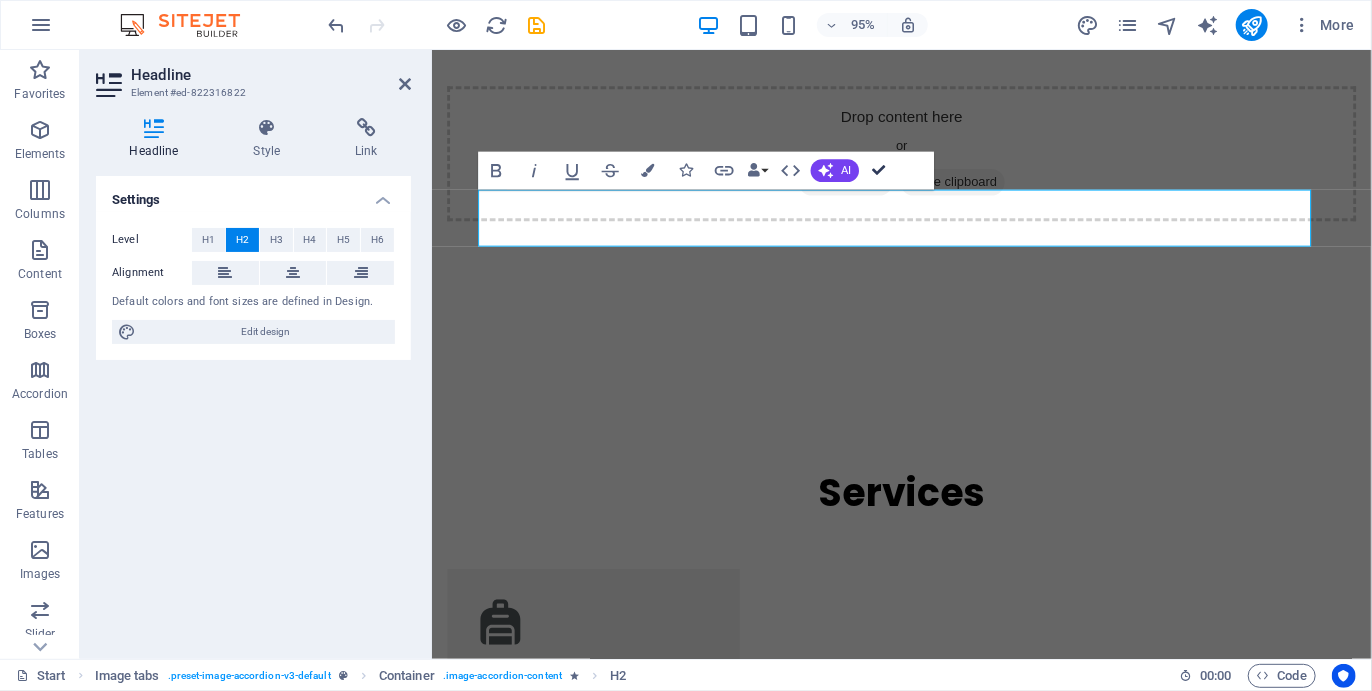 scroll, scrollTop: 3368, scrollLeft: 0, axis: vertical 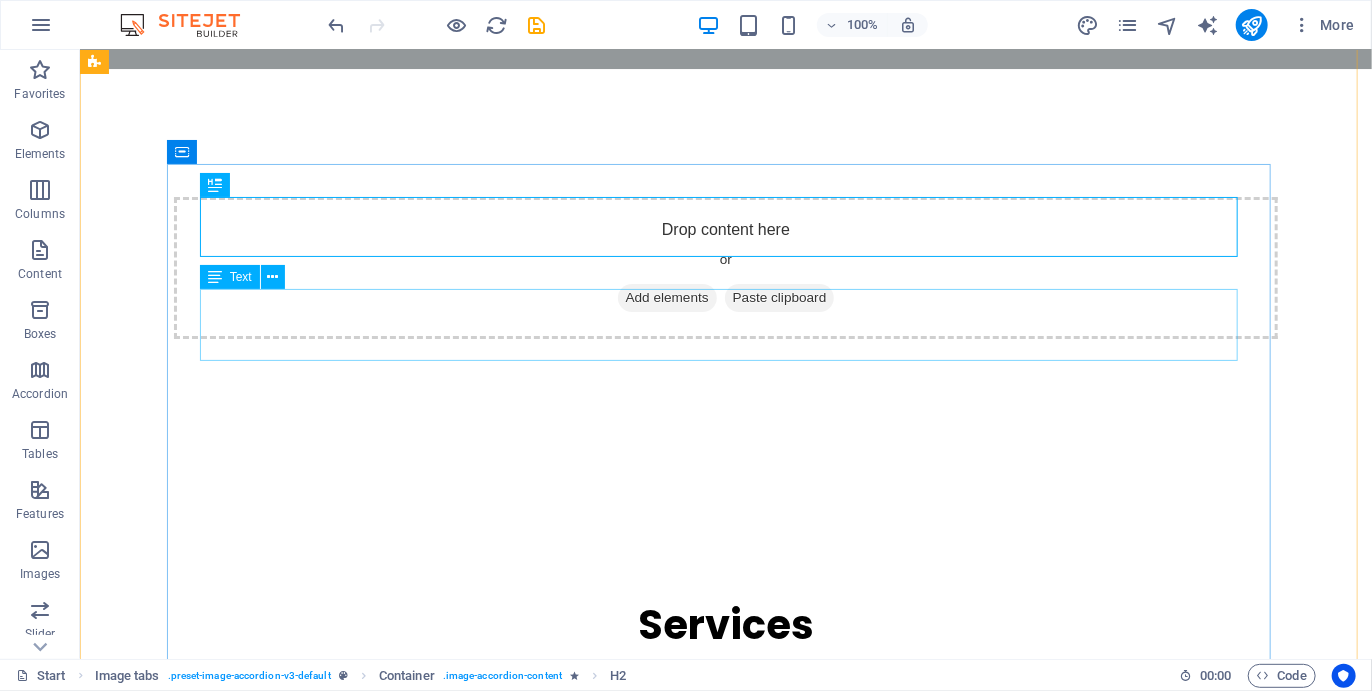 click on "Lorem ipsum dolor sit amet, consectetur adipisicing elit. Natus, dolores, at, nisi eligendi repellat voluptatem minima officia veritatis quasi animi porro laudantium dicta dolor voluptate non maiores ipsum reprehenderit odio fugiat reiciendis consectetur fuga pariatur libero accusantium quod minus odit debitis cumque quo adipisci vel vitae aliquid corrupti perferendis voluptates." at bounding box center [725, 3201] 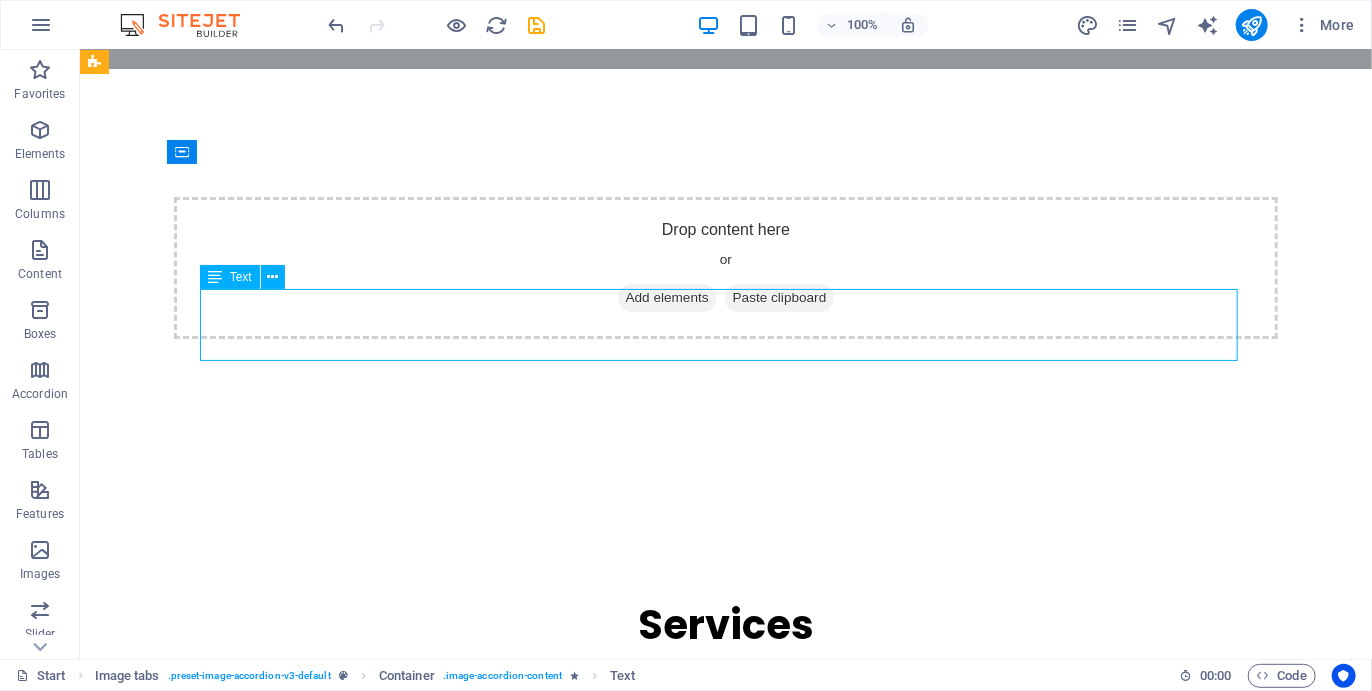 click on "Lorem ipsum dolor sit amet, consectetur adipisicing elit. Natus, dolores, at, nisi eligendi repellat voluptatem minima officia veritatis quasi animi porro laudantium dicta dolor voluptate non maiores ipsum reprehenderit odio fugiat reiciendis consectetur fuga pariatur libero accusantium quod minus odit debitis cumque quo adipisci vel vitae aliquid corrupti perferendis voluptates." at bounding box center (725, 3201) 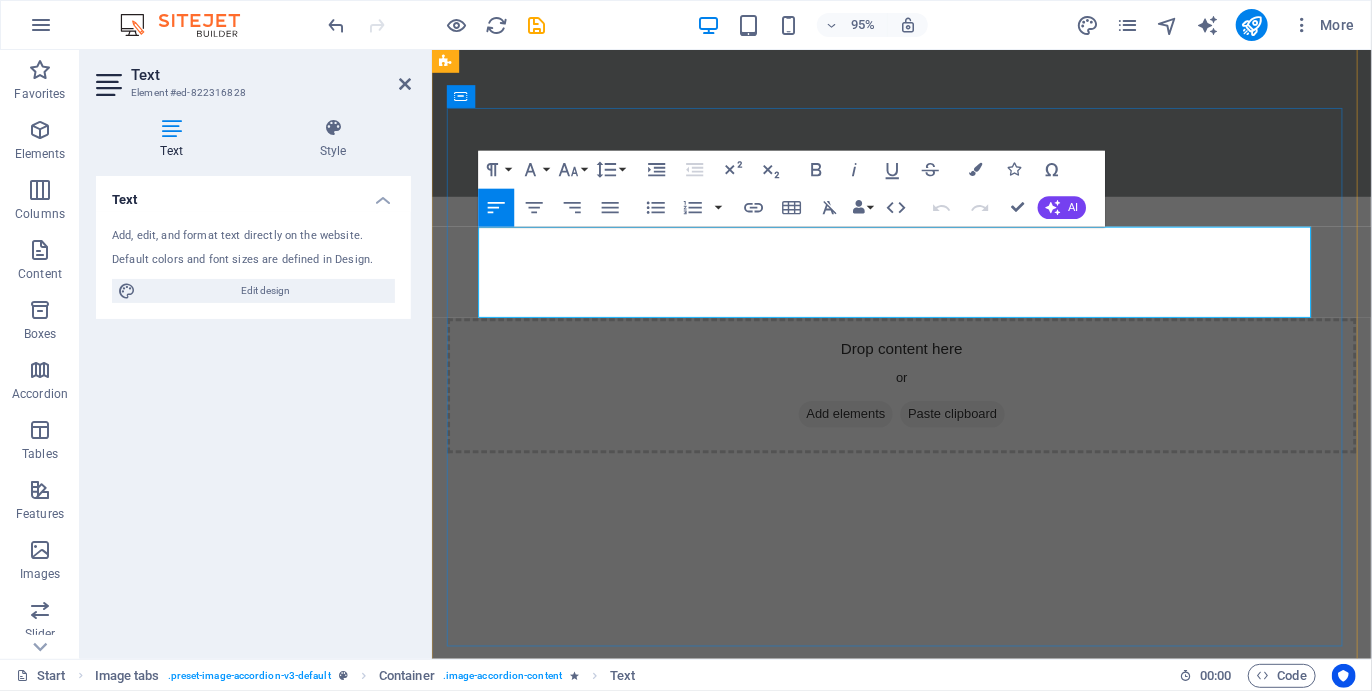 drag, startPoint x: 717, startPoint y: 319, endPoint x: 483, endPoint y: 243, distance: 246.03252 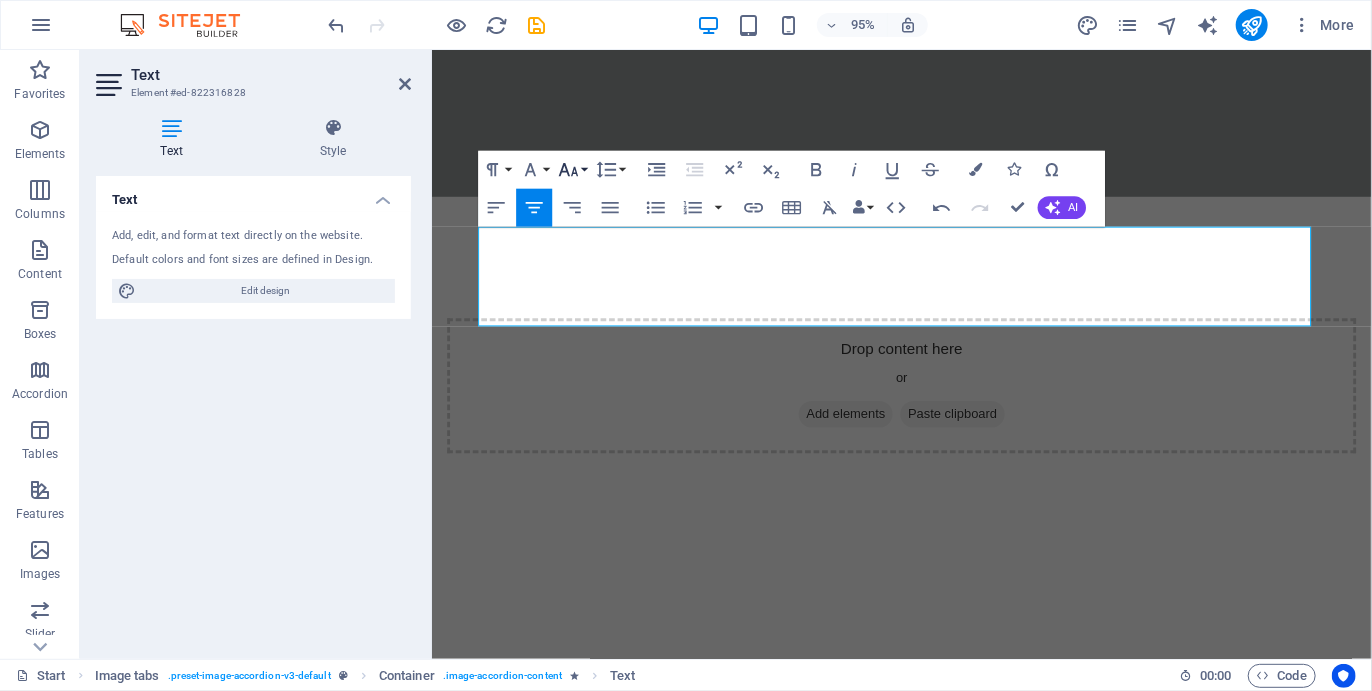 click 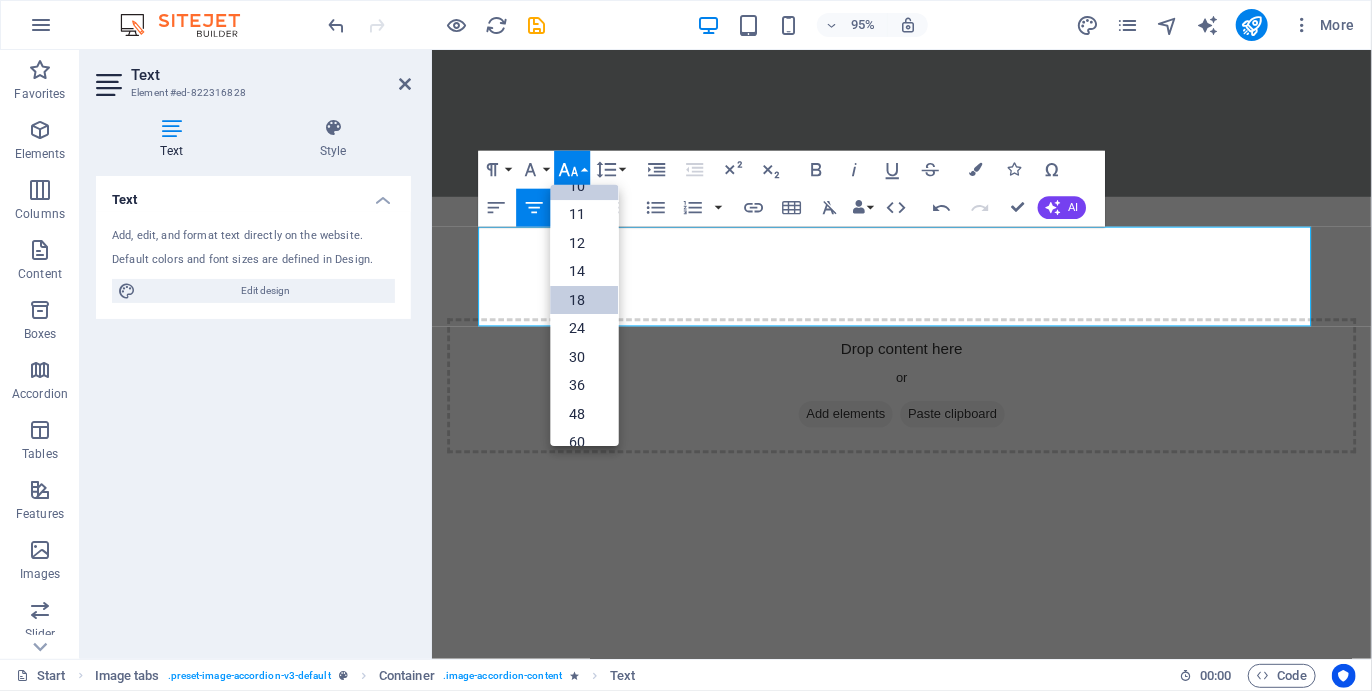 click on "18" at bounding box center [585, 299] 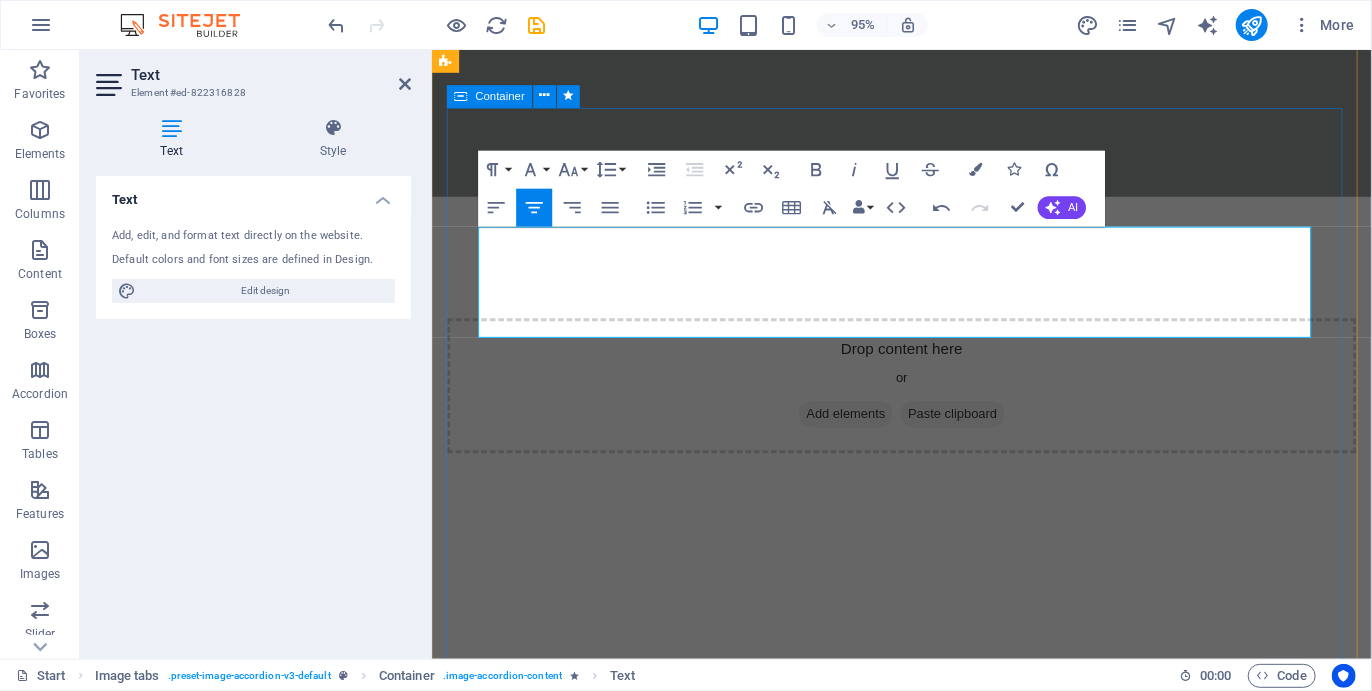 drag, startPoint x: 936, startPoint y: 335, endPoint x: 474, endPoint y: 233, distance: 473.12576 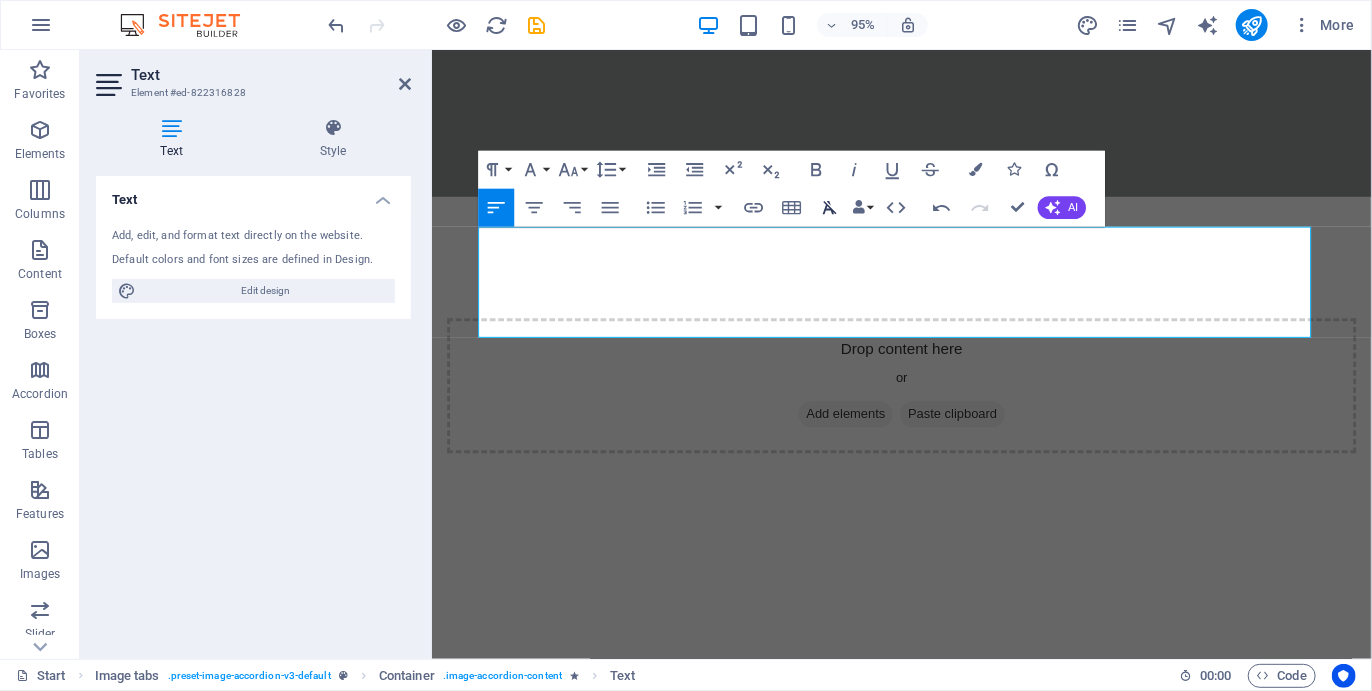 click 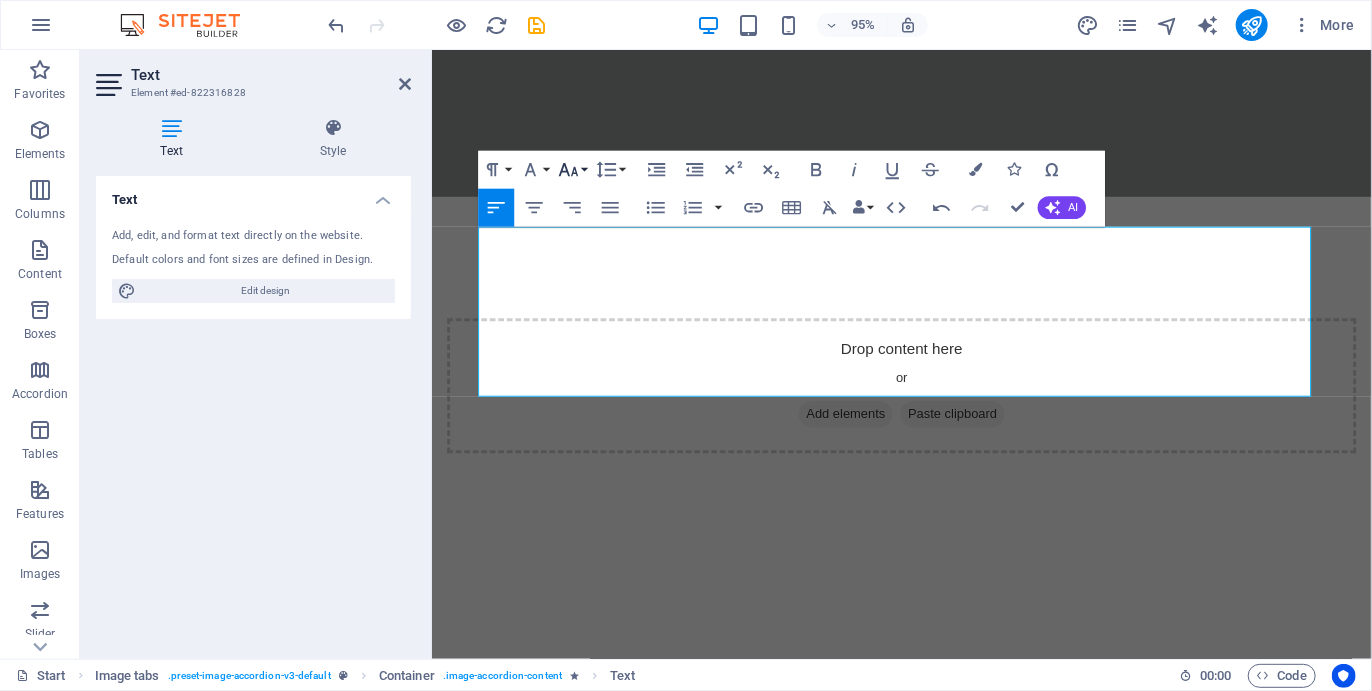 click 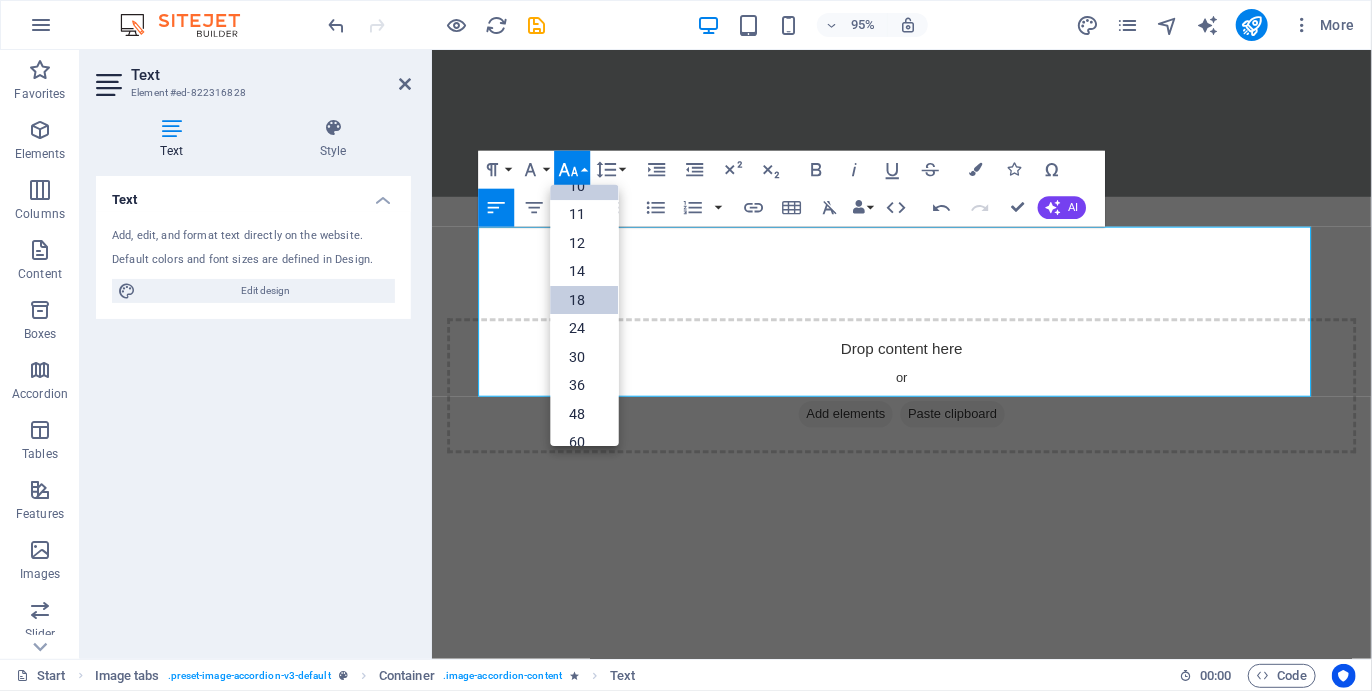 click on "18" at bounding box center (585, 299) 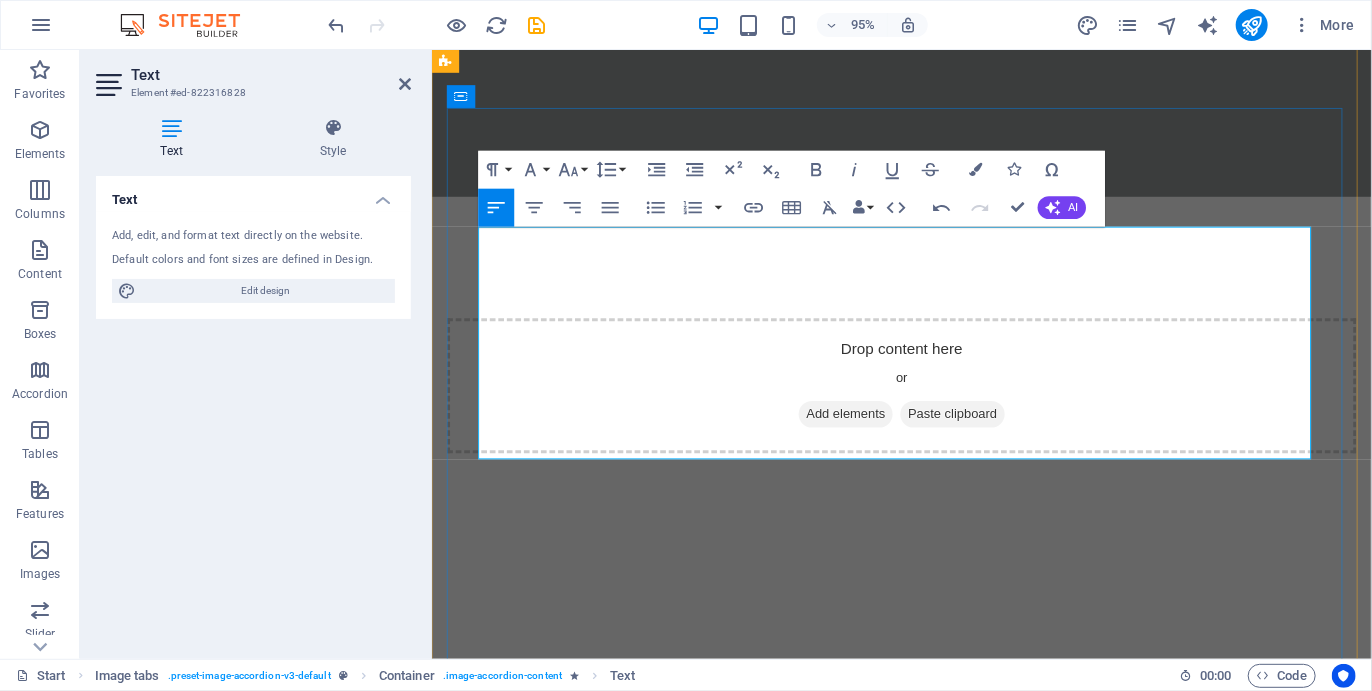click on "✓ Full Camino" at bounding box center (933, 3444) 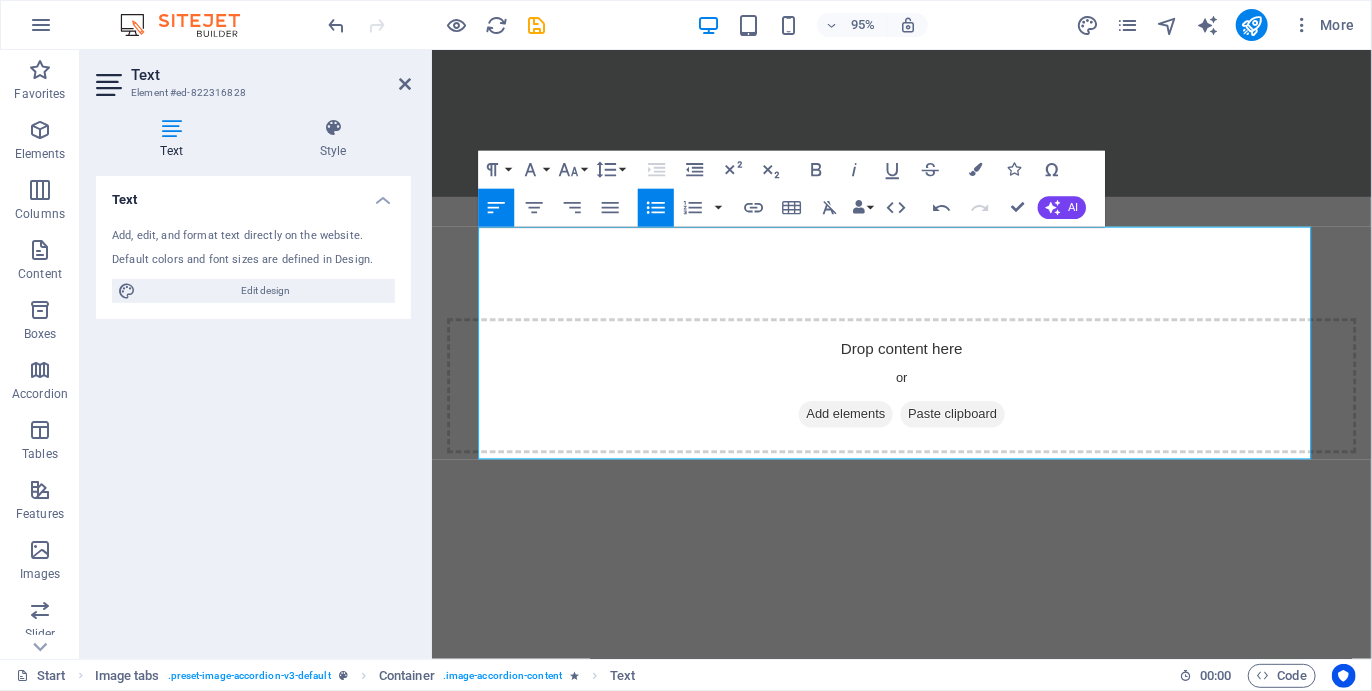 click 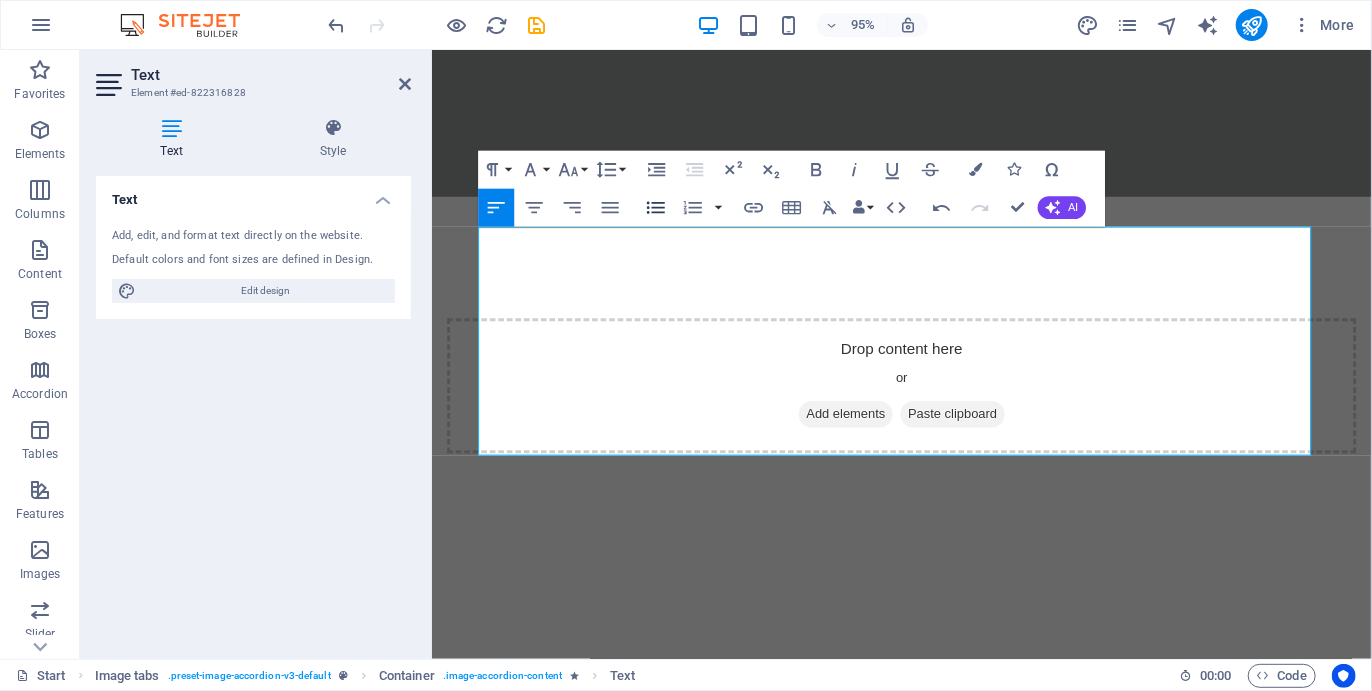 click 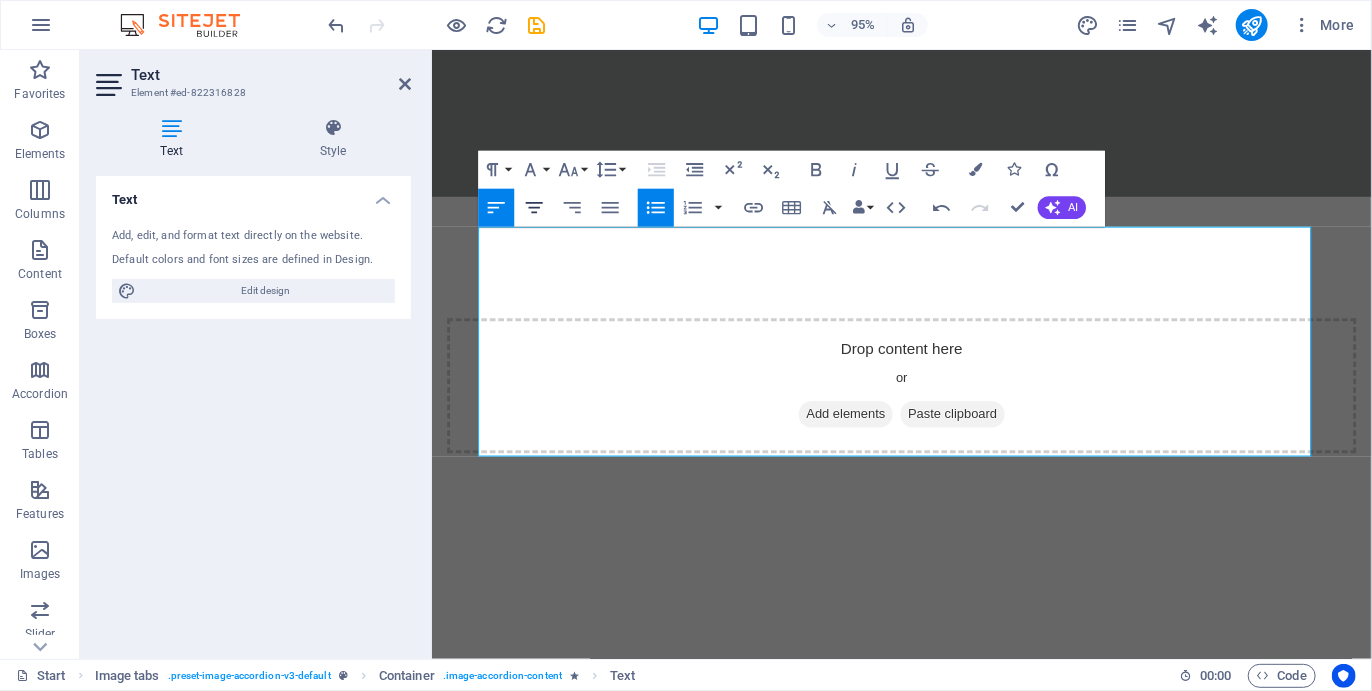 click 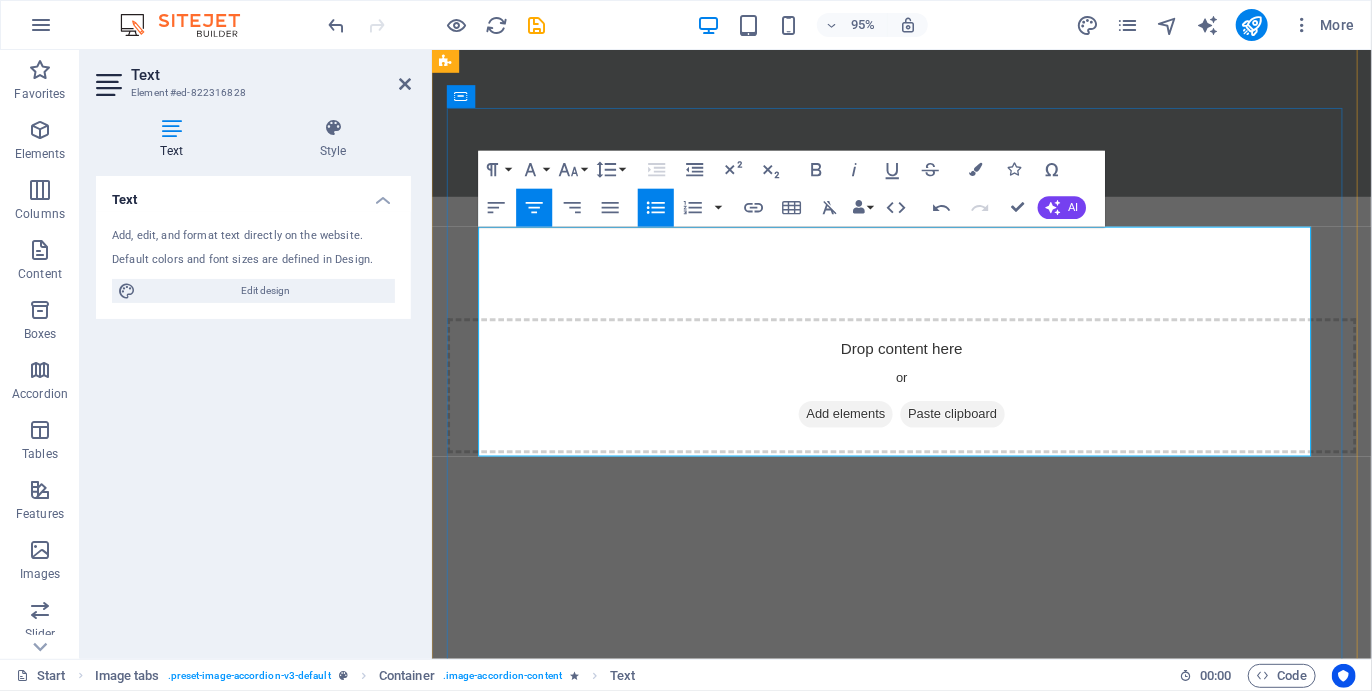 click on "✓ Includes a night before the start" at bounding box center [933, 3469] 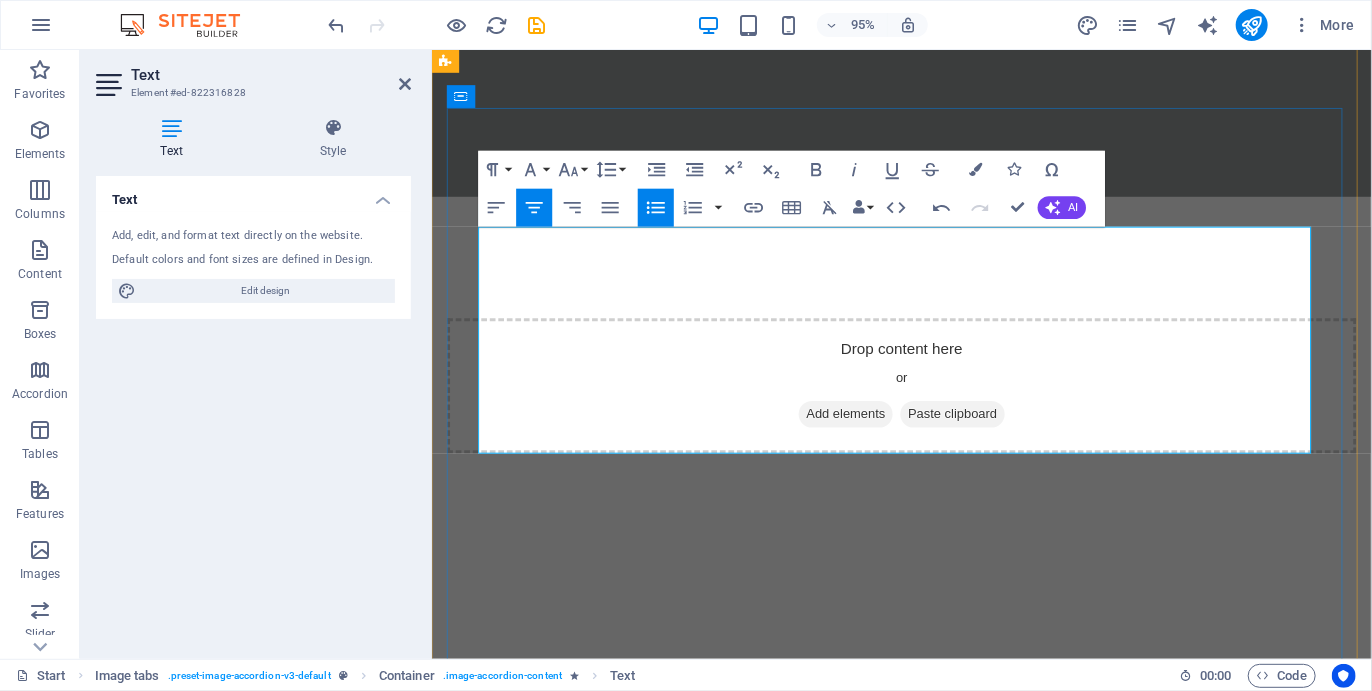 click on "✓ The hike includes all routes: [LOCATION], [LOCATION], [LOCATION], [LOCATION]/ forest hike, [LOCATION] and [LOCATION]" at bounding box center [933, 3507] 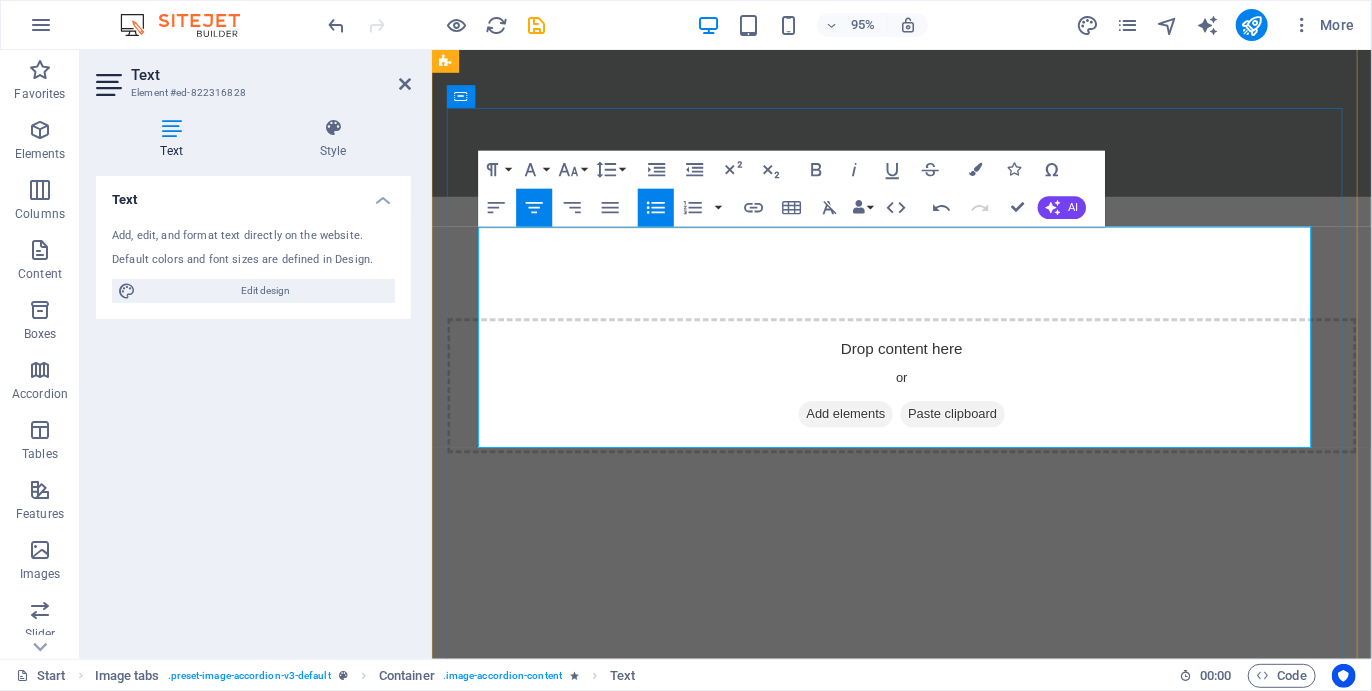 click on "✓ Hike: 50 km, Kayak: 20km" at bounding box center (933, 3543) 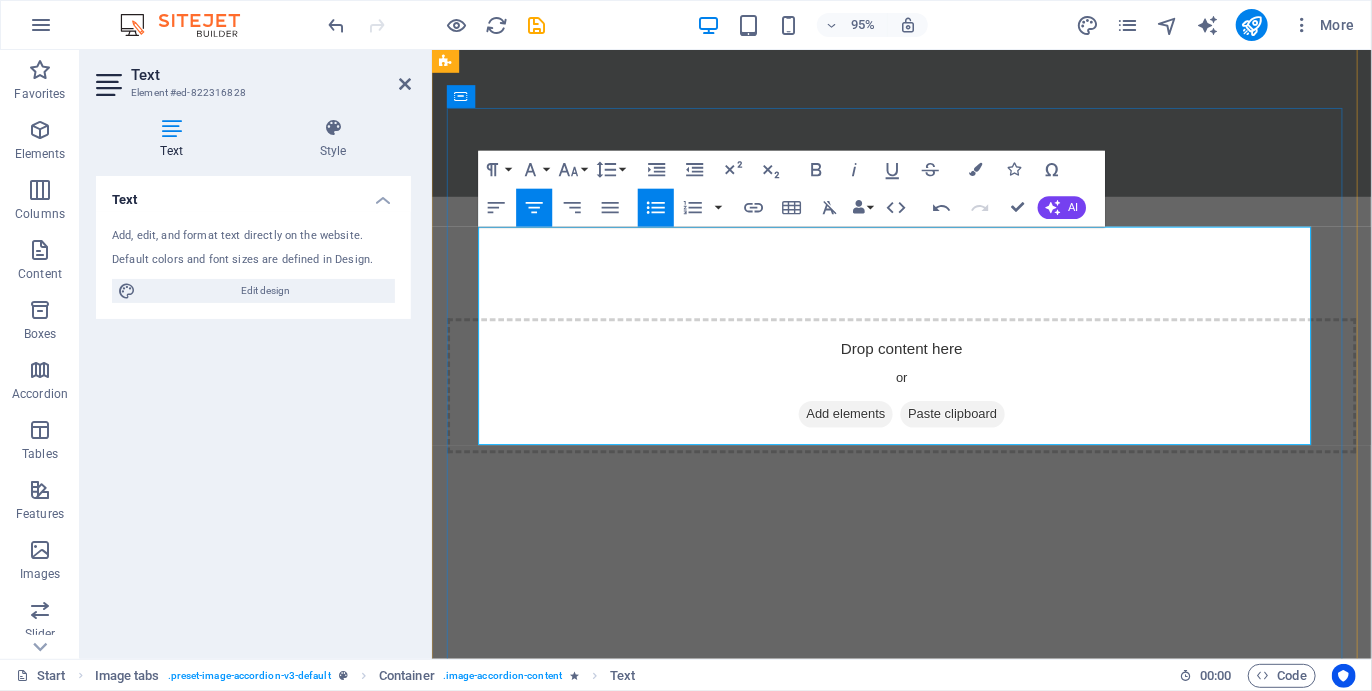 click on "✓ Full Camino" at bounding box center [933, 3442] 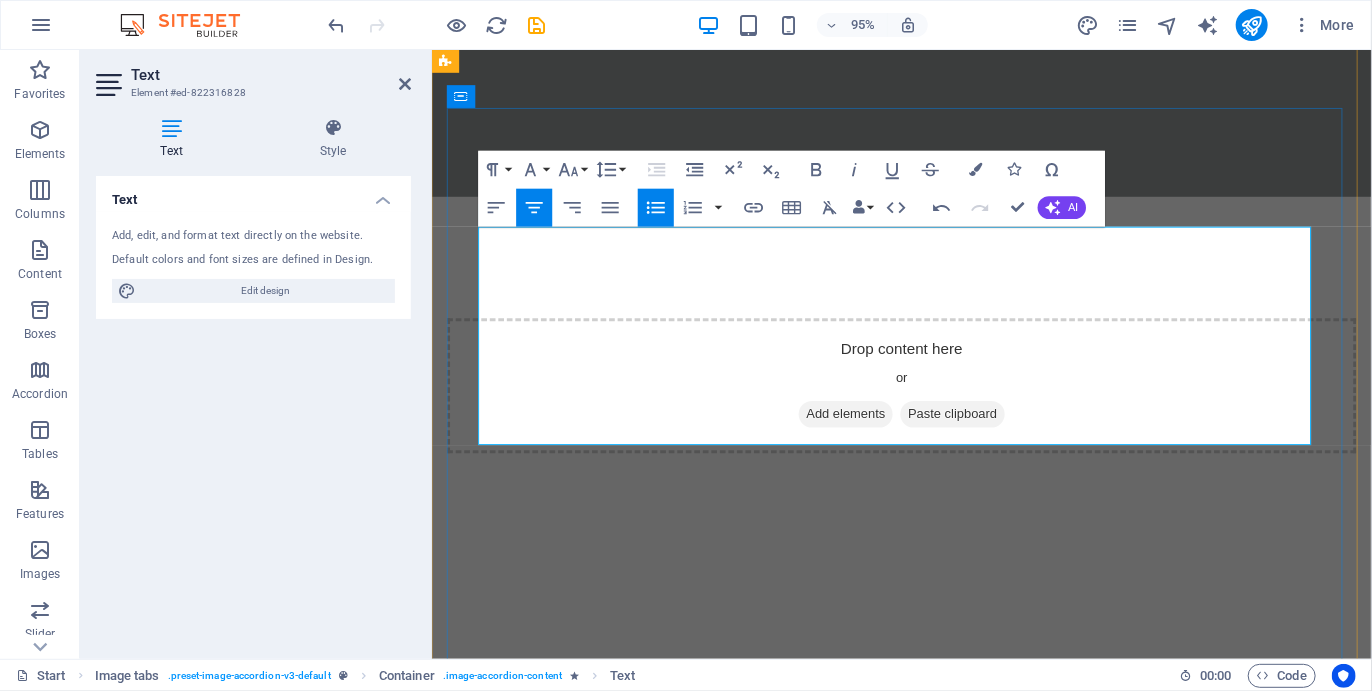 click on "Includes a night before the start" at bounding box center (933, 3467) 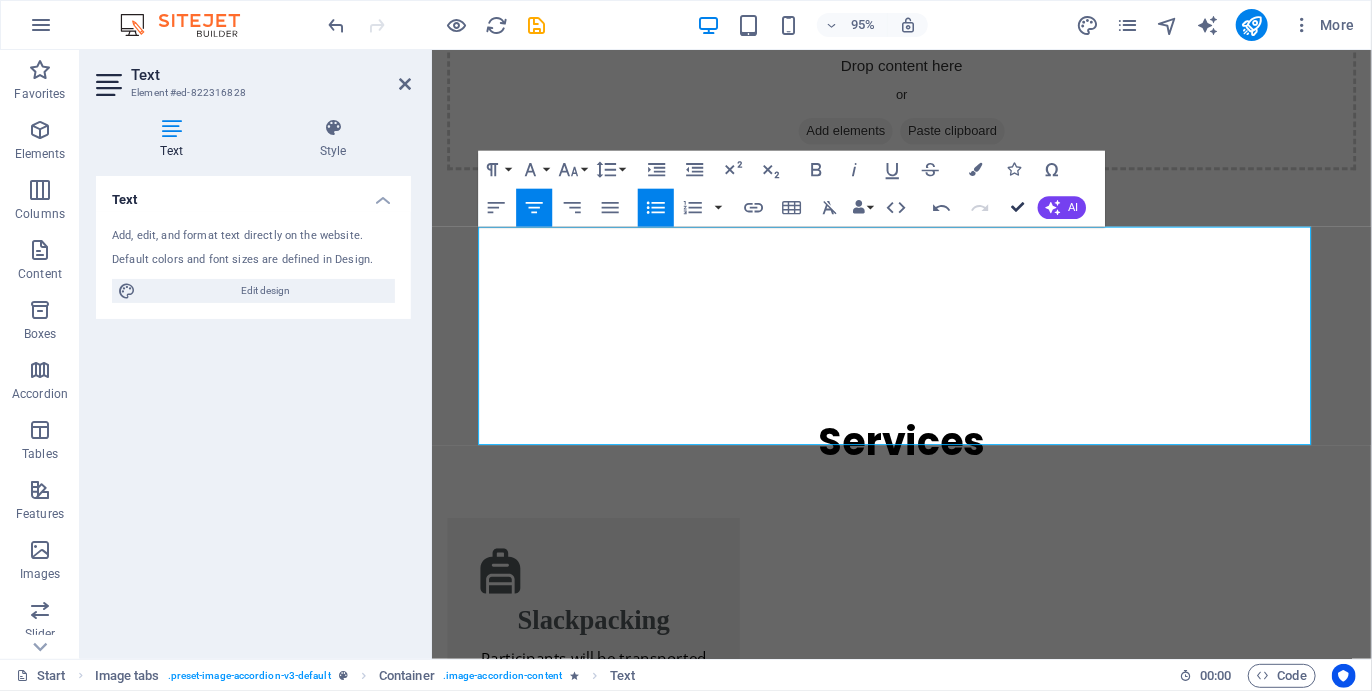 scroll, scrollTop: 3422, scrollLeft: 0, axis: vertical 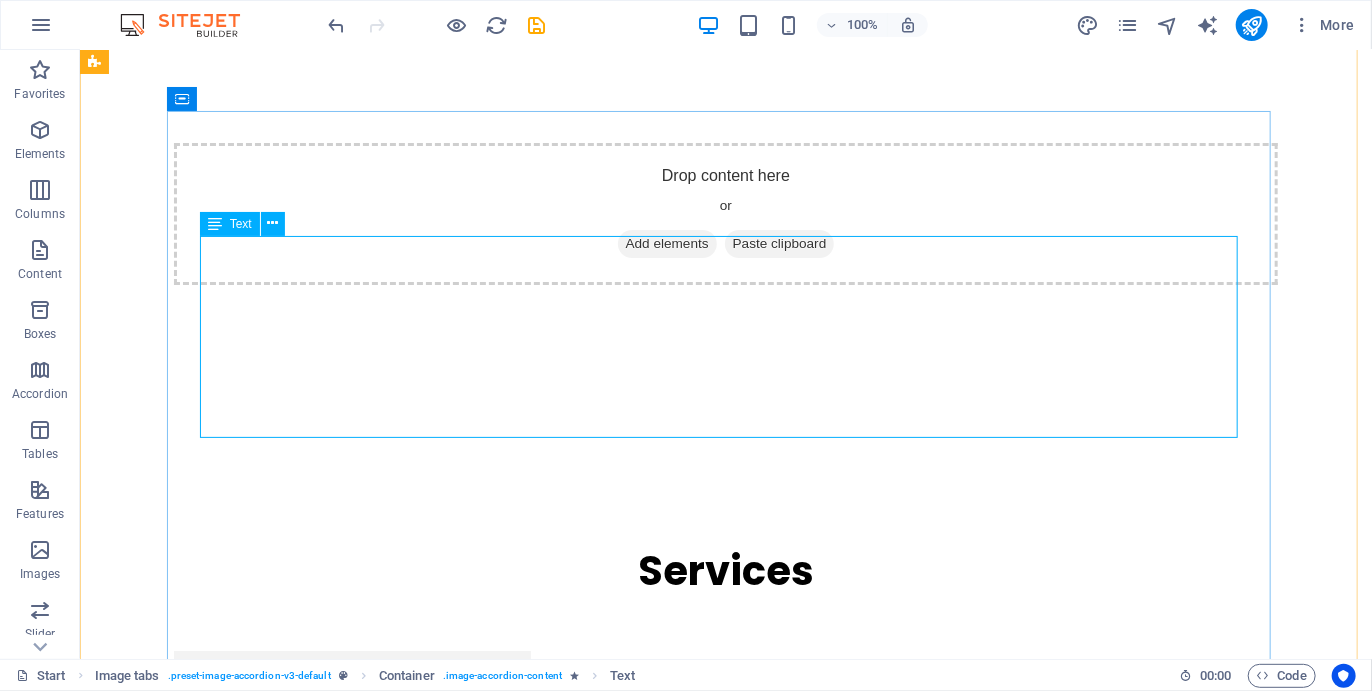 click on "This is the full experience of the Camino! Hiking and kayaking through [CITY] towards the indigenious forest and coast. Arrive the night before the Start of the Camino, and add a night after and add one day of activities either before or the day after. Full Camino Includes a night before the start The hike includes all routes: Robberg Nature Reserve, [CITY] beaches, Lagoon Mouth, Keurboomsstrand beach/ forest hike, Nature's Valley and Kalander Hike: 50 km, Kayak: 20km R13900" at bounding box center [725, 3213] 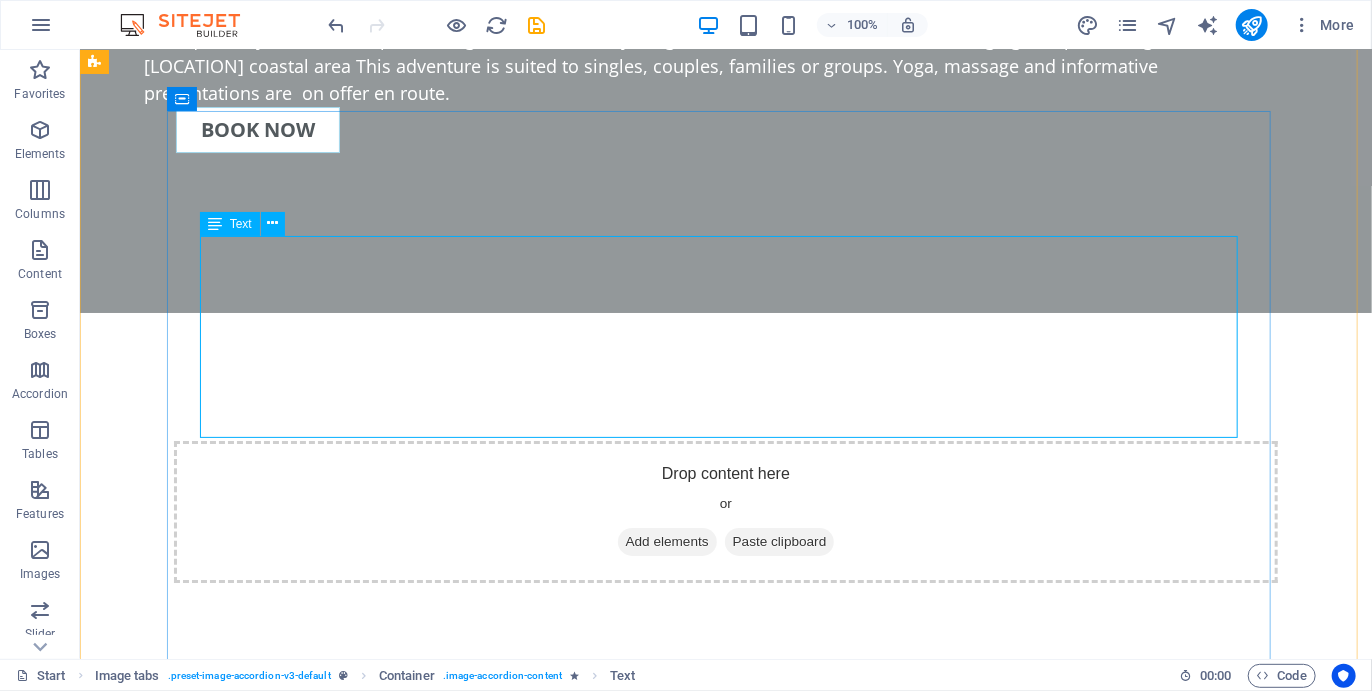 scroll, scrollTop: 3584, scrollLeft: 0, axis: vertical 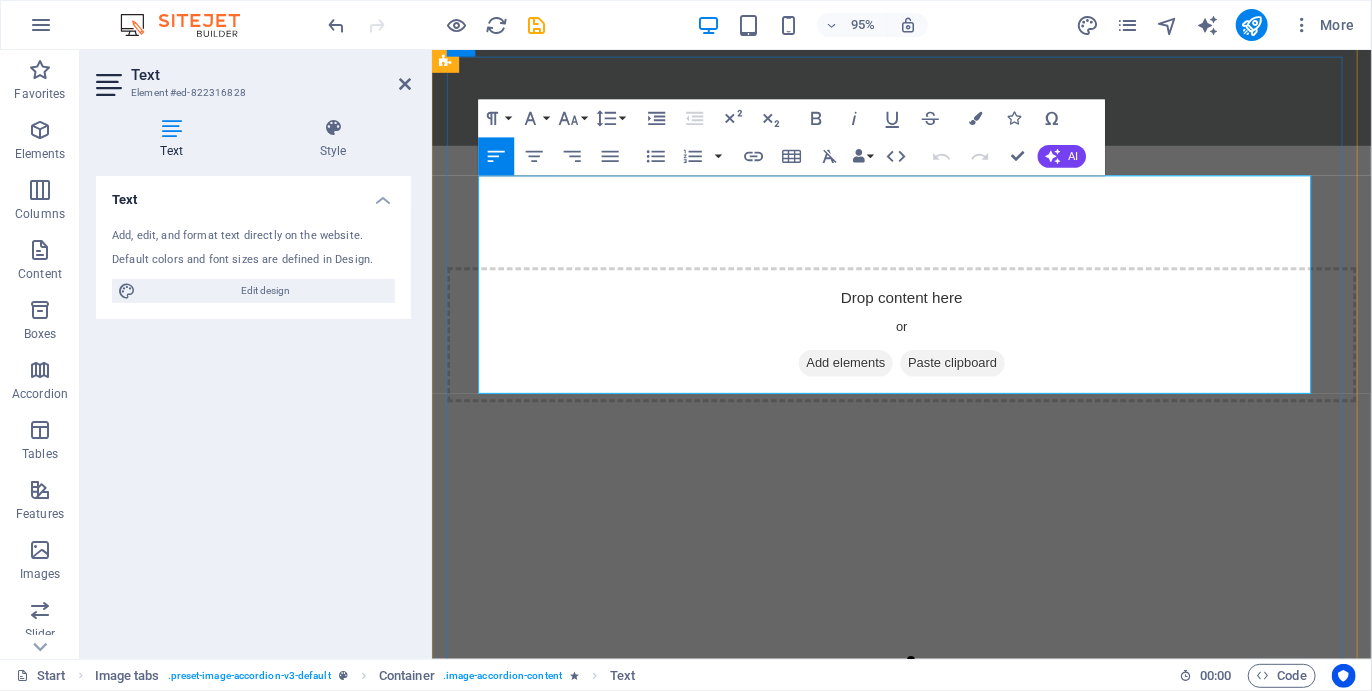 drag, startPoint x: 950, startPoint y: 400, endPoint x: 481, endPoint y: 194, distance: 512.247 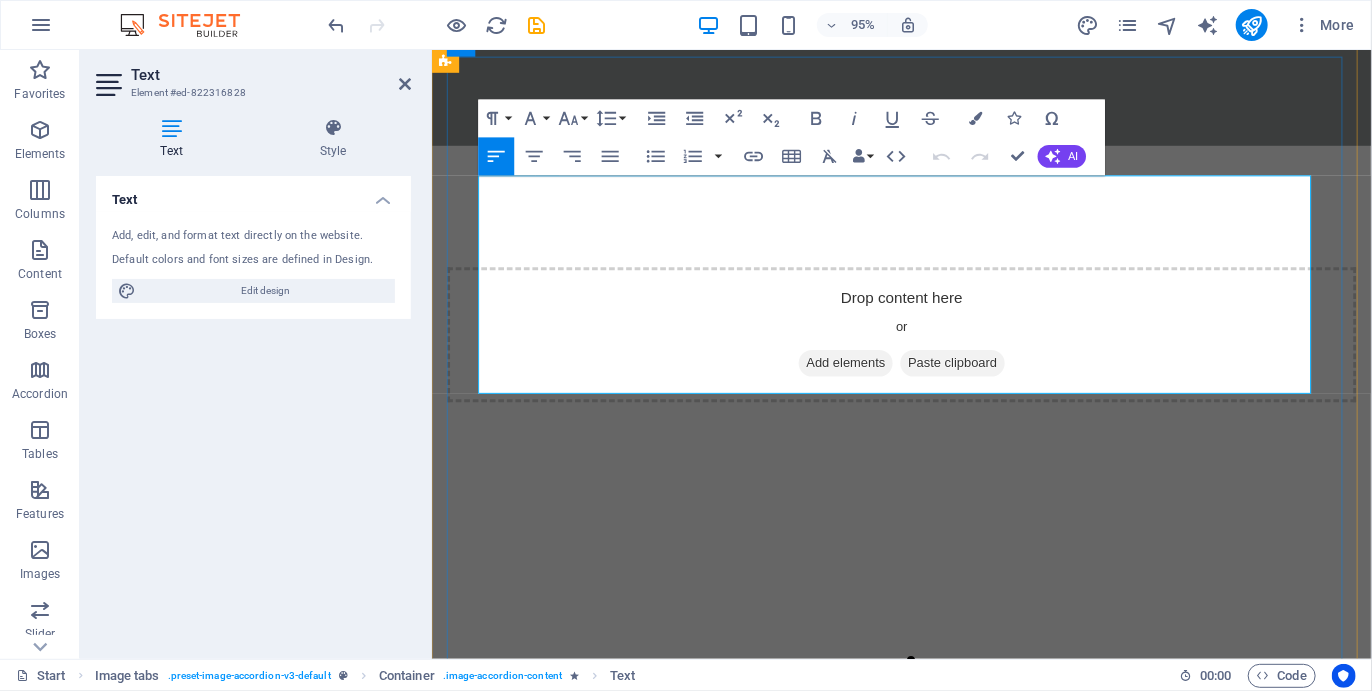 copy on "This is the full experience of the Camino! Hiking and kayaking through [CITY] towards the indigenious forest and coast. Arrive the night before the Start of the Camino, and add a night after and add one day of activities either before or the day after. Full Camino Includes a night before the start The hike includes all routes: Robberg Nature Reserve, [CITY] beaches, Lagoon Mouth, Keurboomsstrand beach/ forest hike, Nature's Valley and Kalander Hike: 50 km, Kayak: 20km R13900" 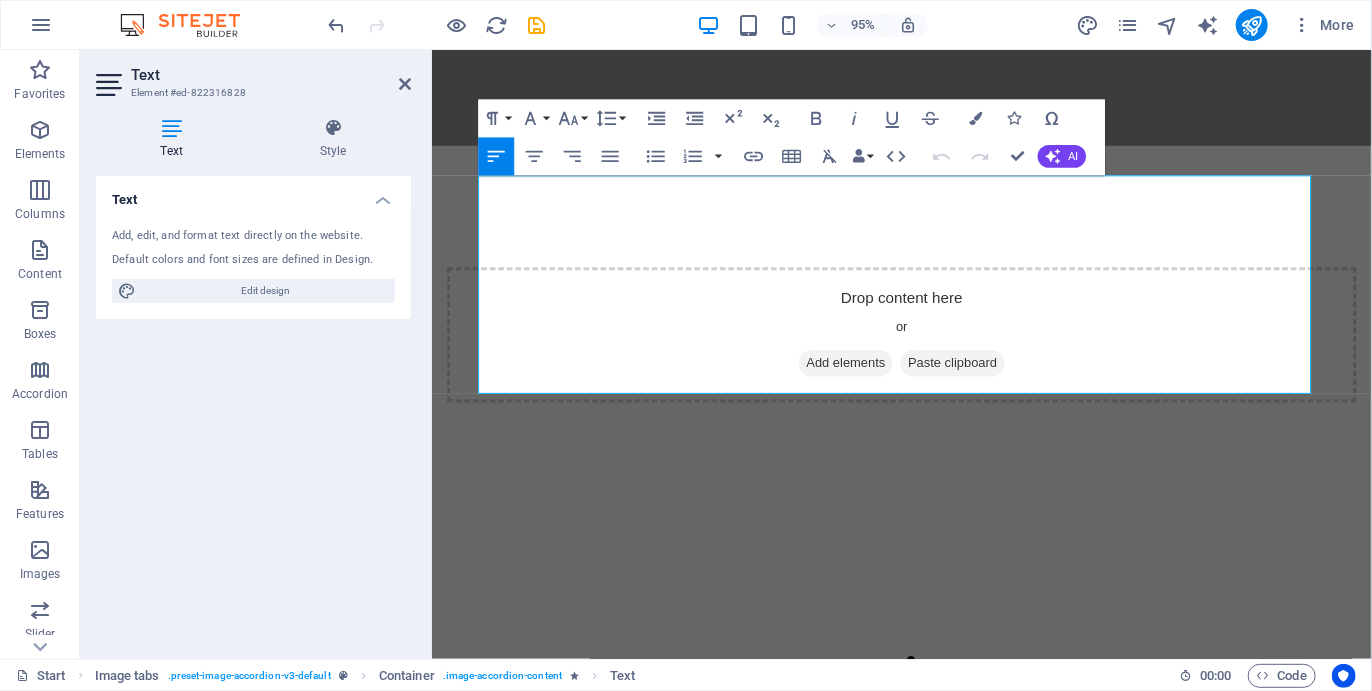 click on "Text Add, edit, and format text directly on the website. Default colors and font sizes are defined in Design. Edit design Alignment Left aligned Centered Right aligned" at bounding box center (253, 409) 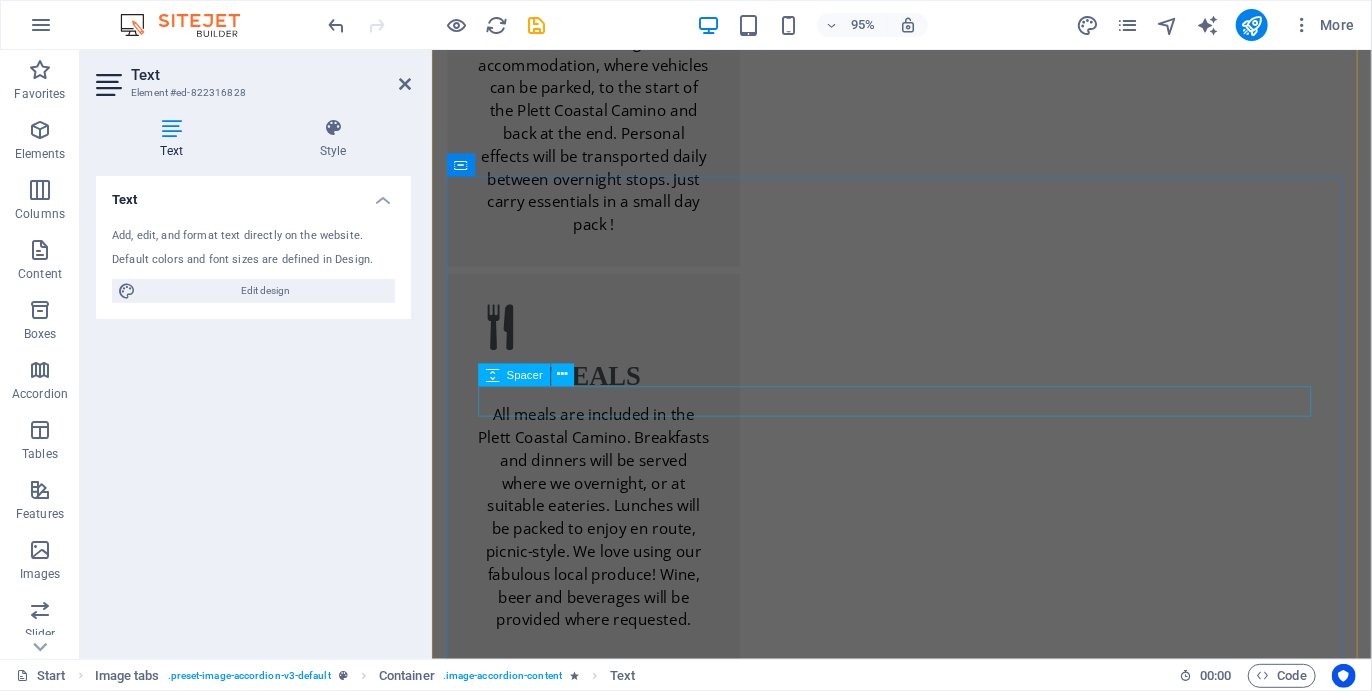 scroll, scrollTop: 4503, scrollLeft: 0, axis: vertical 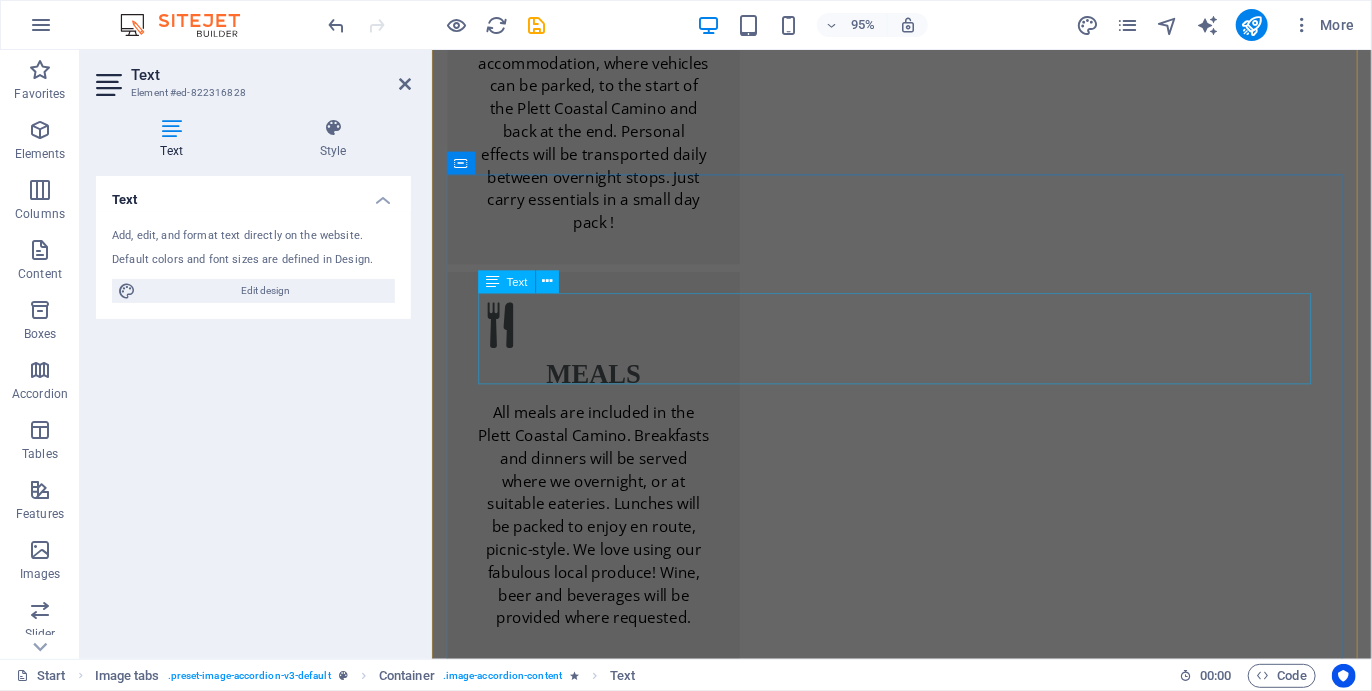 click on "Lorem ipsum dolor sit amet, consectetur adipisicing elit. Natus, dolores, at, nisi eligendi repellat voluptatem minima officia veritatis quasi animi porro laudantium dicta dolor voluptate non maiores ipsum reprehenderit odio fugiat reiciendis consectetur fuga pariatur libero accusantium quod minus odit debitis cumque quo adipisci vel vitae aliquid corrupti perferendis voluptates." at bounding box center (925, 3476) 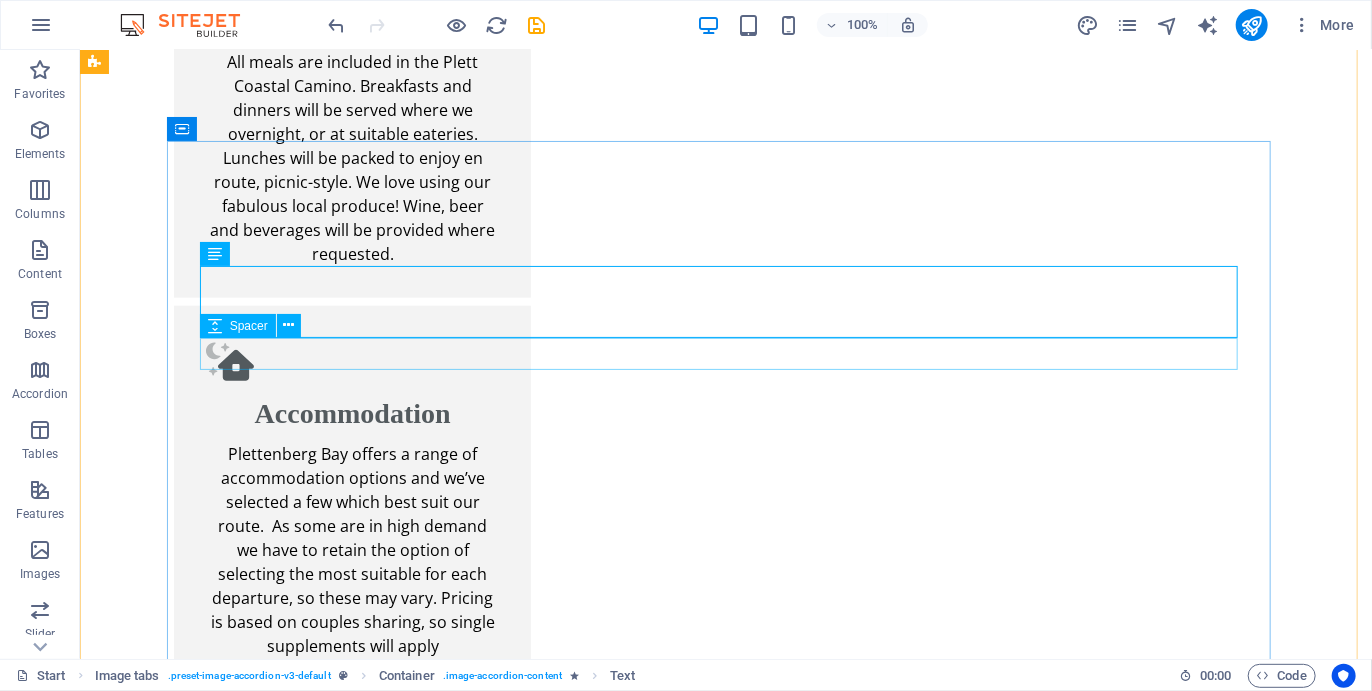 scroll, scrollTop: 4529, scrollLeft: 0, axis: vertical 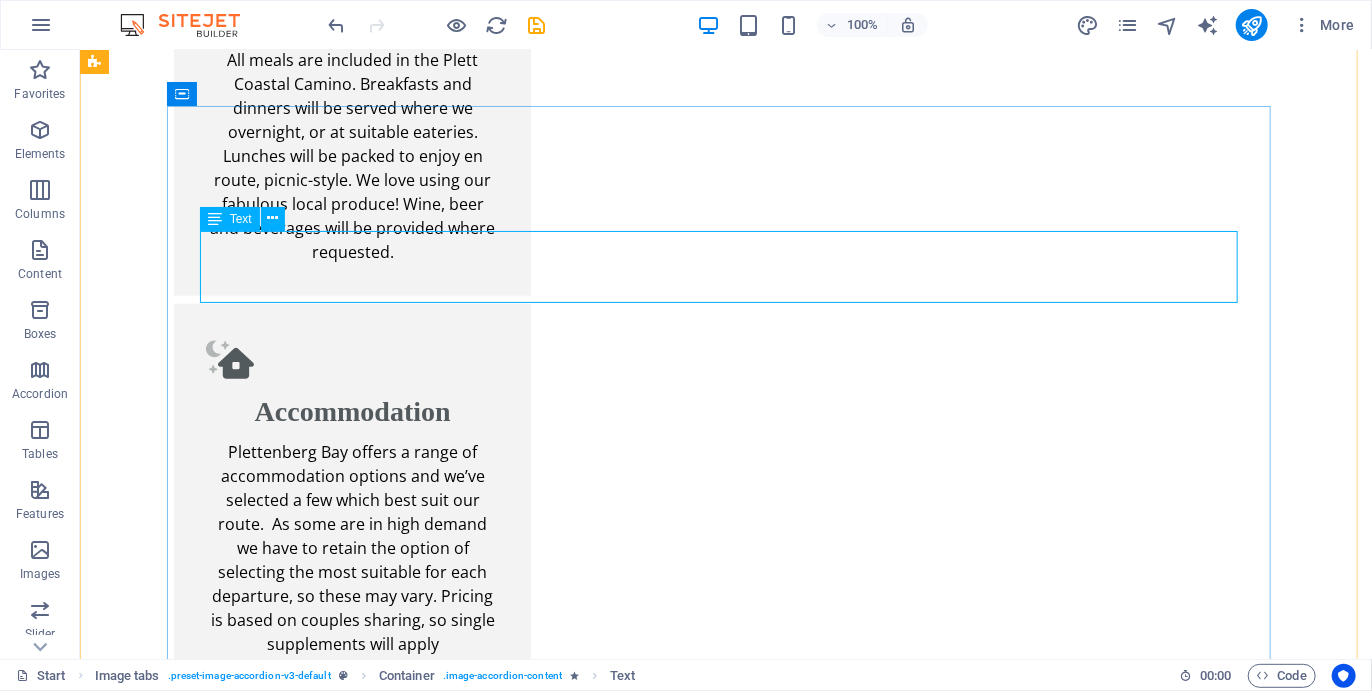 click on "Lorem ipsum dolor sit amet, consectetur adipisicing elit. Natus, dolores, at, nisi eligendi repellat voluptatem minima officia veritatis quasi animi porro laudantium dicta dolor voluptate non maiores ipsum reprehenderit odio fugiat reiciendis consectetur fuga pariatur libero accusantium quod minus odit debitis cumque quo adipisci vel vitae aliquid corrupti perferendis voluptates." at bounding box center [725, 3144] 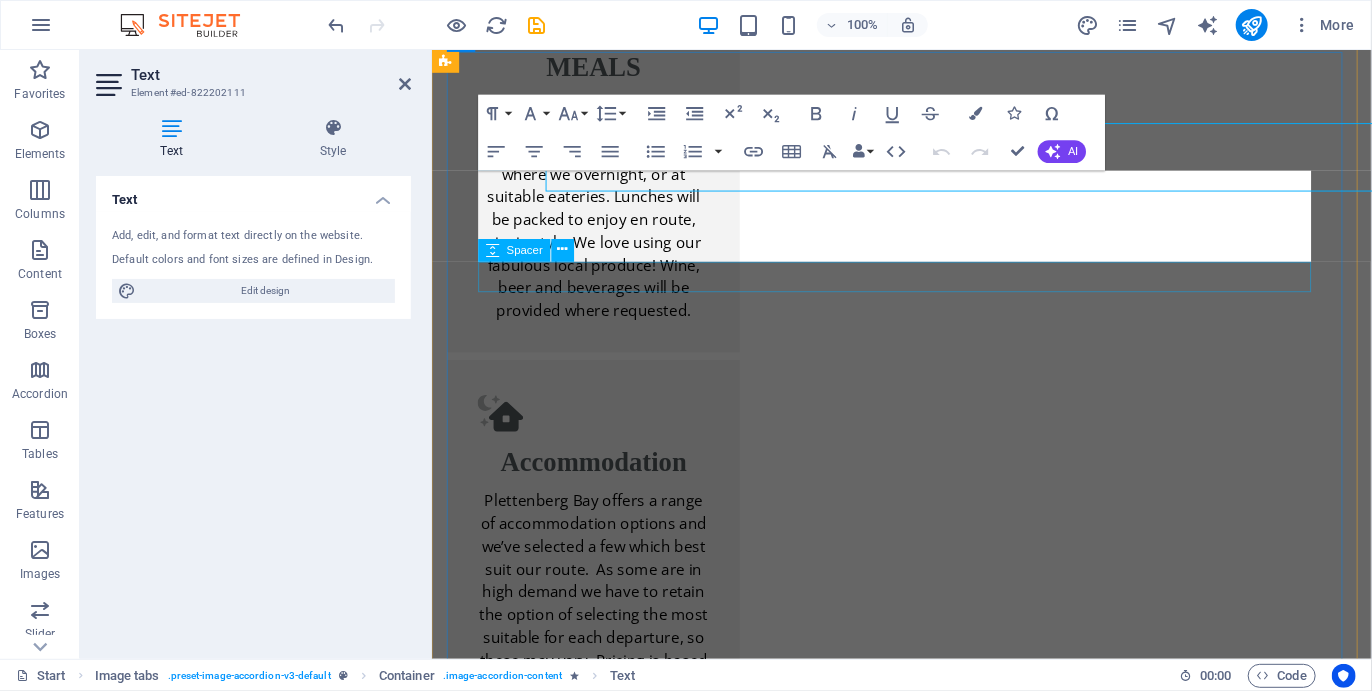 scroll, scrollTop: 4632, scrollLeft: 0, axis: vertical 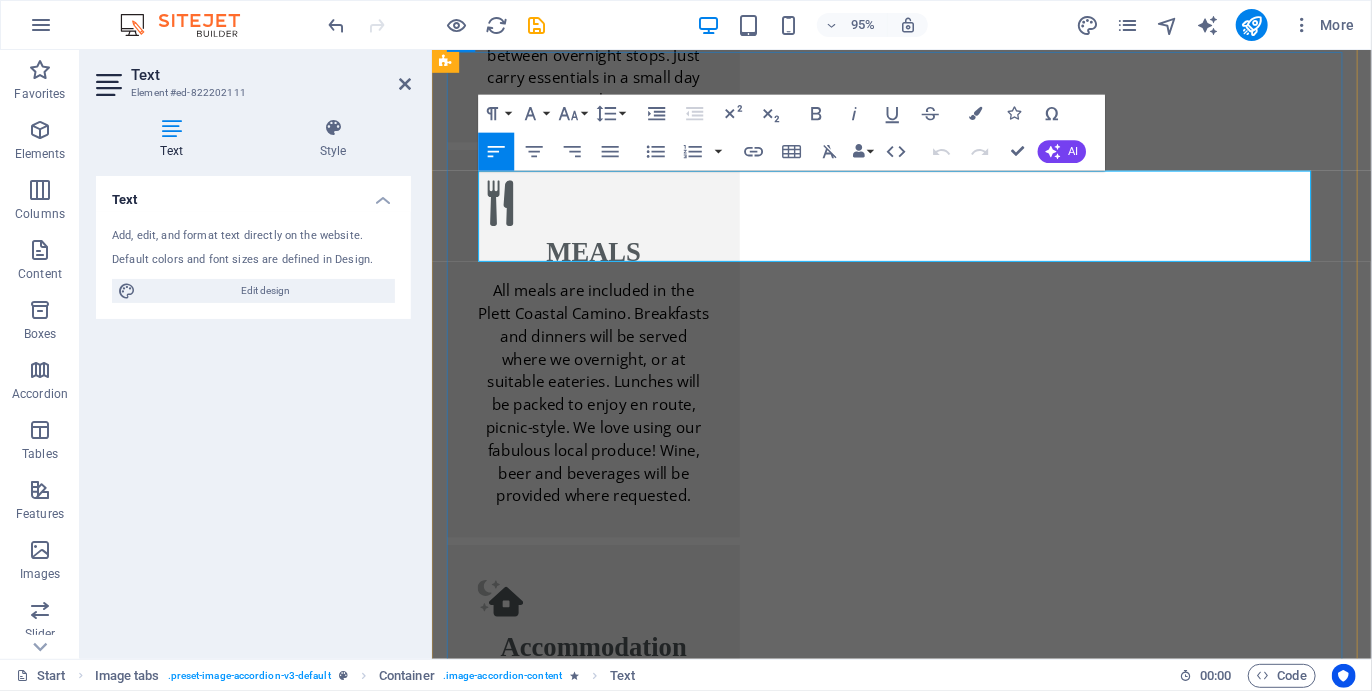 drag, startPoint x: 741, startPoint y: 257, endPoint x: 483, endPoint y: 175, distance: 270.71756 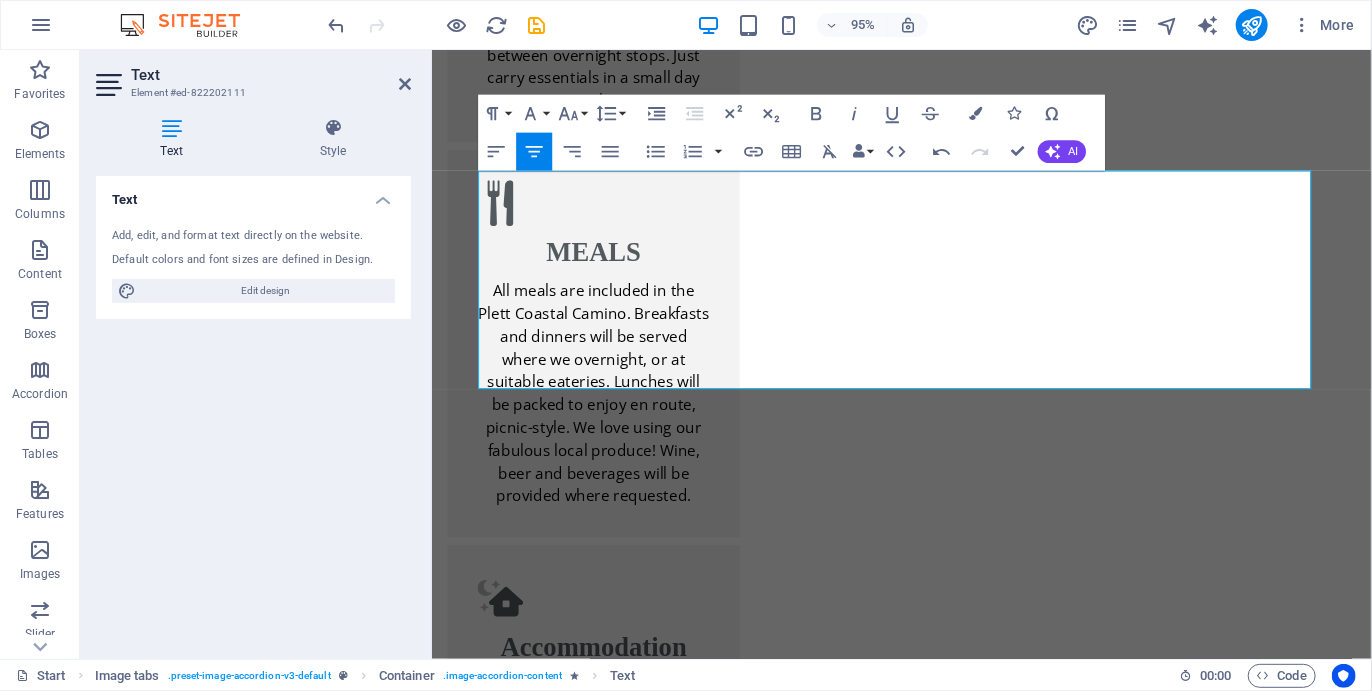 drag, startPoint x: 961, startPoint y: 390, endPoint x: 427, endPoint y: 202, distance: 566.1272 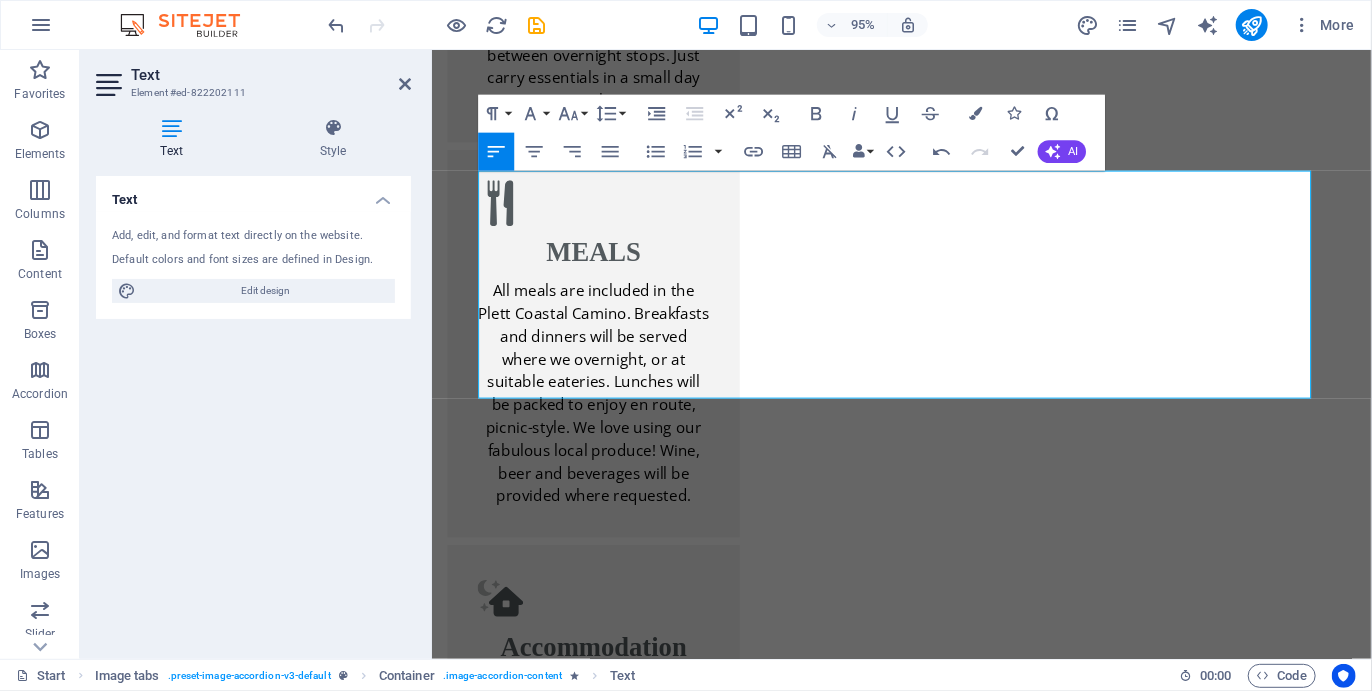 scroll, scrollTop: 7132, scrollLeft: 8, axis: both 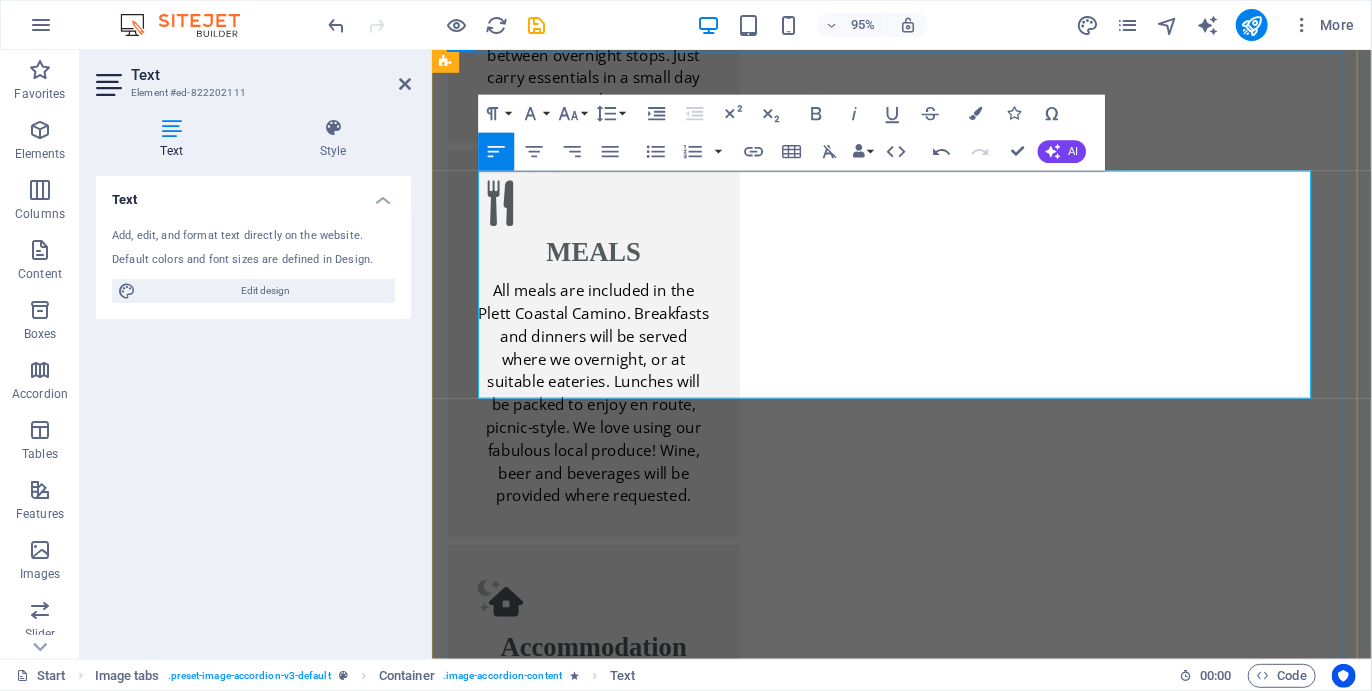 drag, startPoint x: 602, startPoint y: 402, endPoint x: 481, endPoint y: 186, distance: 247.5823 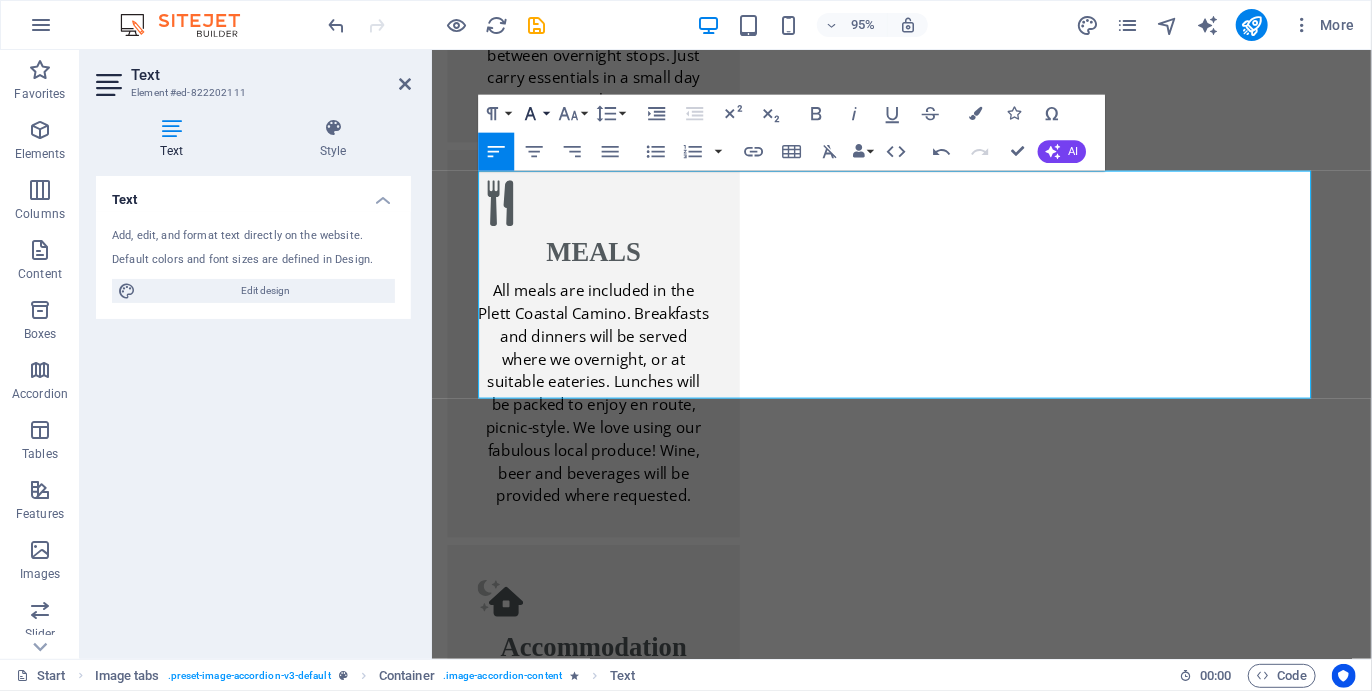 click 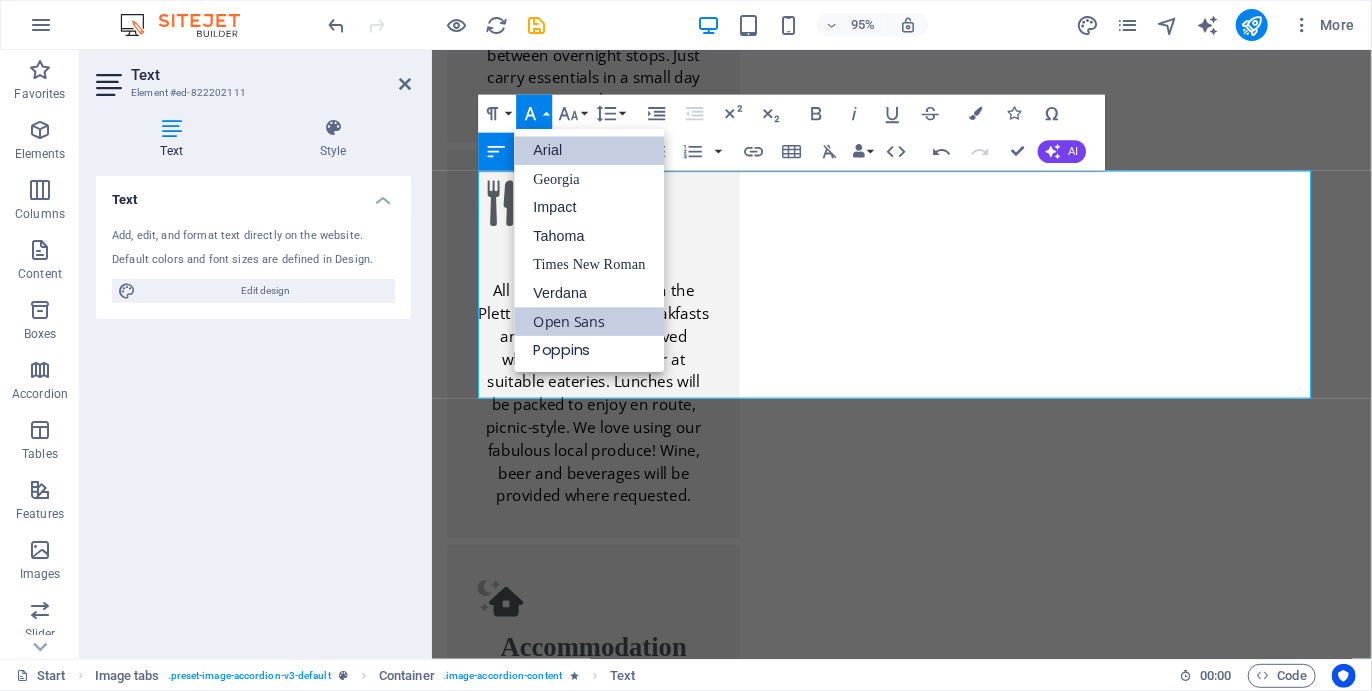 scroll, scrollTop: 0, scrollLeft: 0, axis: both 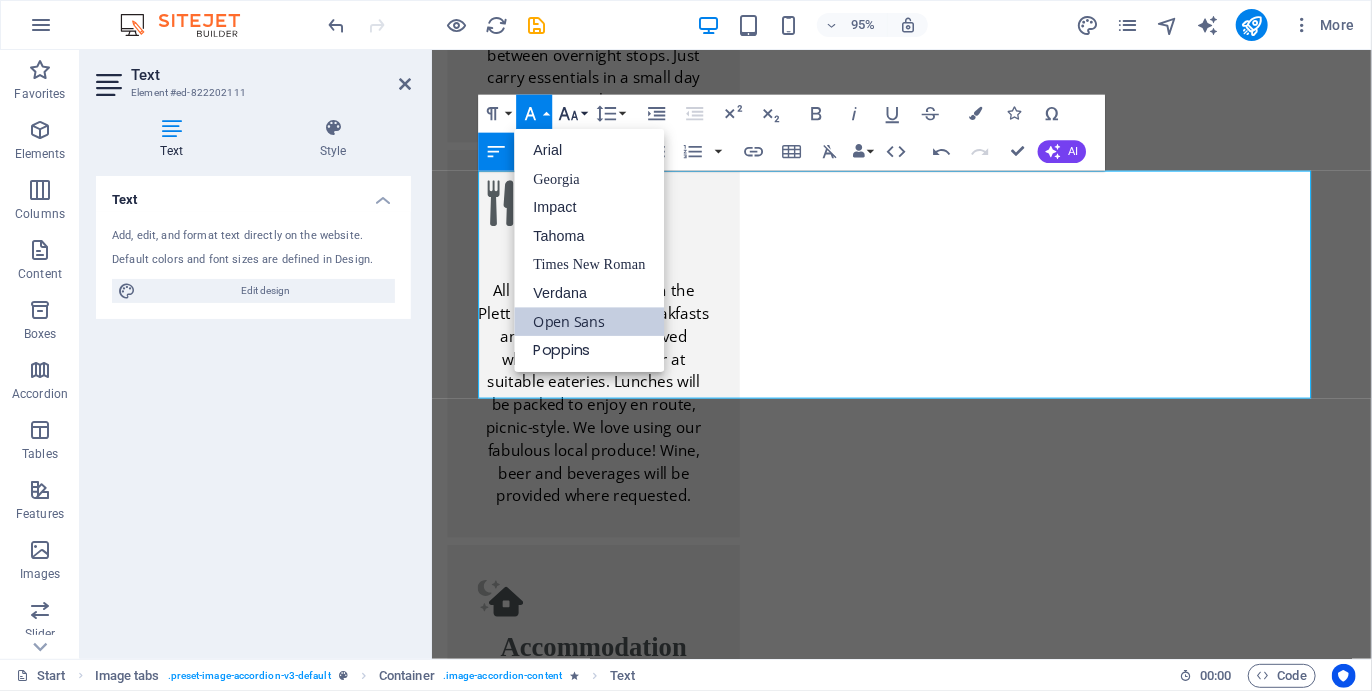 click 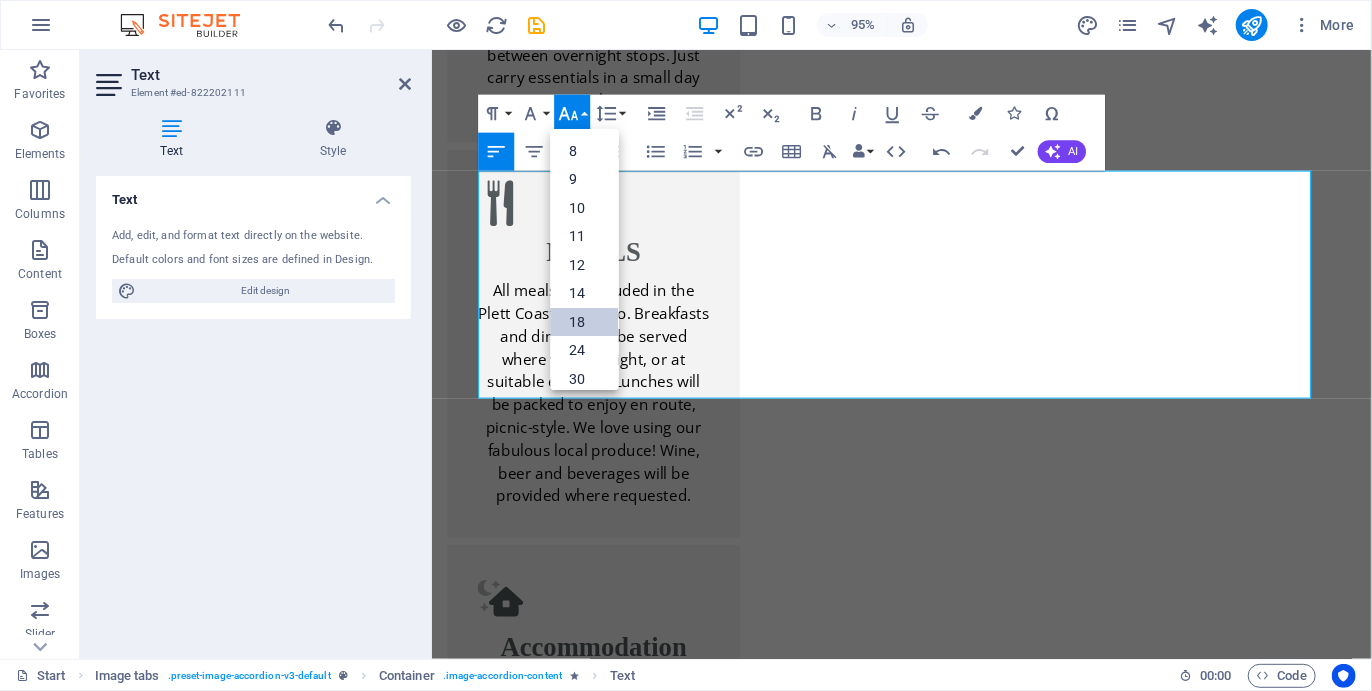 click on "18" at bounding box center (585, 321) 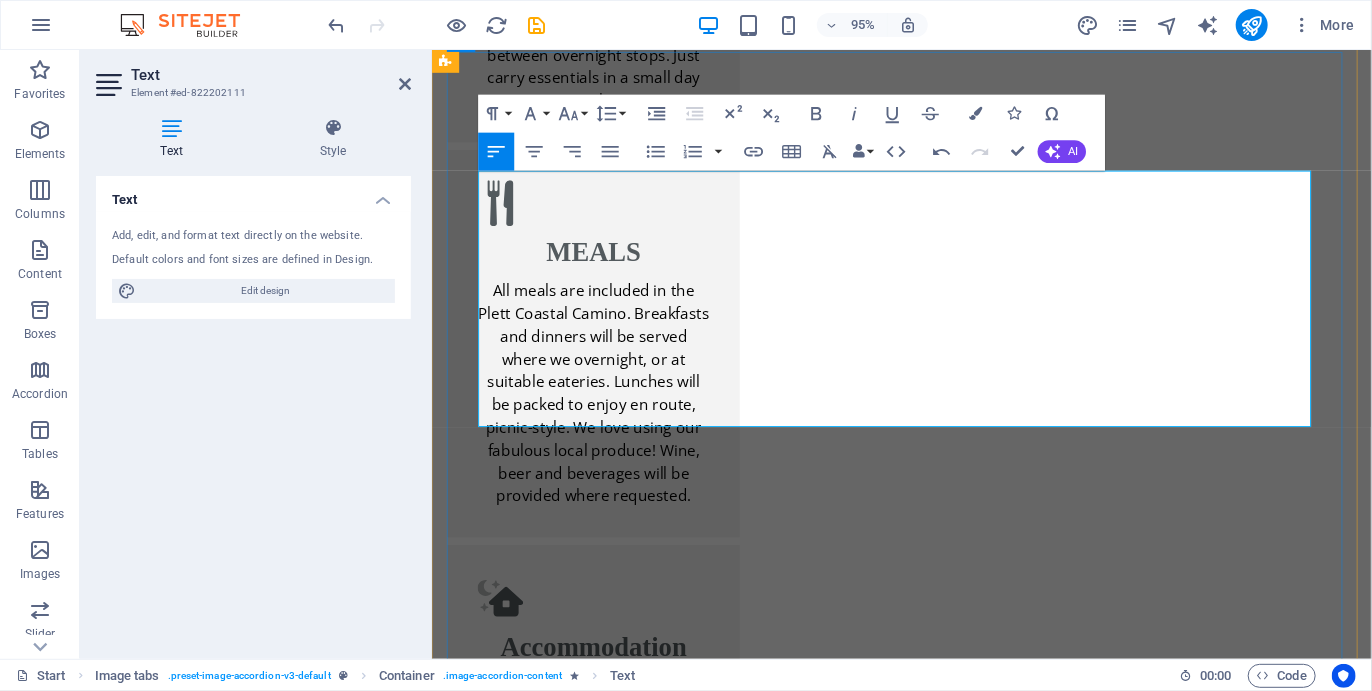 click on "<ul><i>" at bounding box center (925, 3339) 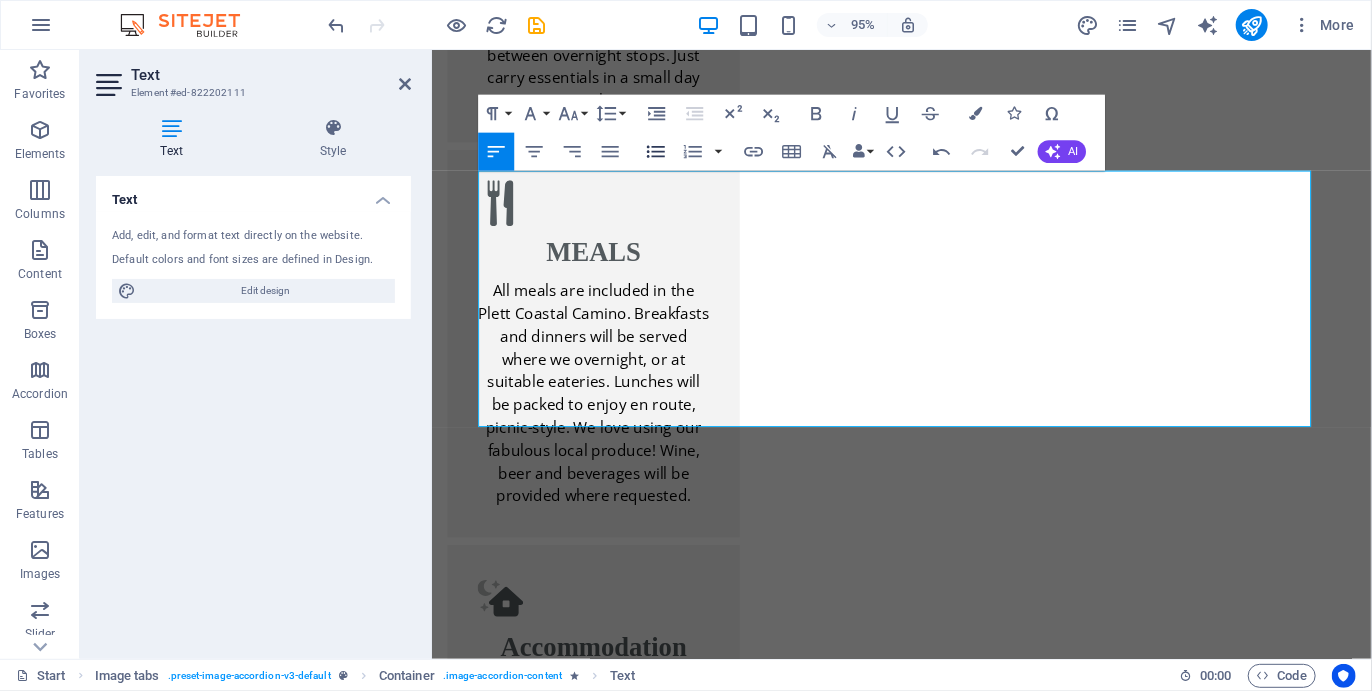 click 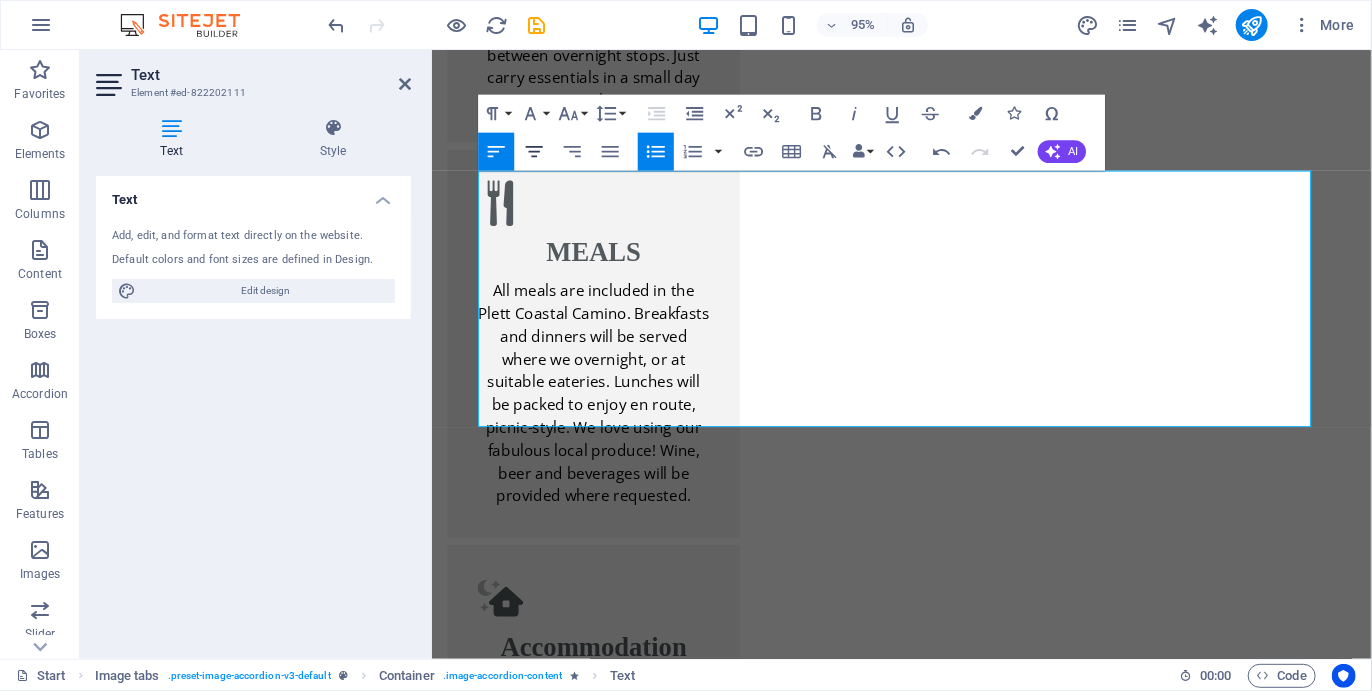 click 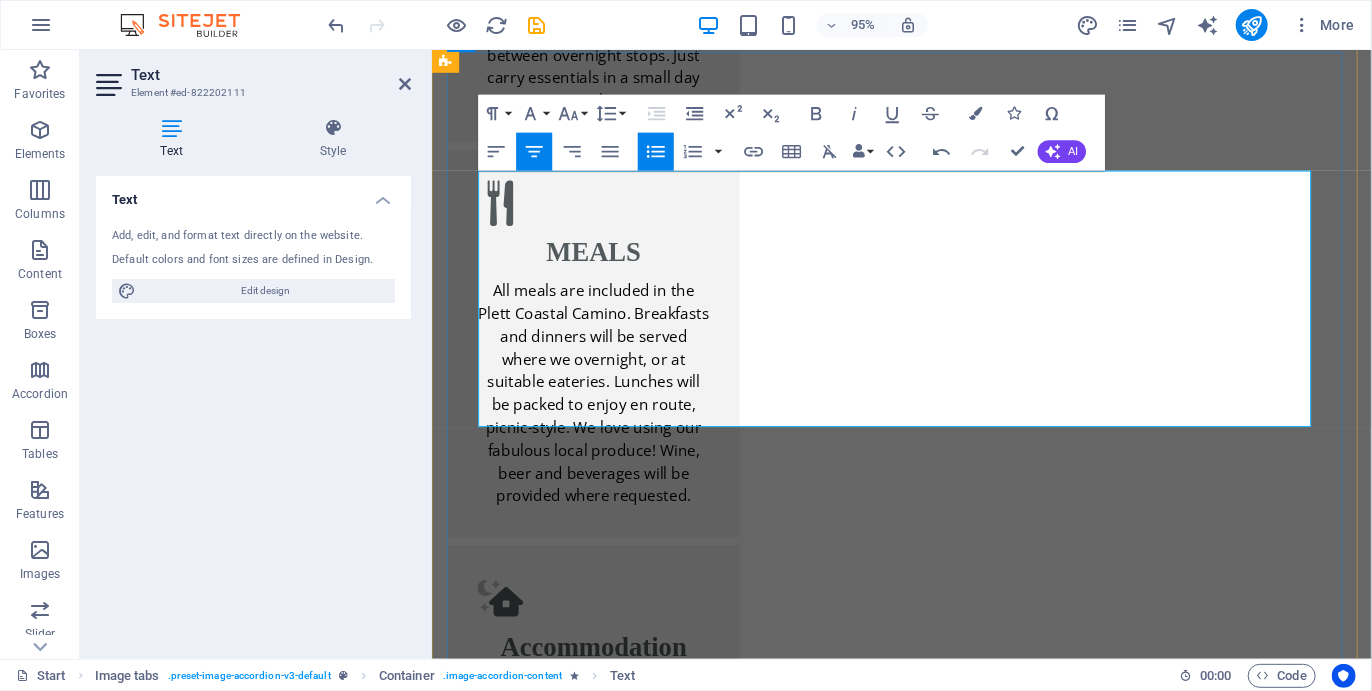 click on "— No night before the Start" at bounding box center (596, 3393) 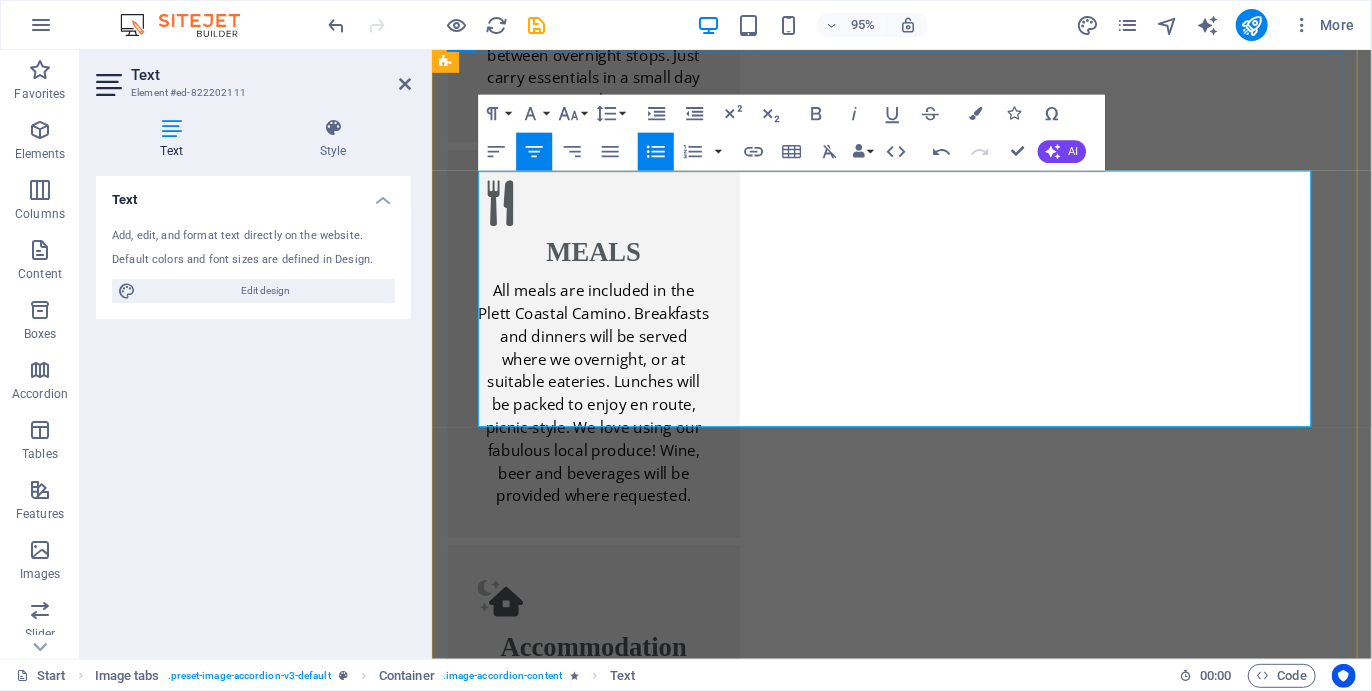 click on "Hike includes Robberg Nature Reserve, Plett beaches, Lagoon Mouth, Keurboomsstrand beach/ forest hike and Nature's Valley" at bounding box center (908, 3433) 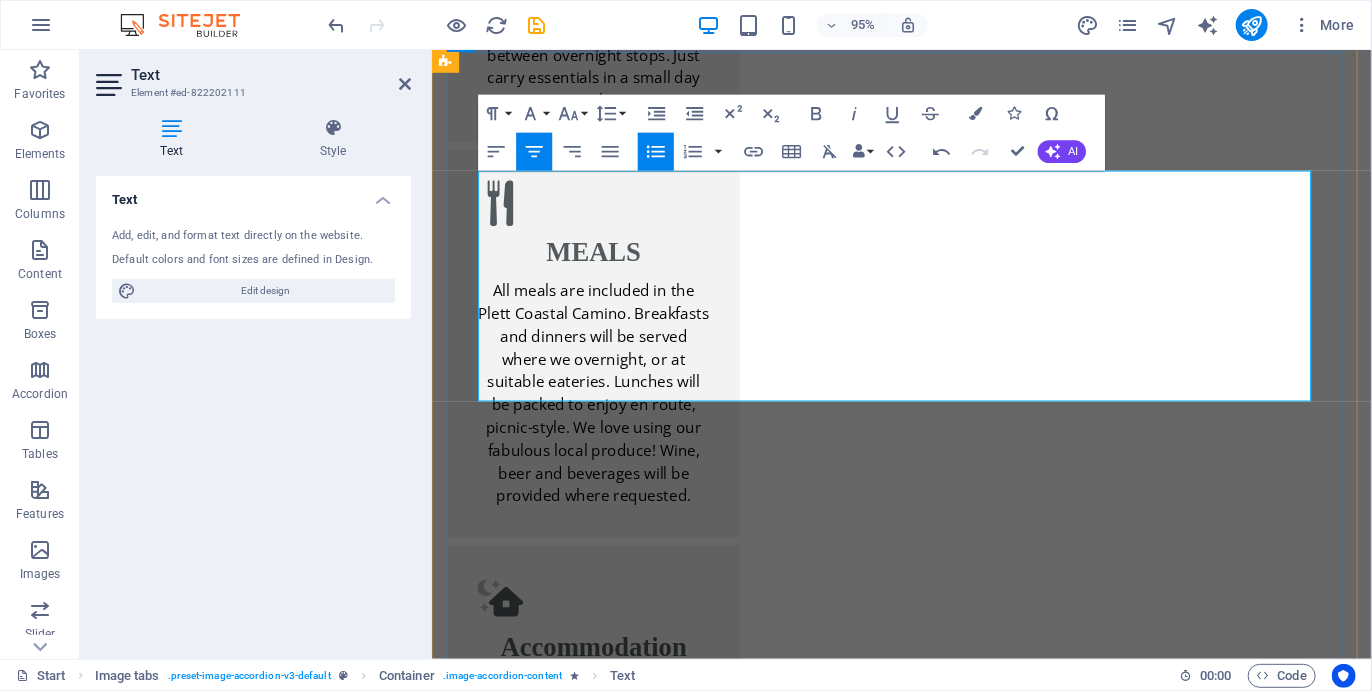 type 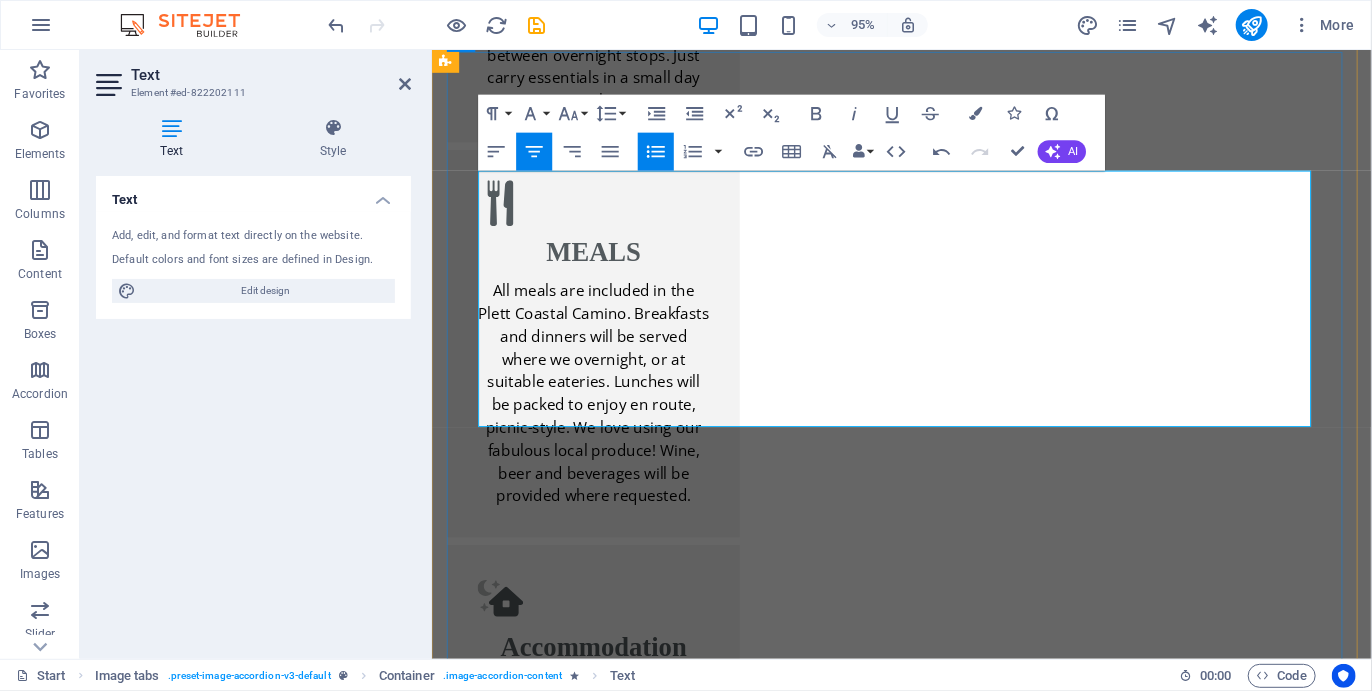 click on "— Does not include Kalander hike" at bounding box center [623, 3474] 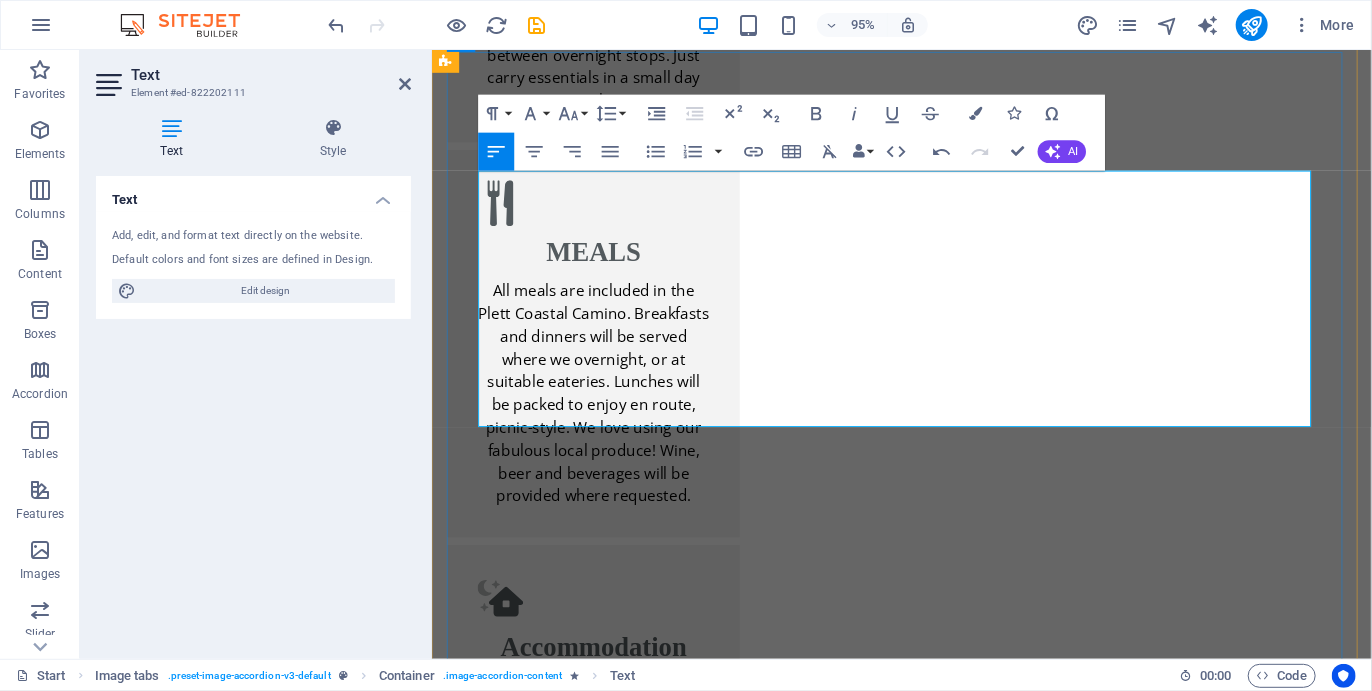 click on "— Does not include Kalander hike" at bounding box center [623, 3474] 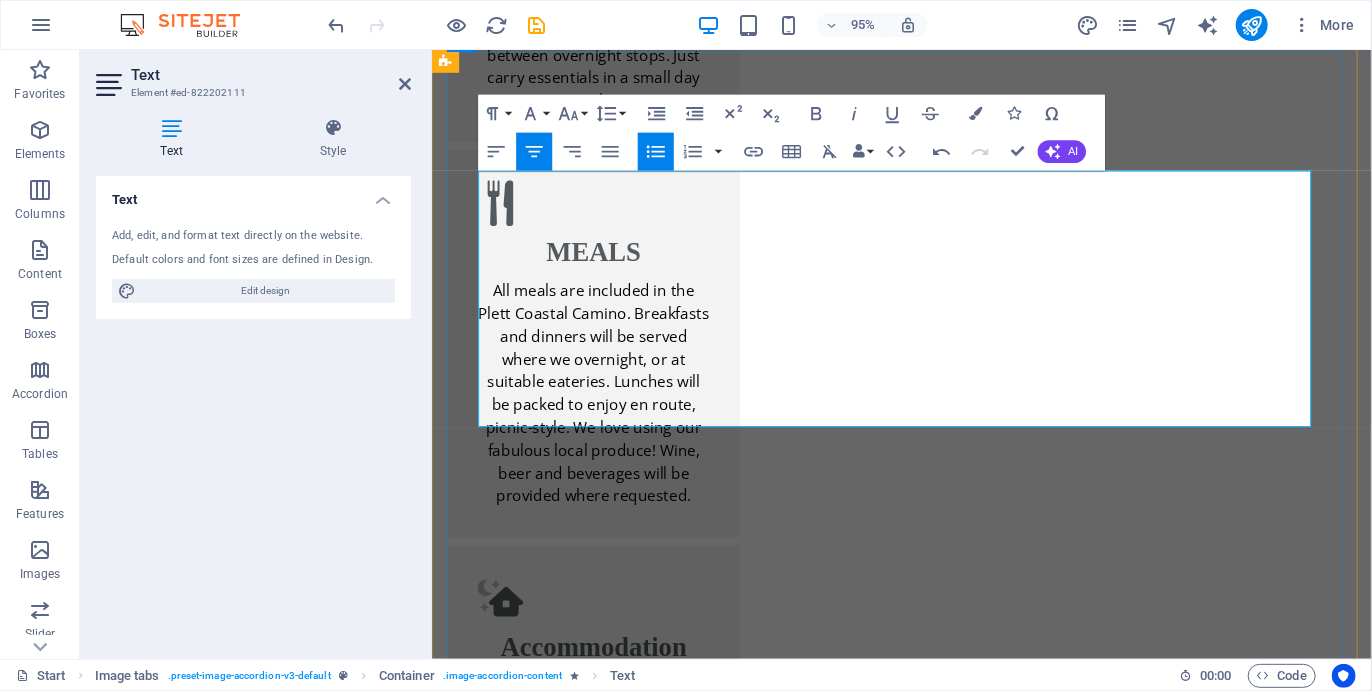 click on "Hike: 40 km, Kayak: 20km" at bounding box center (586, 3501) 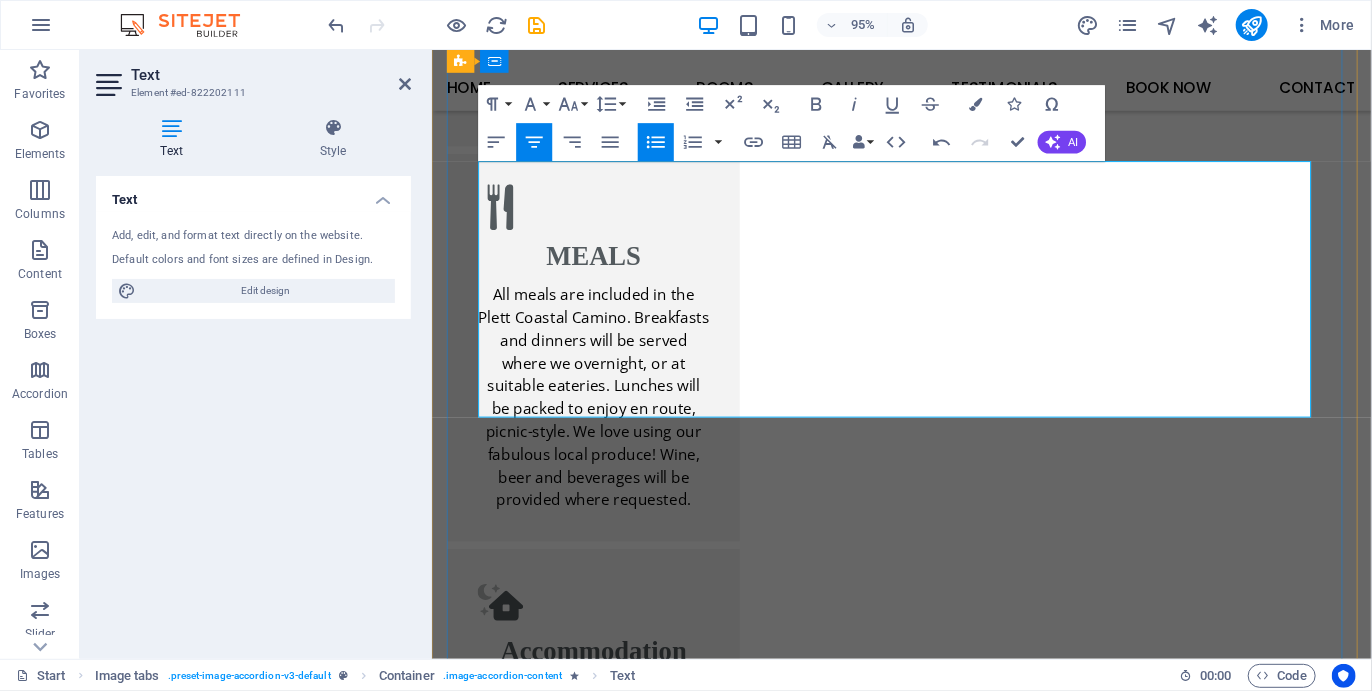 scroll, scrollTop: 4612, scrollLeft: 0, axis: vertical 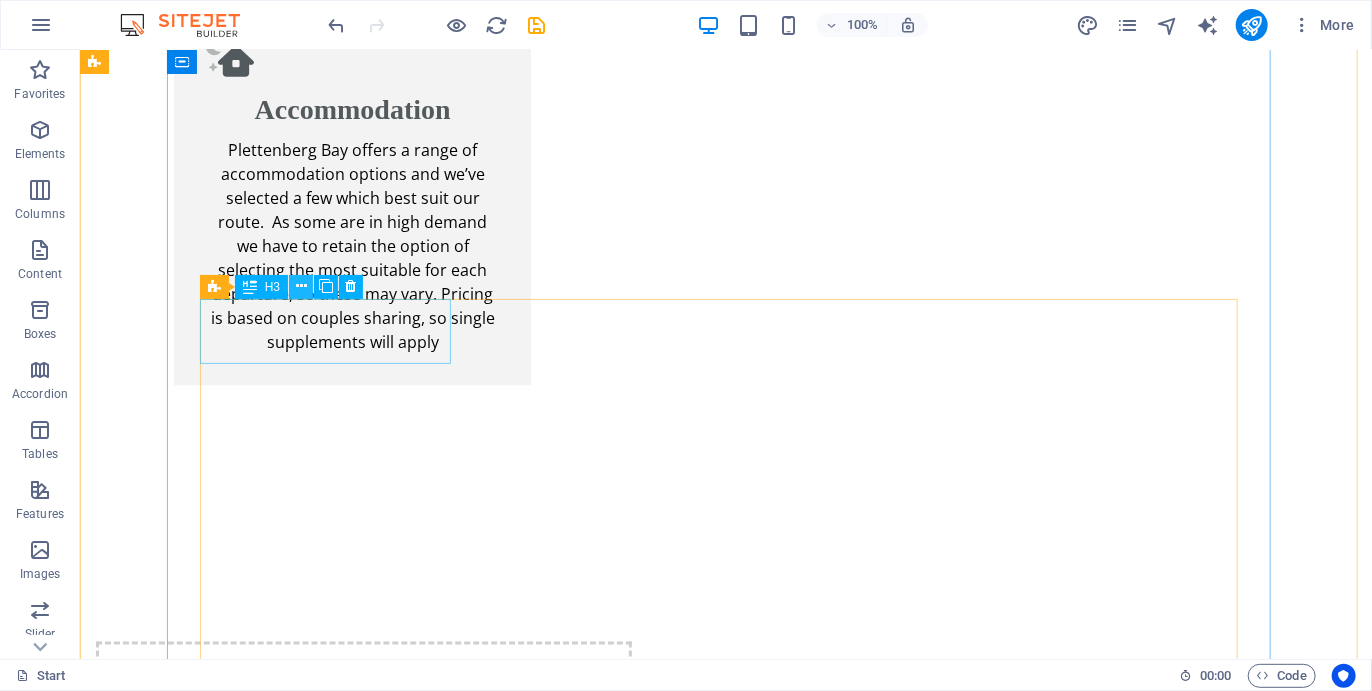 click at bounding box center (301, 286) 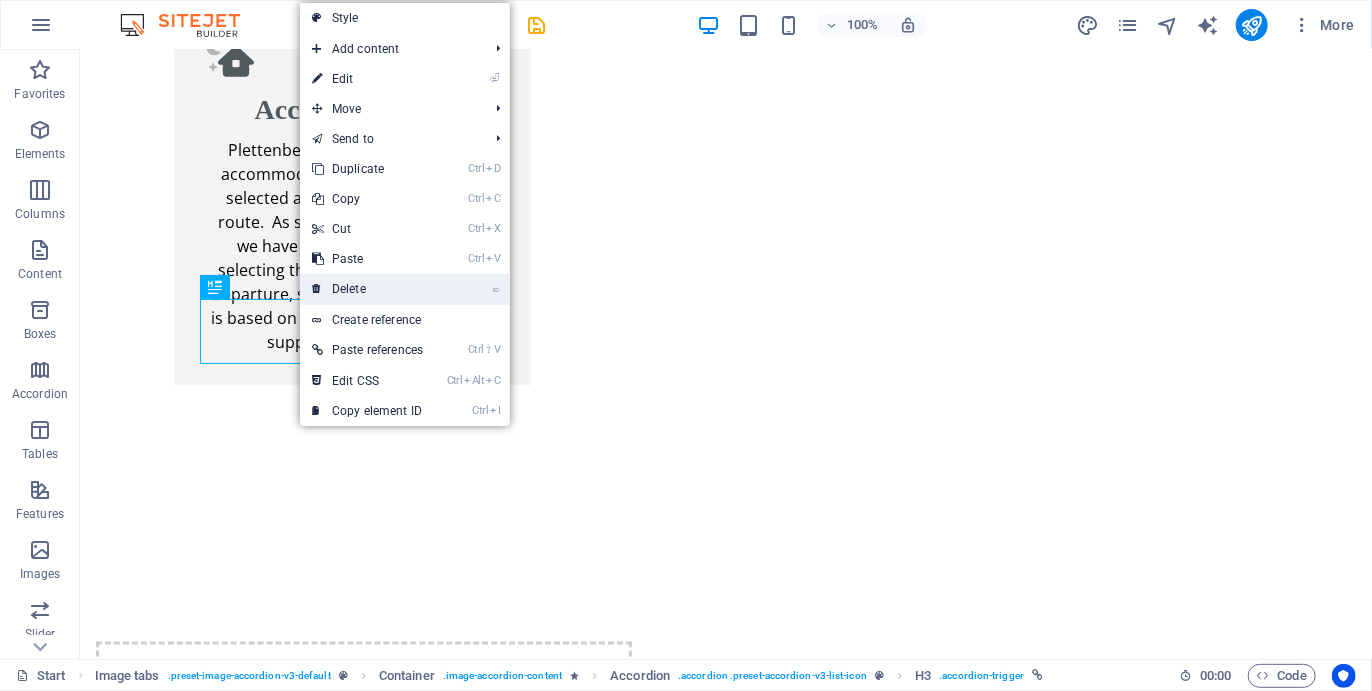 click on "⌦  Delete" at bounding box center [367, 289] 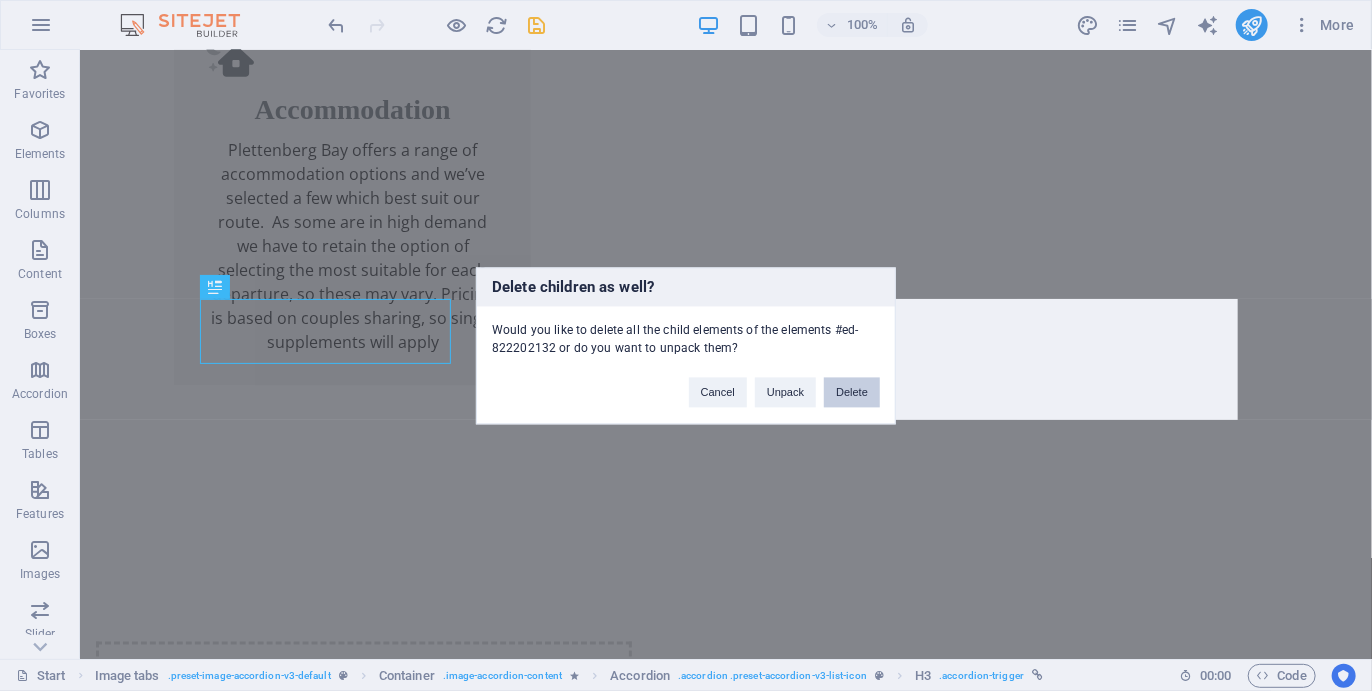 click on "Delete" at bounding box center [852, 392] 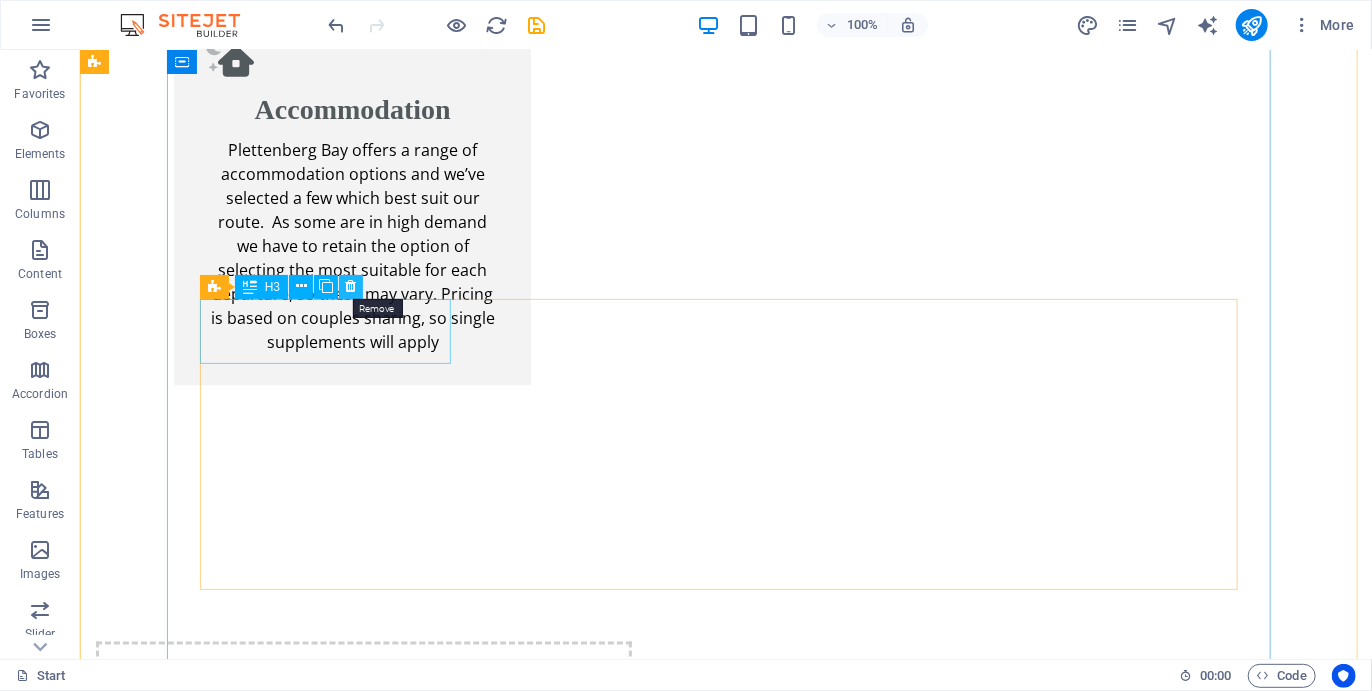 click at bounding box center (351, 286) 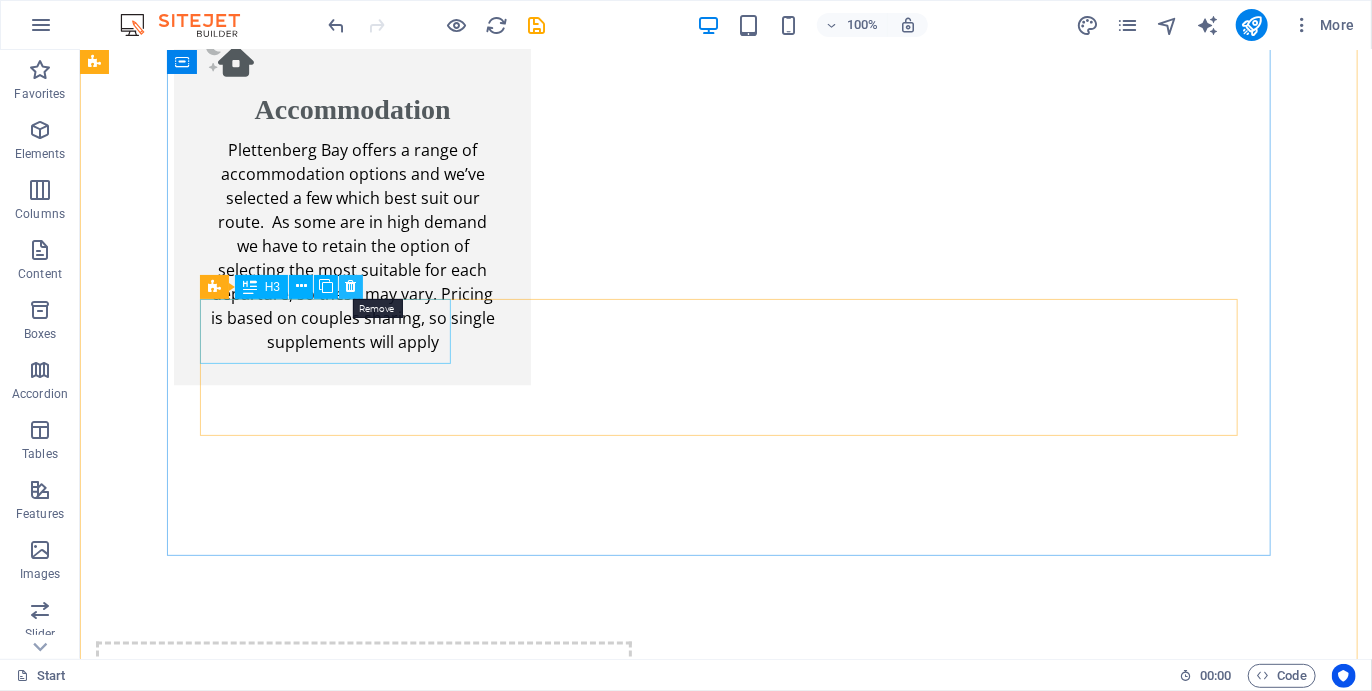 click at bounding box center (351, 286) 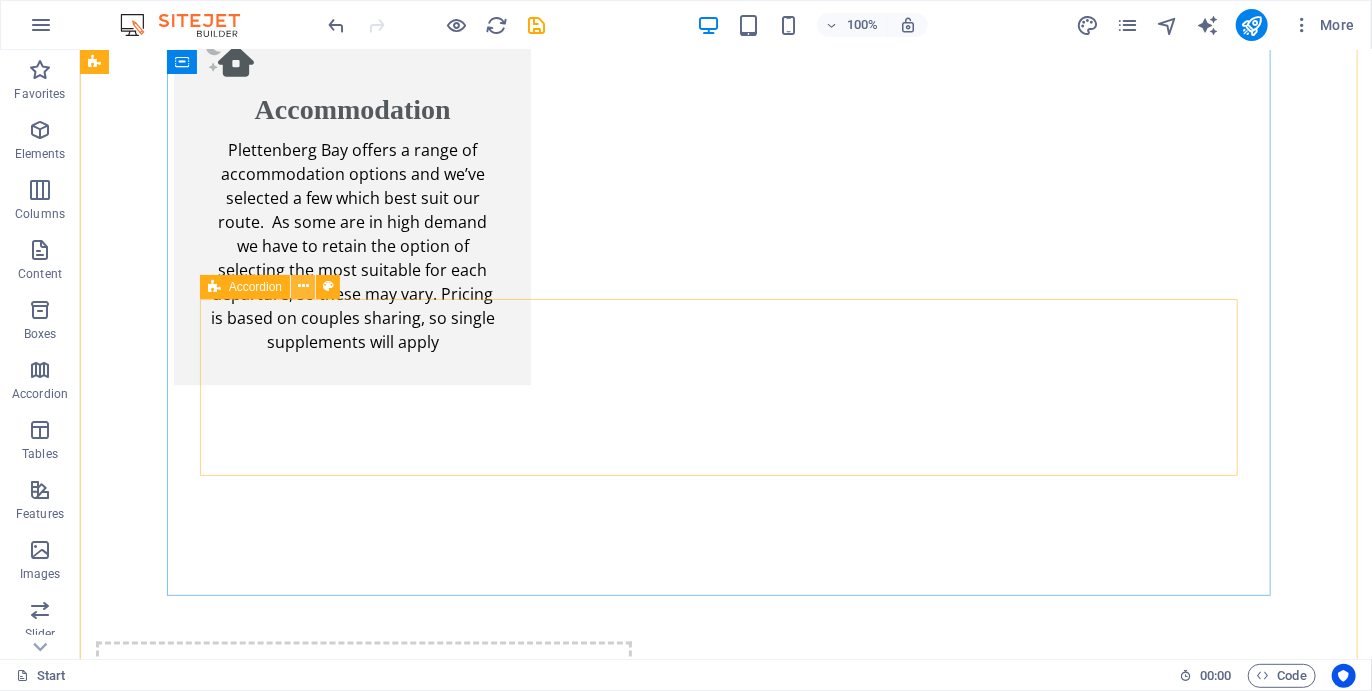 click at bounding box center (303, 286) 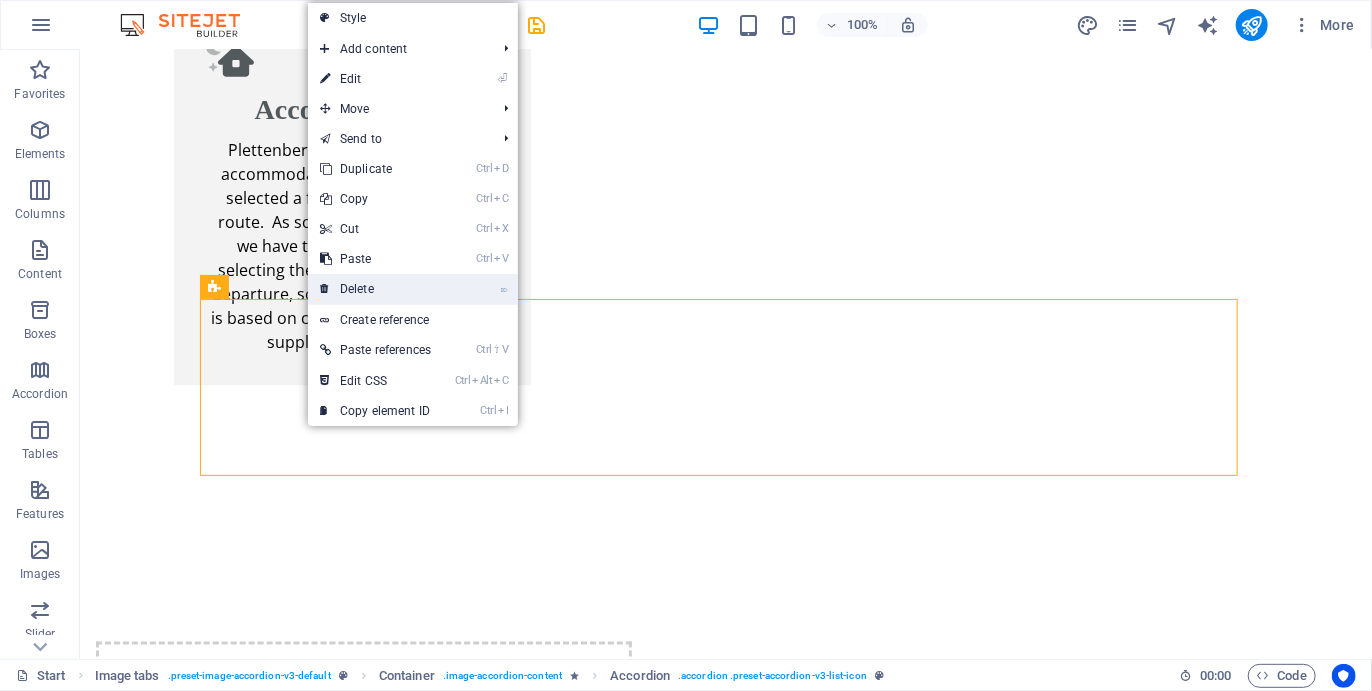 click on "⌦  Delete" at bounding box center [375, 289] 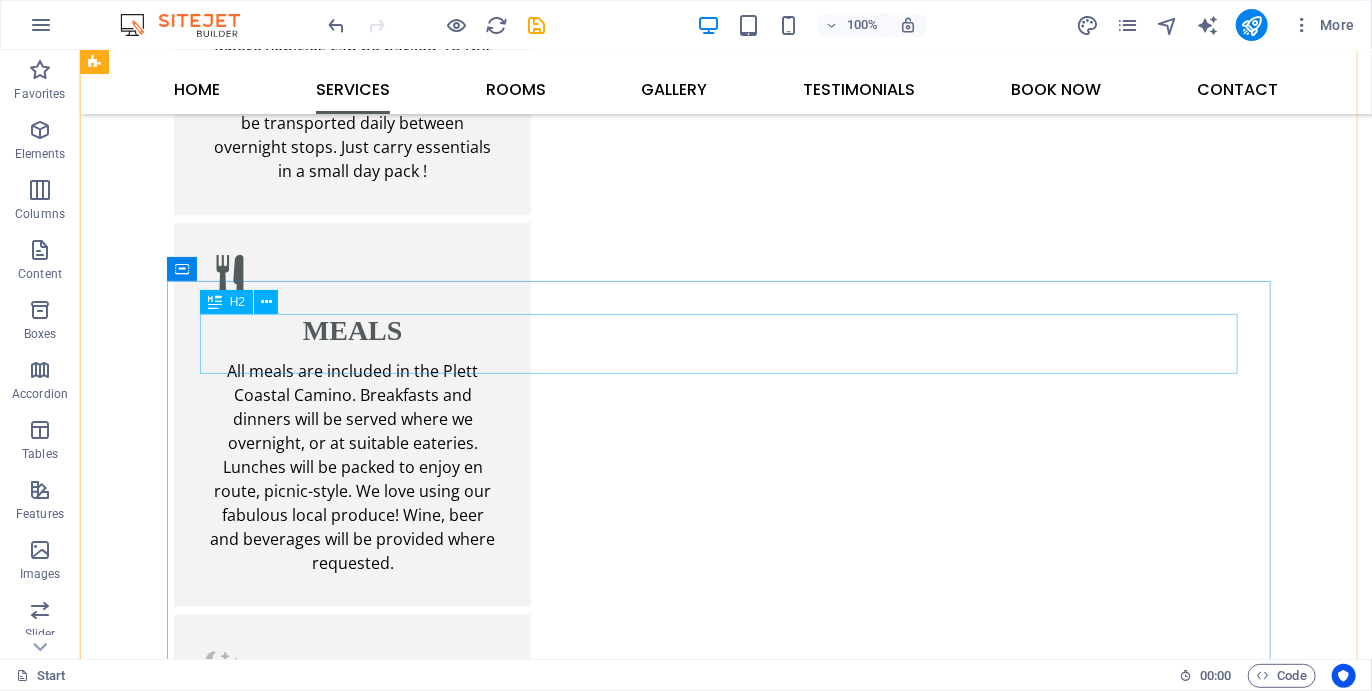 scroll, scrollTop: 4350, scrollLeft: 0, axis: vertical 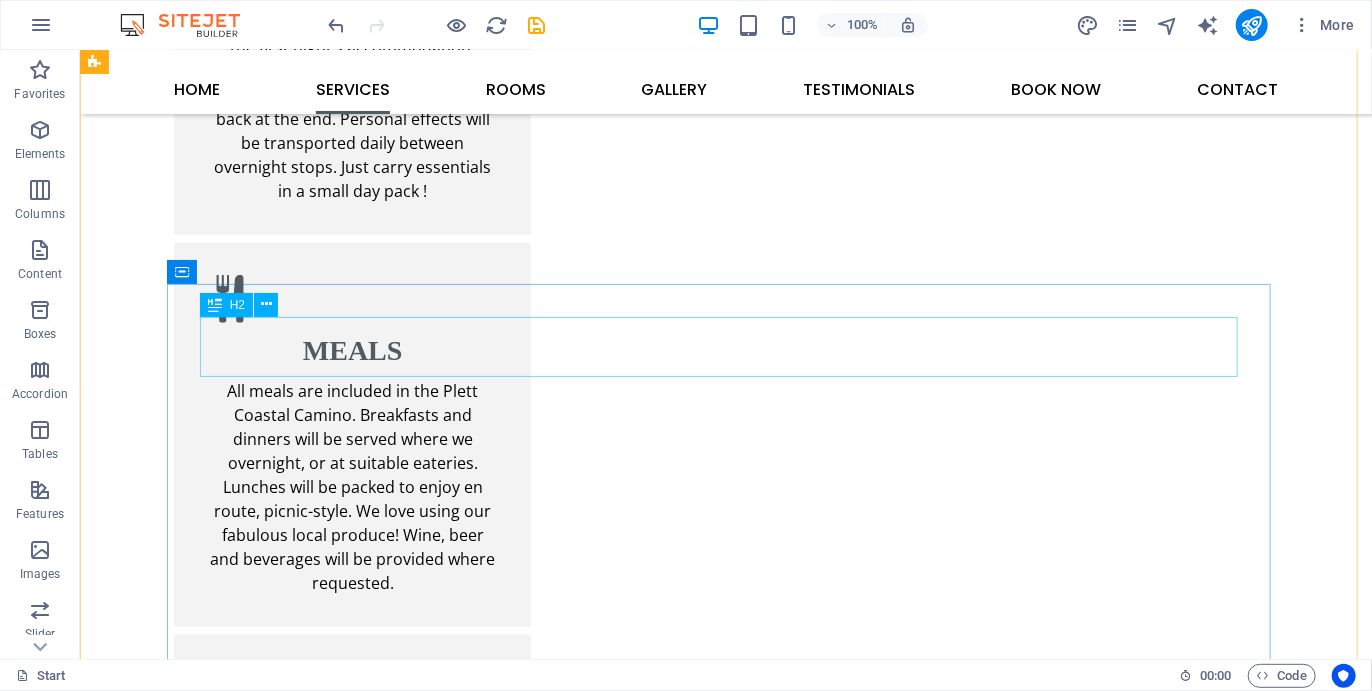 click on "Single Room" at bounding box center (725, 3376) 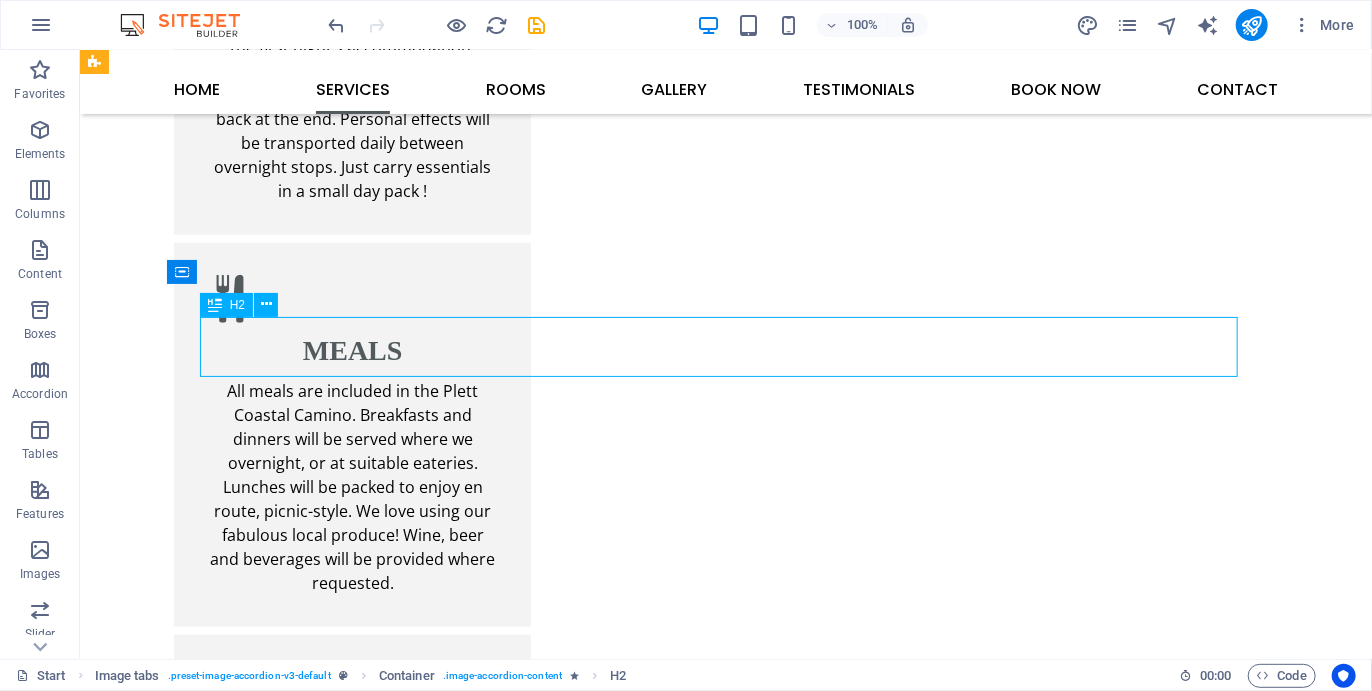 click on "Single Room" at bounding box center (725, 3376) 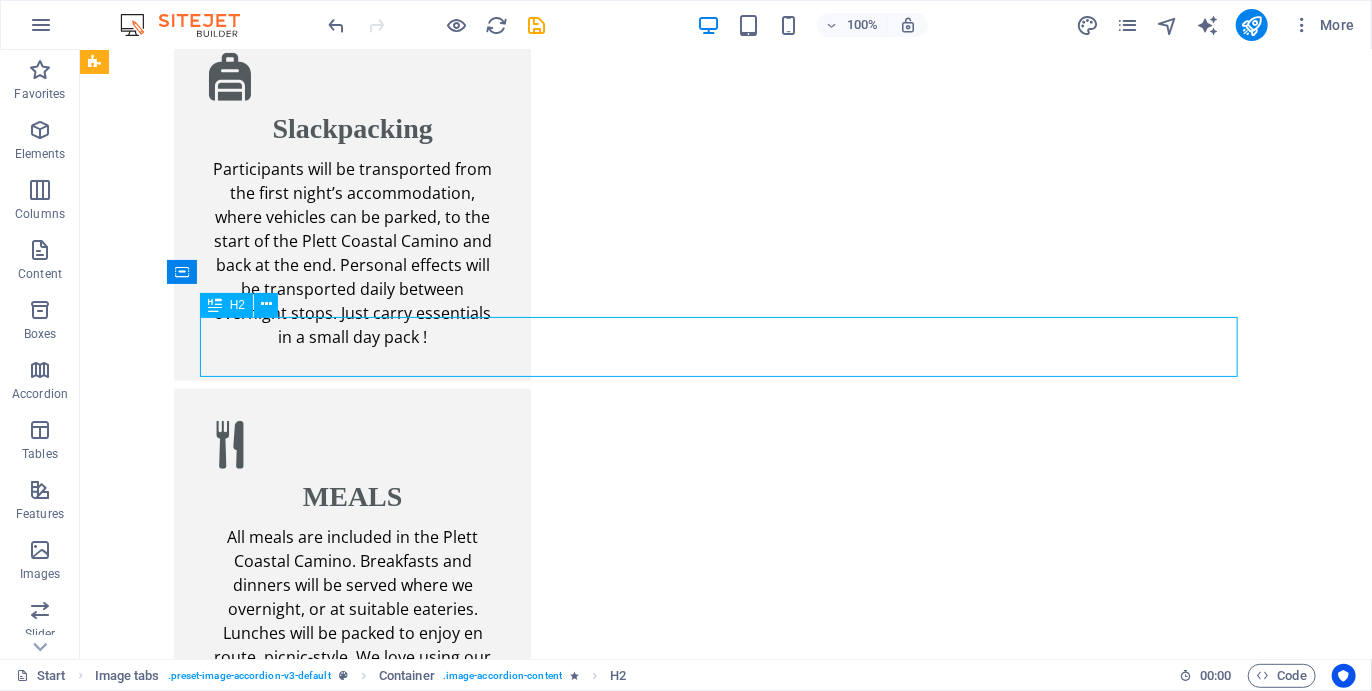 scroll, scrollTop: 4454, scrollLeft: 0, axis: vertical 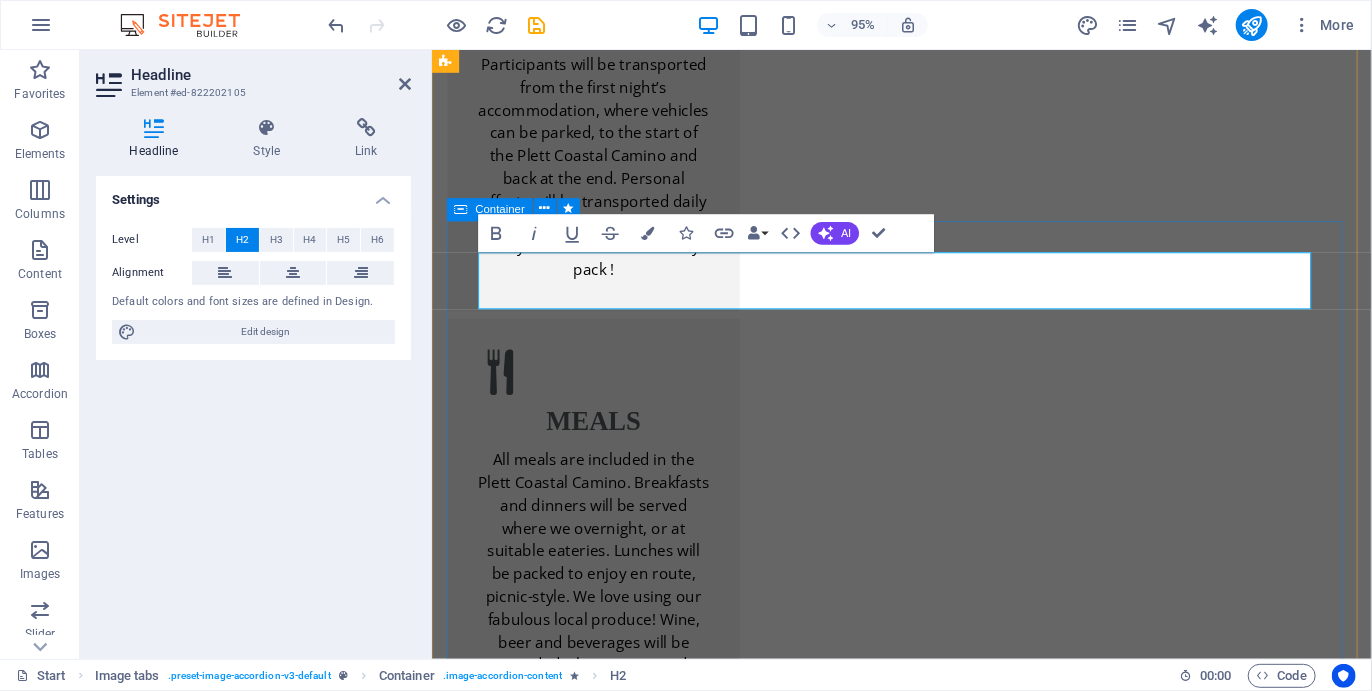 type 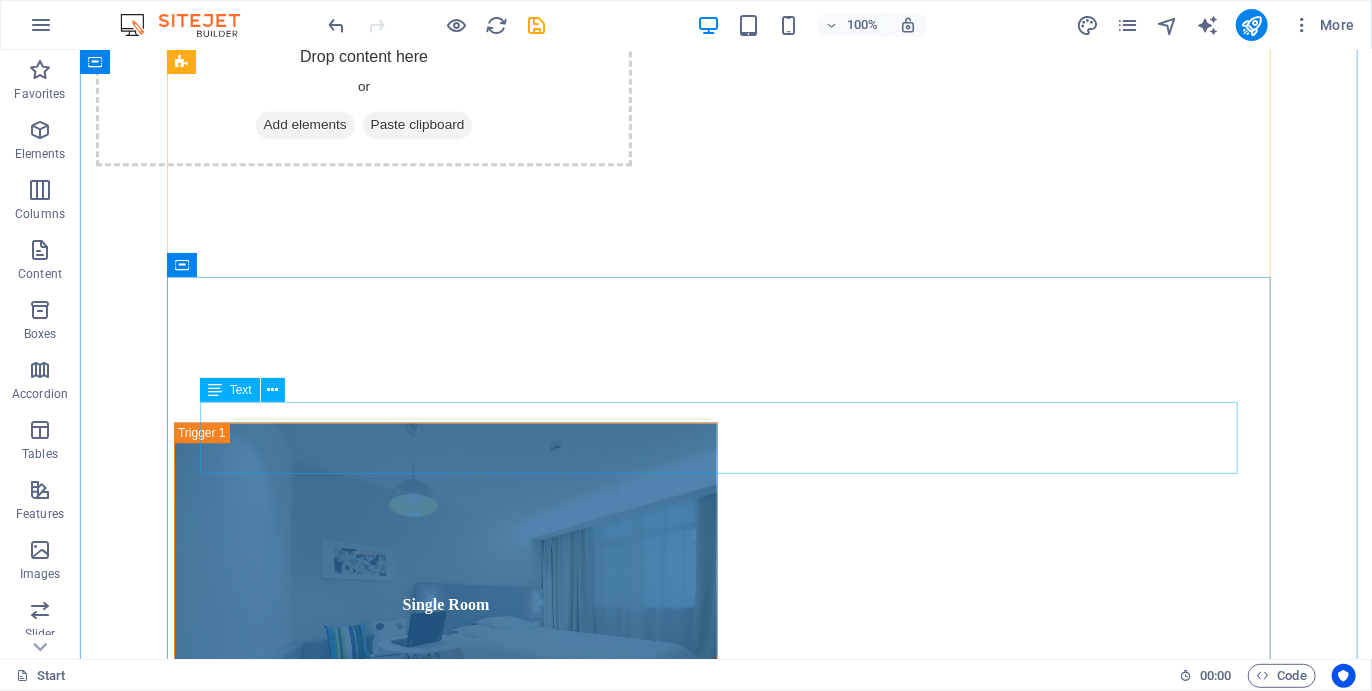 scroll, scrollTop: 5760, scrollLeft: 0, axis: vertical 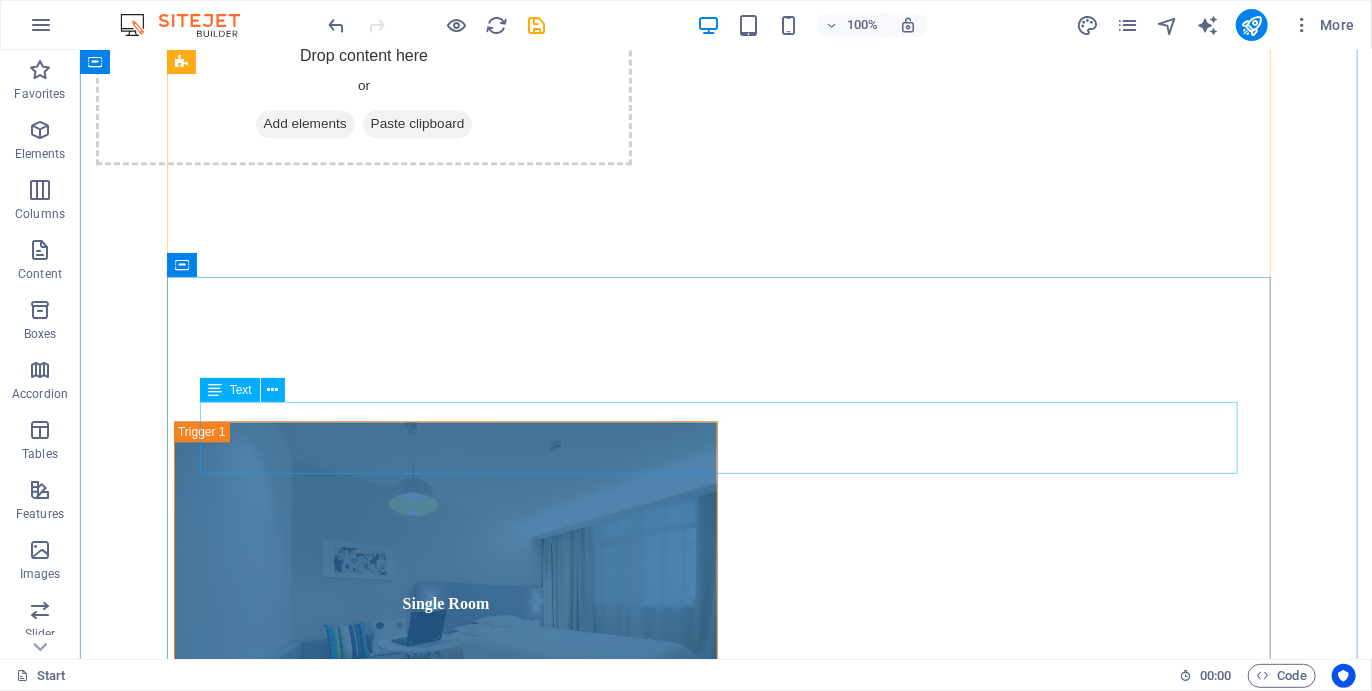 click on "Lorem ipsum dolor sit amet, consectetur adipisicing elit. Natus, dolores, at, nisi eligendi repellat voluptatem minima officia veritatis quasi animi porro laudantium dicta dolor voluptate non maiores ipsum reprehenderit odio fugiat reiciendis consectetur fuga pariatur libero accusantium quod minus odit debitis cumque quo adipisci vel vitae aliquid corrupti perferendis voluptates." at bounding box center [725, 3467] 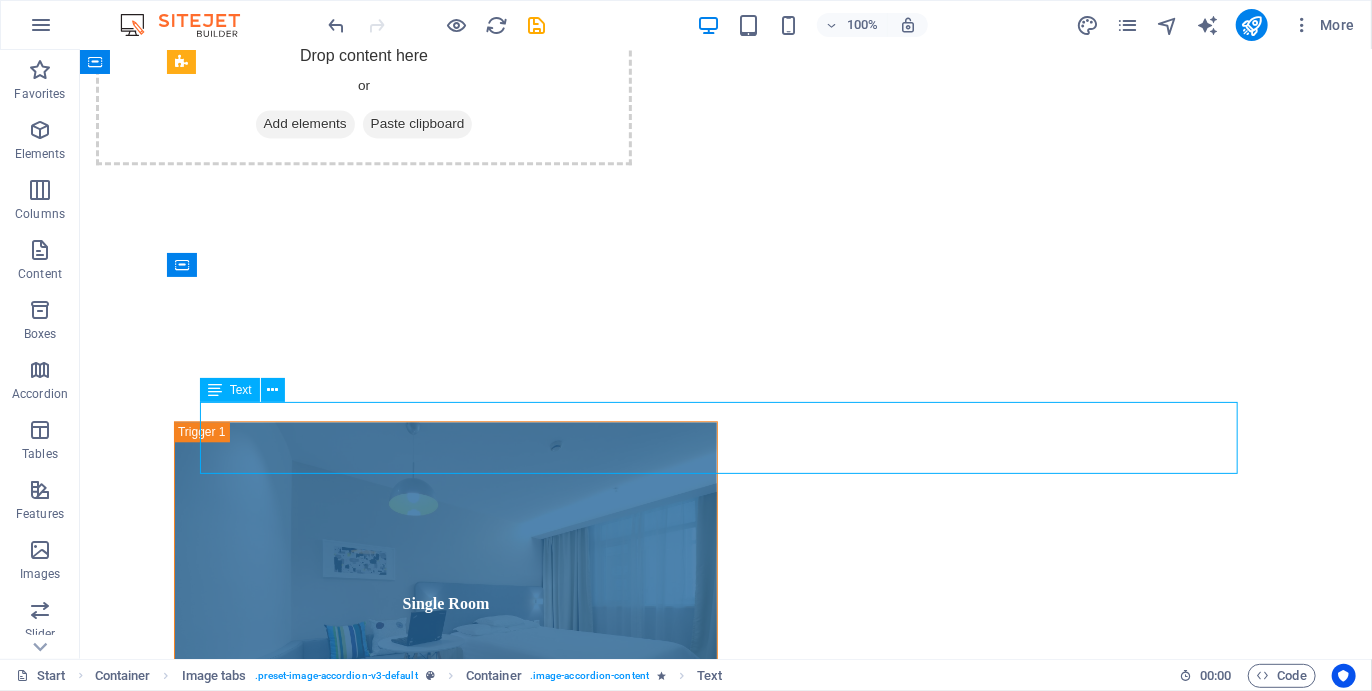 click on "Lorem ipsum dolor sit amet, consectetur adipisicing elit. Natus, dolores, at, nisi eligendi repellat voluptatem minima officia veritatis quasi animi porro laudantium dicta dolor voluptate non maiores ipsum reprehenderit odio fugiat reiciendis consectetur fuga pariatur libero accusantium quod minus odit debitis cumque quo adipisci vel vitae aliquid corrupti perferendis voluptates." at bounding box center (725, 3467) 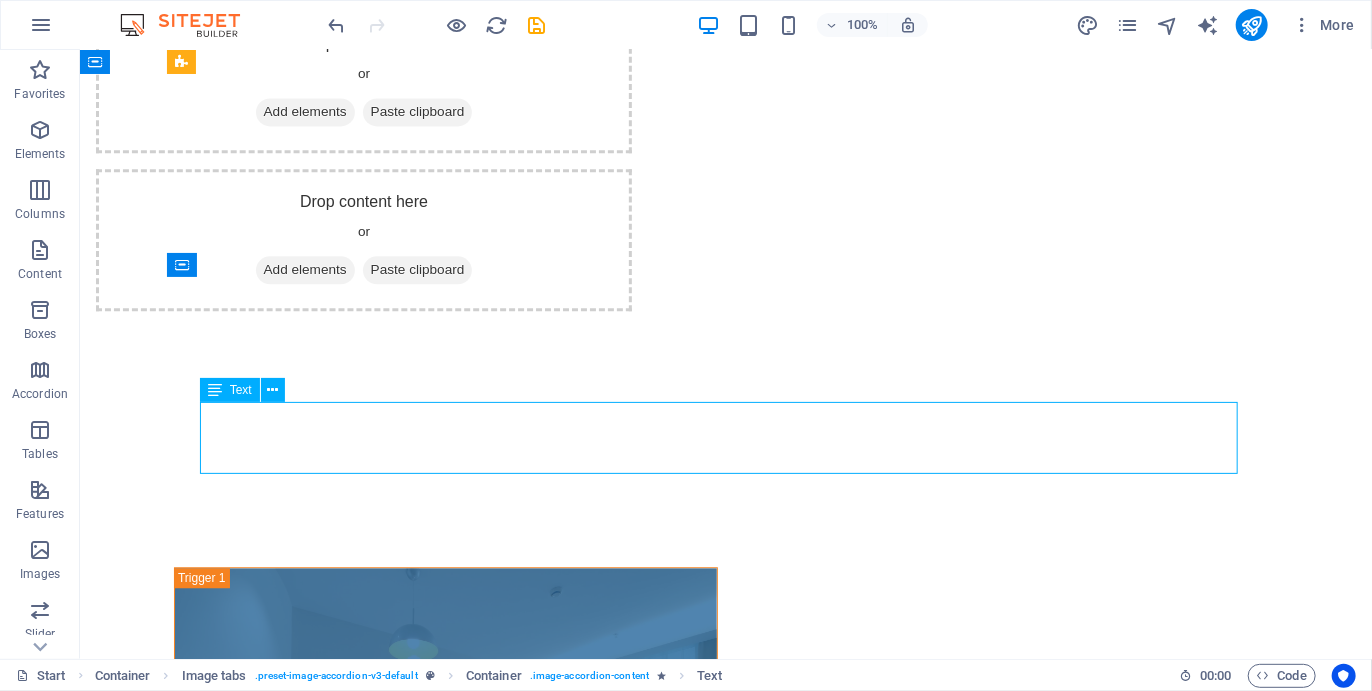 scroll, scrollTop: 5777, scrollLeft: 0, axis: vertical 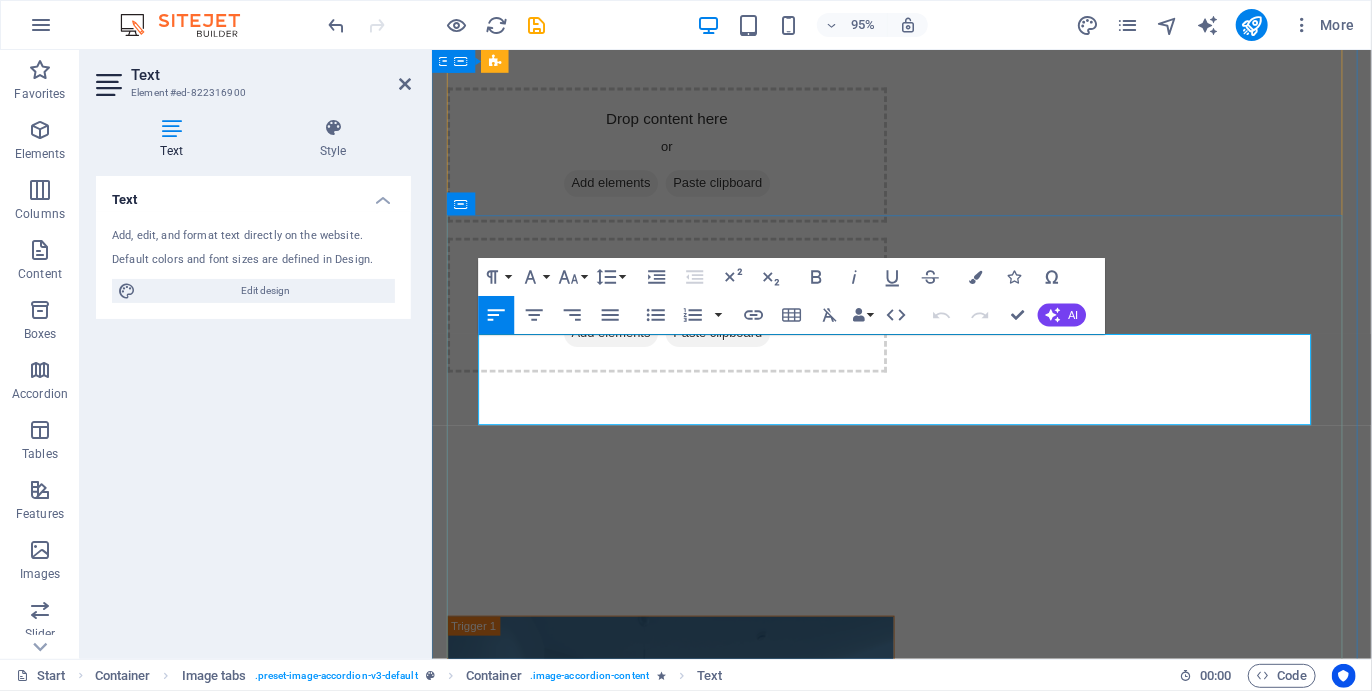 drag, startPoint x: 746, startPoint y: 431, endPoint x: 481, endPoint y: 353, distance: 276.24084 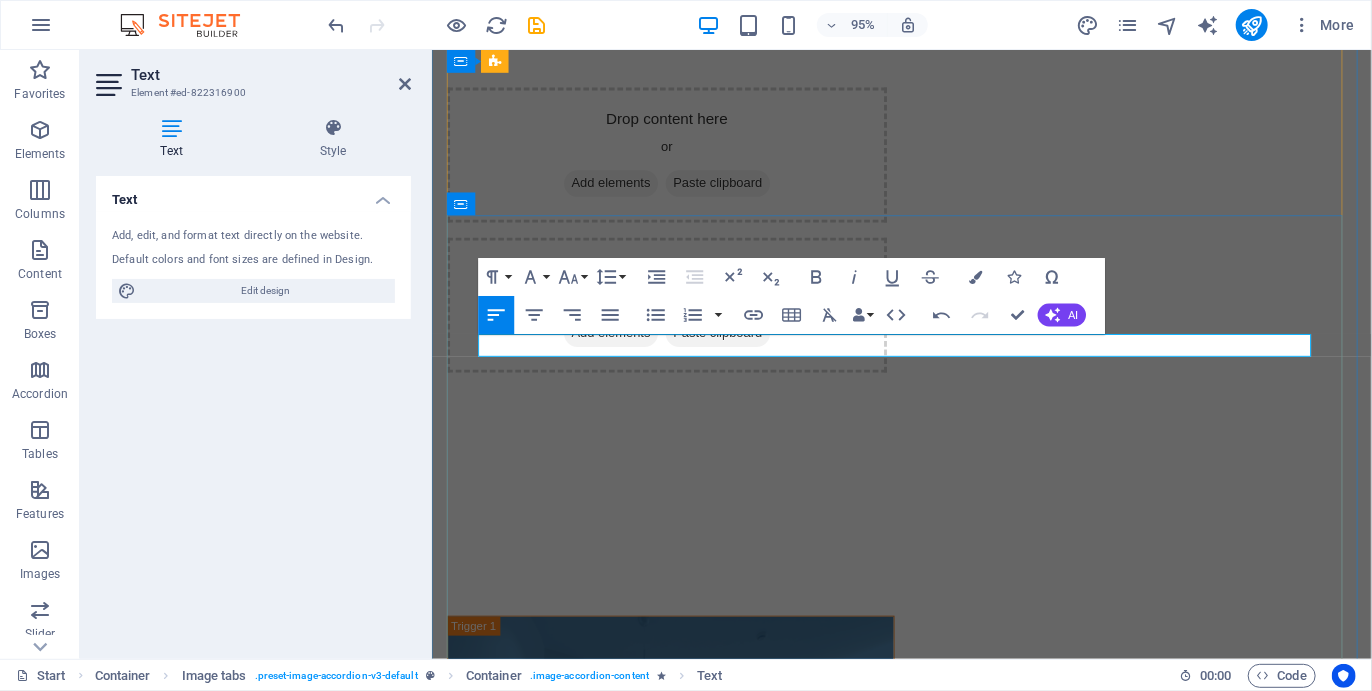 click at bounding box center [925, 3490] 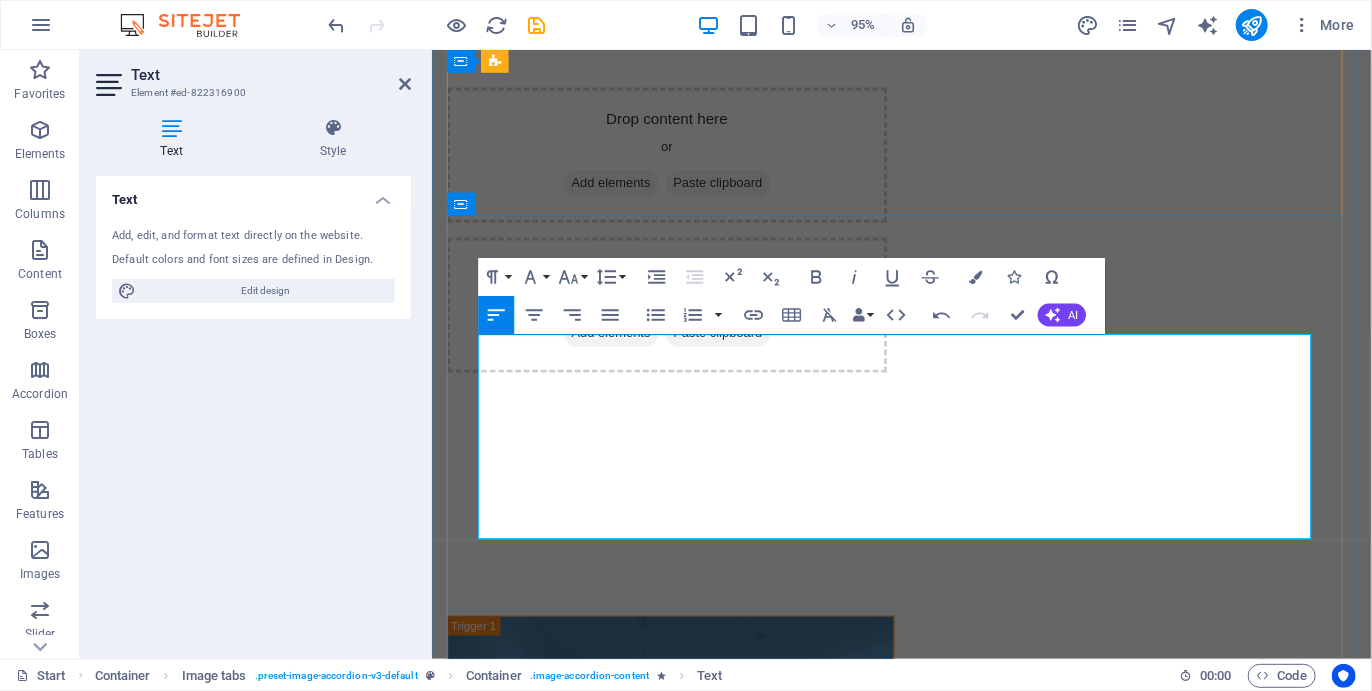 scroll, scrollTop: 6729, scrollLeft: 8, axis: both 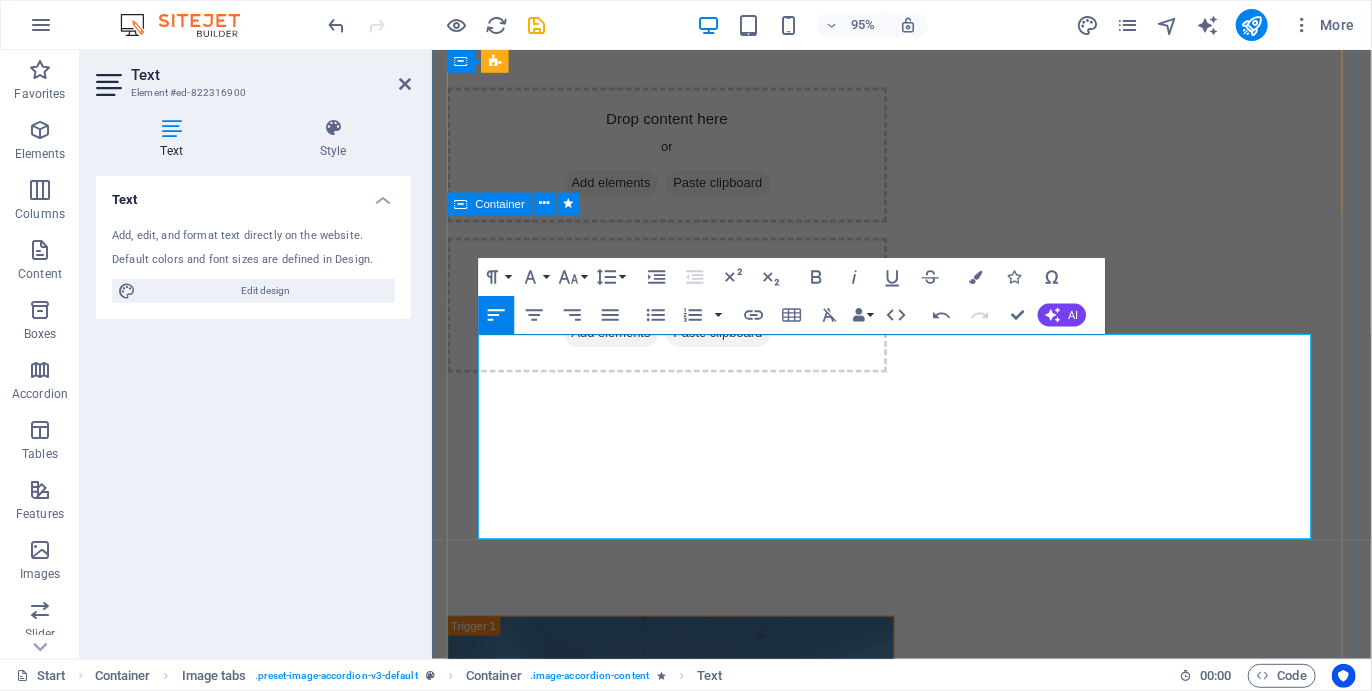 drag, startPoint x: 606, startPoint y: 547, endPoint x: 478, endPoint y: 349, distance: 235.77107 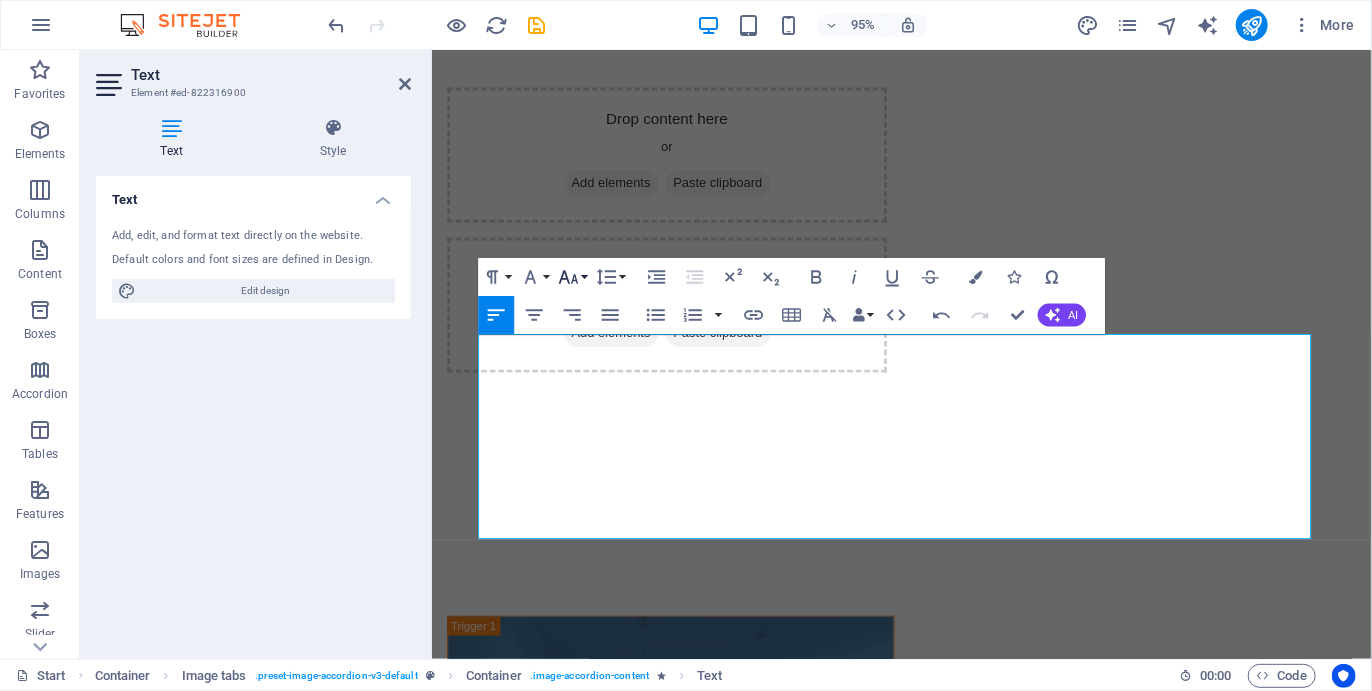 click on "Font Size" at bounding box center (572, 277) 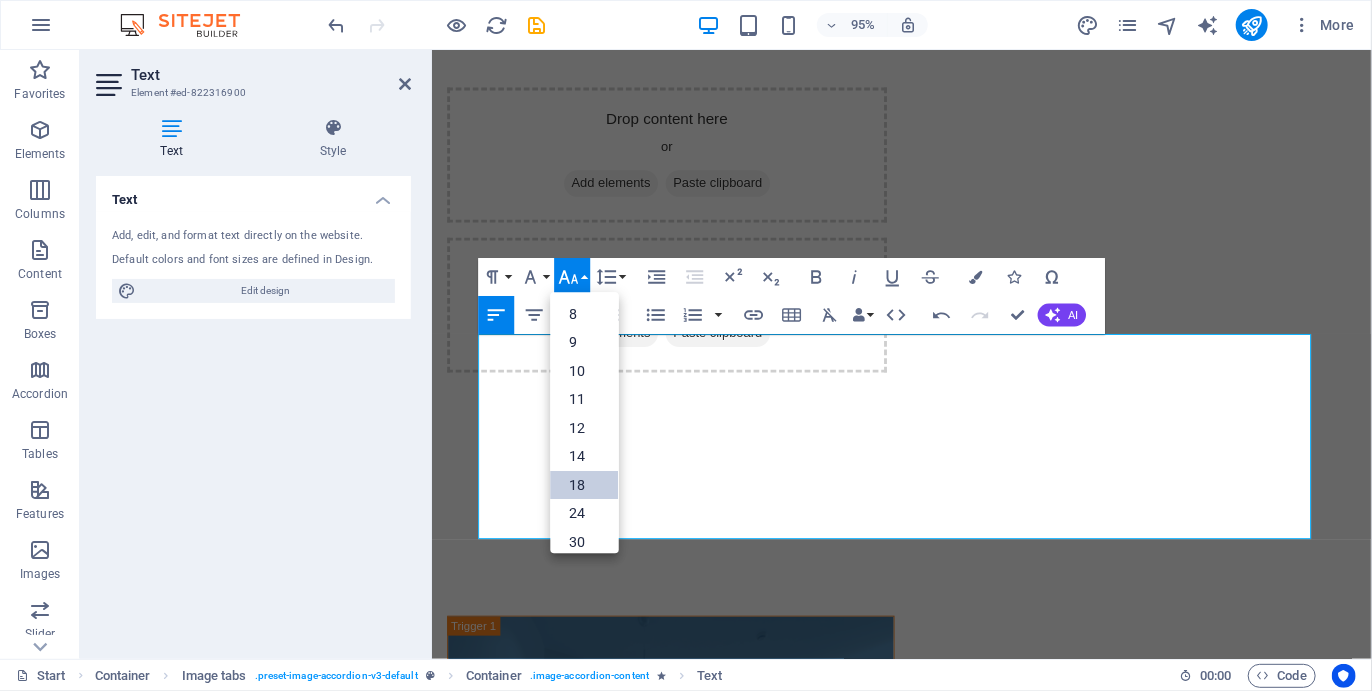 click on "18" at bounding box center (585, 485) 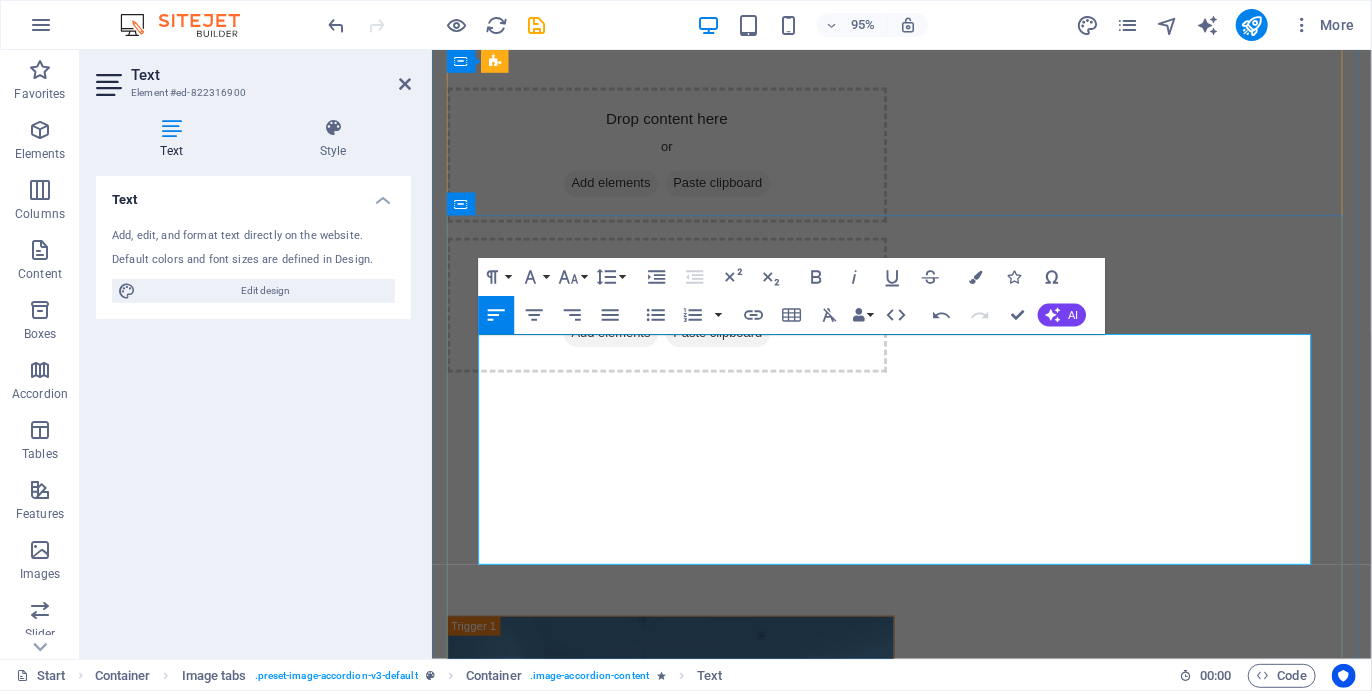 click on "<ul><i>" at bounding box center [925, 3518] 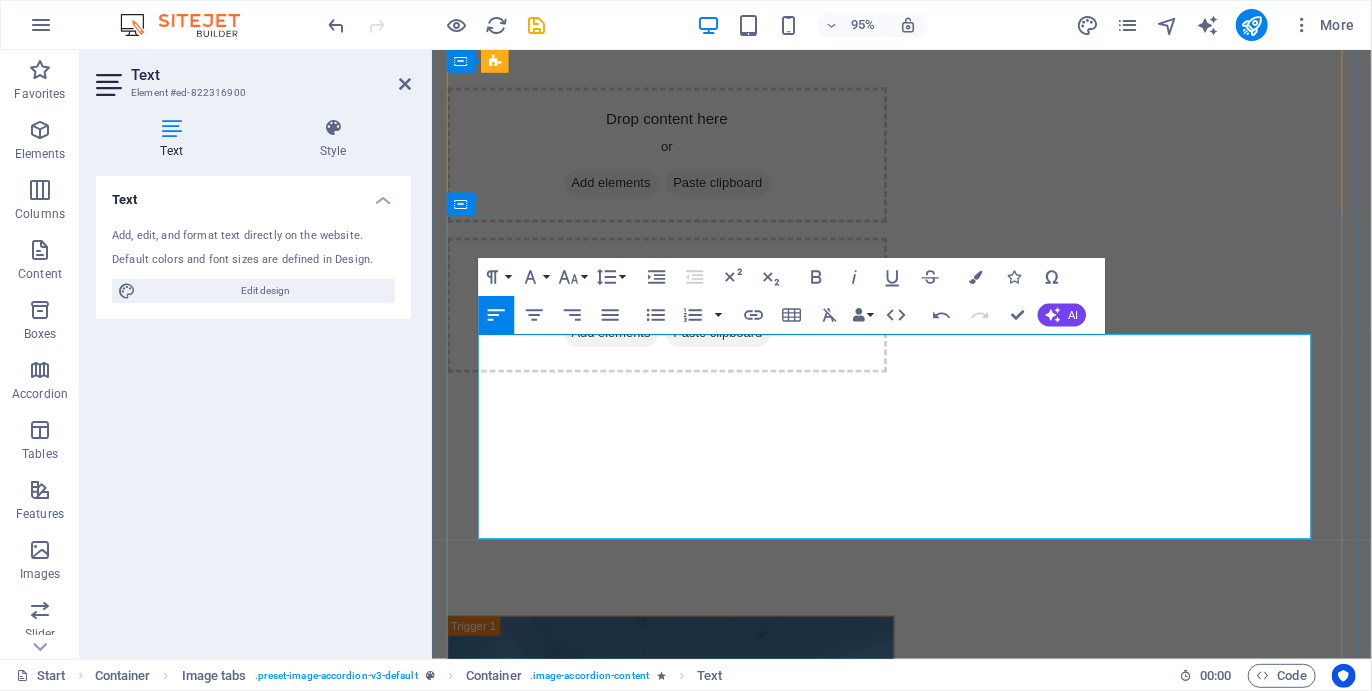 click on "Meals included</li>" at bounding box center (925, 3518) 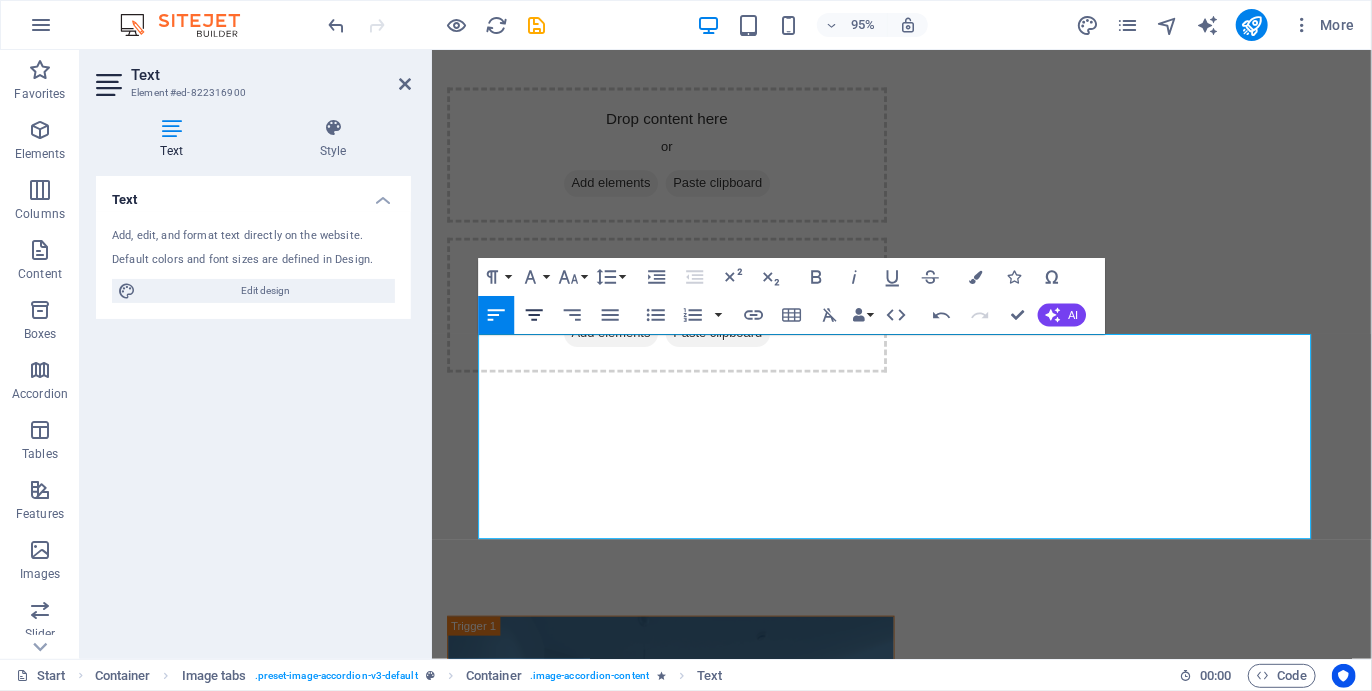 click 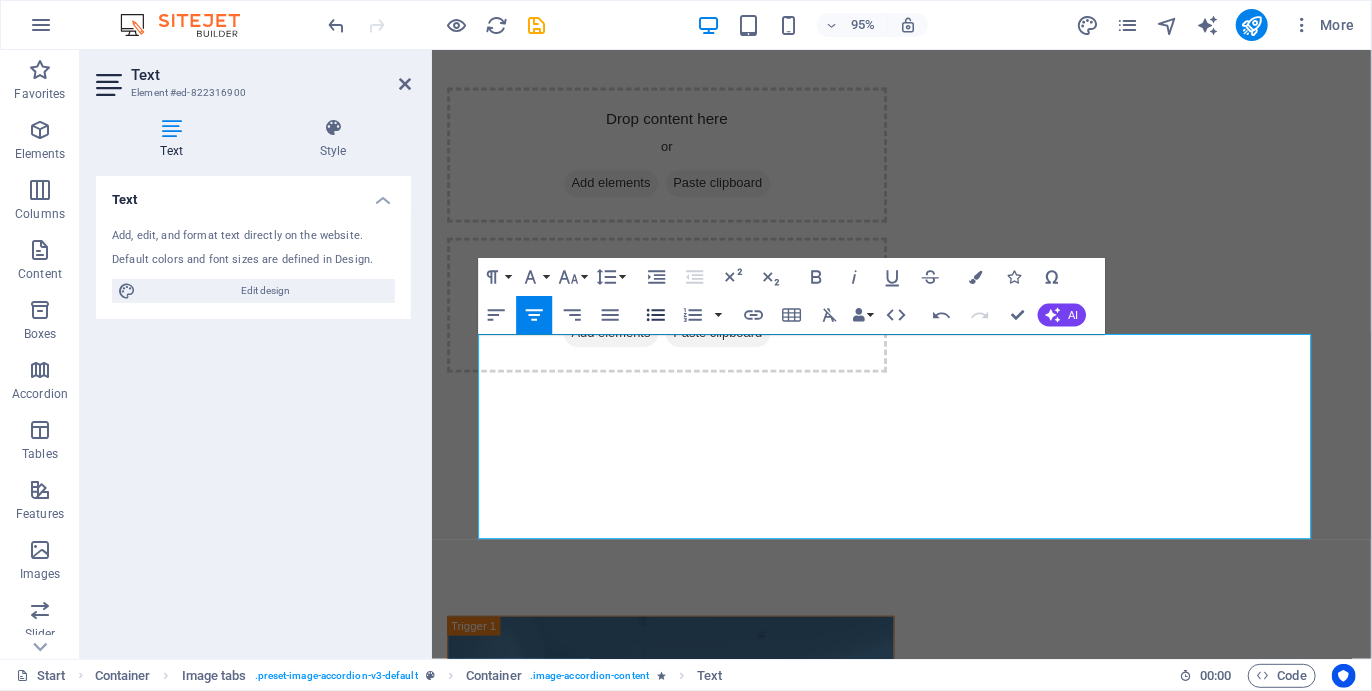 click 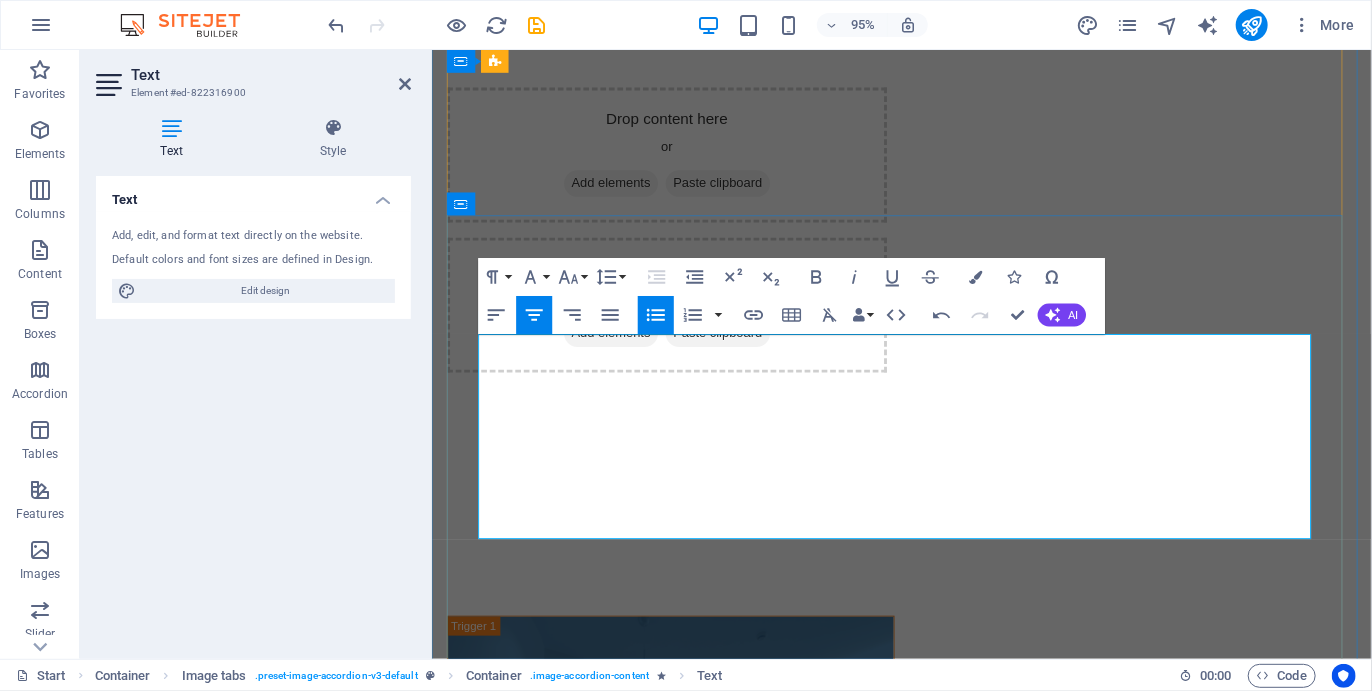 click on "<li>— No night before the Start" at bounding box center (611, 3545) 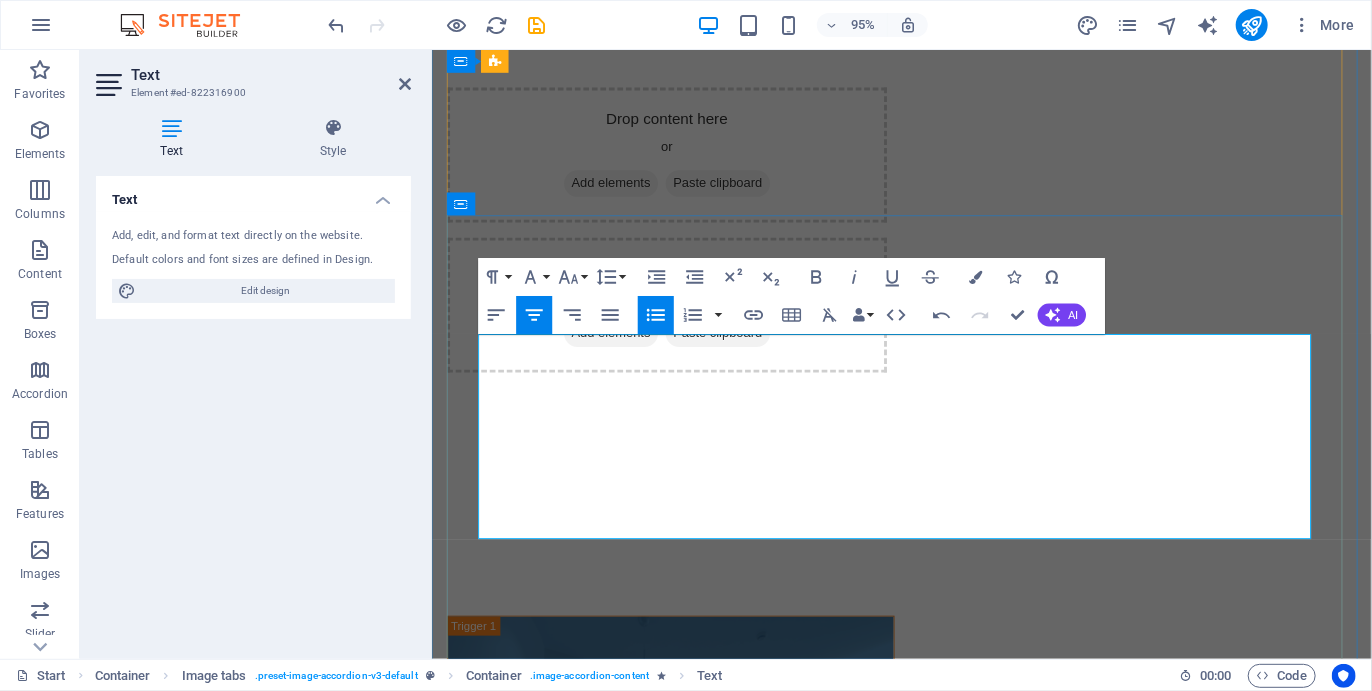 click on "<li> ✓ Hike includes Keurboomsstrand beach/ forest hike, Nature's Valley and Kalander" at bounding box center (849, 3572) 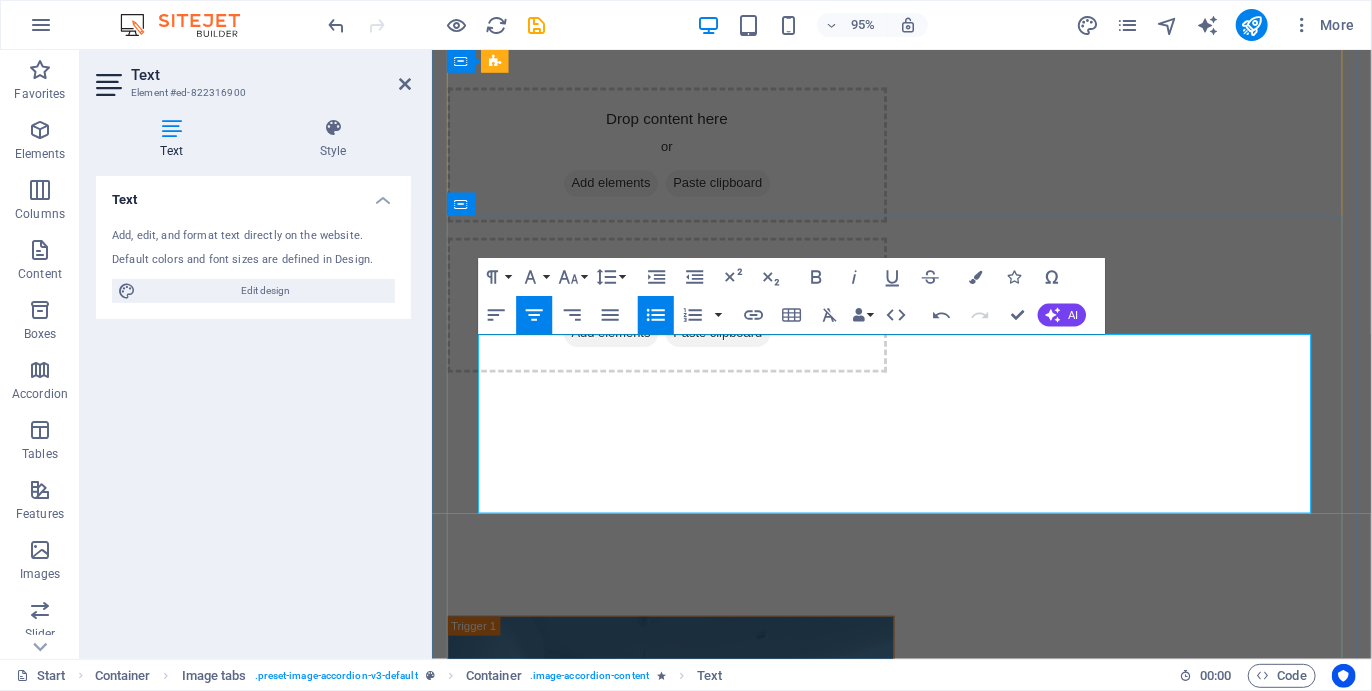 click on "<b> R7900 </b>" at bounding box center [545, 3653] 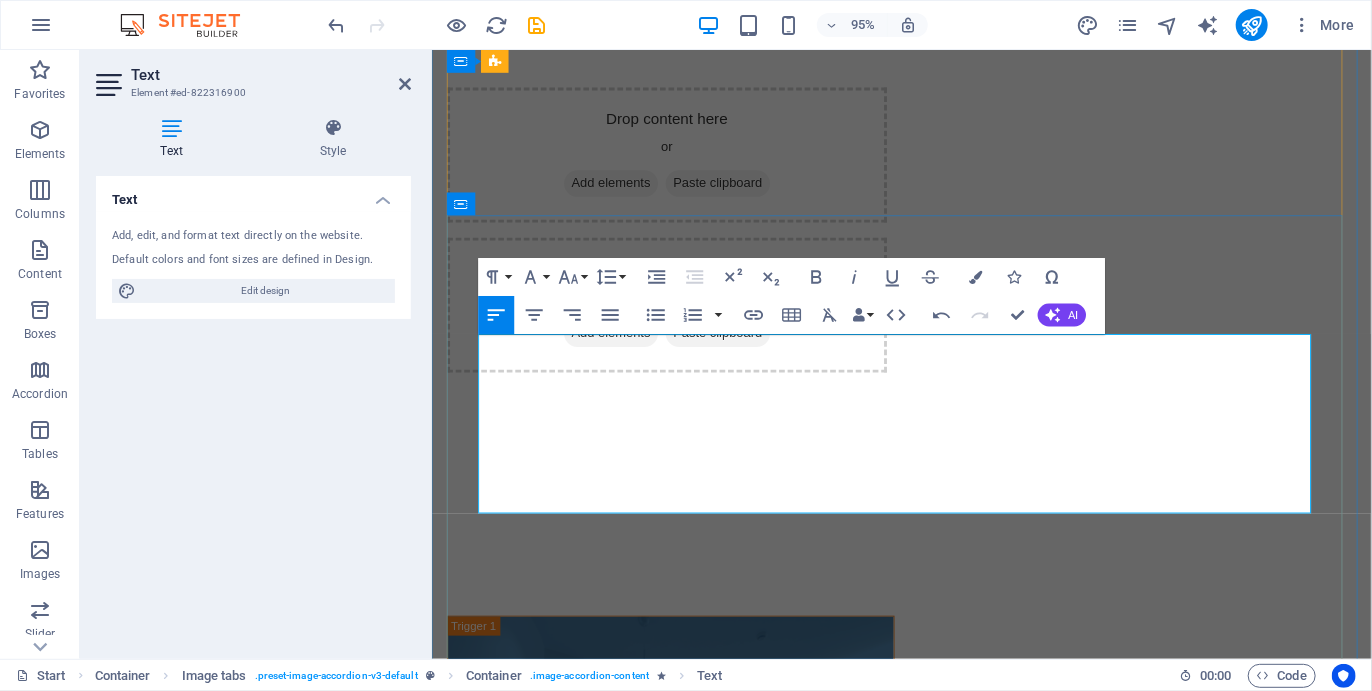click on "R7900 </b>" at bounding box center (925, 3653) 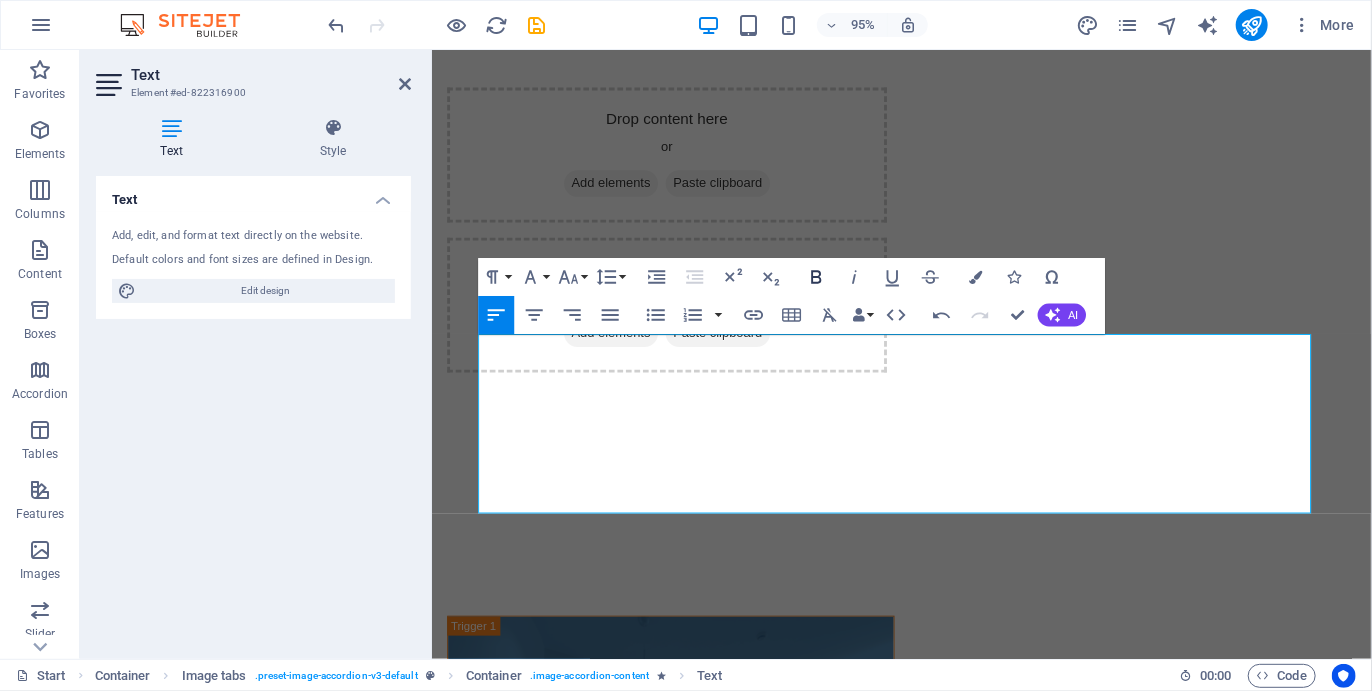 click 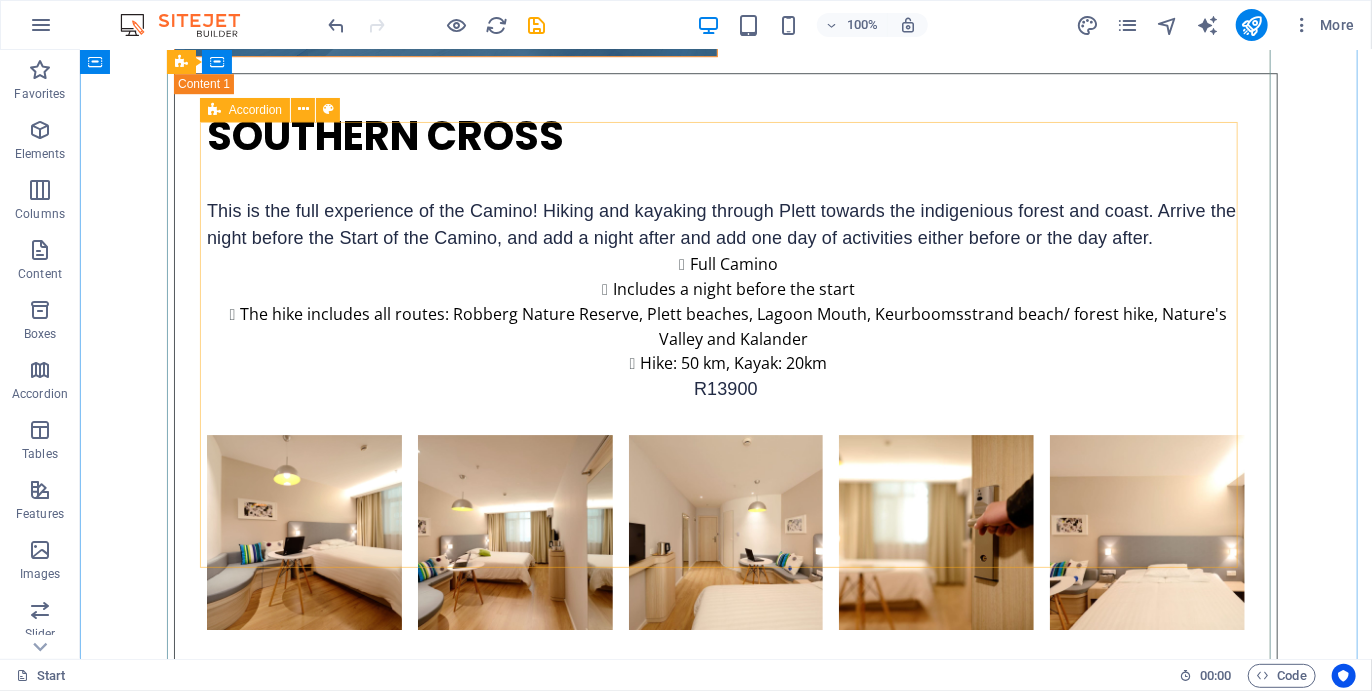 scroll, scrollTop: 6489, scrollLeft: 0, axis: vertical 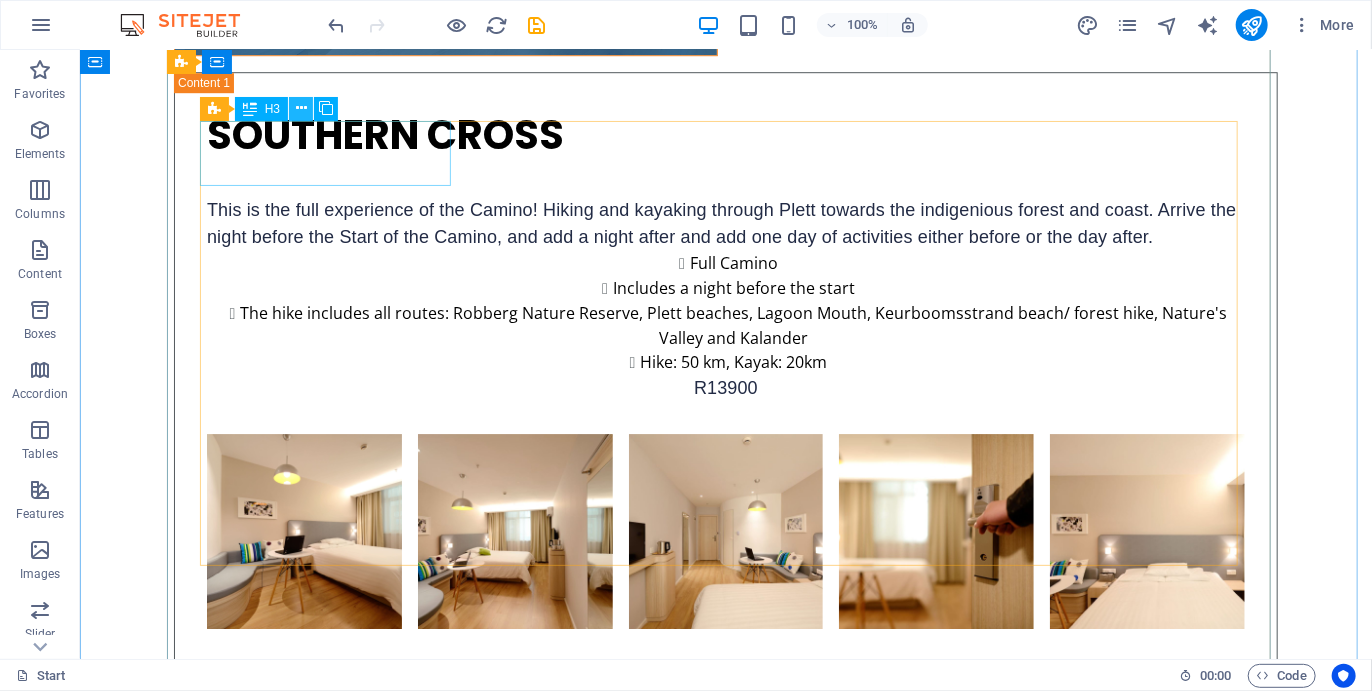 click at bounding box center [301, 108] 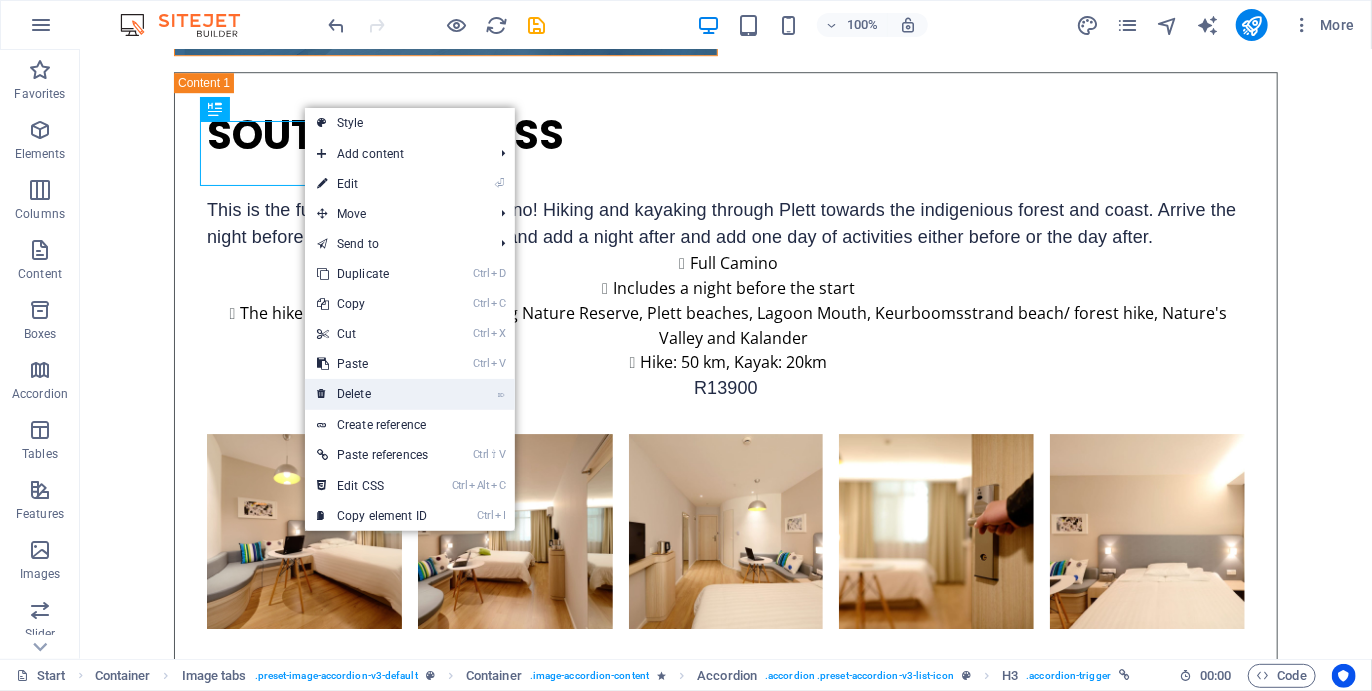 click on "⌦  Delete" at bounding box center [372, 394] 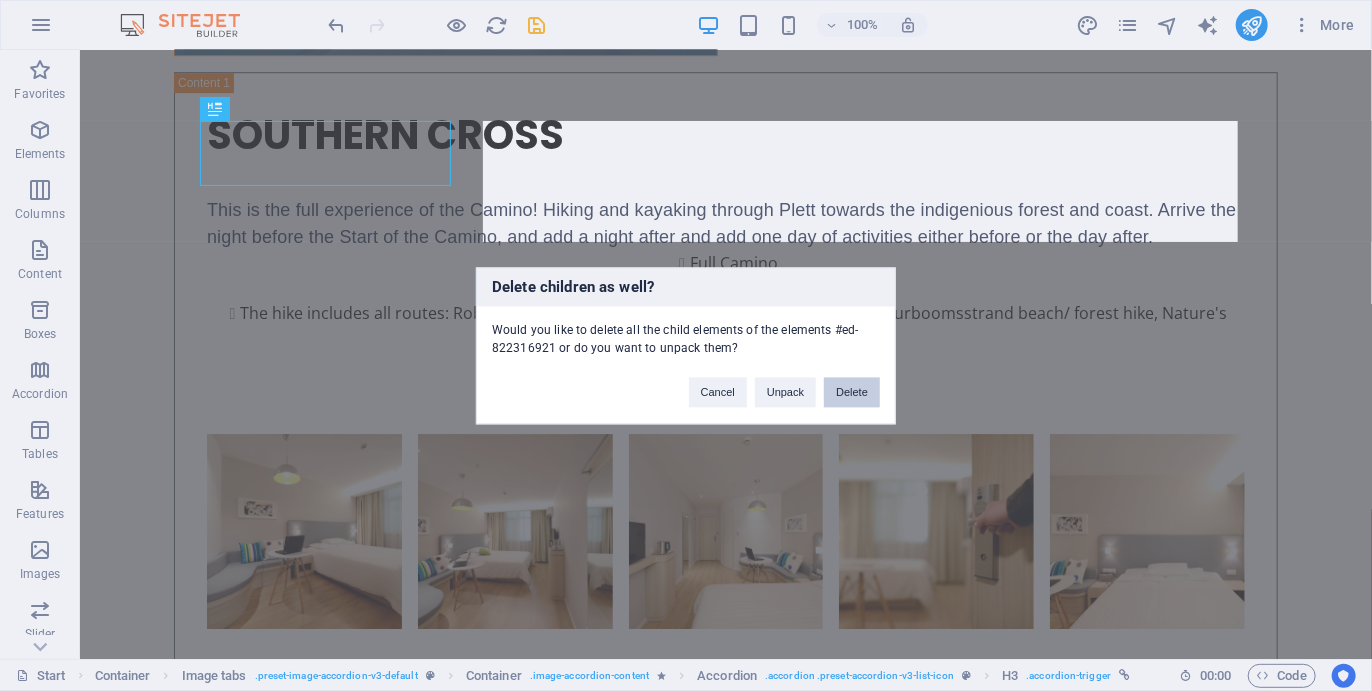 click on "Delete" at bounding box center (852, 392) 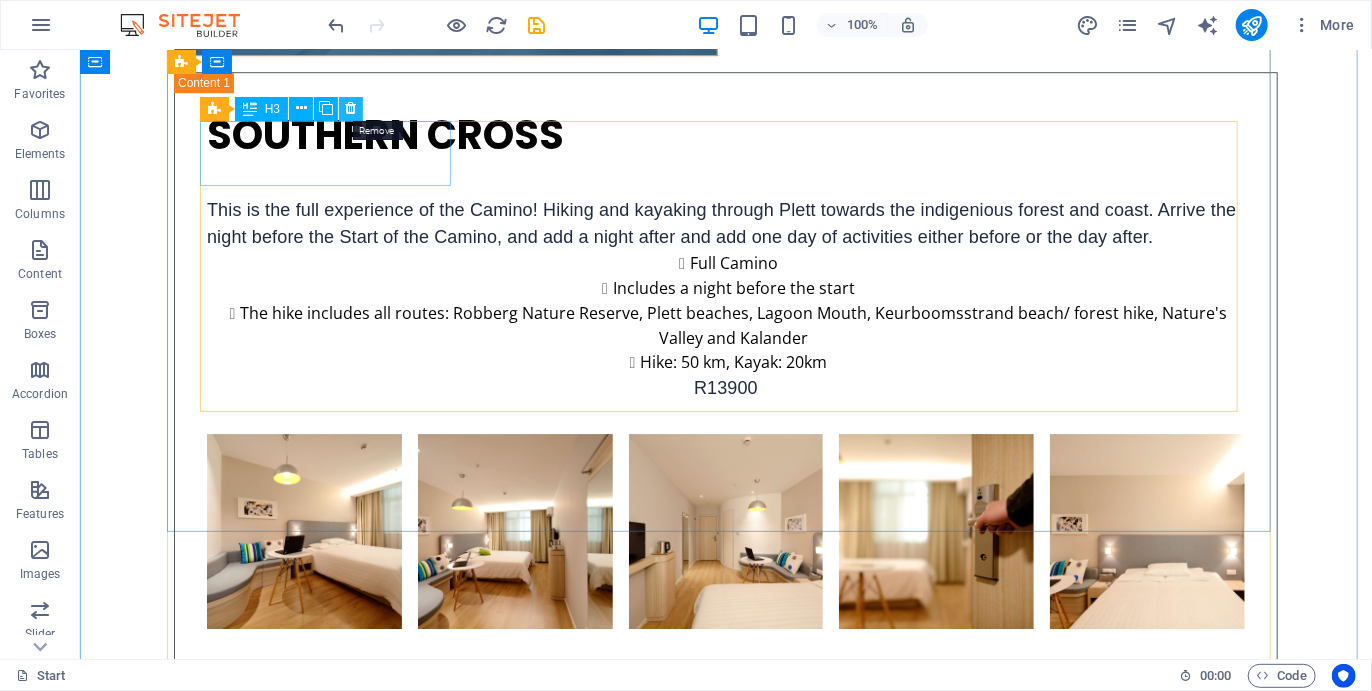 click at bounding box center [351, 108] 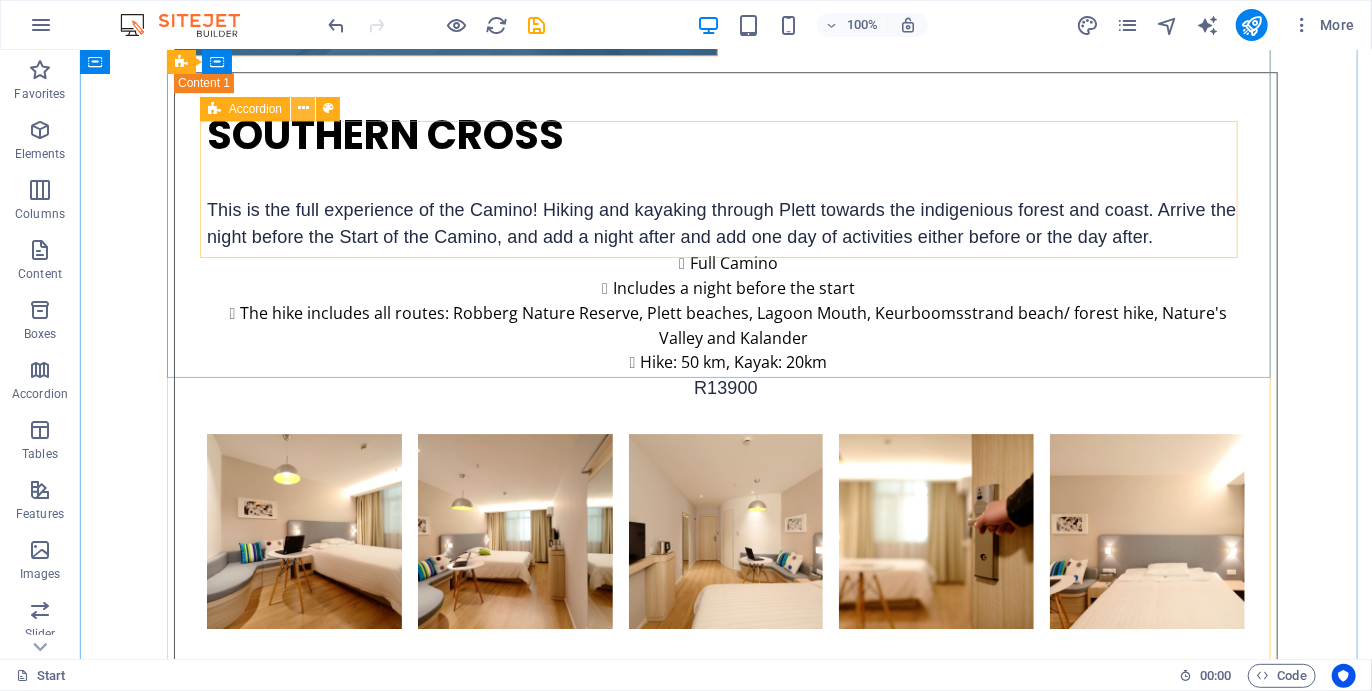 click at bounding box center [303, 108] 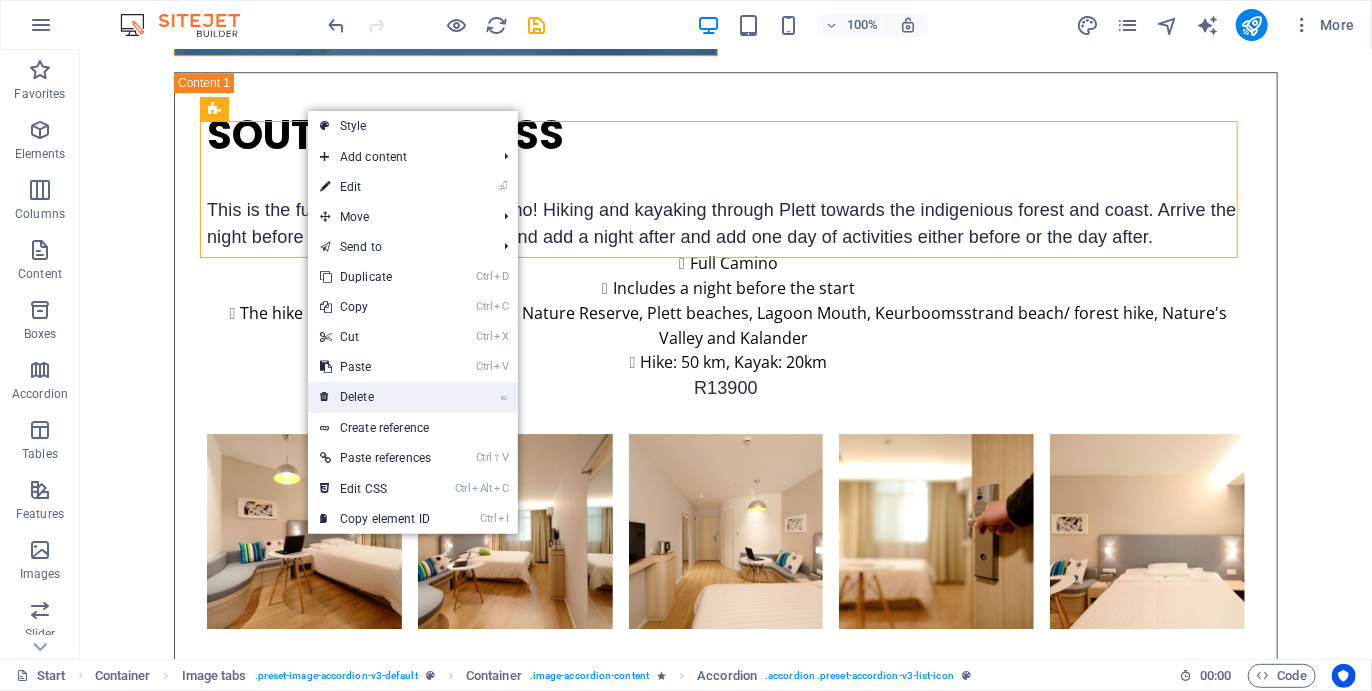 click on "⌦  Delete" at bounding box center [375, 397] 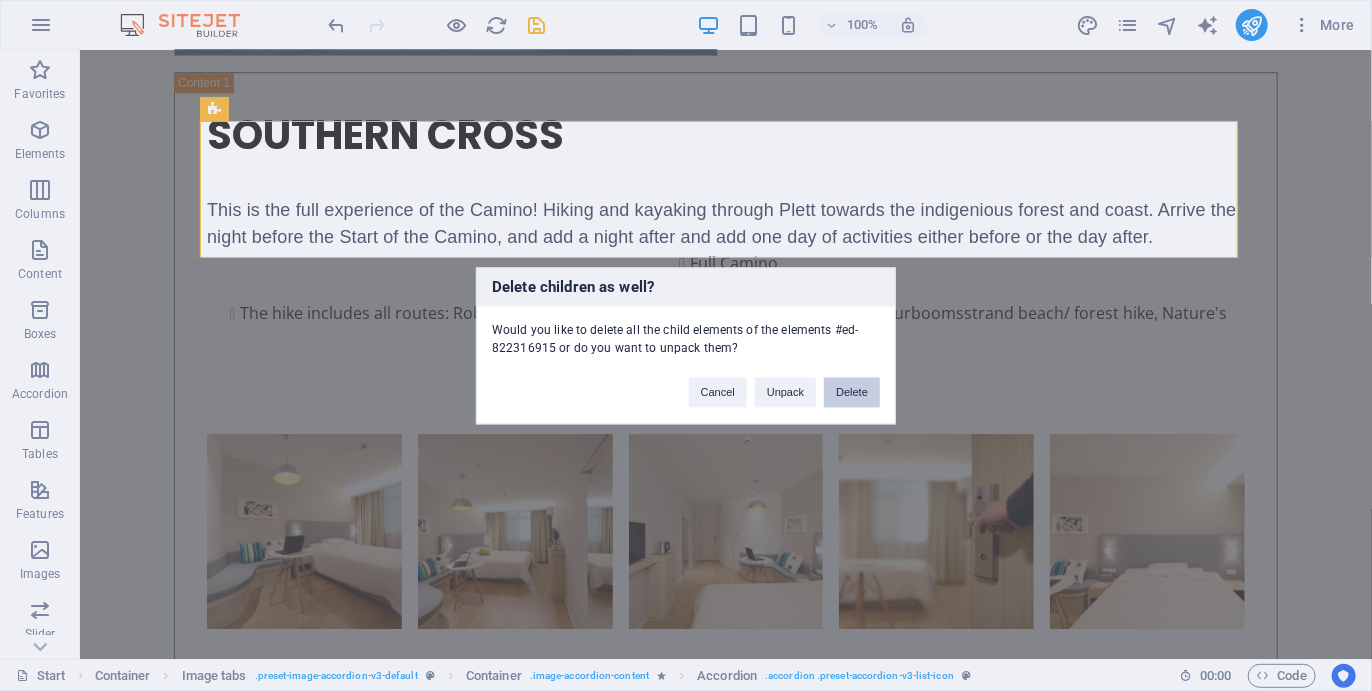 click on "Delete" at bounding box center (852, 392) 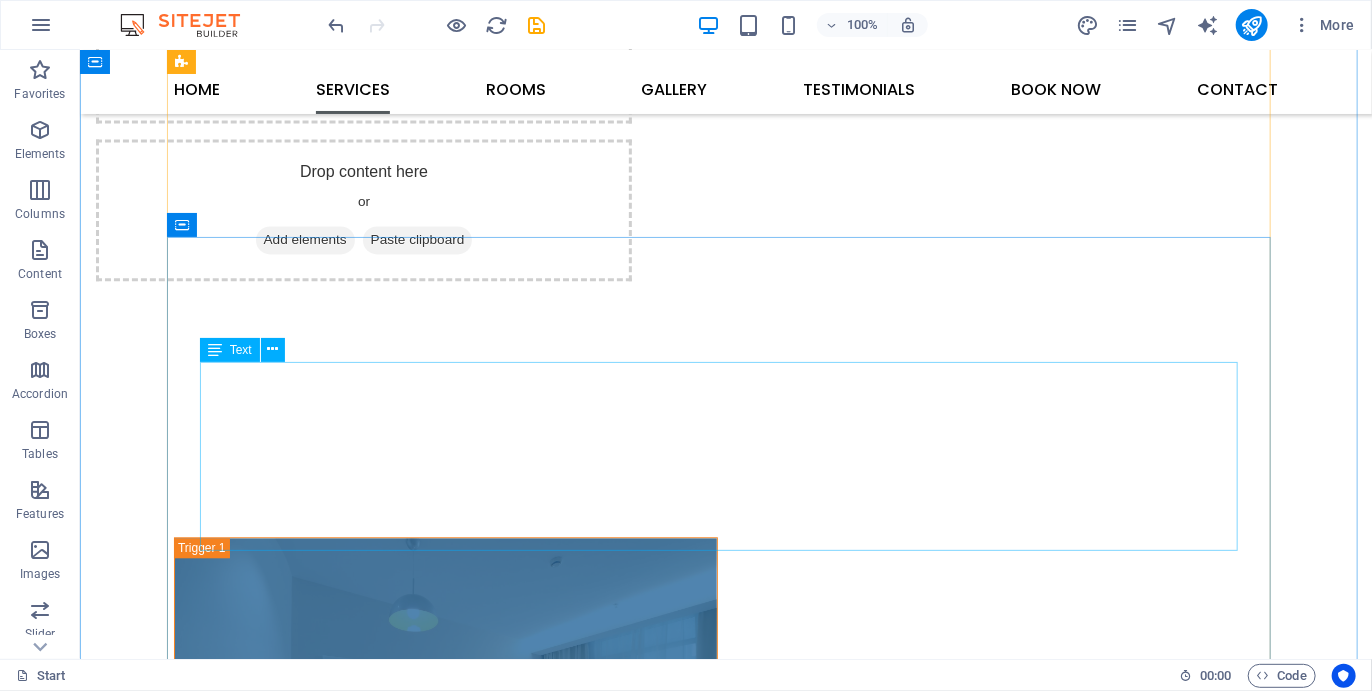 scroll, scrollTop: 5637, scrollLeft: 0, axis: vertical 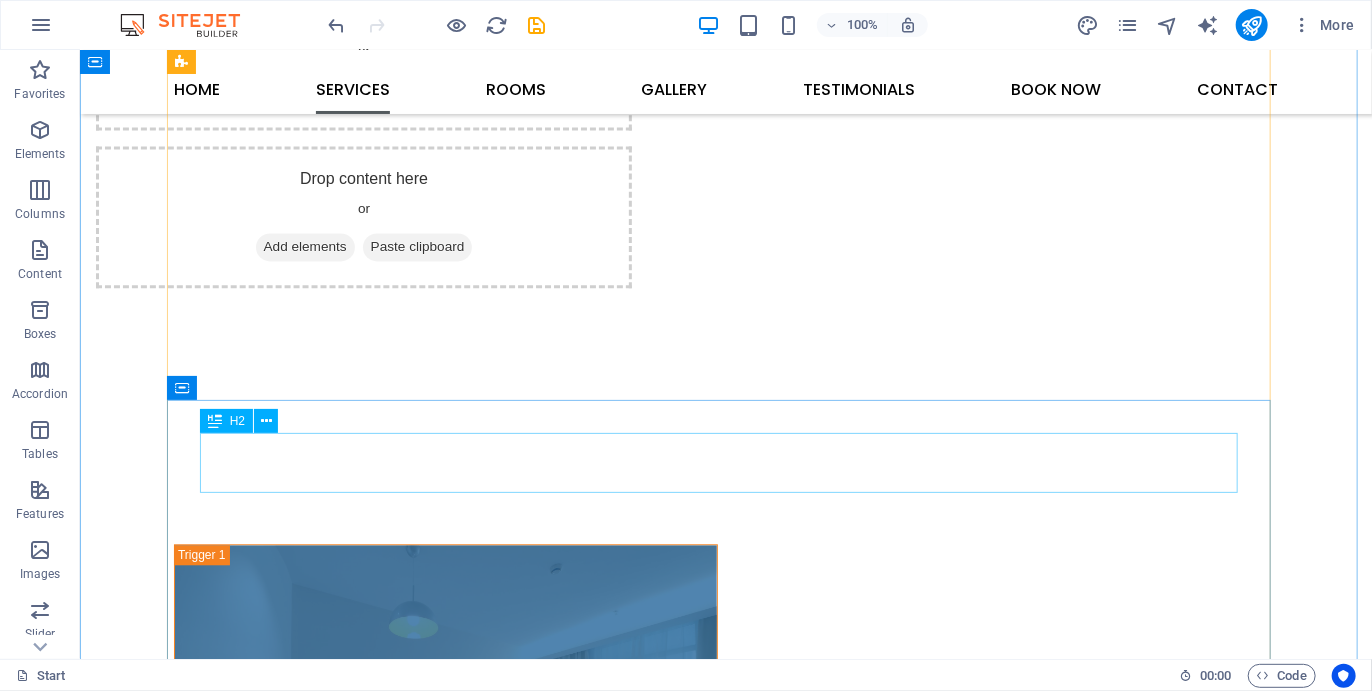 click on "Single Room" at bounding box center (725, 3492) 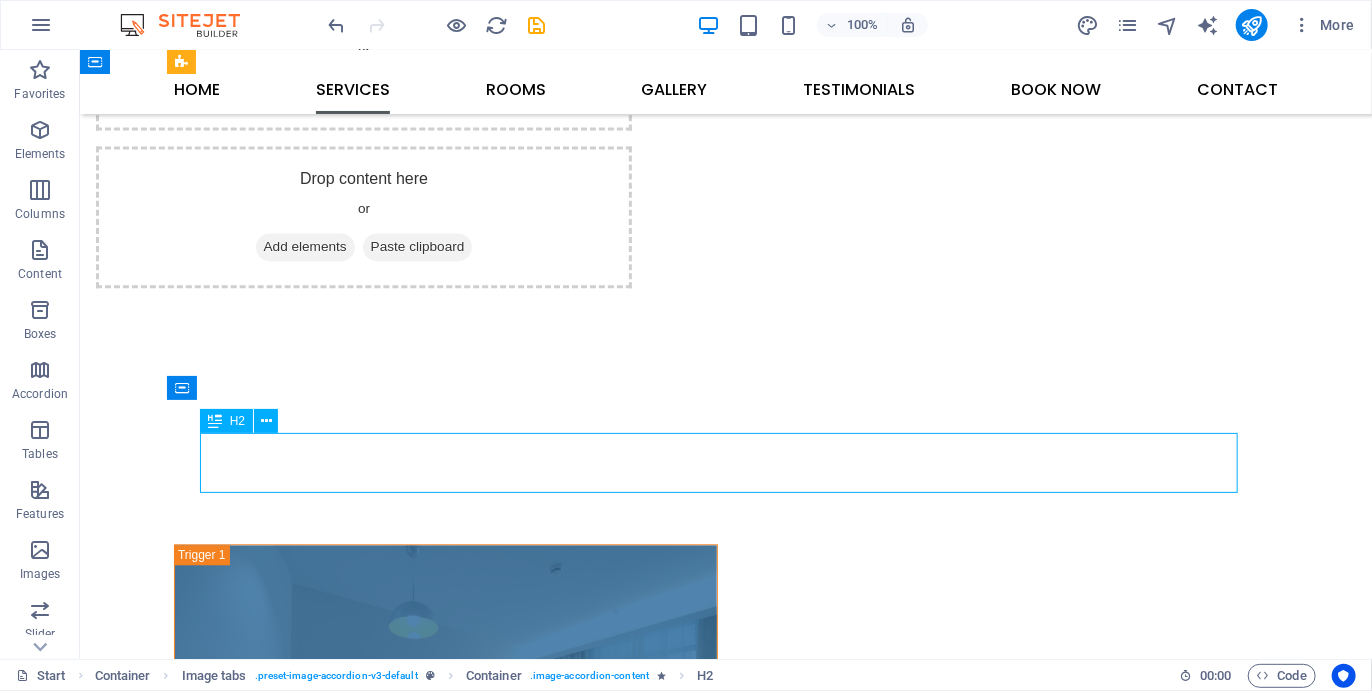 click on "Single Room" at bounding box center (725, 3492) 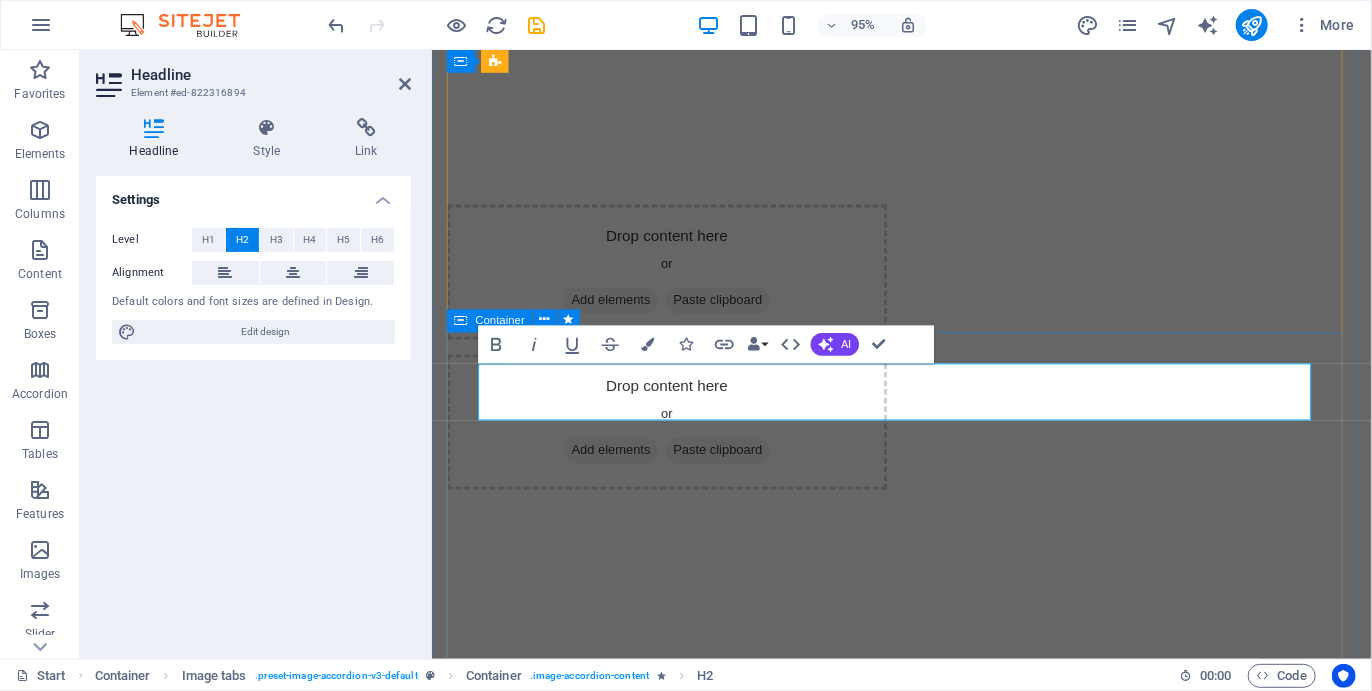 type 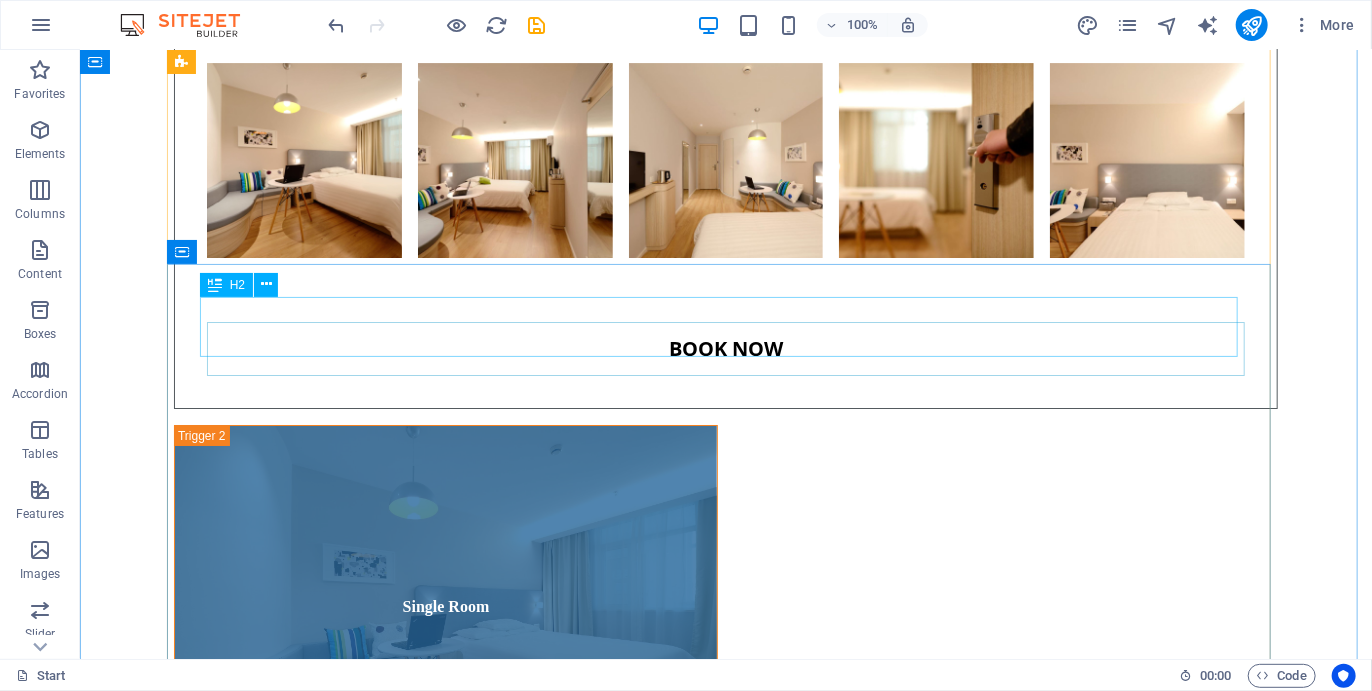 scroll, scrollTop: 6955, scrollLeft: 0, axis: vertical 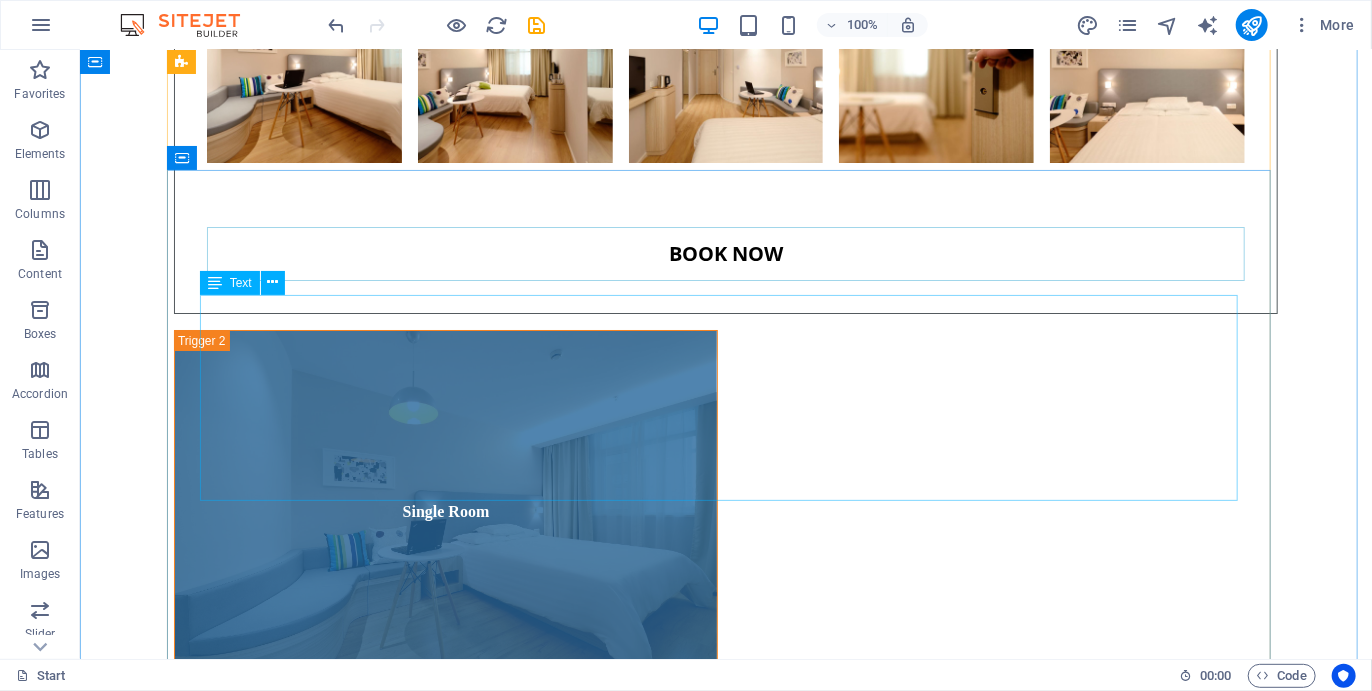 click on "This is the full experience of the Camino! Hiking and kayaking through Plett towards the indigenious forest and coast. Arrive the night before the Start of the Camino, and add a night after and add one day of activities either before or the day after.   Full Camino Includes a night before the start The hike includes all routes: Robberg Nature Reserve, Plett beaches, Lagoon Mouth, Keurboomsstrand beach/ forest hike, Nature's Valley and Kalander  Hike: 50 km, Kayak: 20km R13900" at bounding box center [725, 3427] 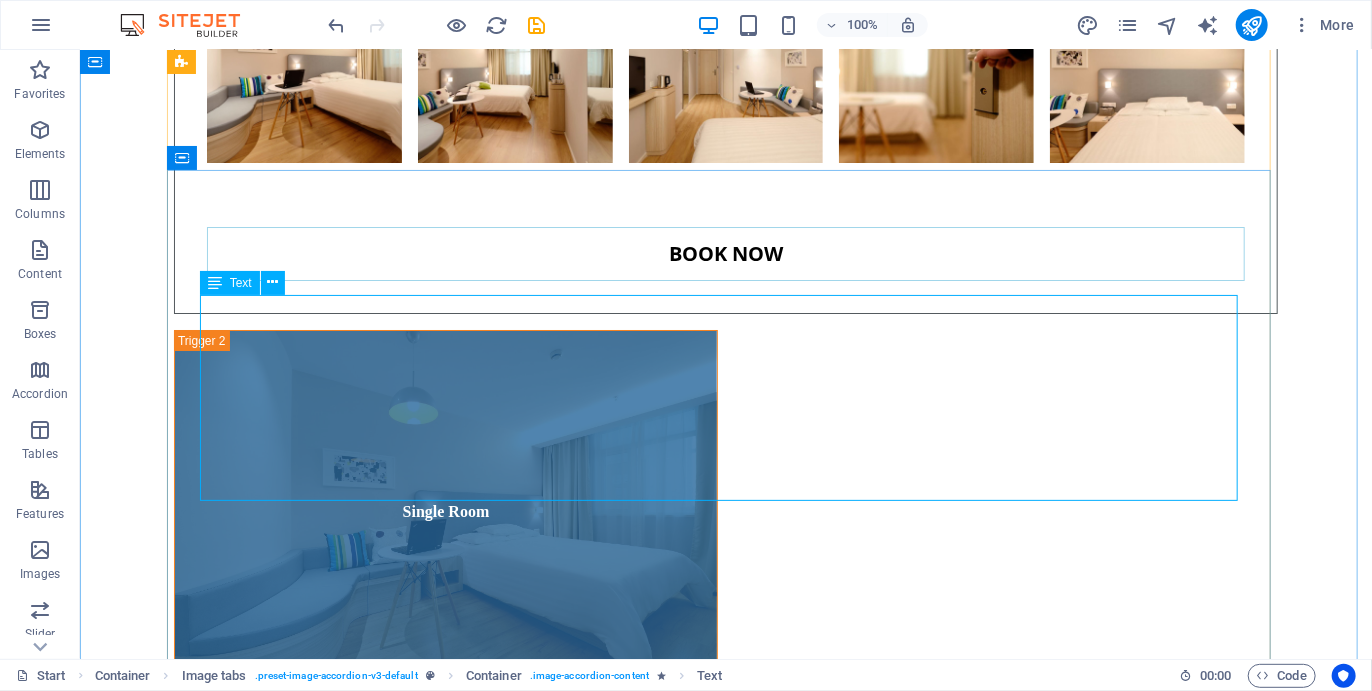 click on "This is the full experience of the Camino! Hiking and kayaking through Plett towards the indigenious forest and coast. Arrive the night before the Start of the Camino, and add a night after and add one day of activities either before or the day after.   Full Camino Includes a night before the start The hike includes all routes: Robberg Nature Reserve, Plett beaches, Lagoon Mouth, Keurboomsstrand beach/ forest hike, Nature's Valley and Kalander  Hike: 50 km, Kayak: 20km R13900" at bounding box center [725, 3427] 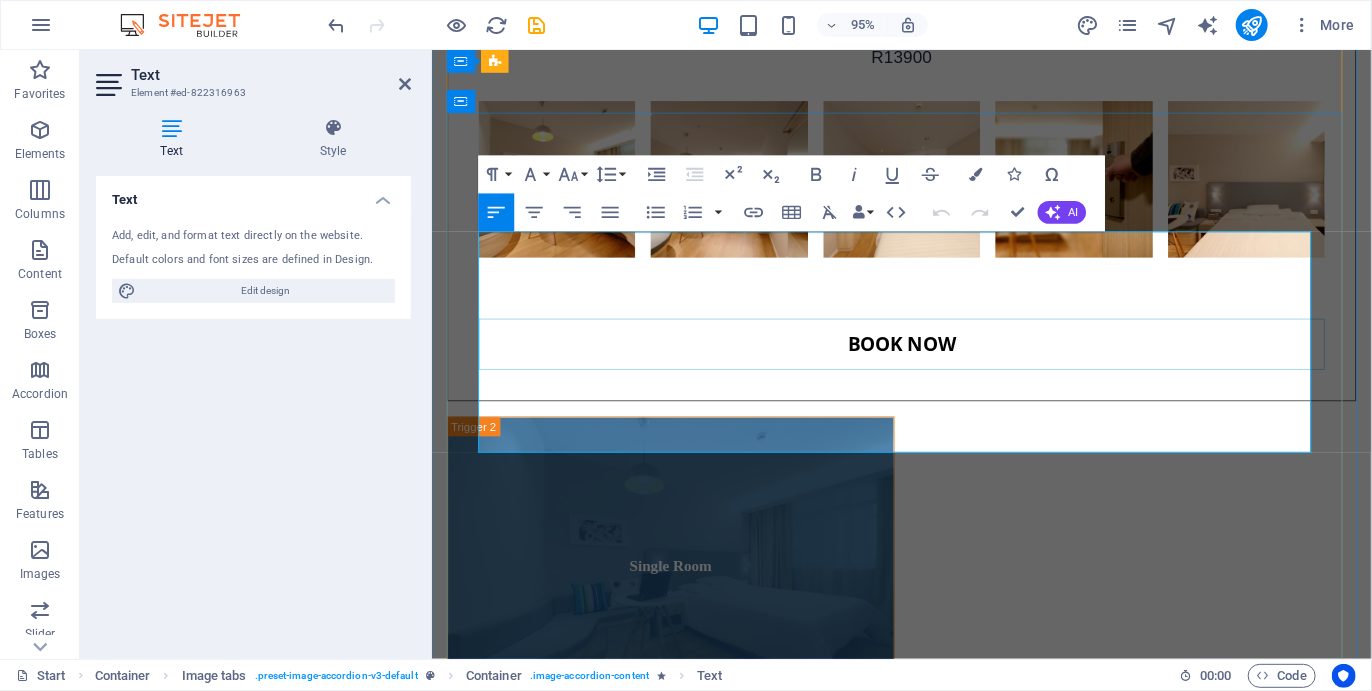 click on "R13900" at bounding box center [925, 3446] 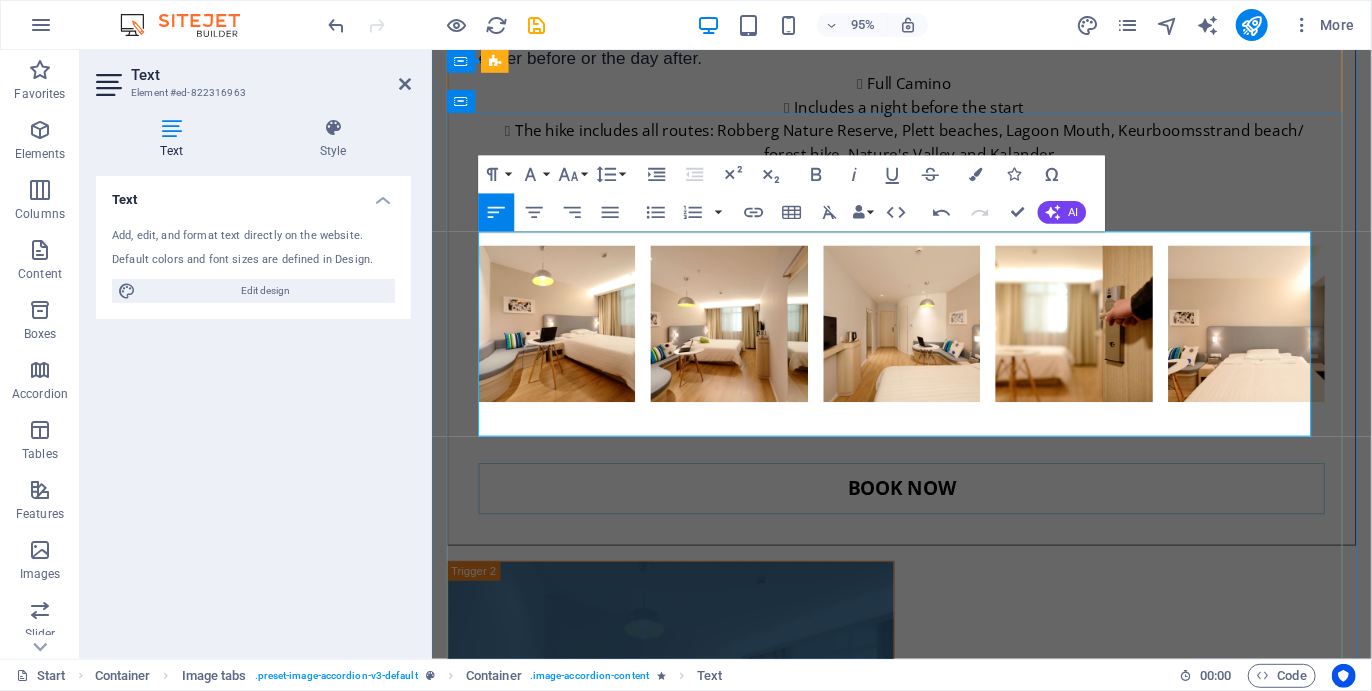 scroll, scrollTop: 6751, scrollLeft: 8, axis: both 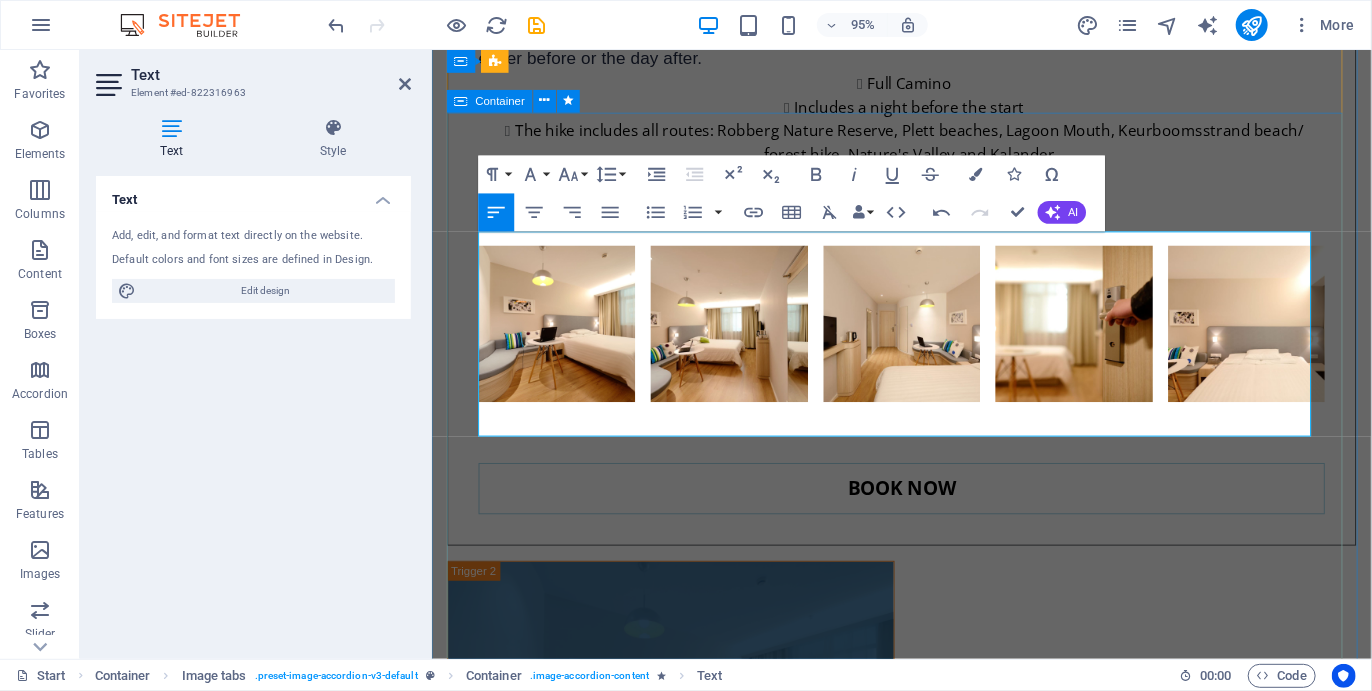 drag, startPoint x: 614, startPoint y: 445, endPoint x: 477, endPoint y: 247, distance: 240.77583 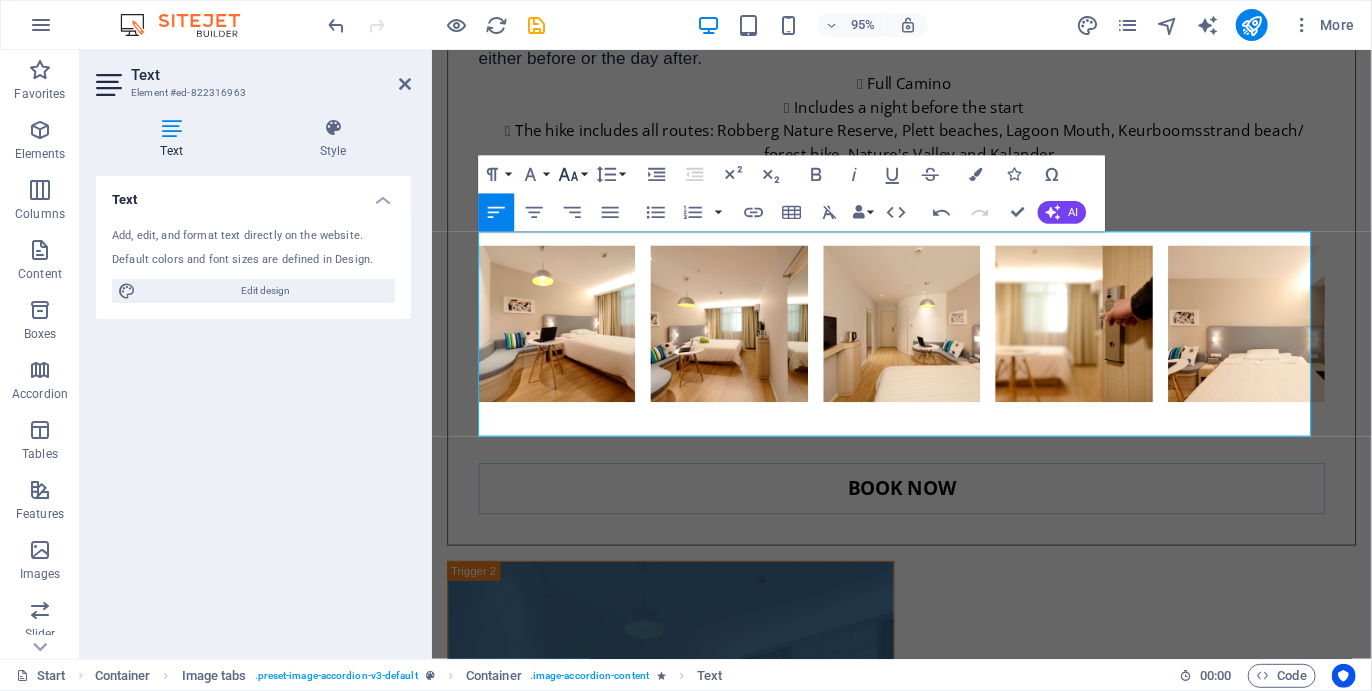 click 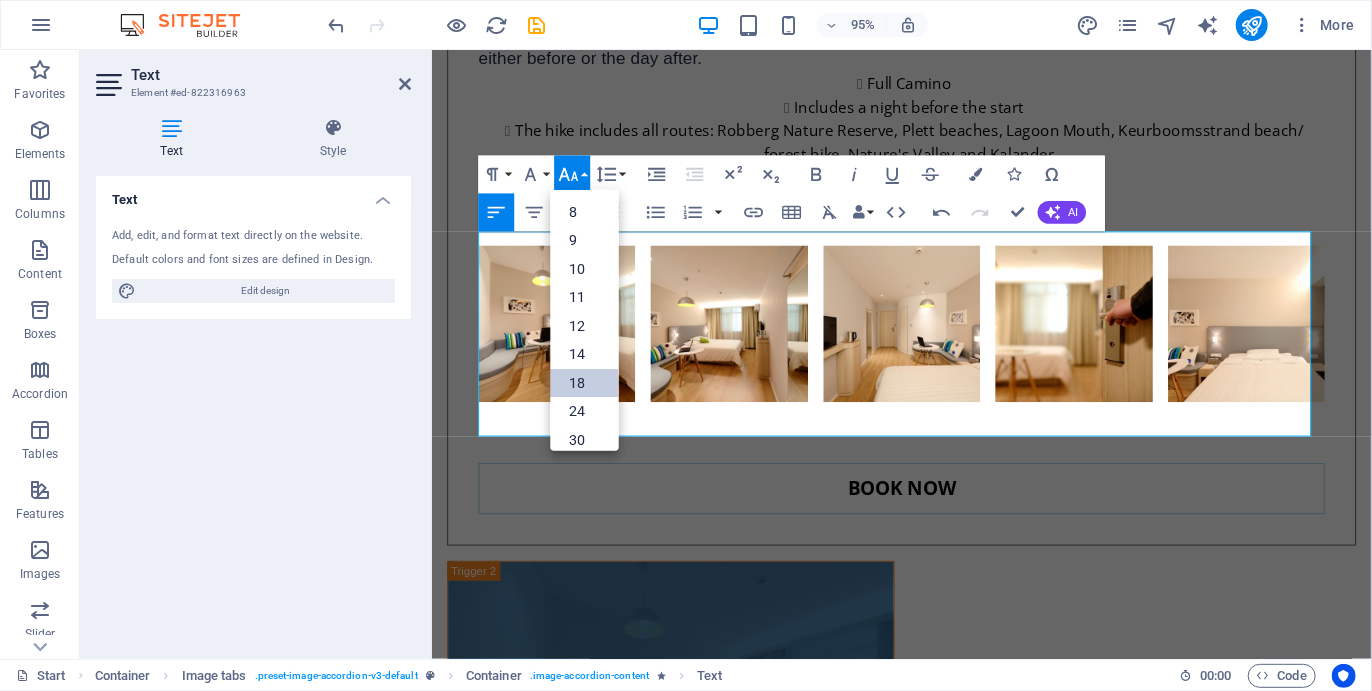 click on "18" at bounding box center (585, 382) 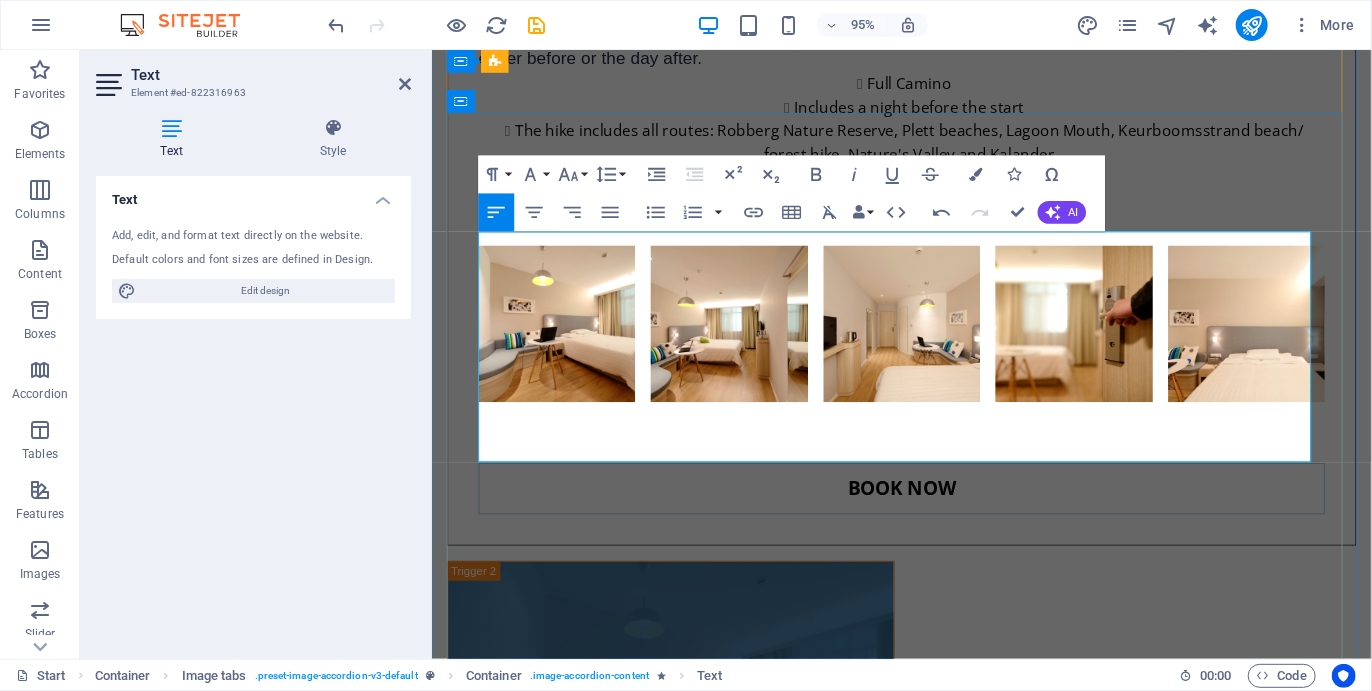 click on "<b> R4900 </b>" at bounding box center [925, 3606] 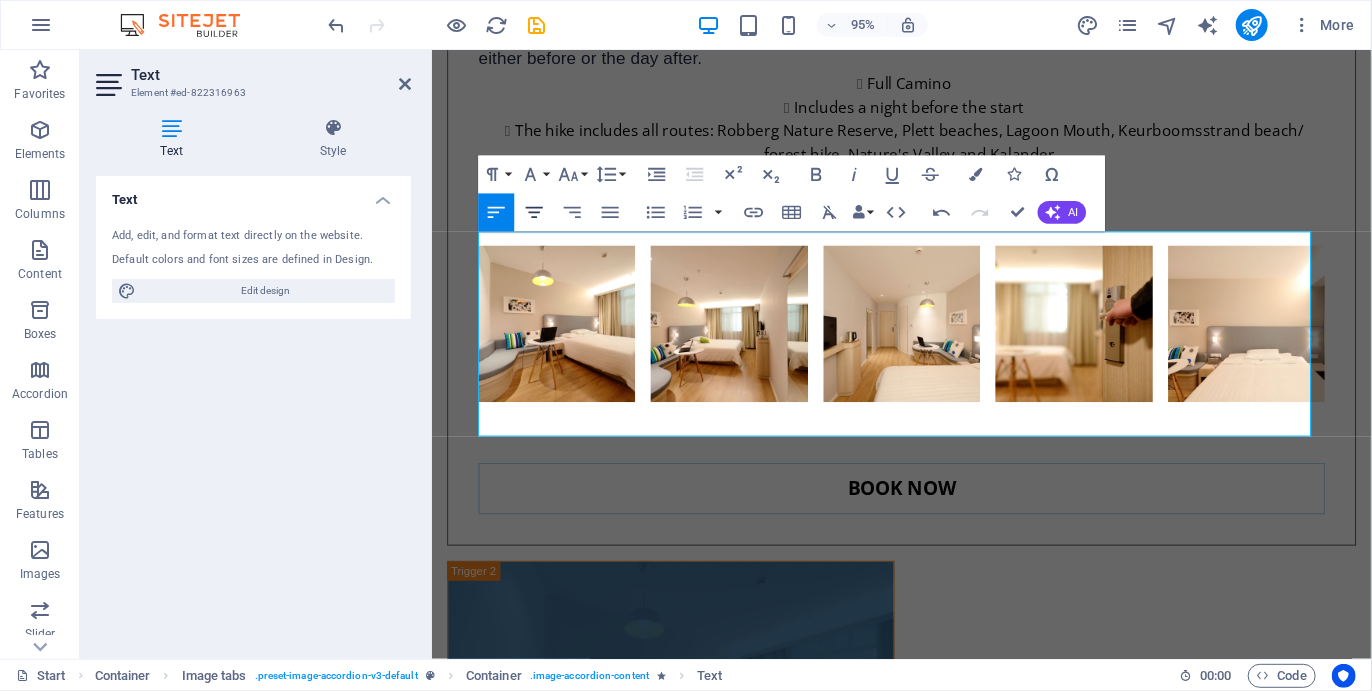 click 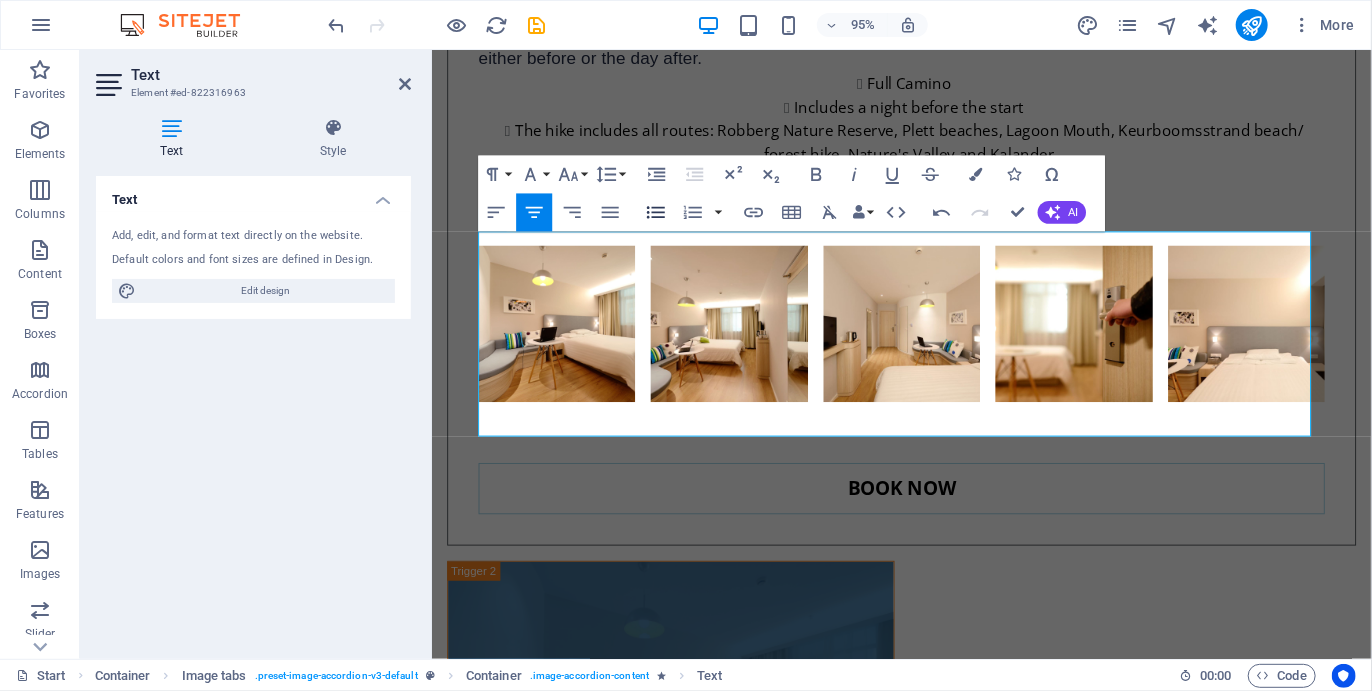 click 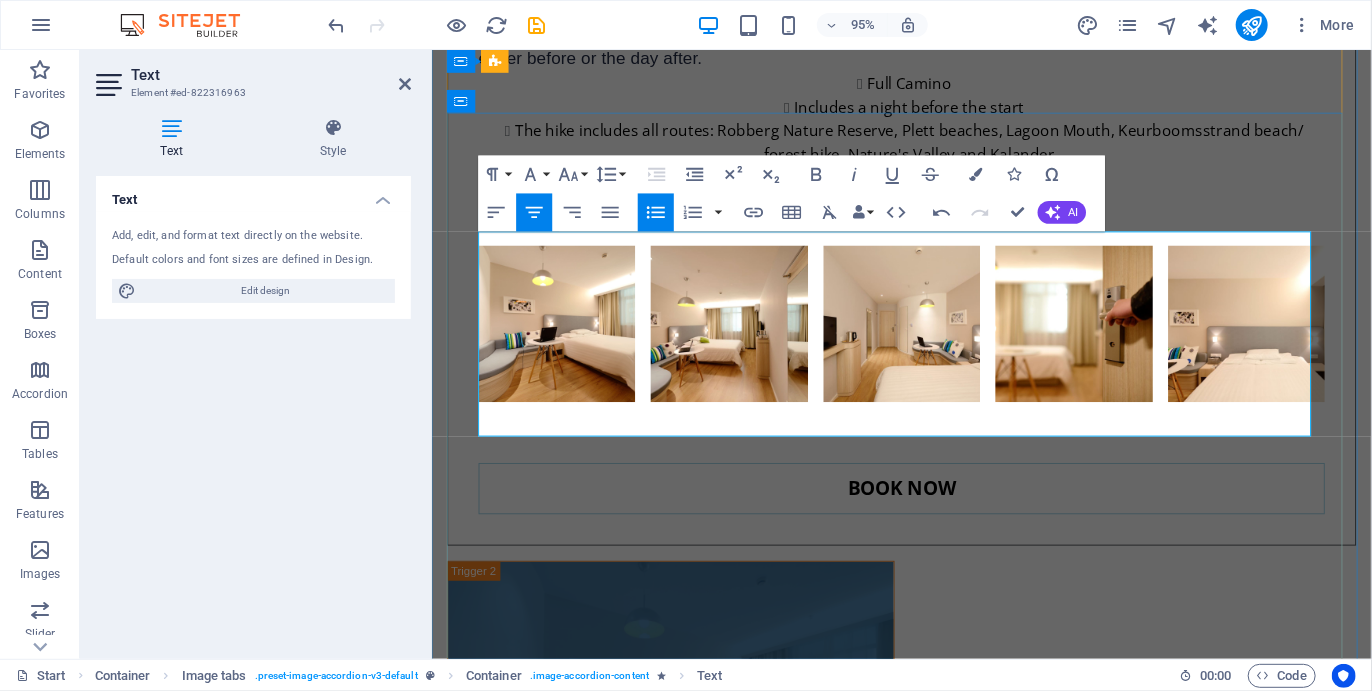 click on "​ Meals included</li>" at bounding box center [933, 3444] 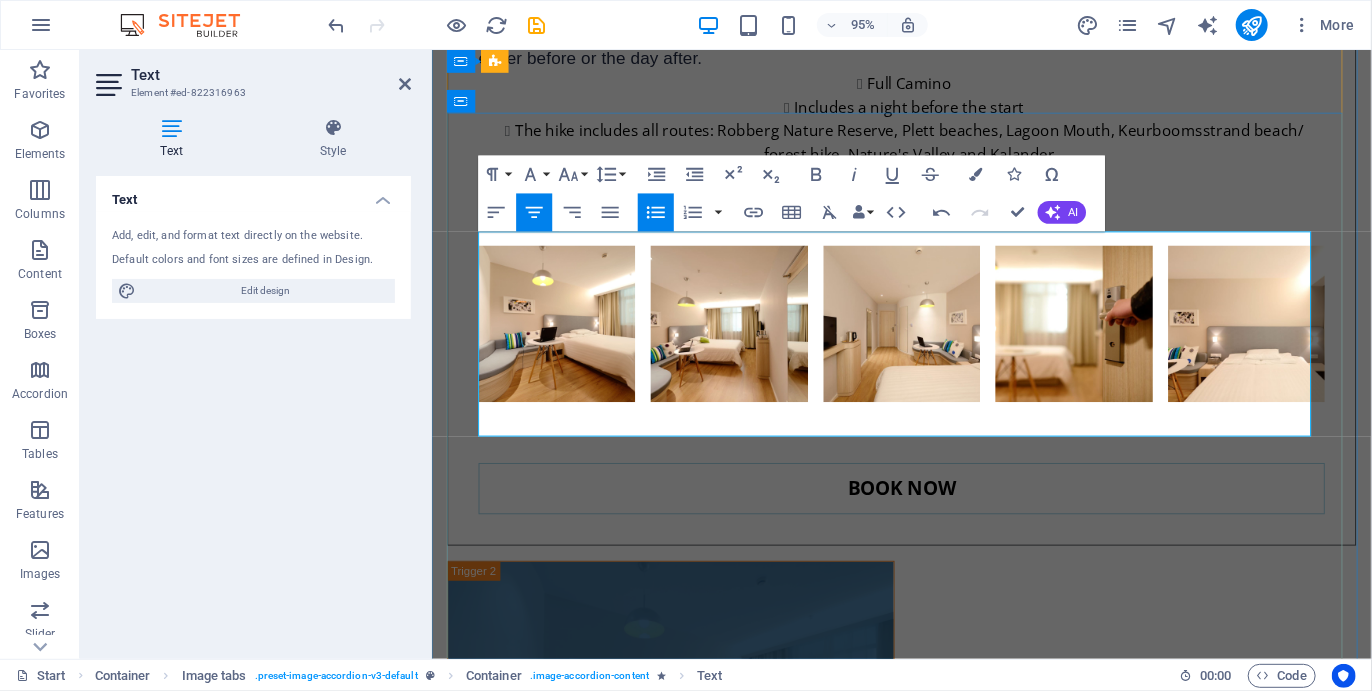 click on "<li> ✓ Hike includes Robberg Nature Reserve and Lagoon Mouth OR one of the other hike options" at bounding box center [892, 3498] 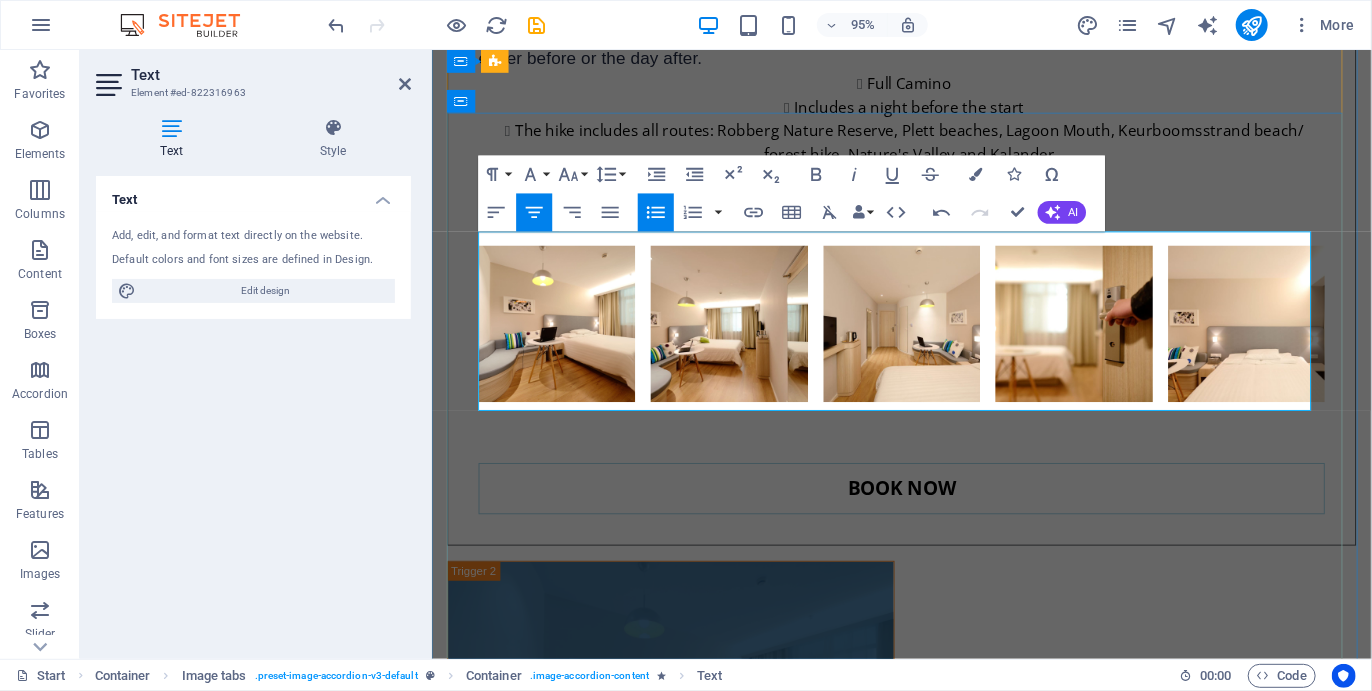 click on "<b> R4900 </b>" at bounding box center (545, 3552) 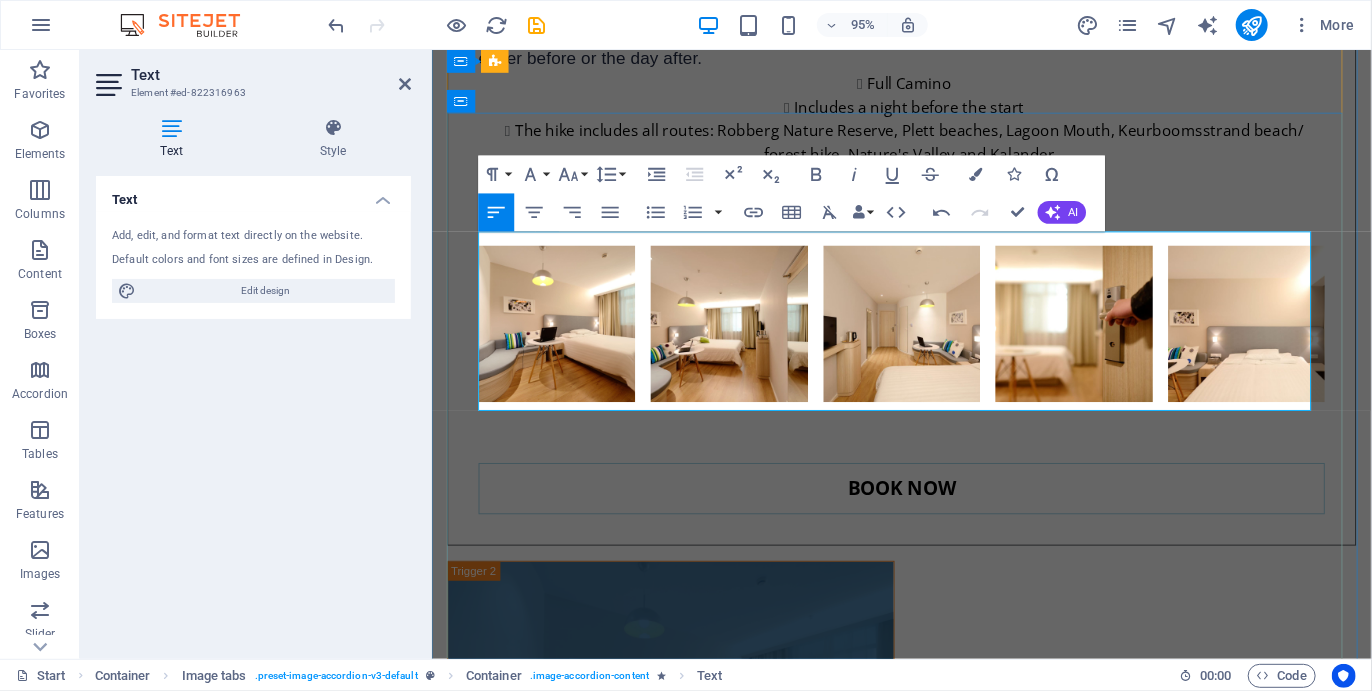 click on "R4900 </b>" at bounding box center [925, 3552] 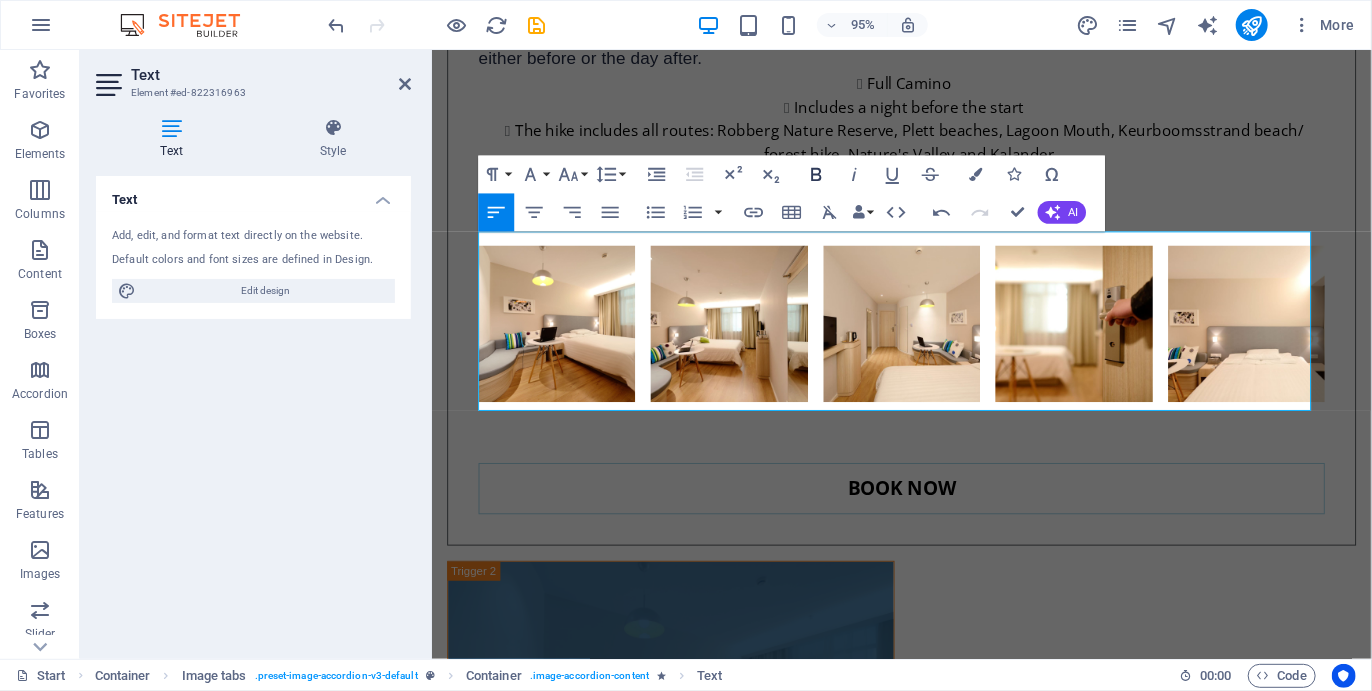 click 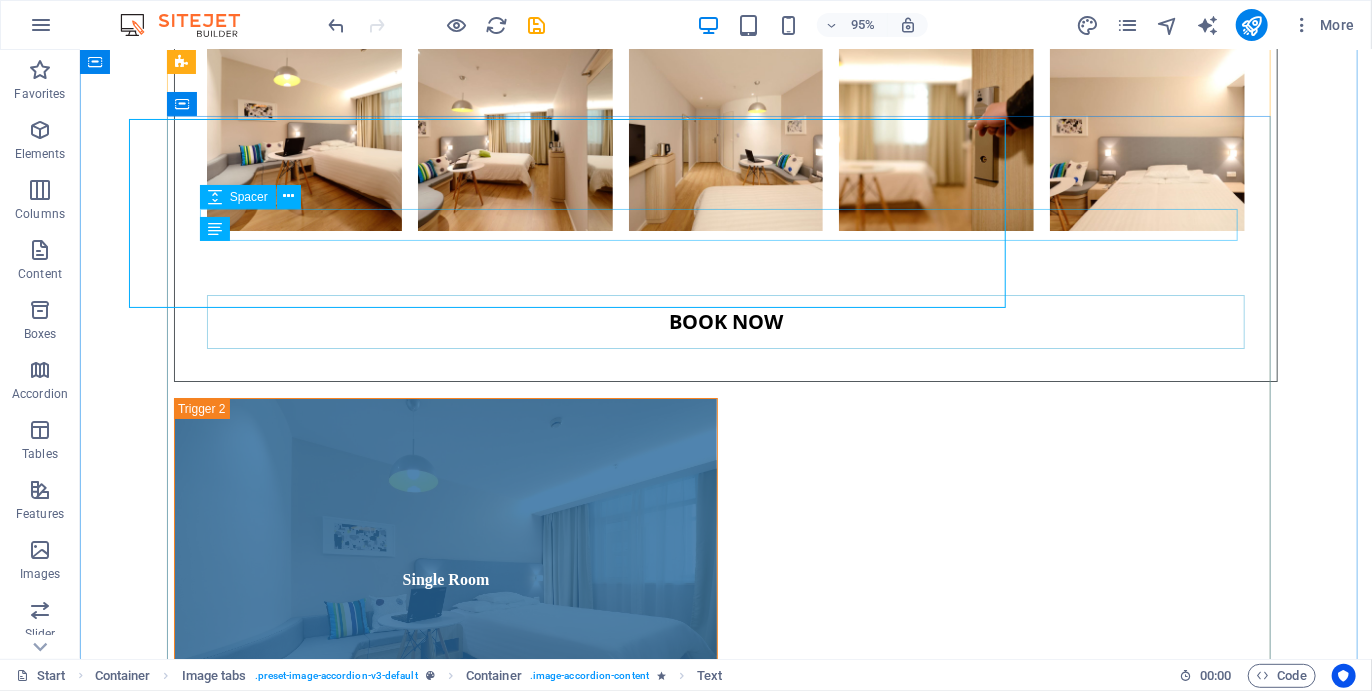 scroll, scrollTop: 7009, scrollLeft: 0, axis: vertical 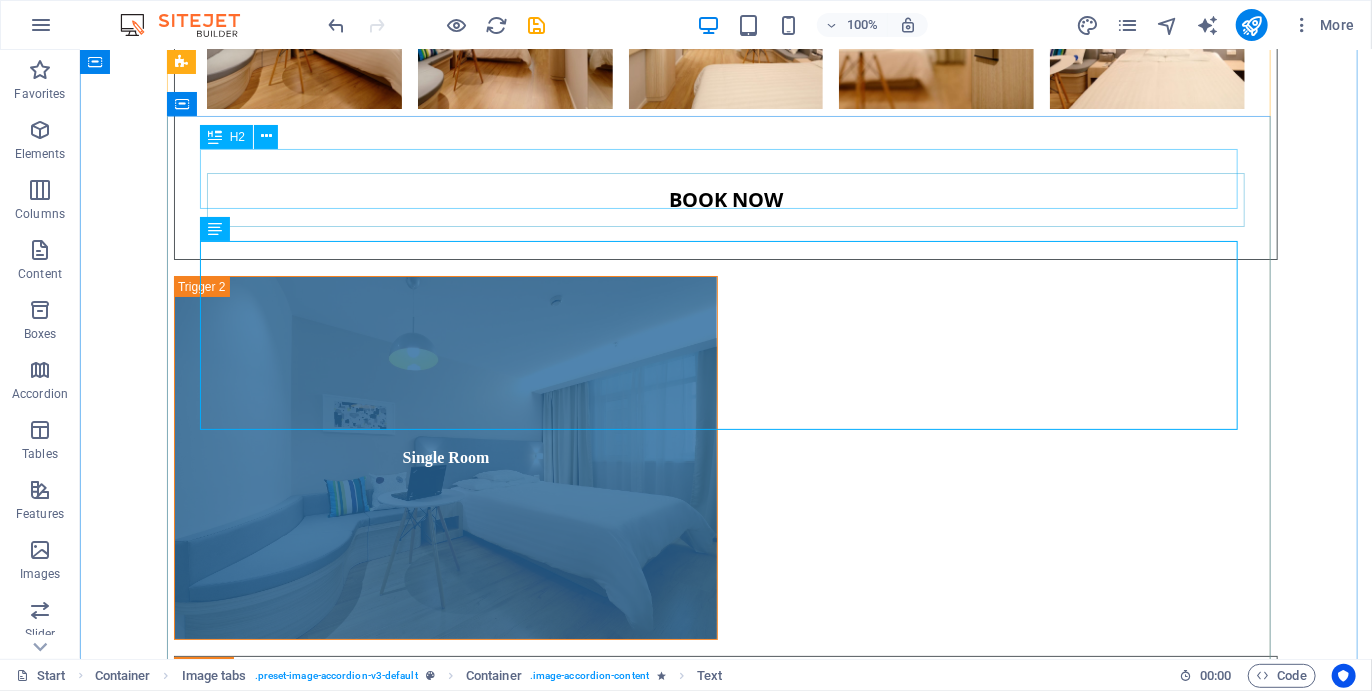 click on "Single Room" at bounding box center (725, 3207) 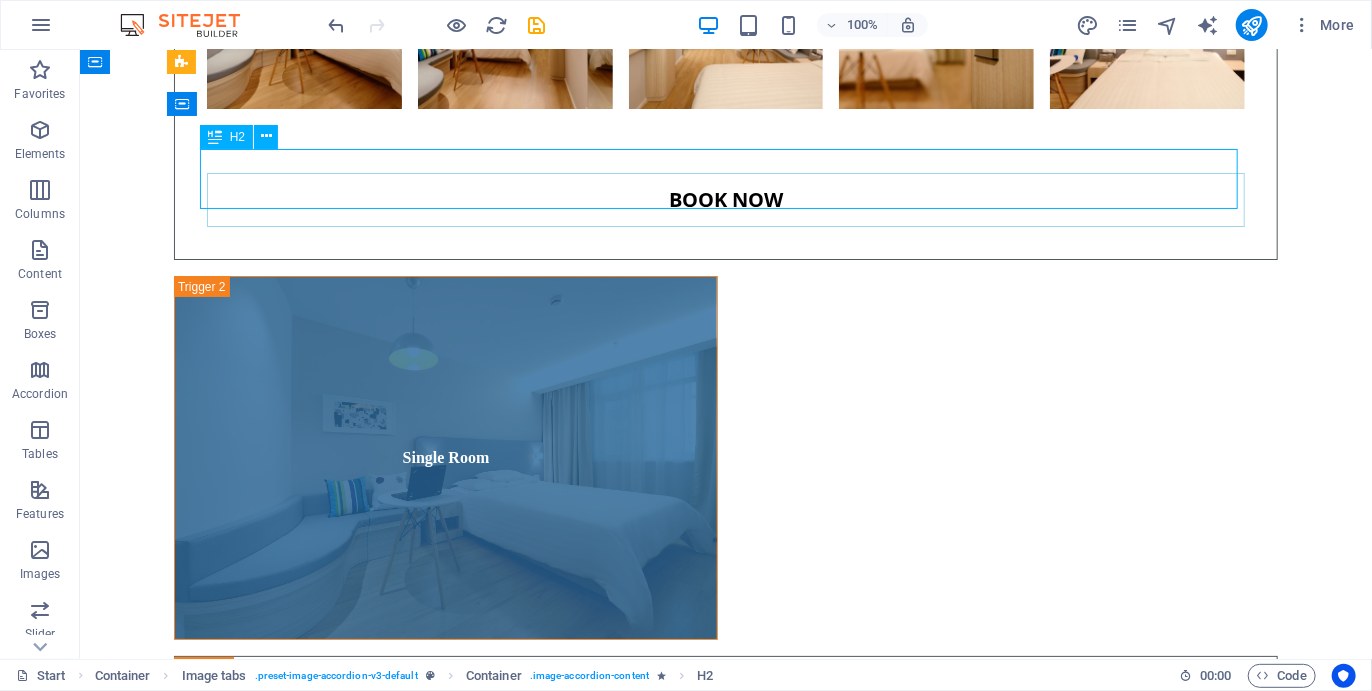 click on "Single Room" at bounding box center [725, 3207] 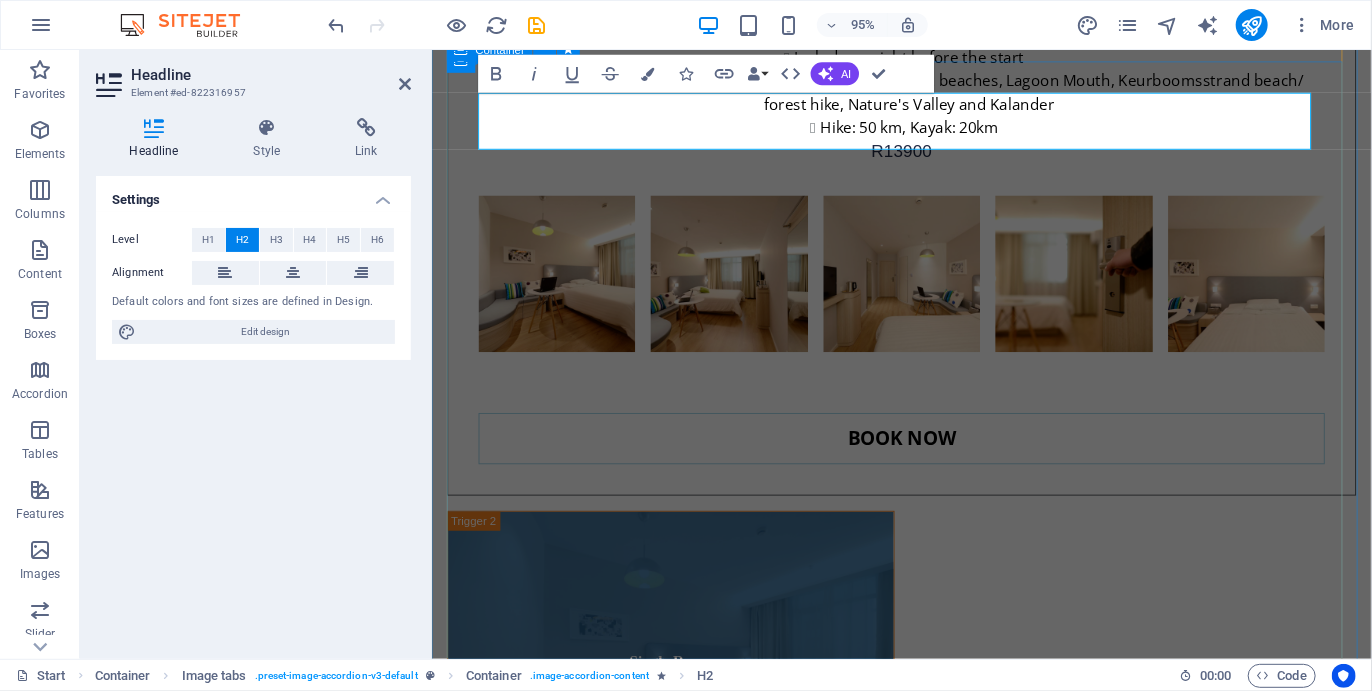 type 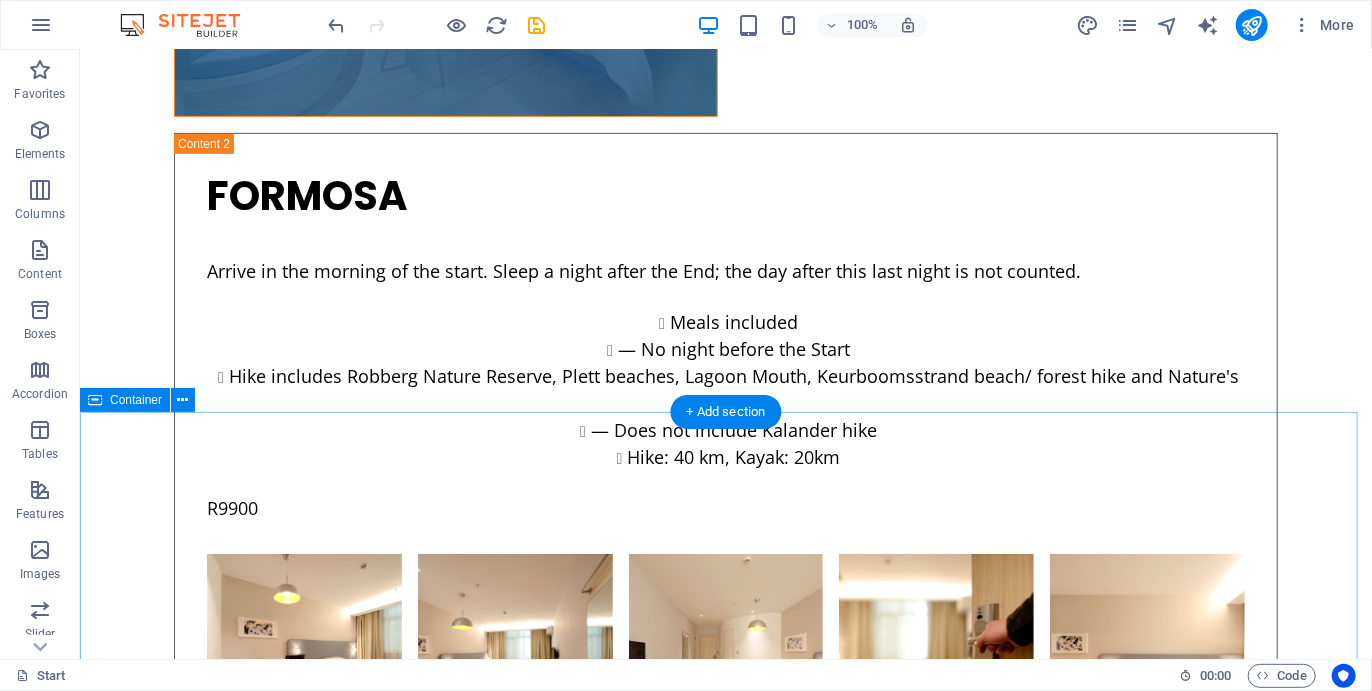 scroll, scrollTop: 7589, scrollLeft: 0, axis: vertical 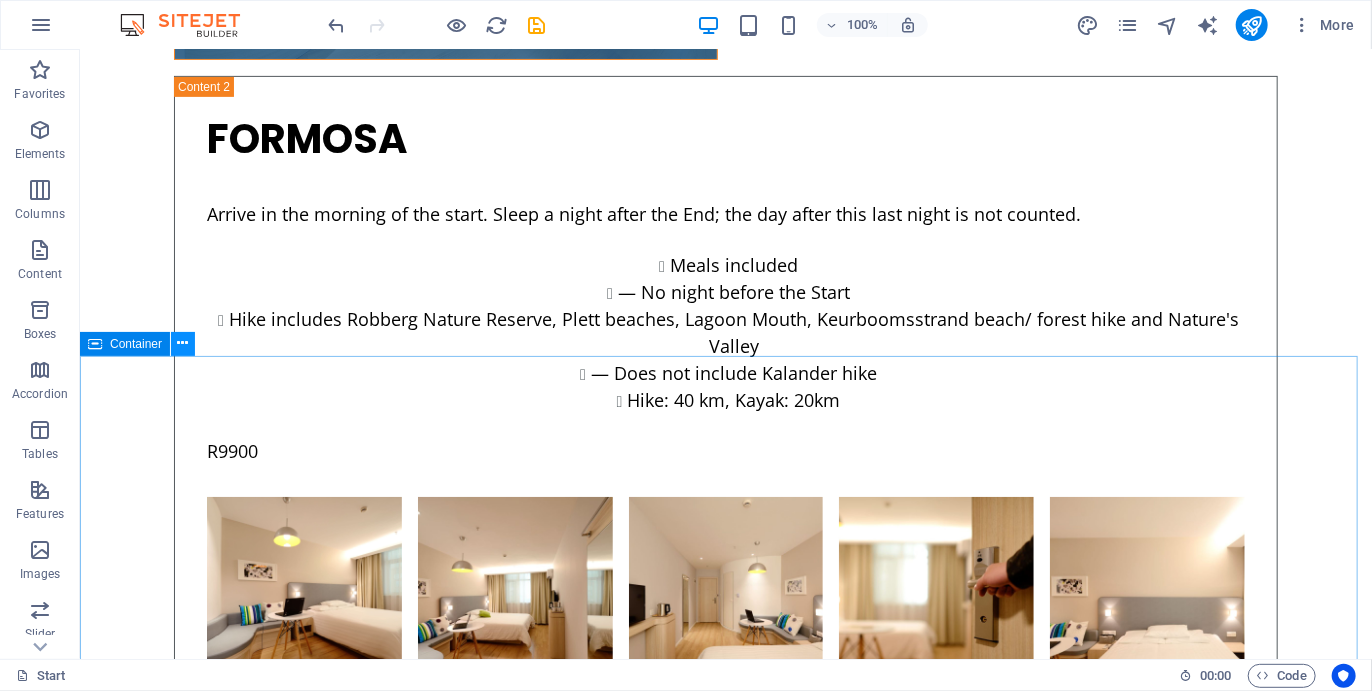 click at bounding box center (183, 343) 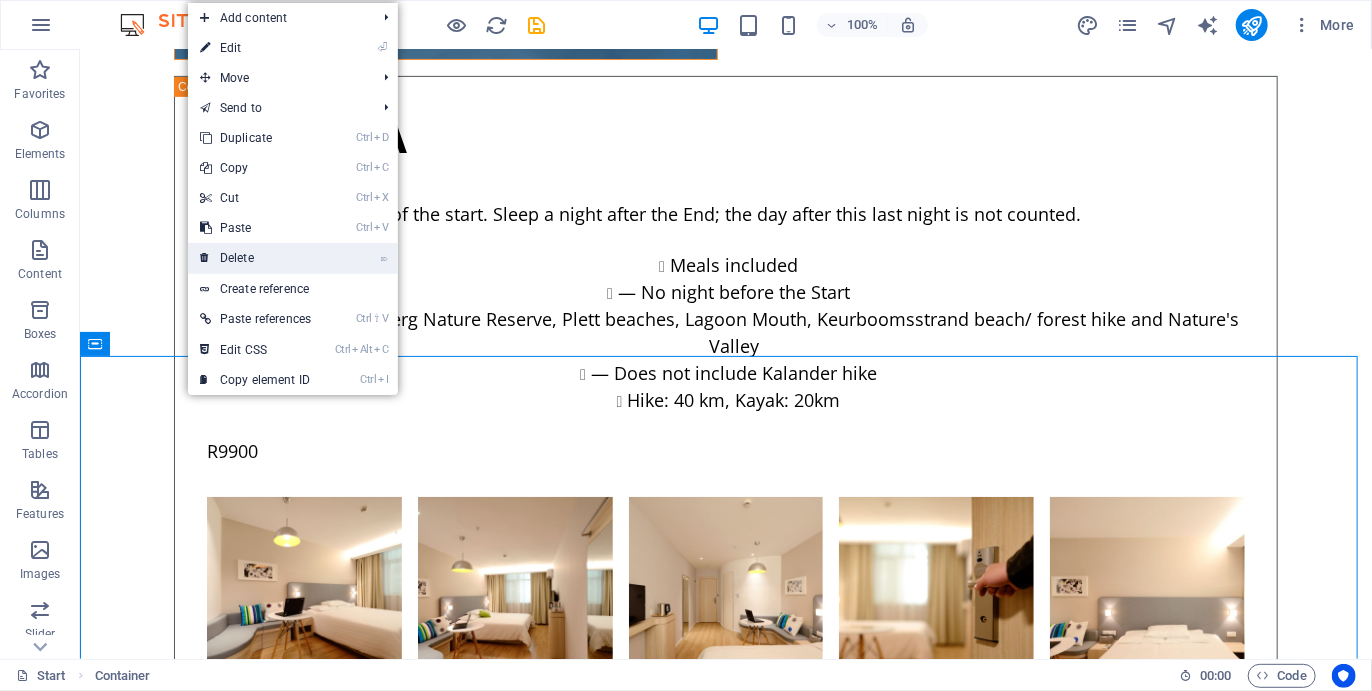 click on "⌦  Delete" at bounding box center [255, 258] 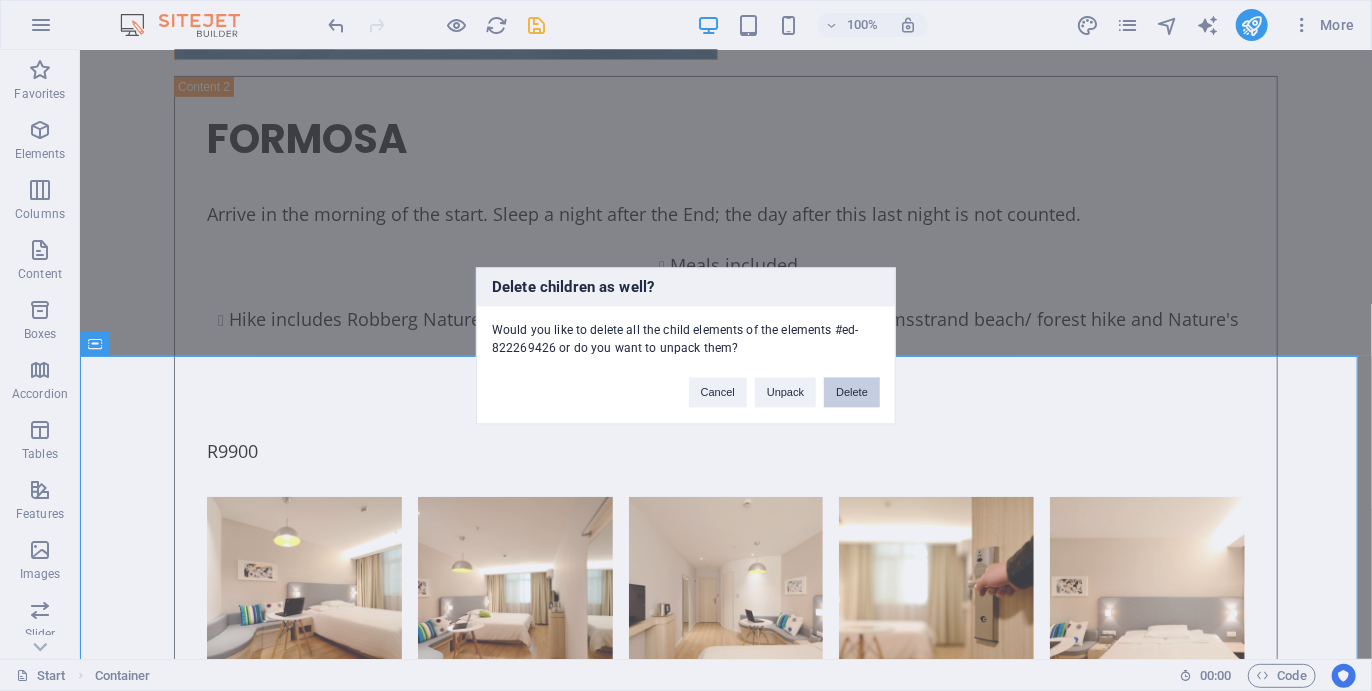 click on "Delete" at bounding box center [852, 392] 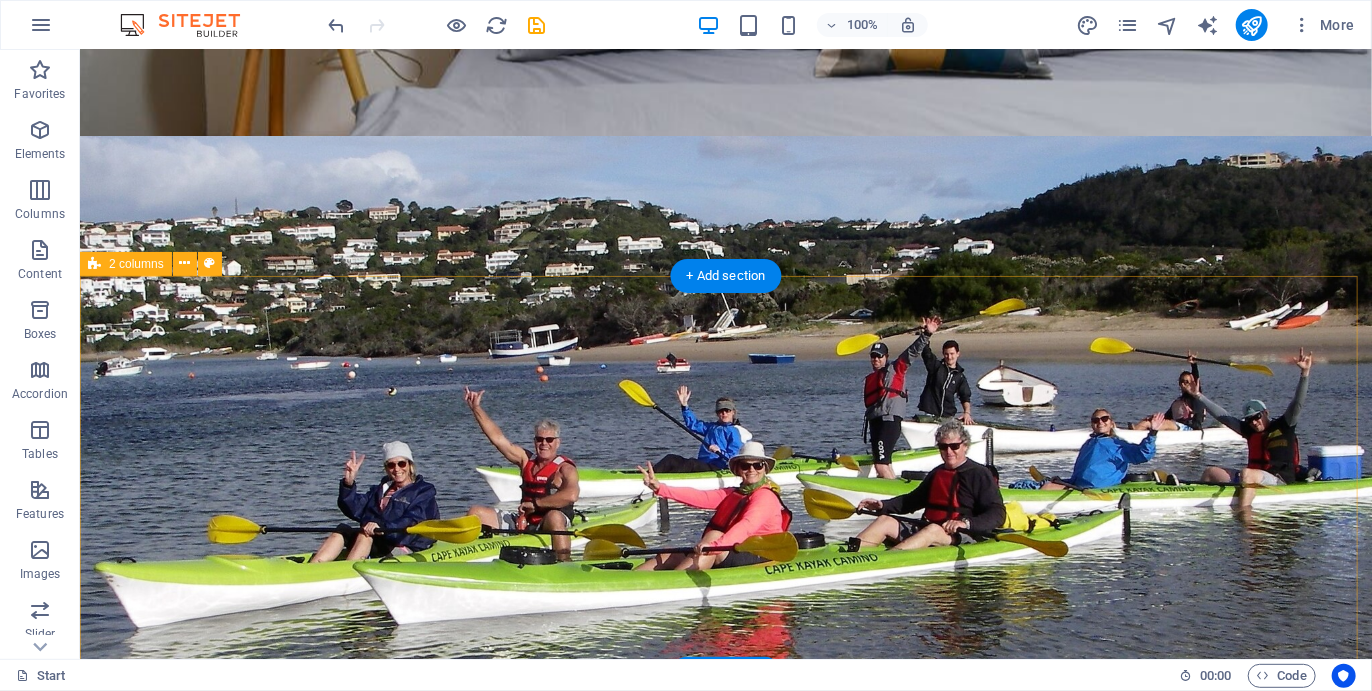 scroll, scrollTop: 2351, scrollLeft: 0, axis: vertical 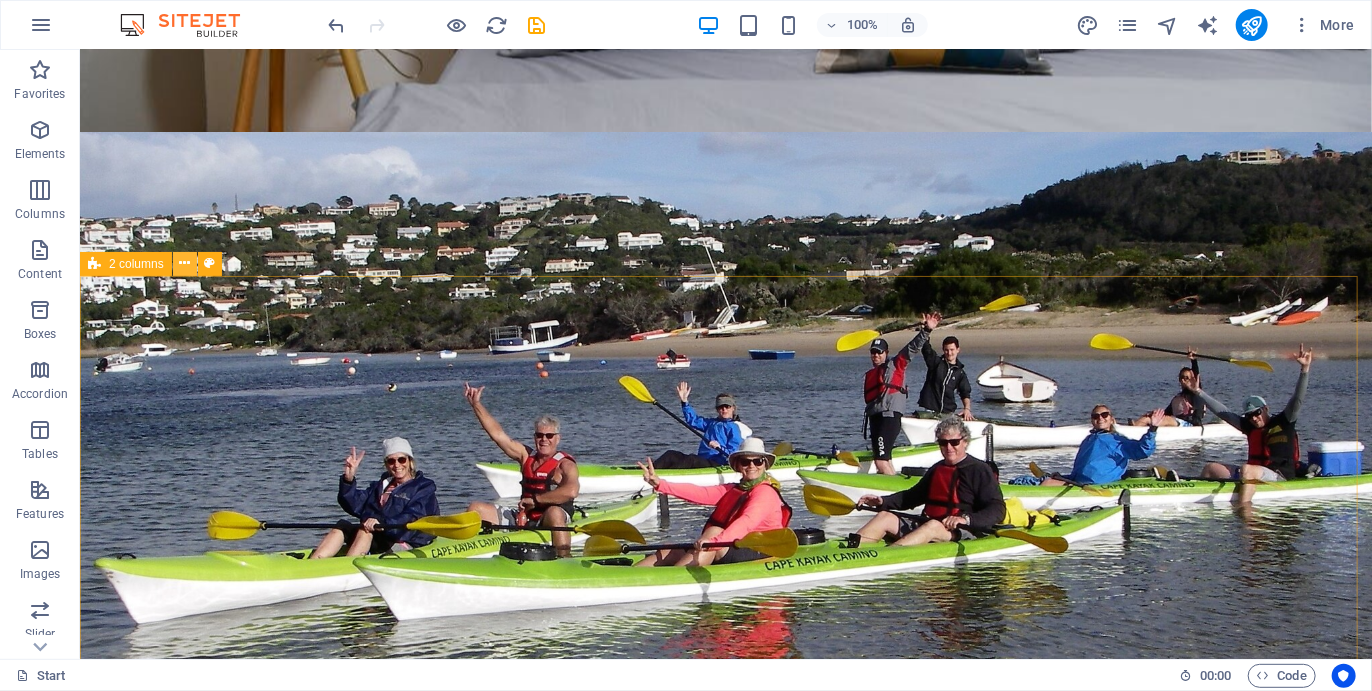 click at bounding box center (184, 263) 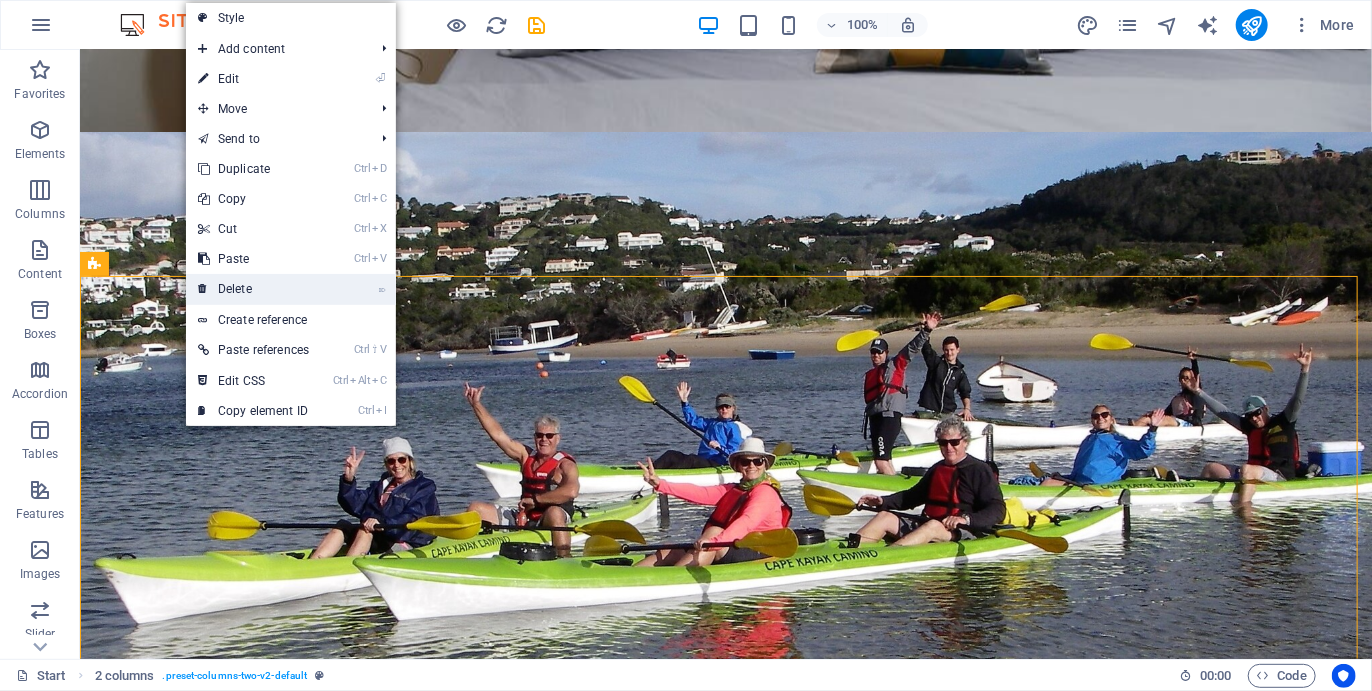 click on "⌦  Delete" at bounding box center [253, 289] 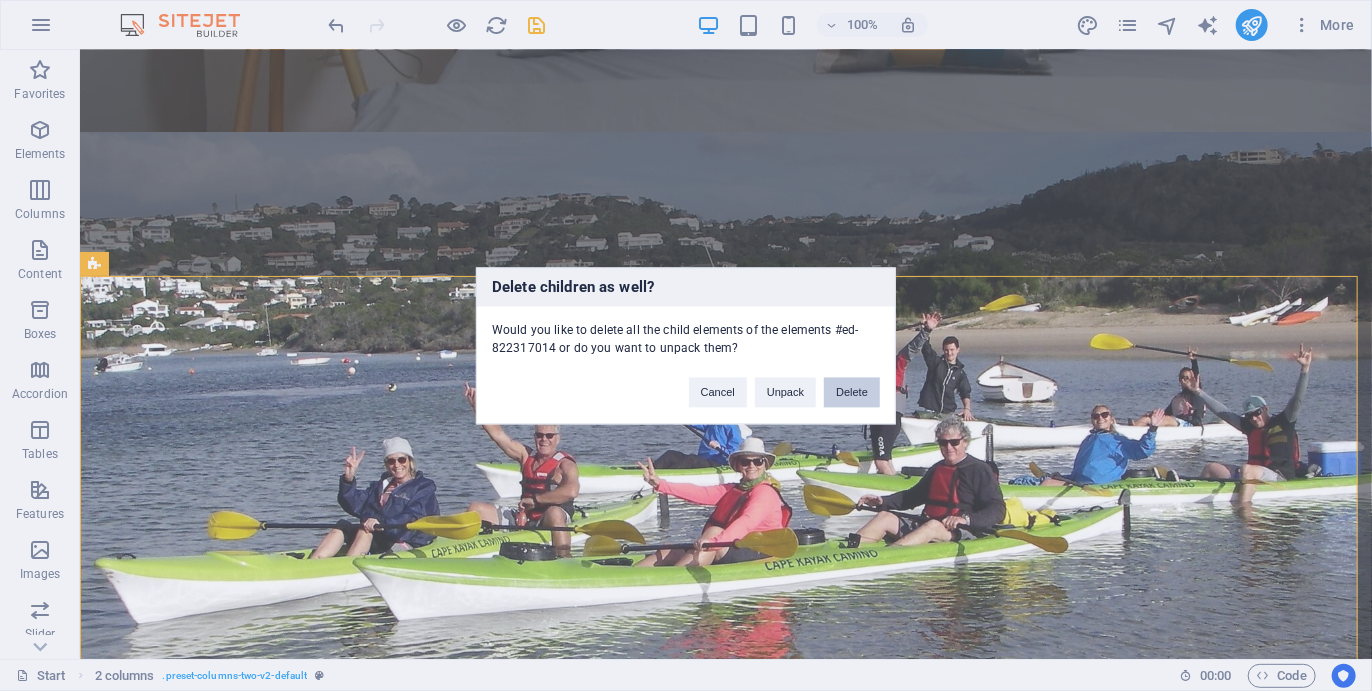 click on "Delete" at bounding box center (852, 392) 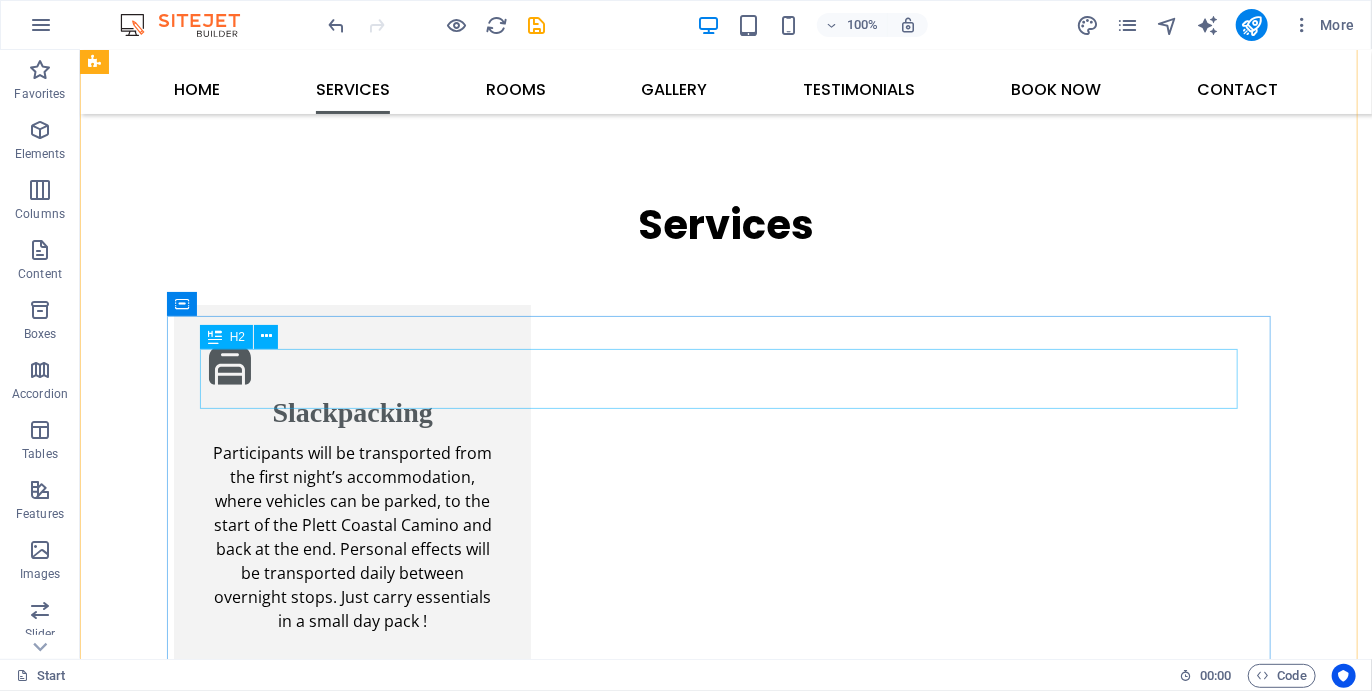 scroll, scrollTop: 3753, scrollLeft: 0, axis: vertical 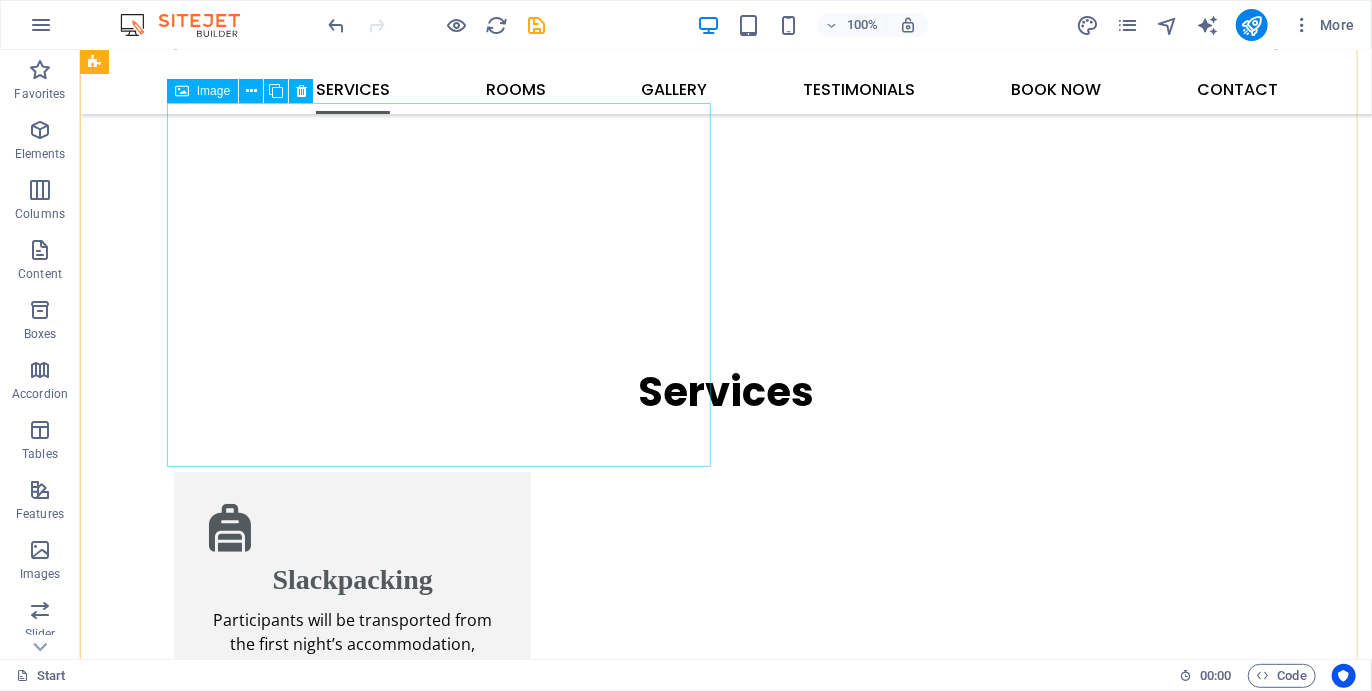 click on "Single Room" at bounding box center [445, 3157] 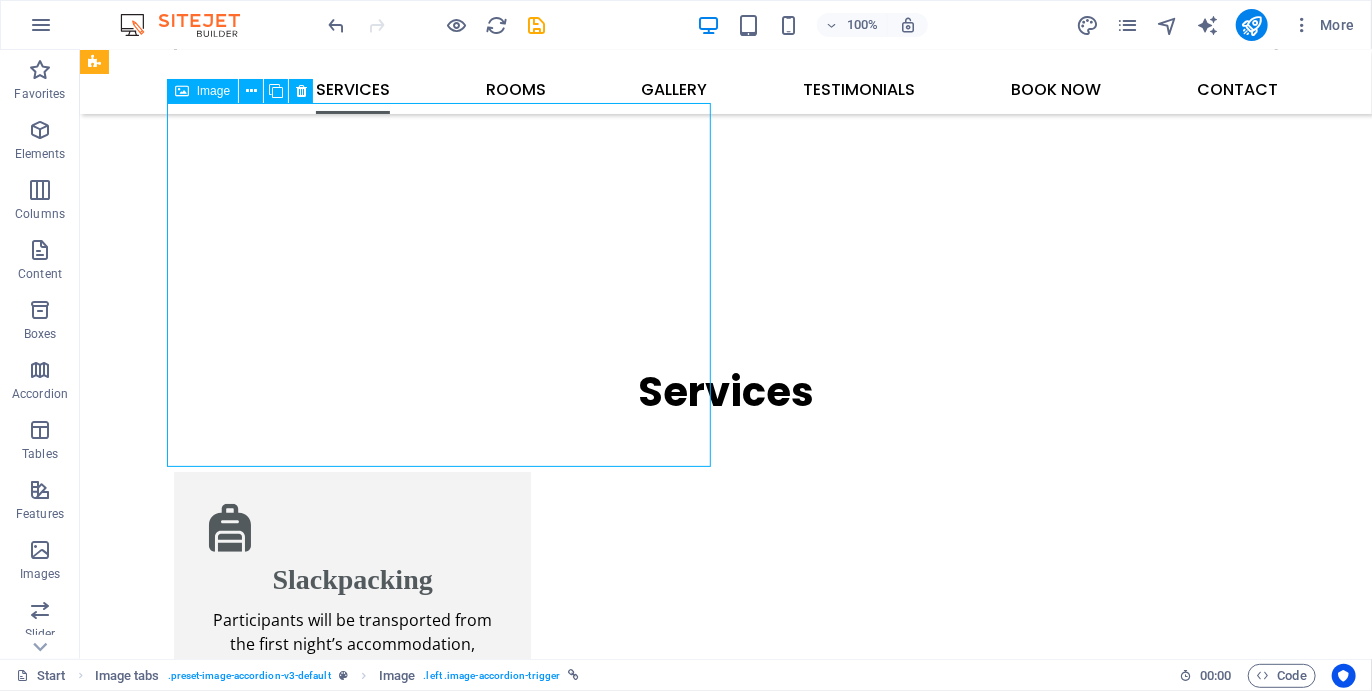 click on "Single Room" at bounding box center (445, 3157) 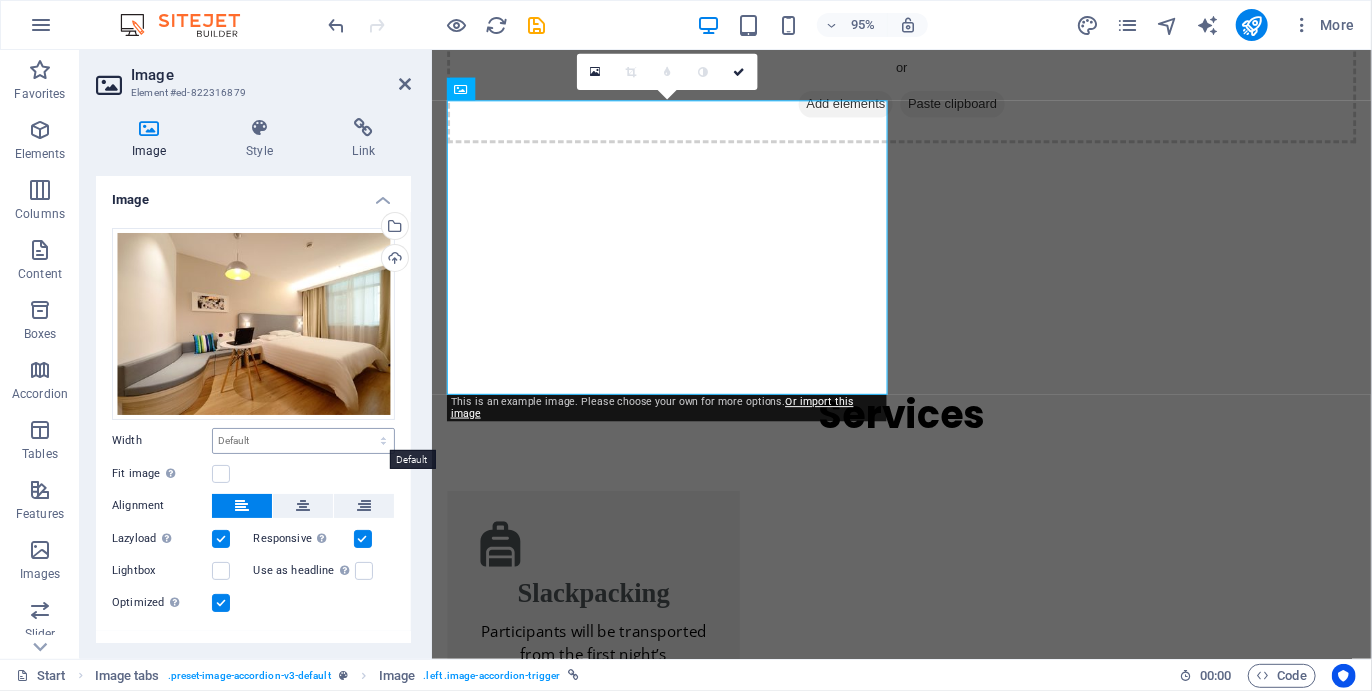 scroll, scrollTop: 32, scrollLeft: 0, axis: vertical 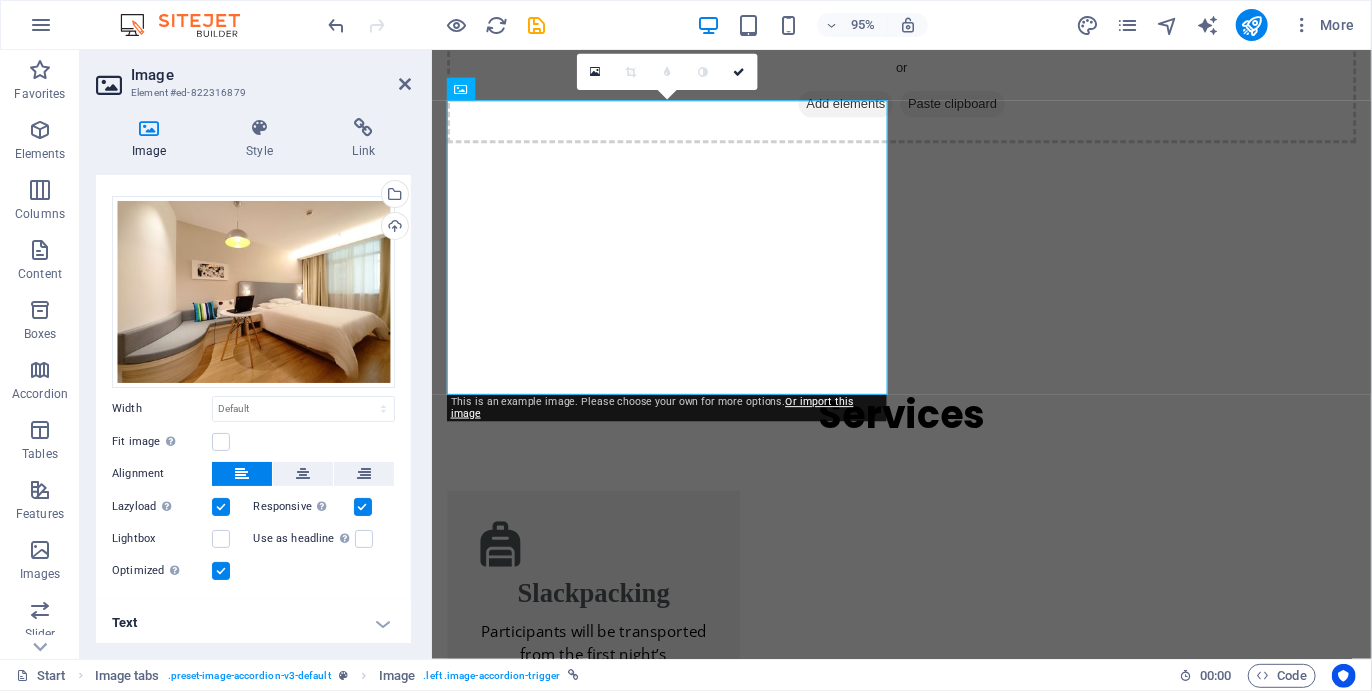 click on "Text" at bounding box center (253, 623) 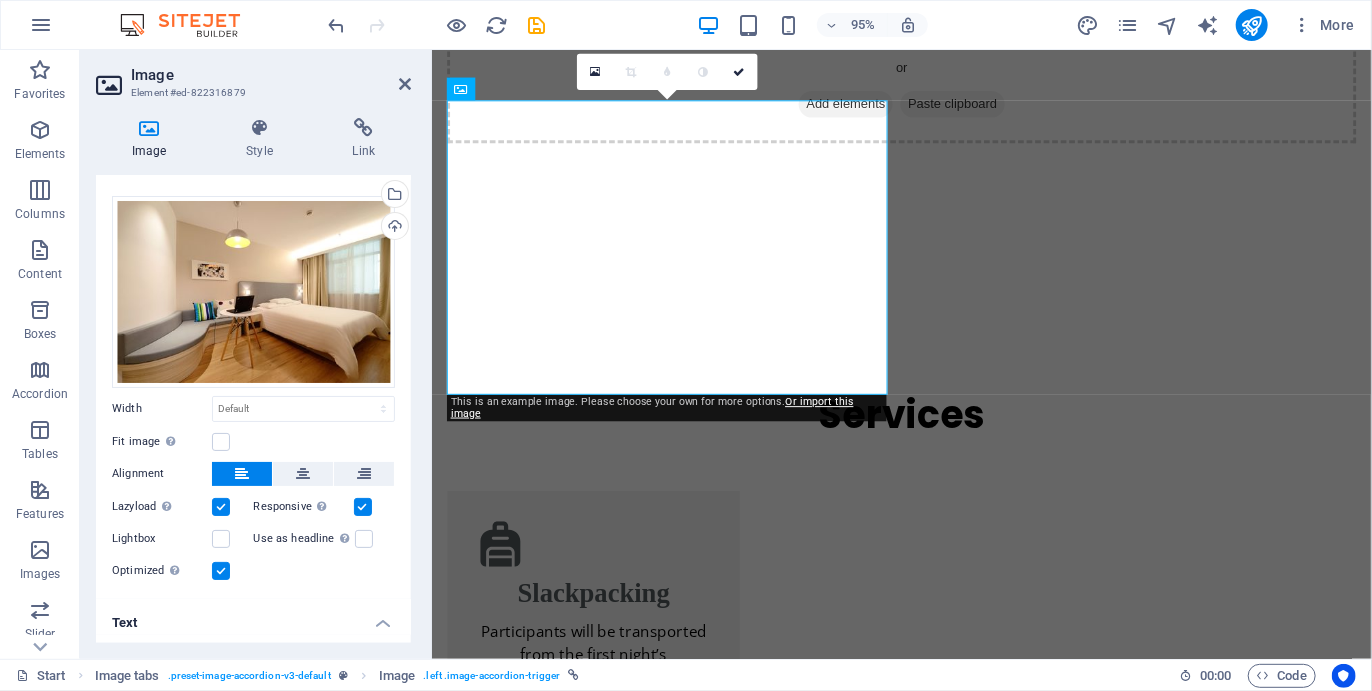 scroll, scrollTop: 220, scrollLeft: 0, axis: vertical 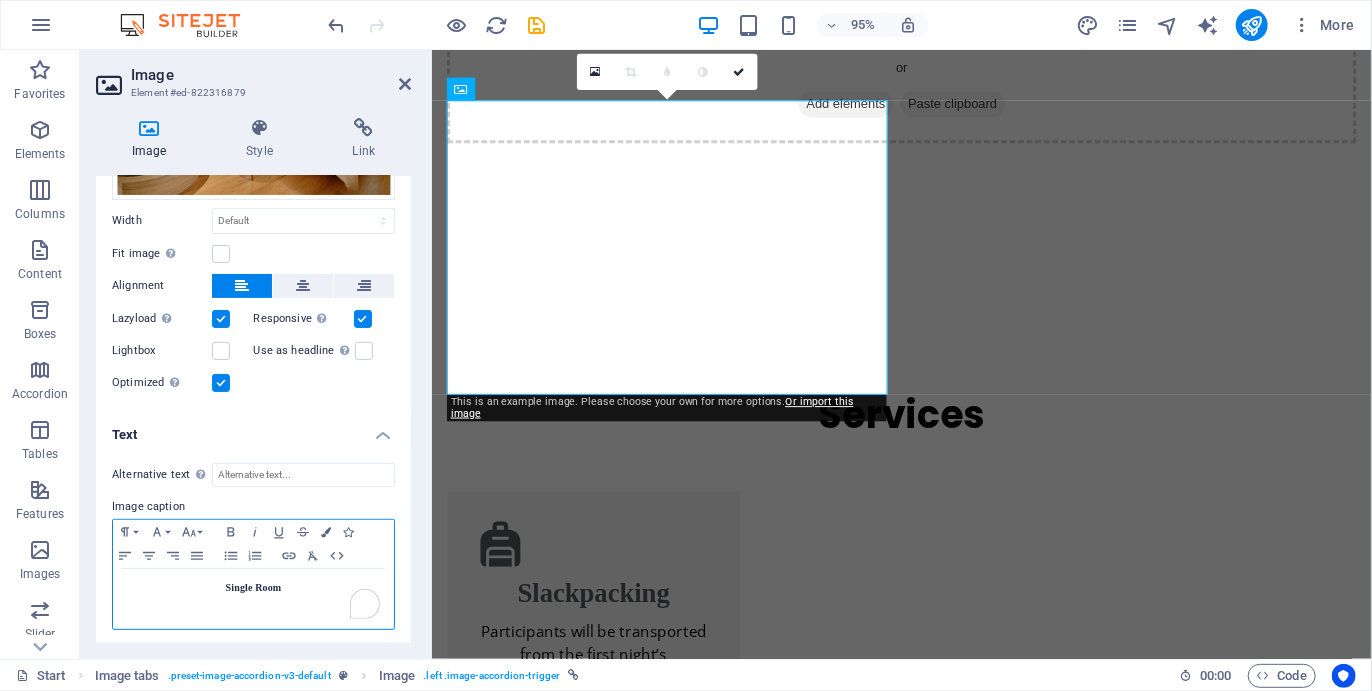 click on "Single Room" at bounding box center (253, 588) 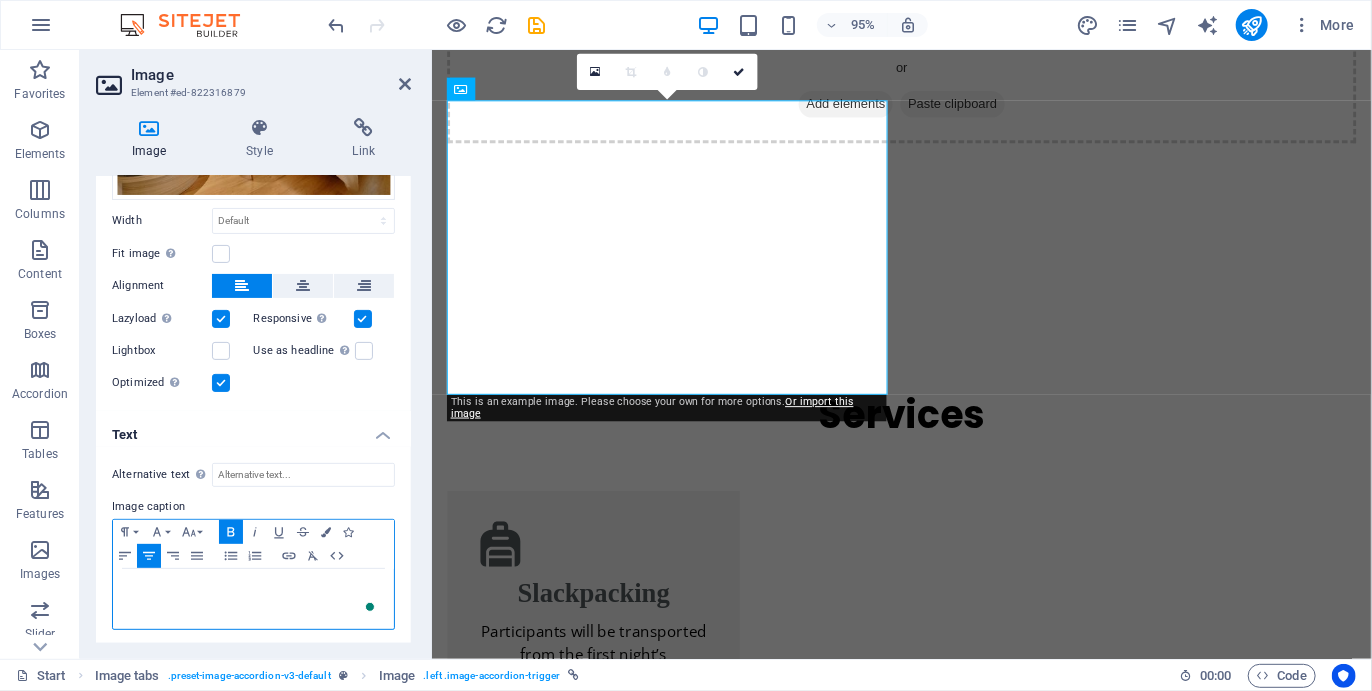 type 